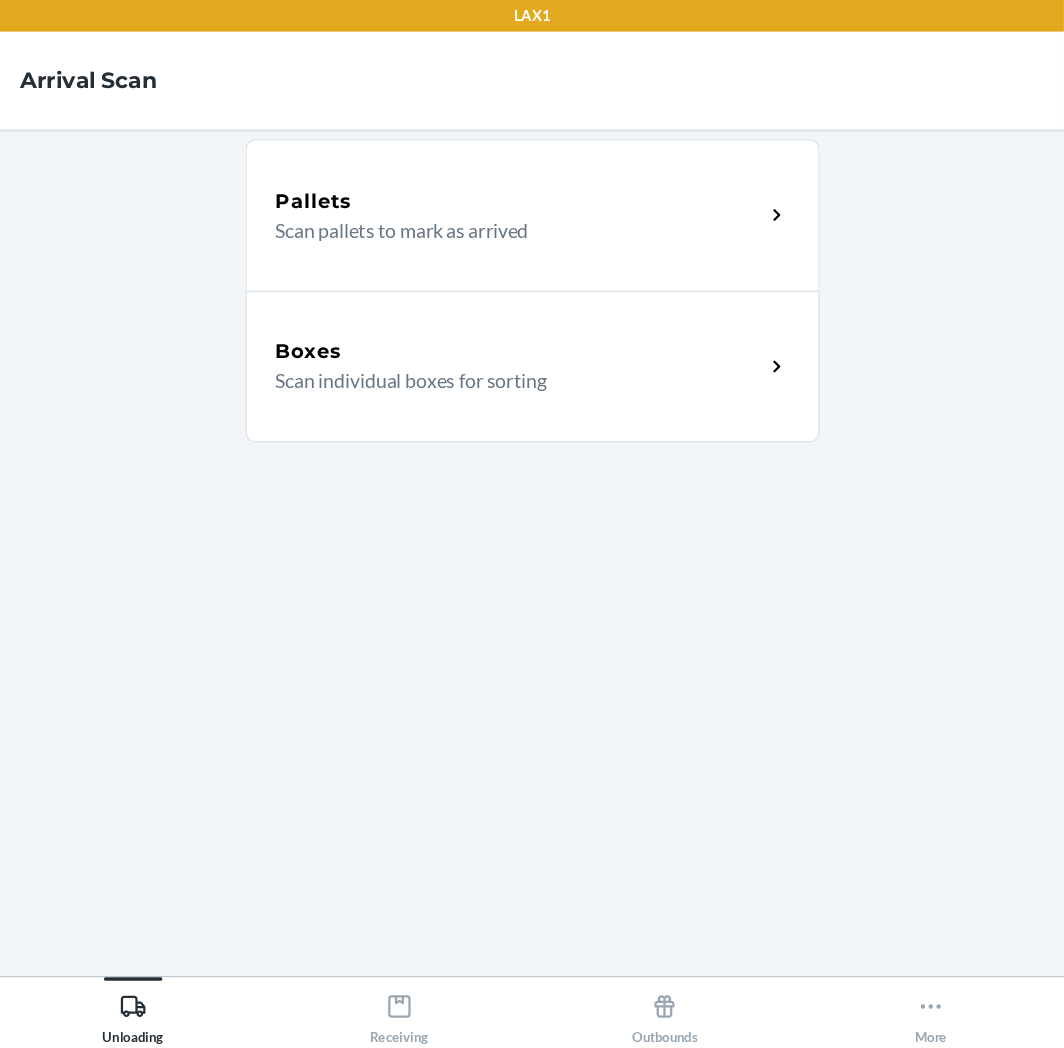 scroll, scrollTop: 0, scrollLeft: 0, axis: both 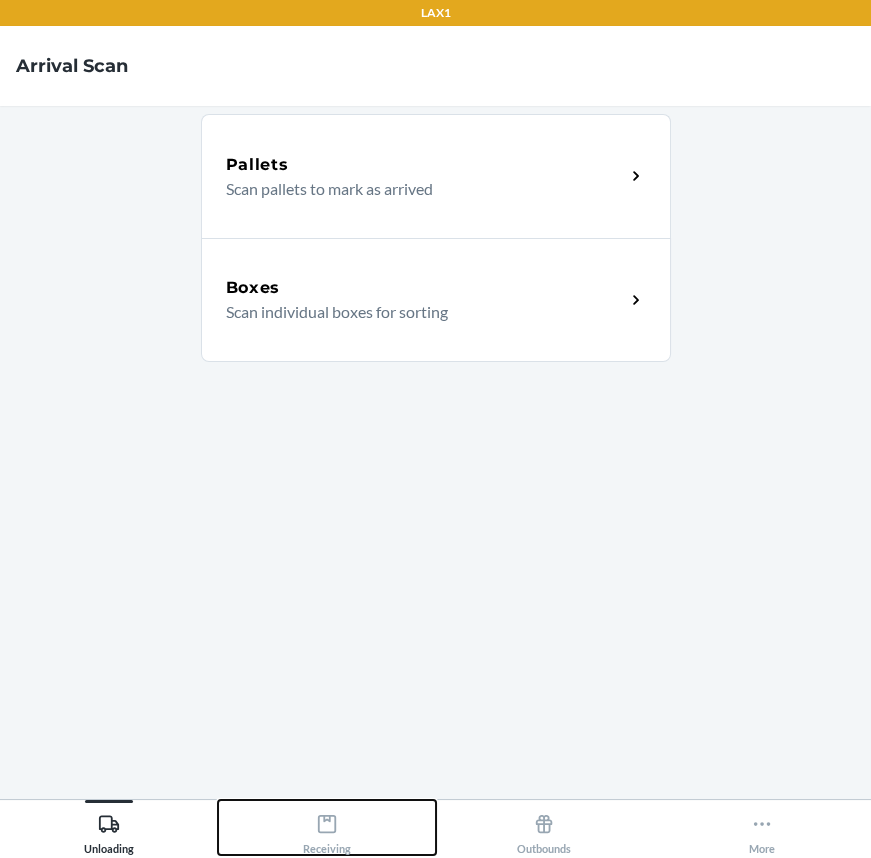 click on "Receiving" at bounding box center (327, 830) 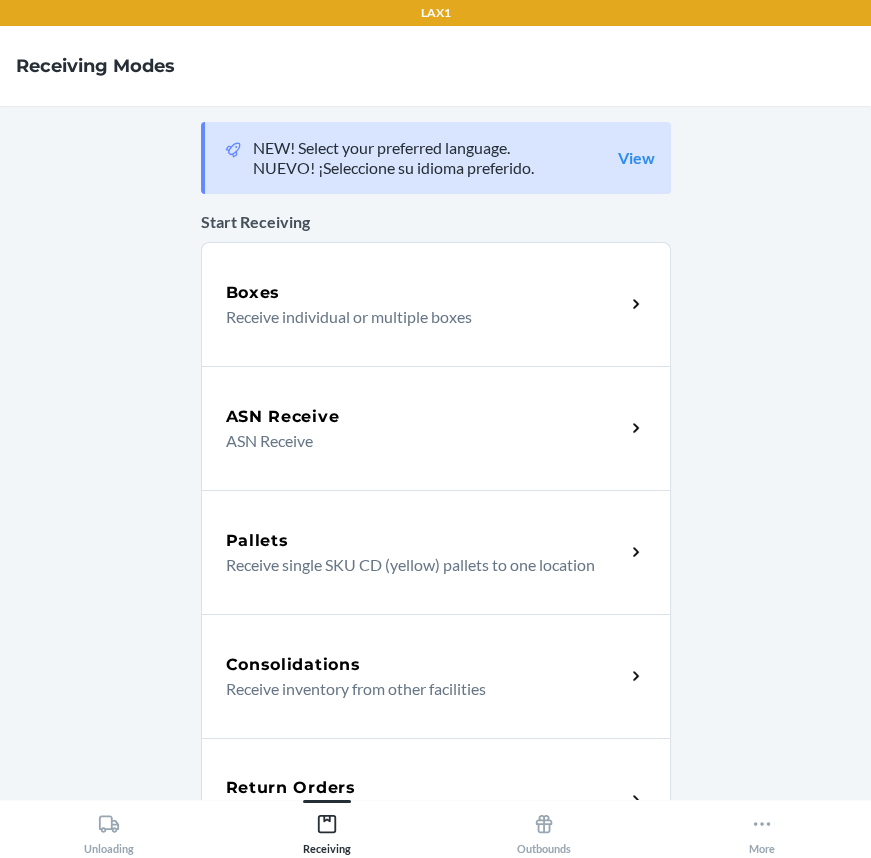 click on "Return Orders Receive return order package items" at bounding box center (436, 800) 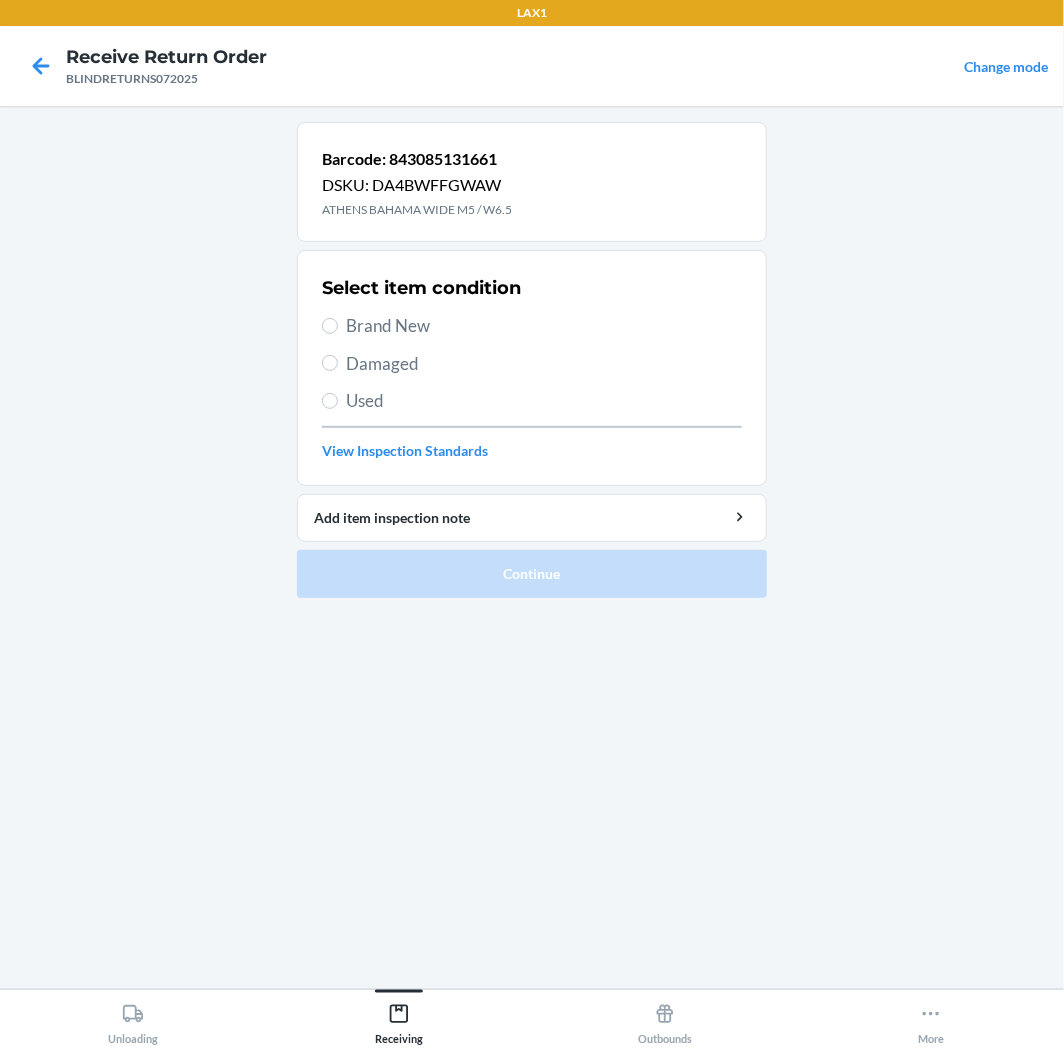 click on "Brand New" at bounding box center (544, 326) 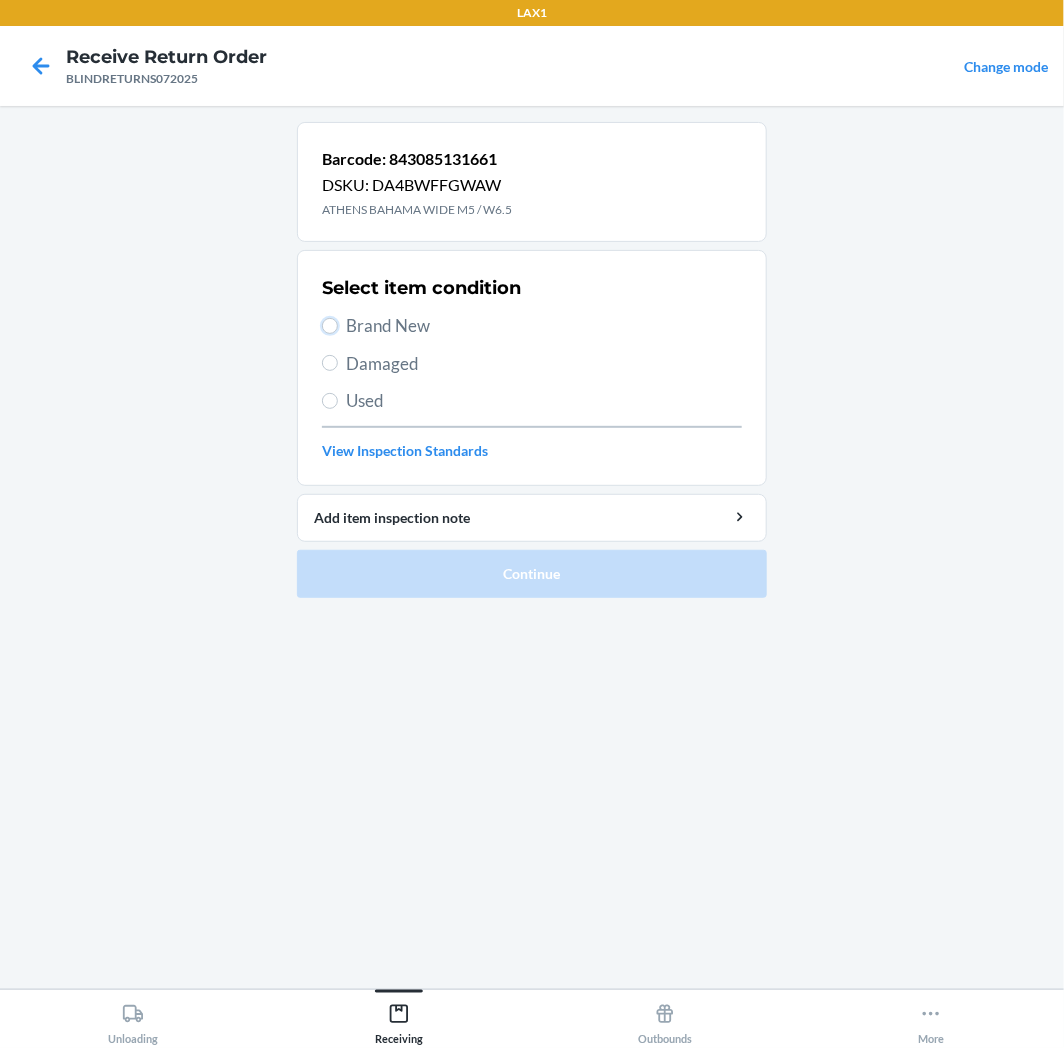 click on "Brand New" at bounding box center (330, 326) 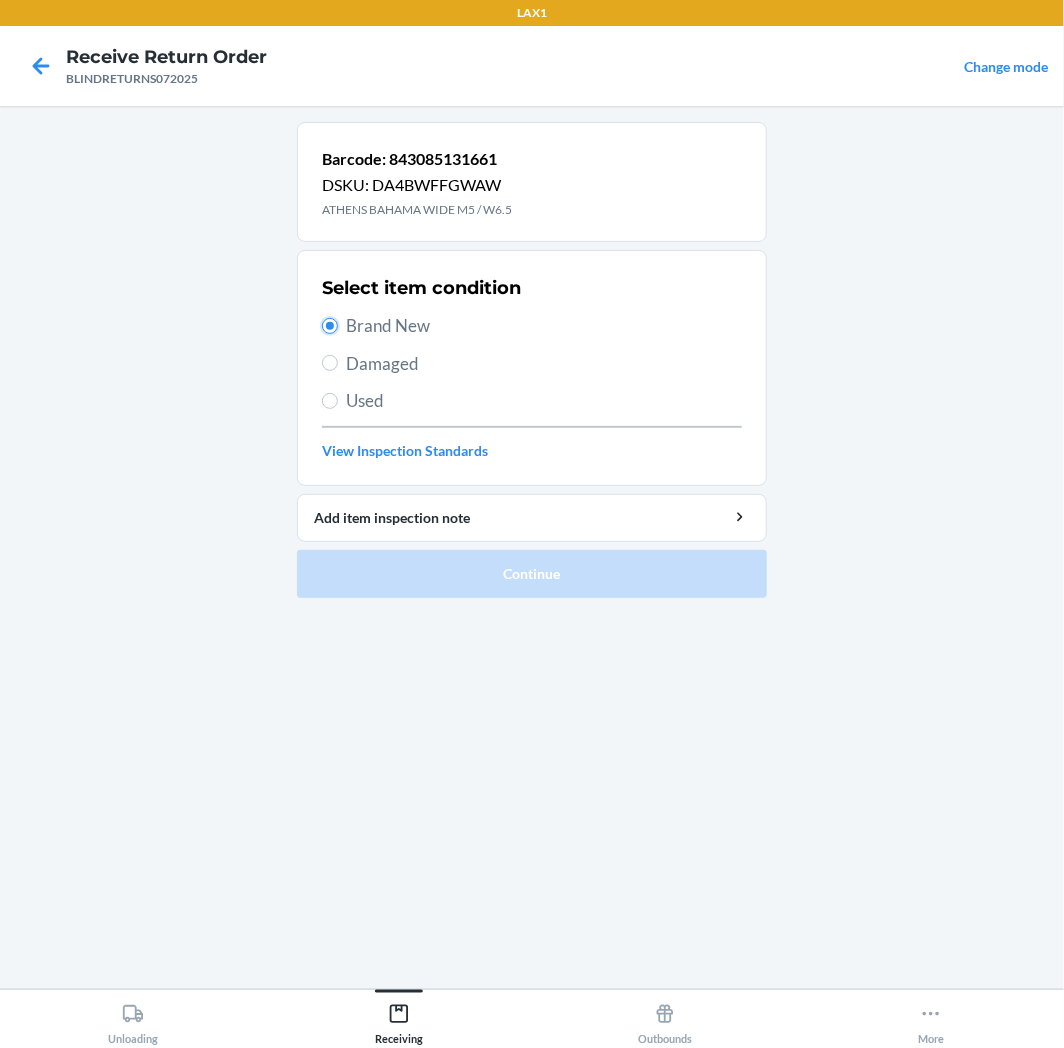 radio on "true" 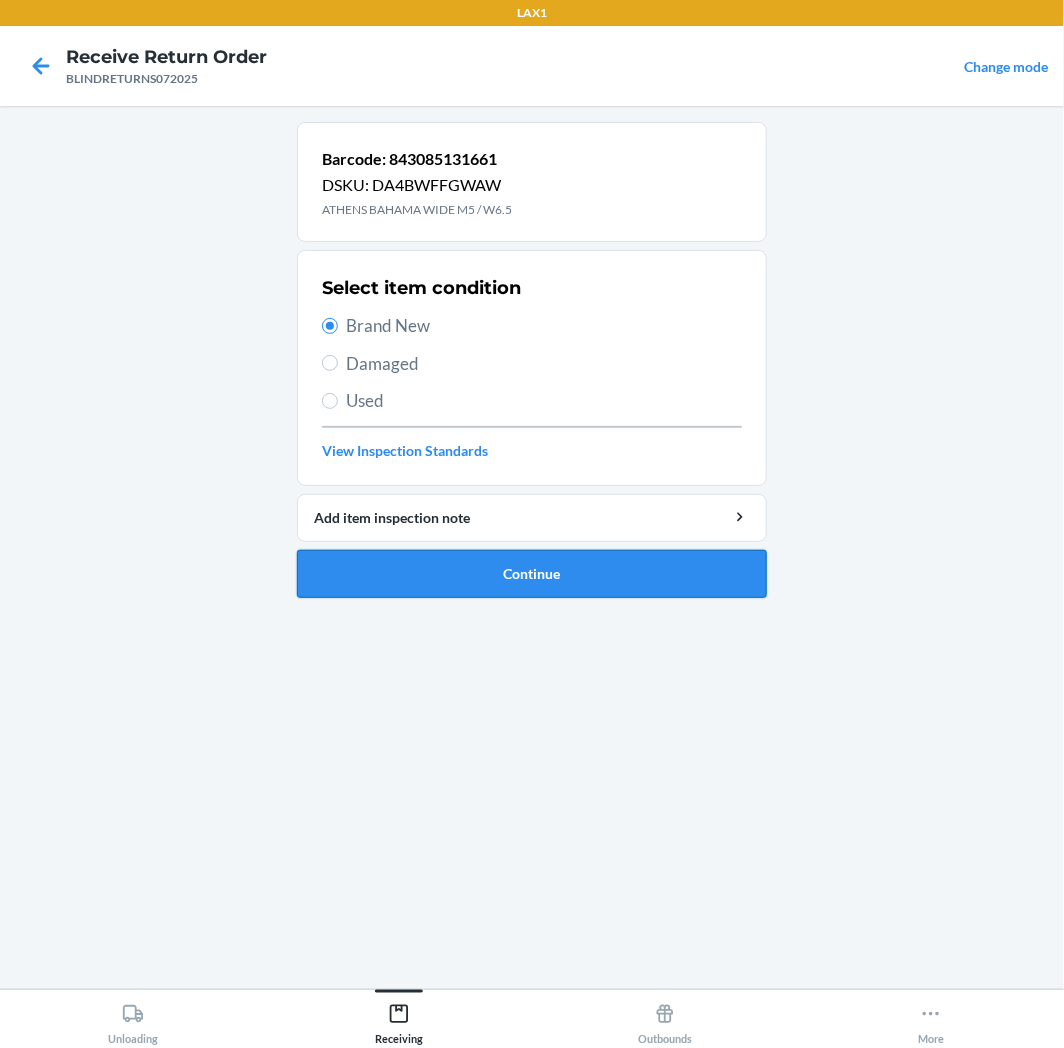 click on "Continue" at bounding box center [532, 574] 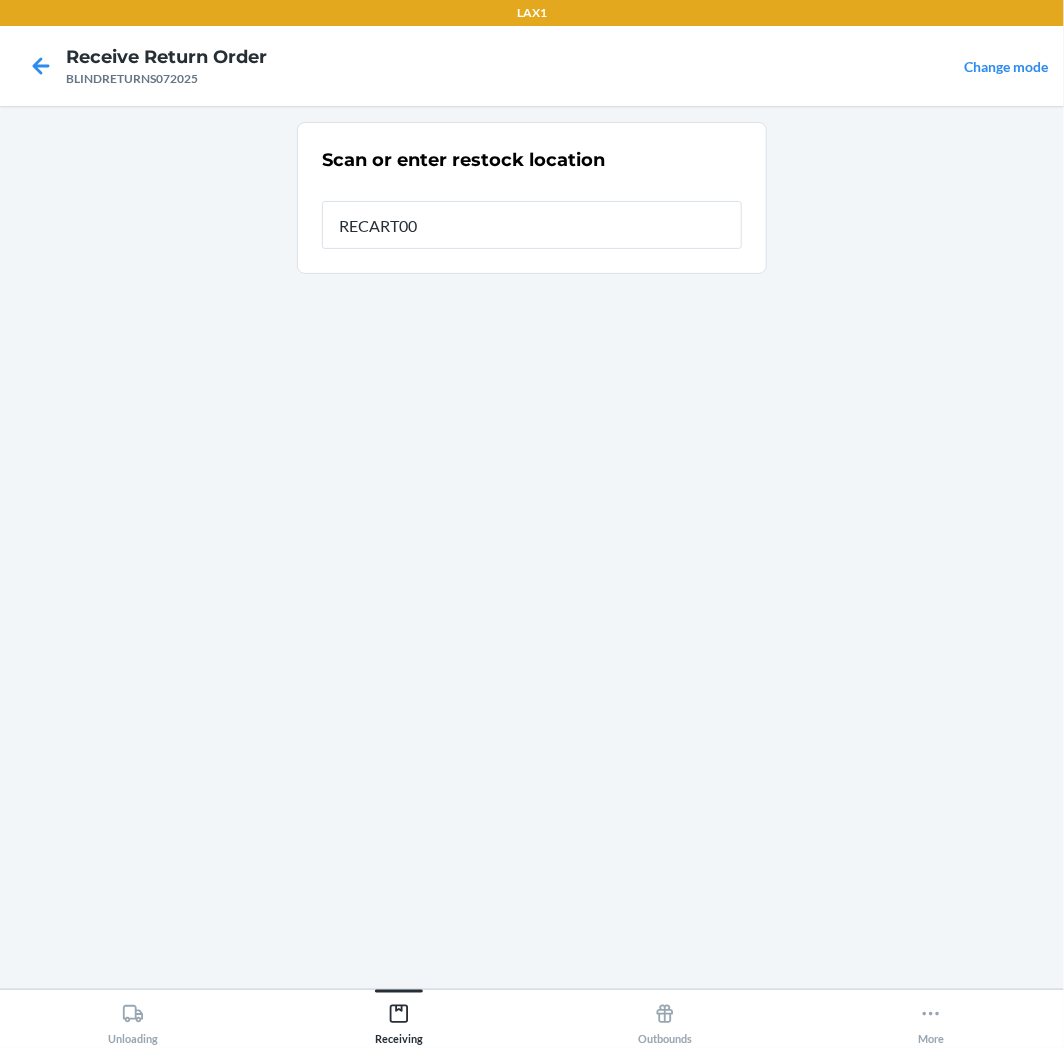type on "RECART009" 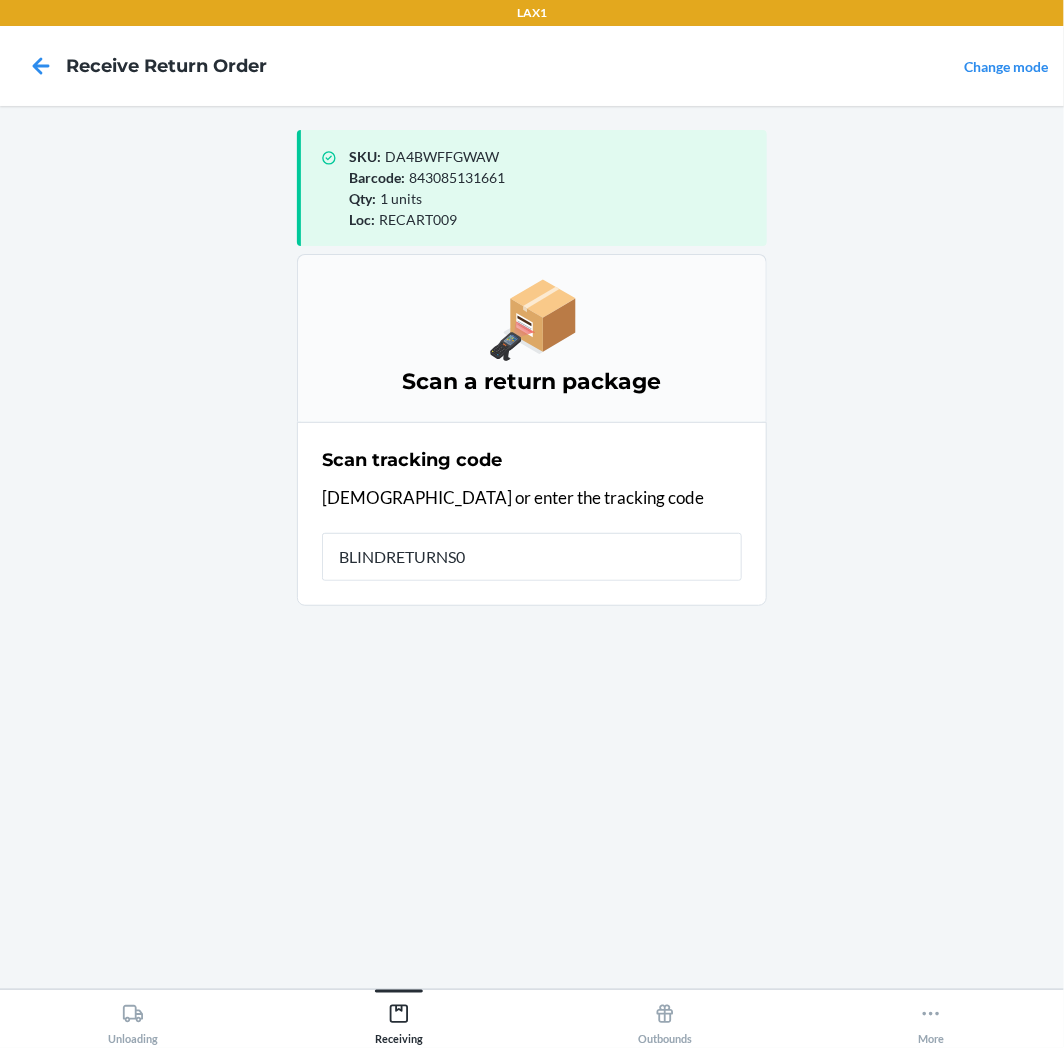 type on "BLINDRETURNS07" 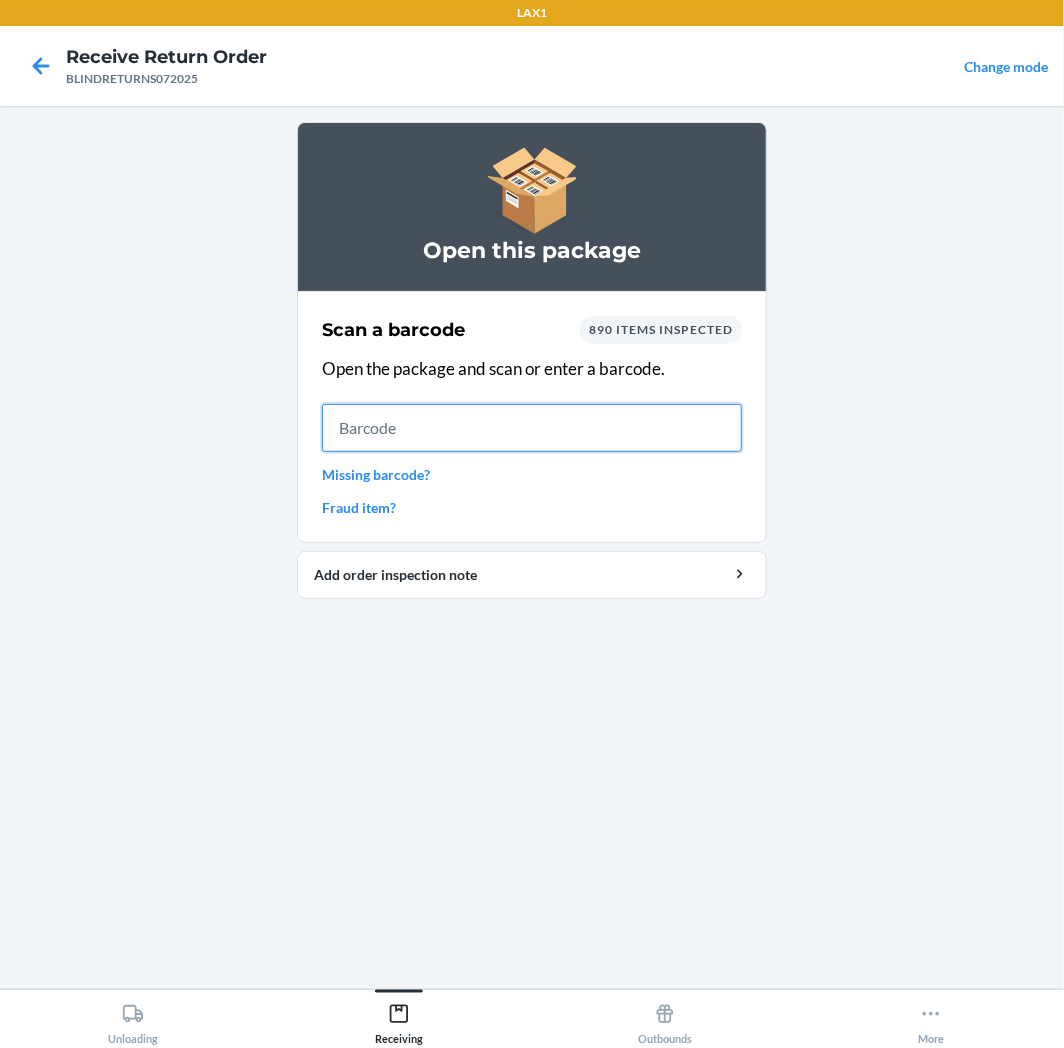 click at bounding box center (532, 428) 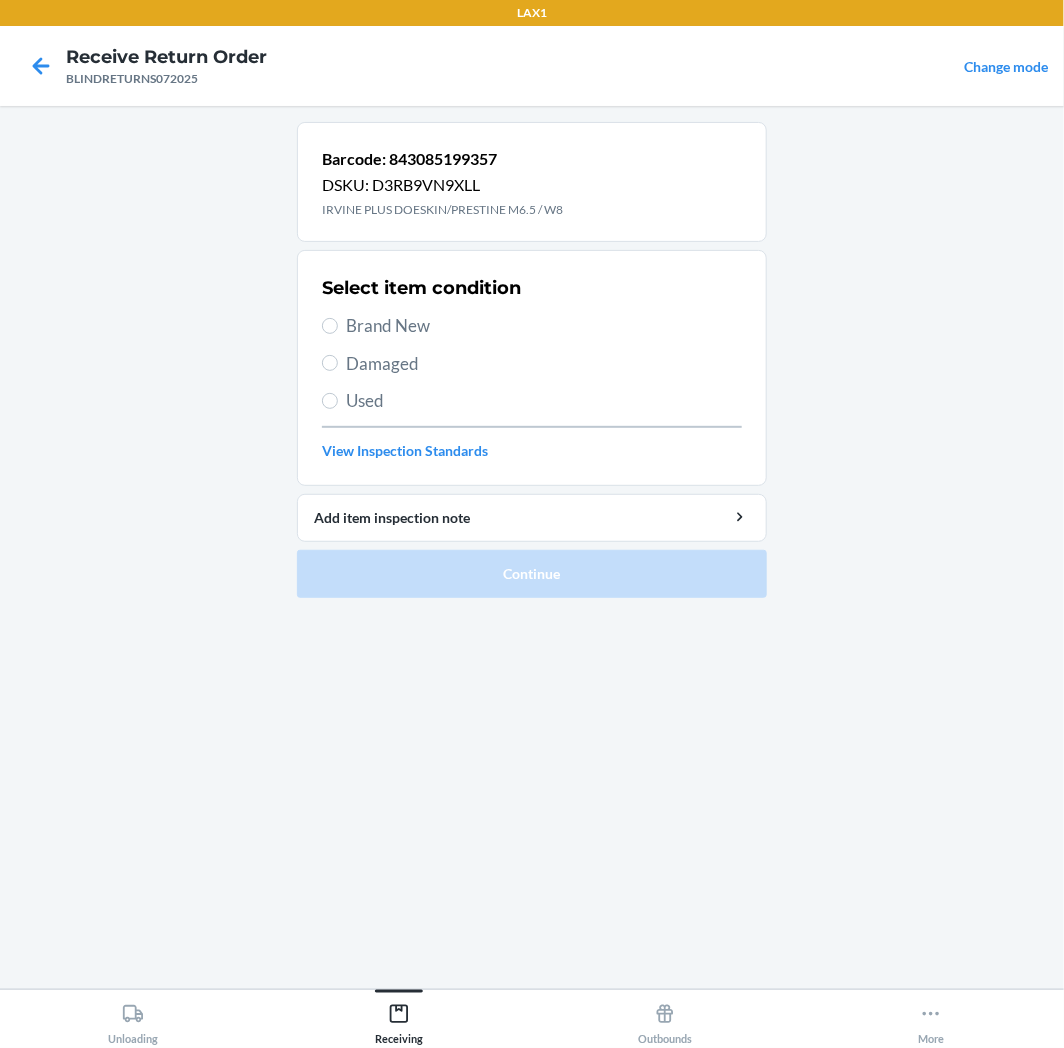click on "Brand New" at bounding box center (544, 326) 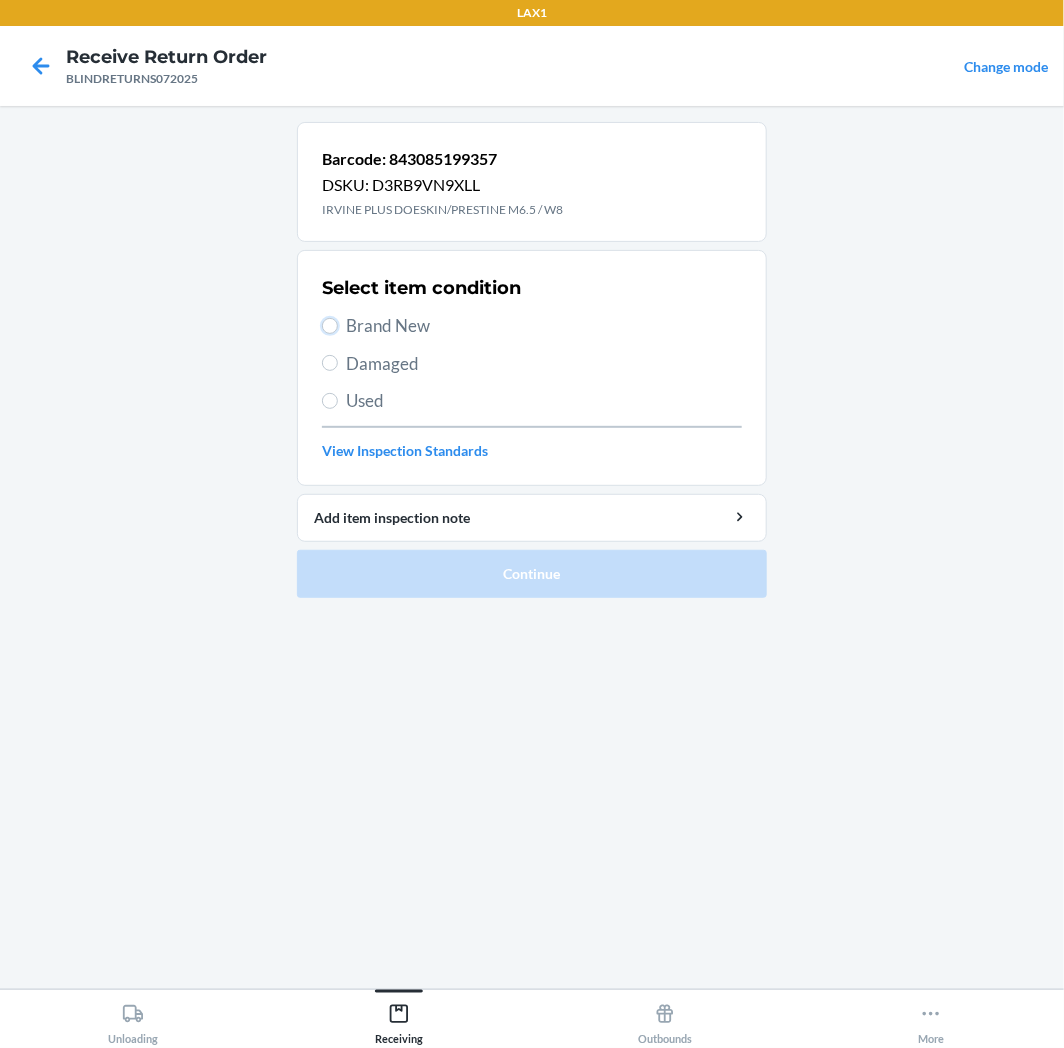 click on "Brand New" at bounding box center (330, 326) 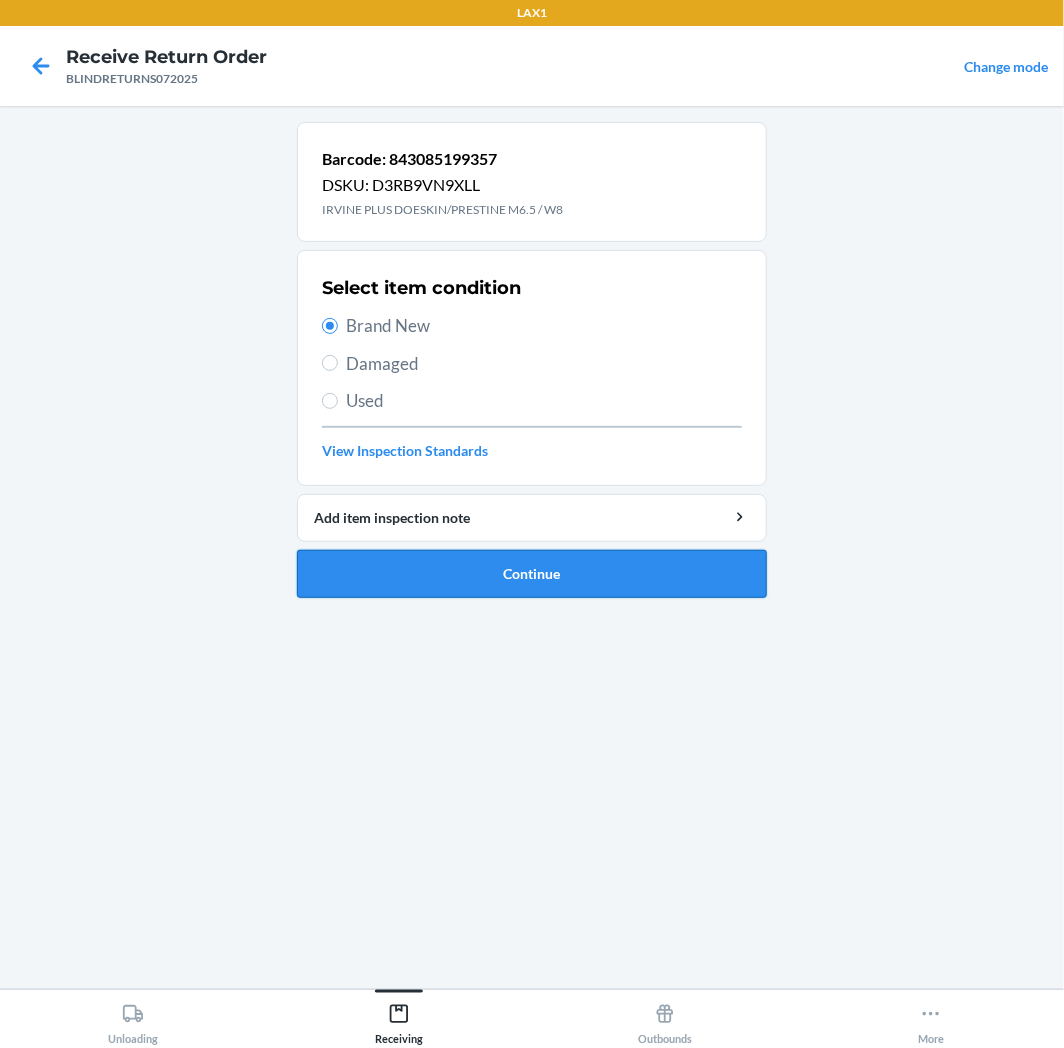 click on "Continue" at bounding box center [532, 574] 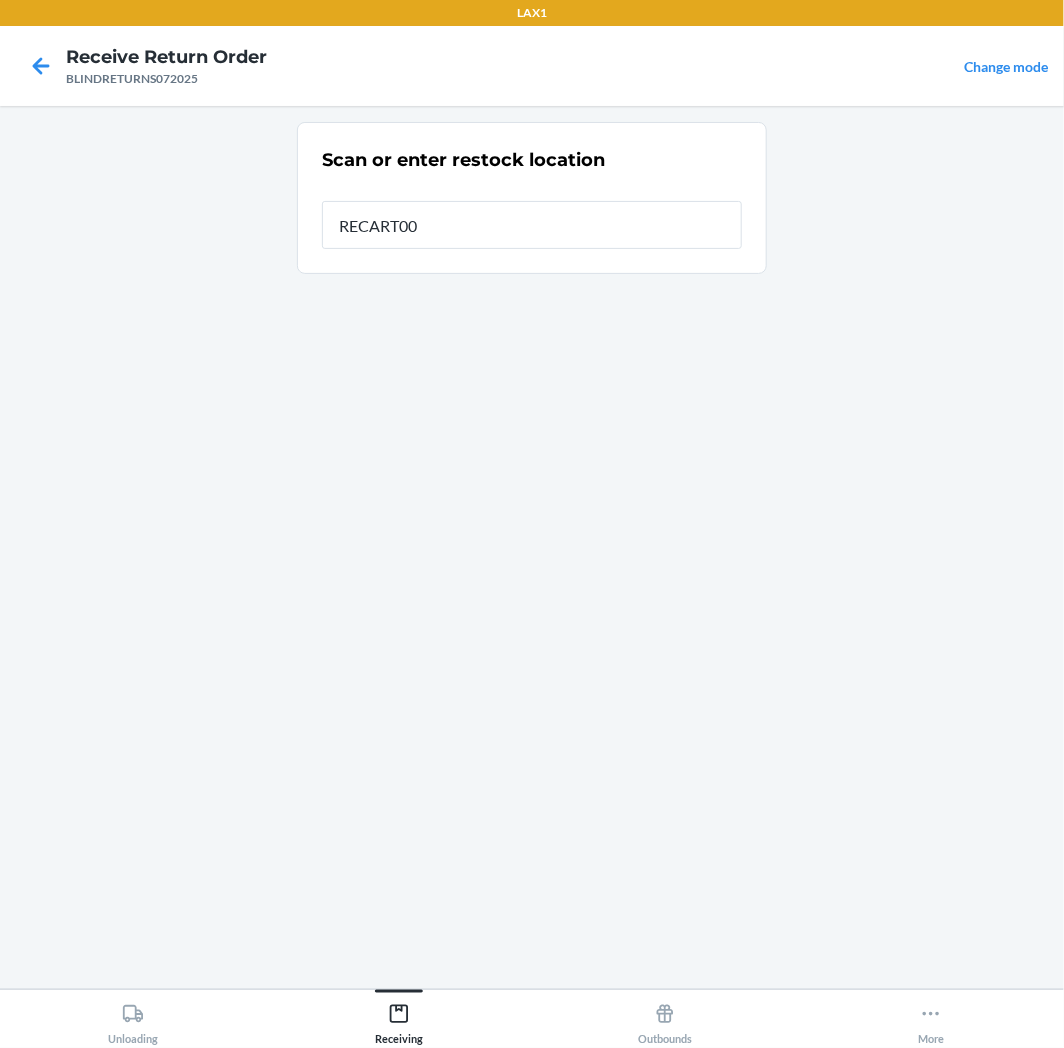 type on "RECART009" 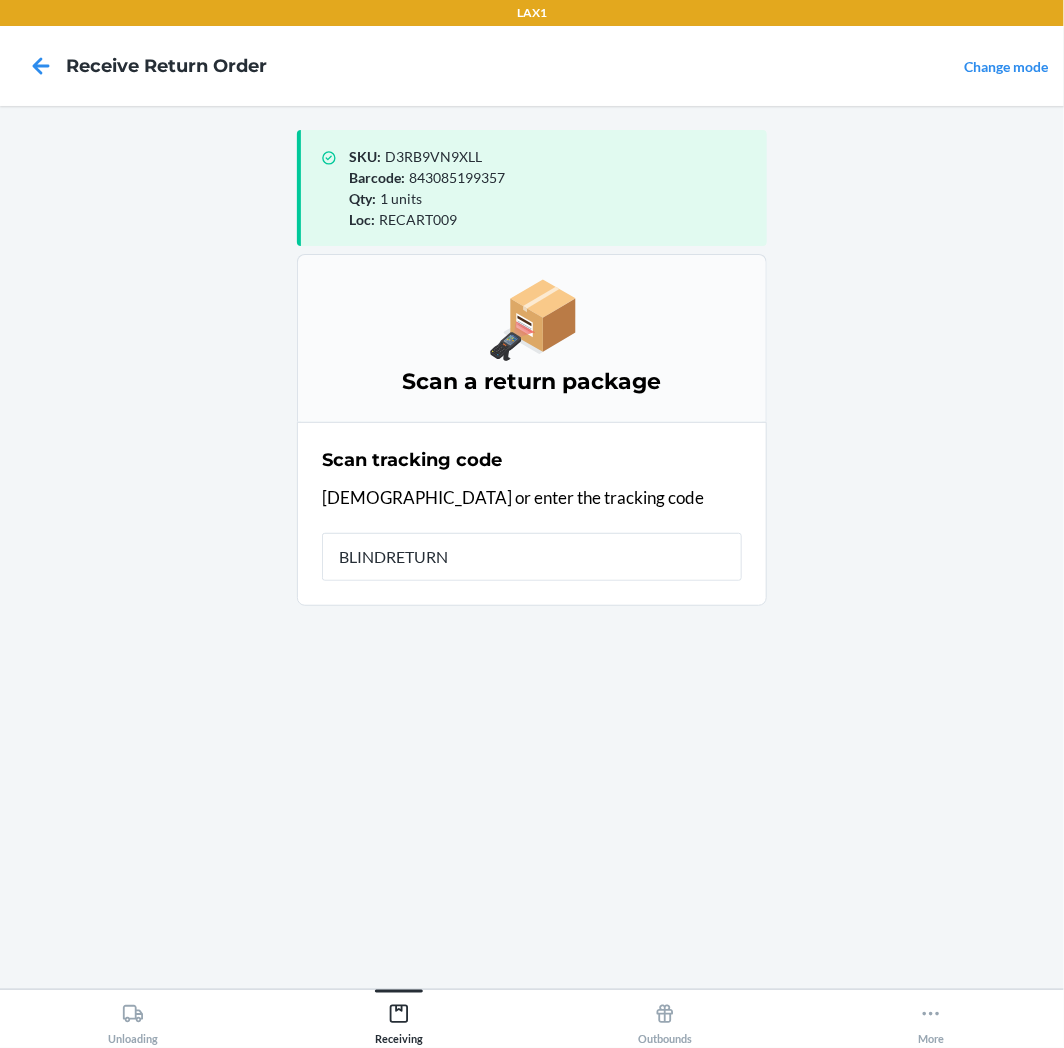 type on "BLINDRETURNS" 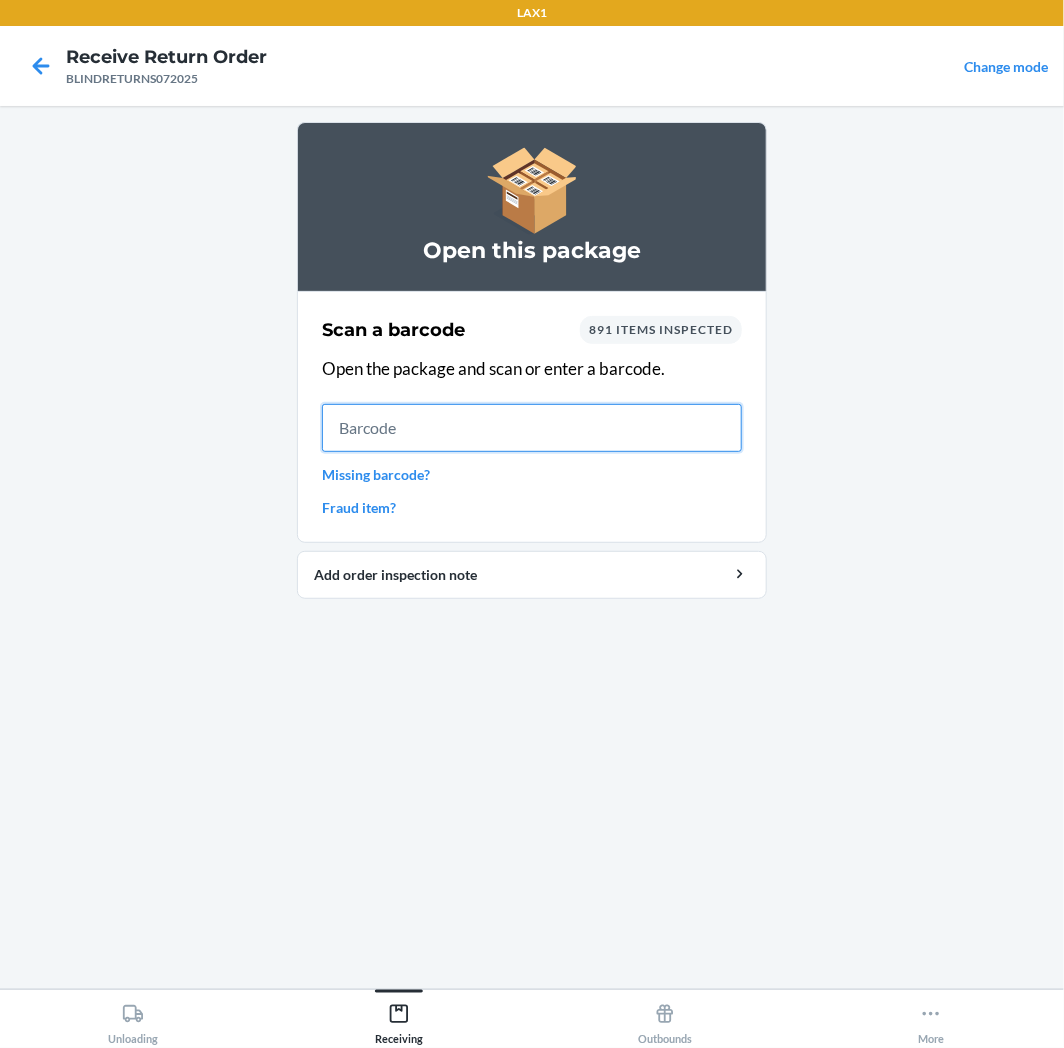 click at bounding box center (532, 428) 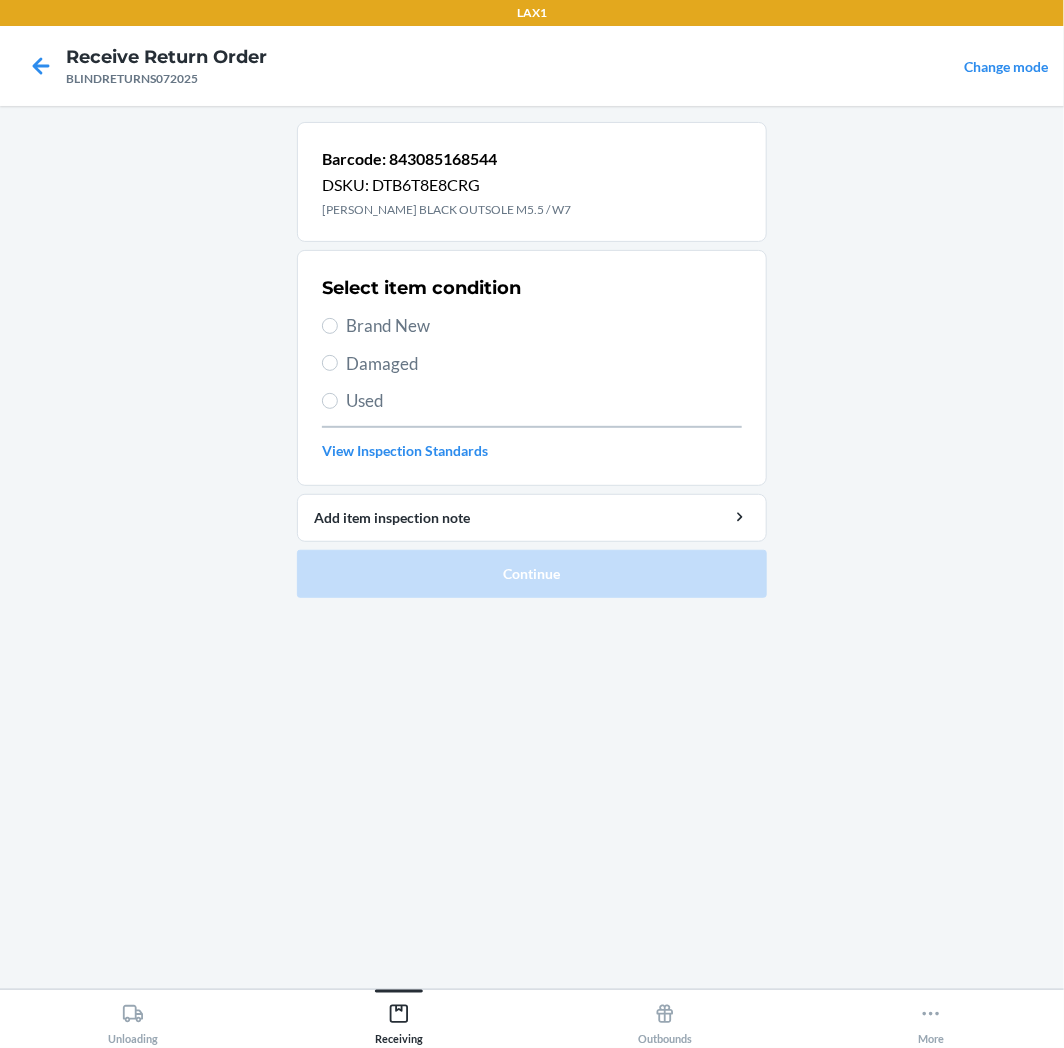 click on "Brand New" at bounding box center [544, 326] 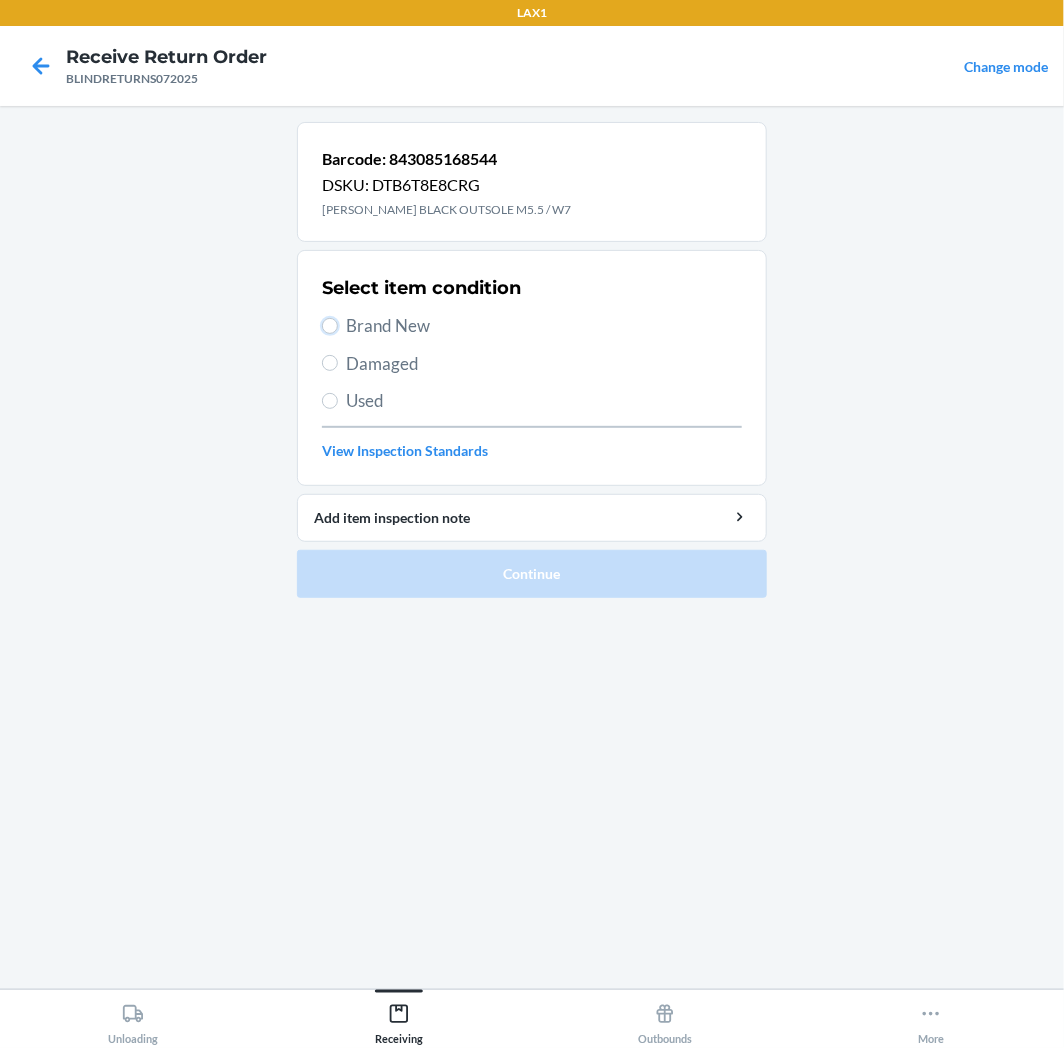 click on "Brand New" at bounding box center [330, 326] 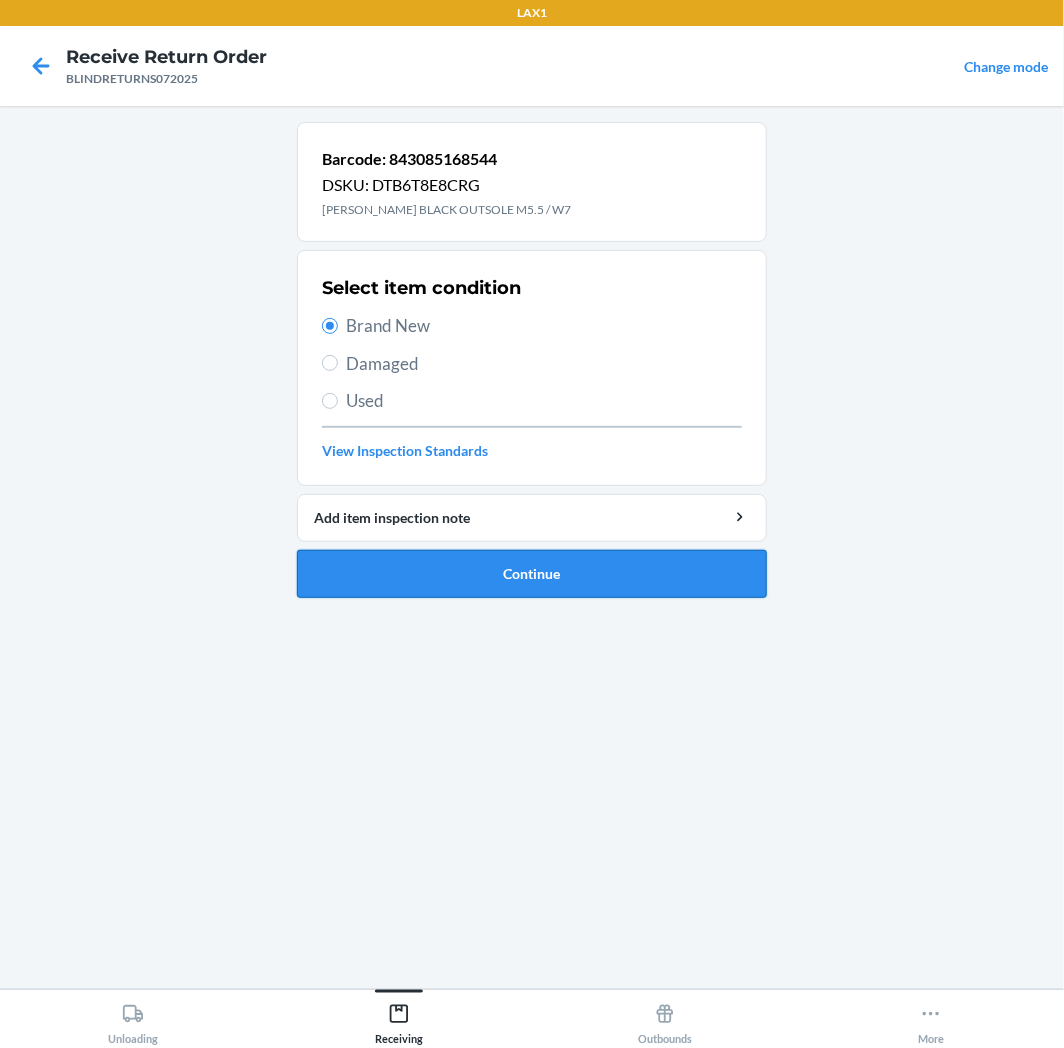 click on "Continue" at bounding box center [532, 574] 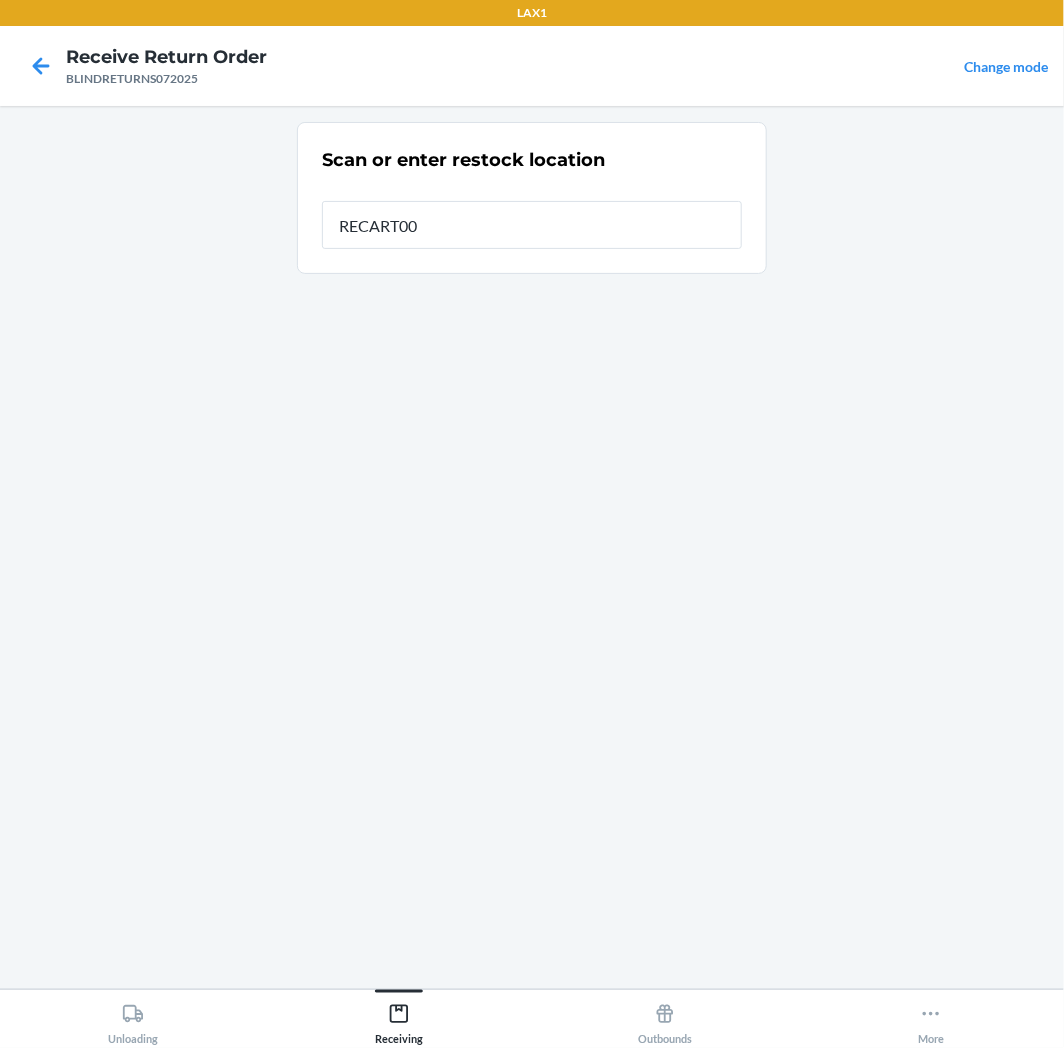 type on "RECART009" 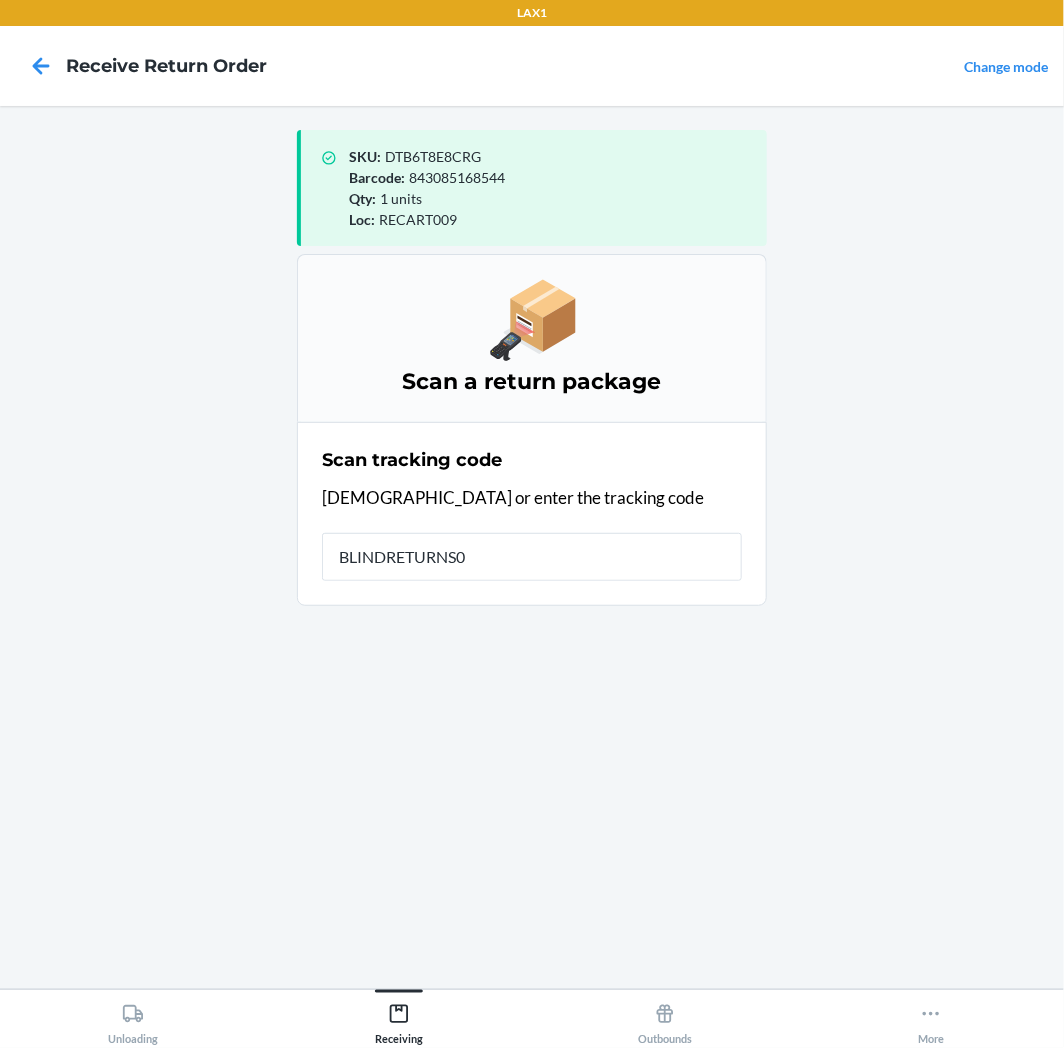type on "BLINDRETURNS07" 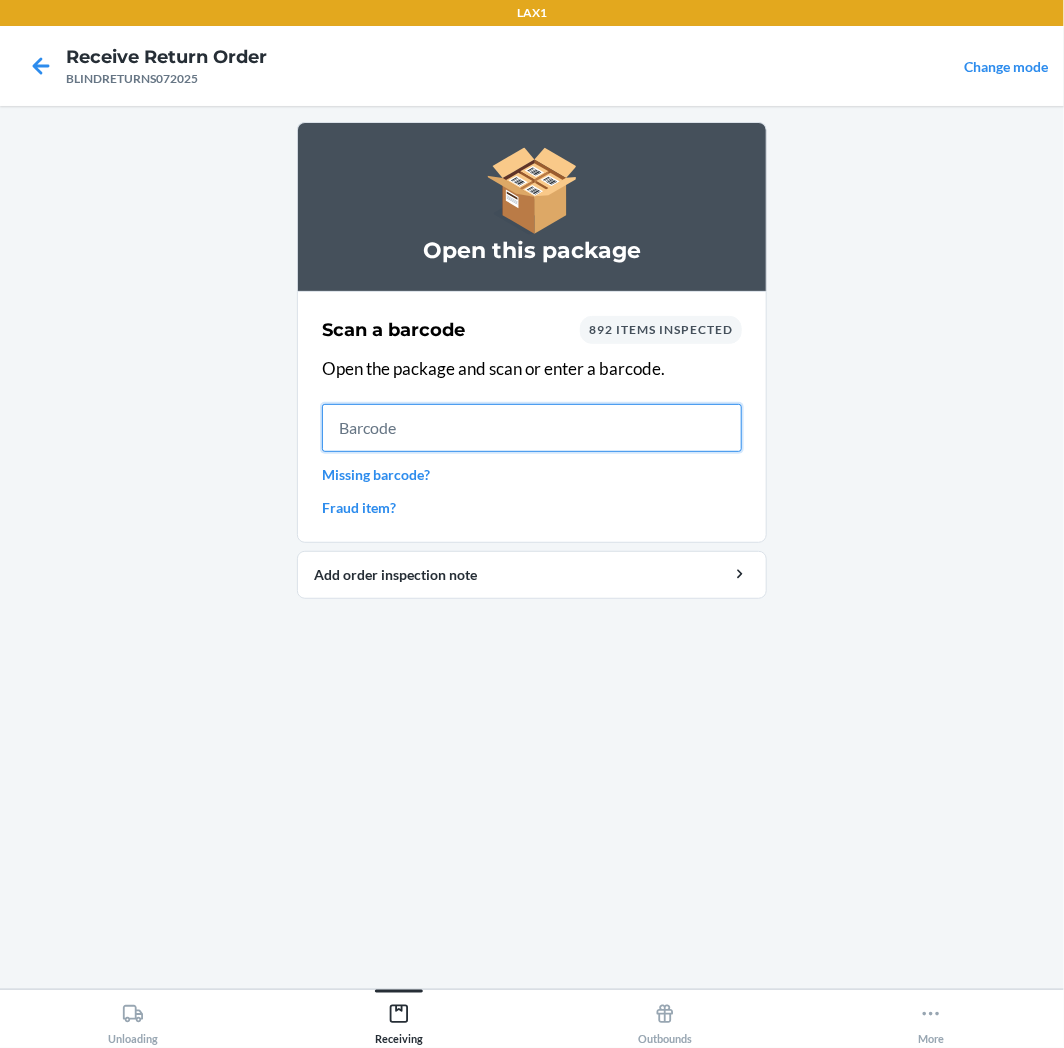 click at bounding box center (532, 428) 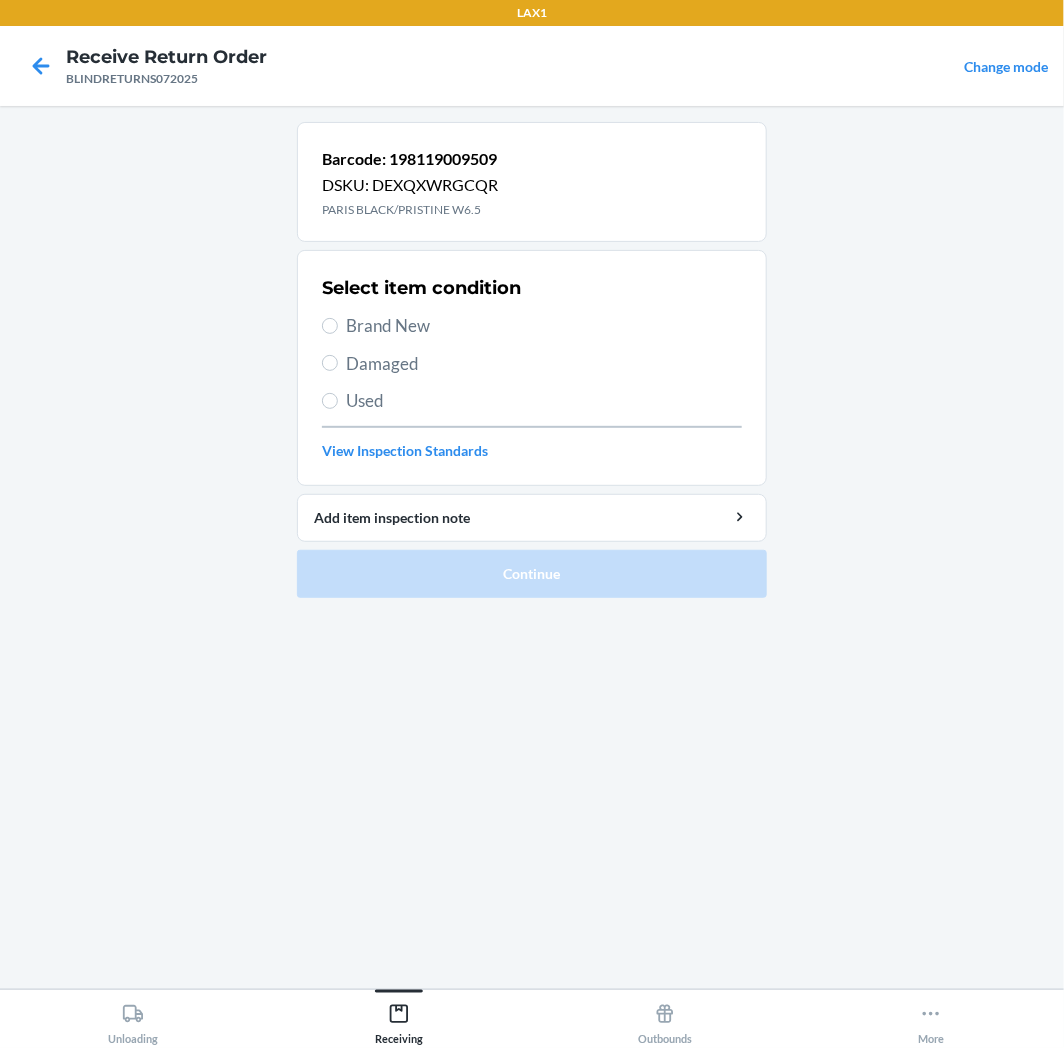 click on "Brand New" at bounding box center (544, 326) 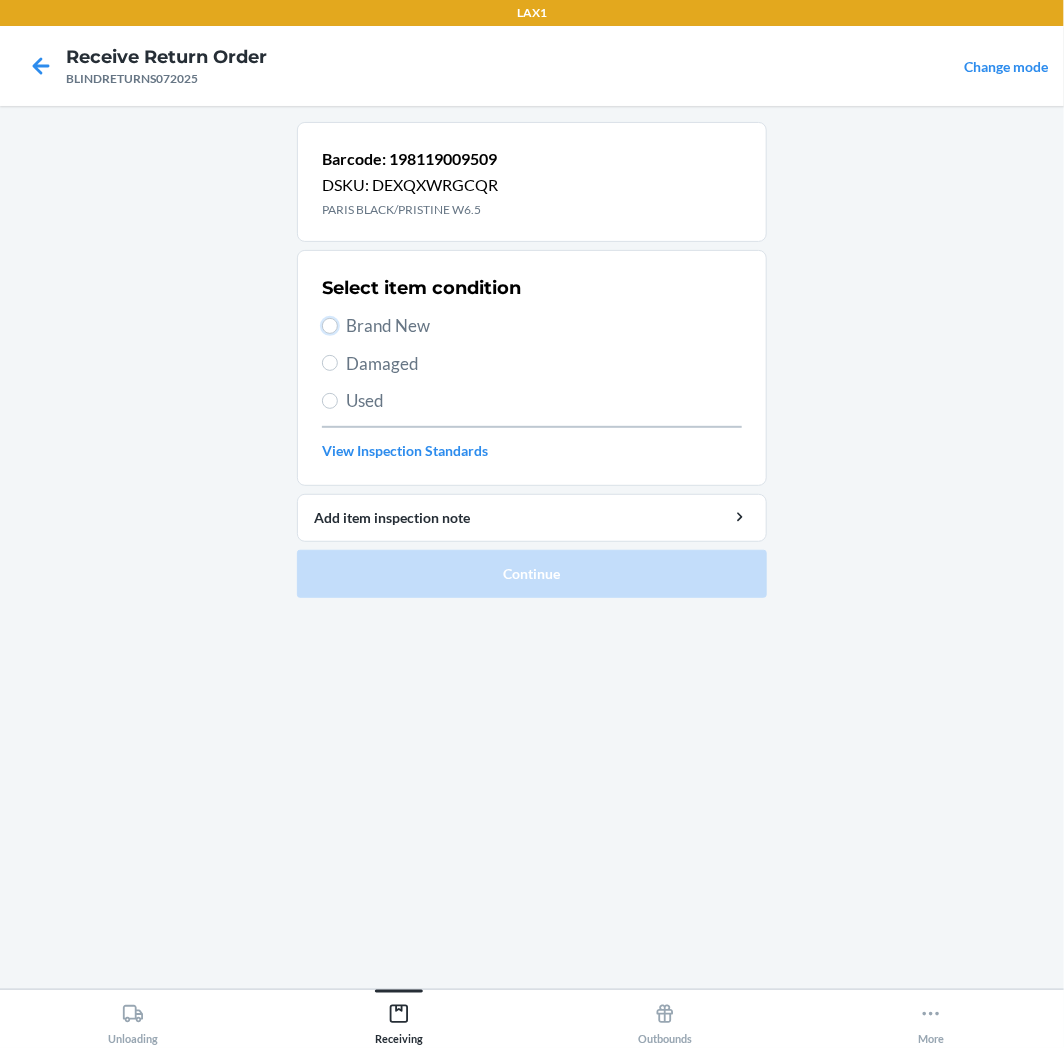 click on "Brand New" at bounding box center [330, 326] 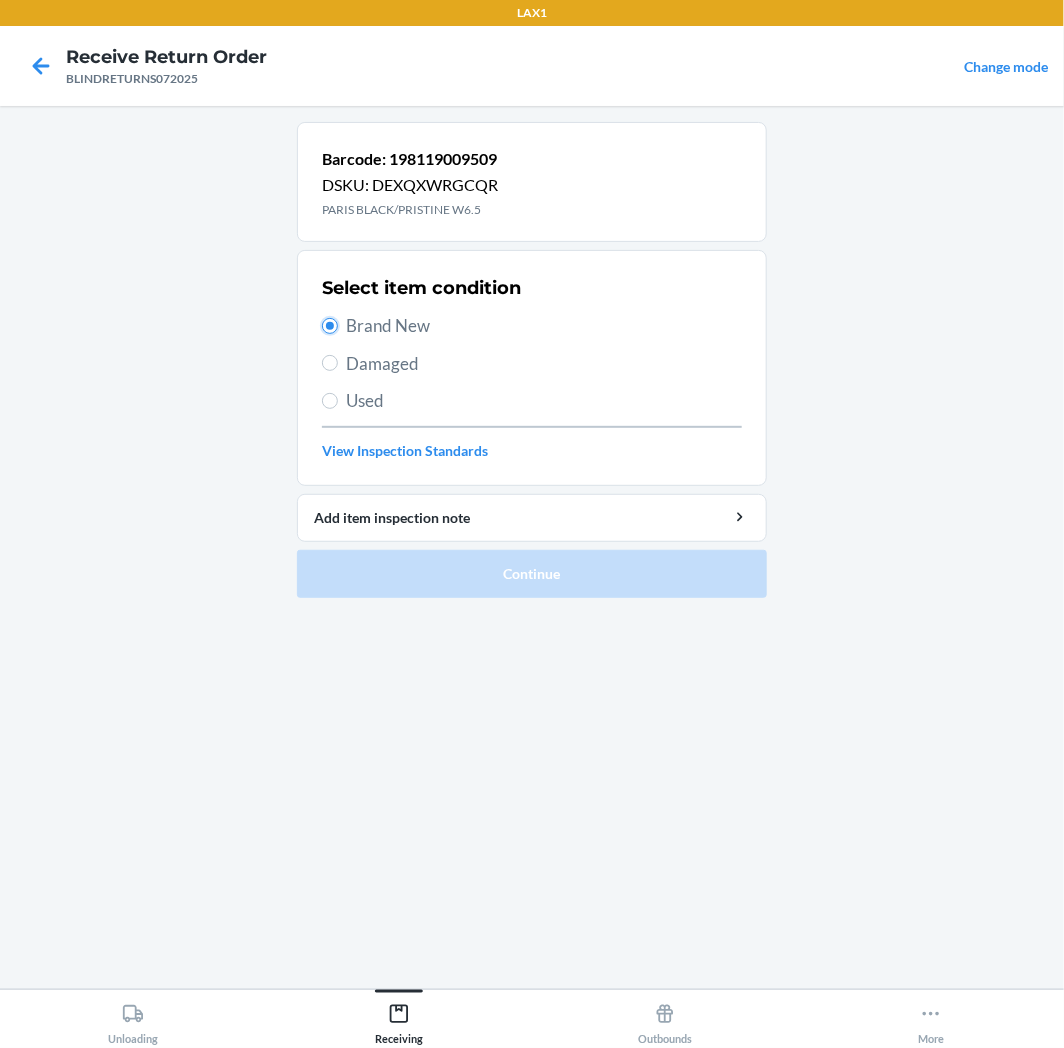 radio on "true" 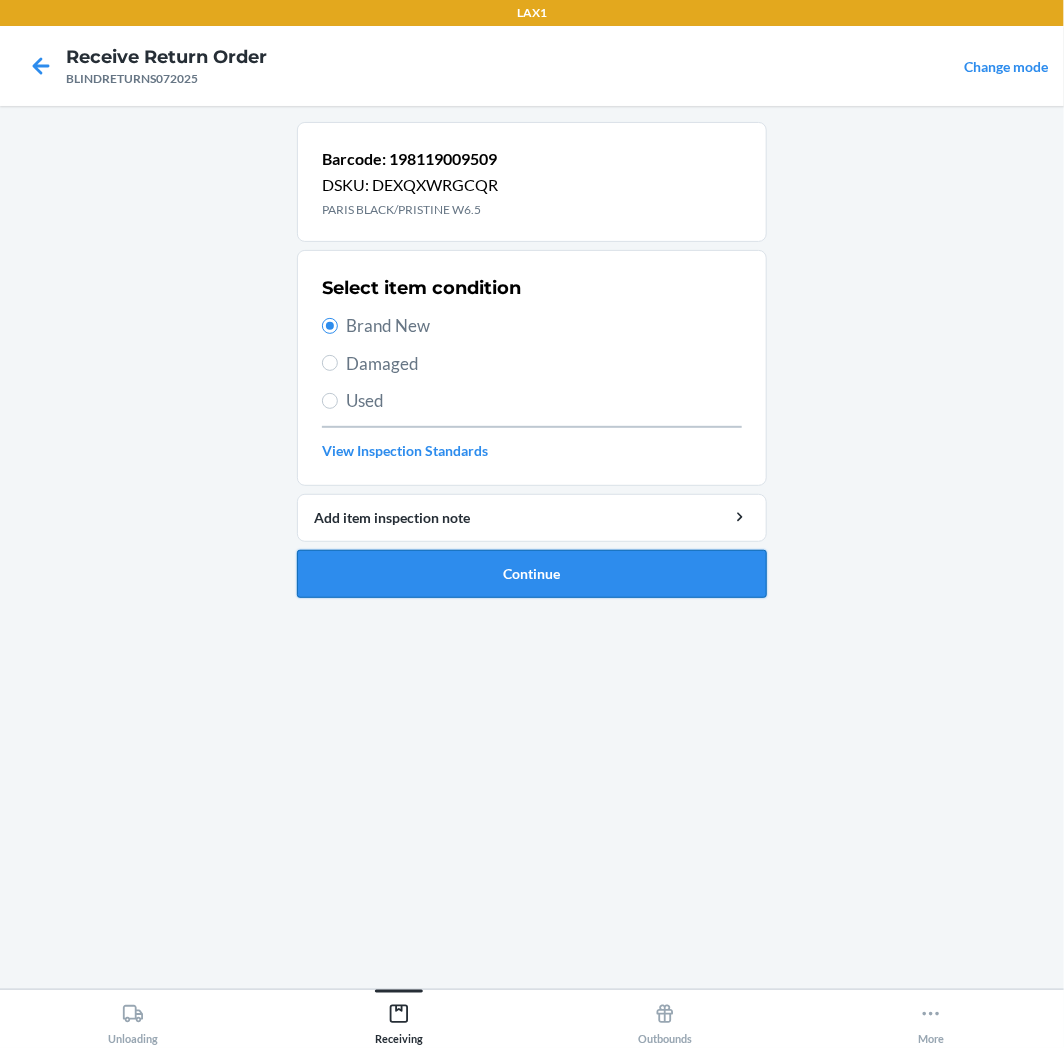 click on "Continue" at bounding box center [532, 574] 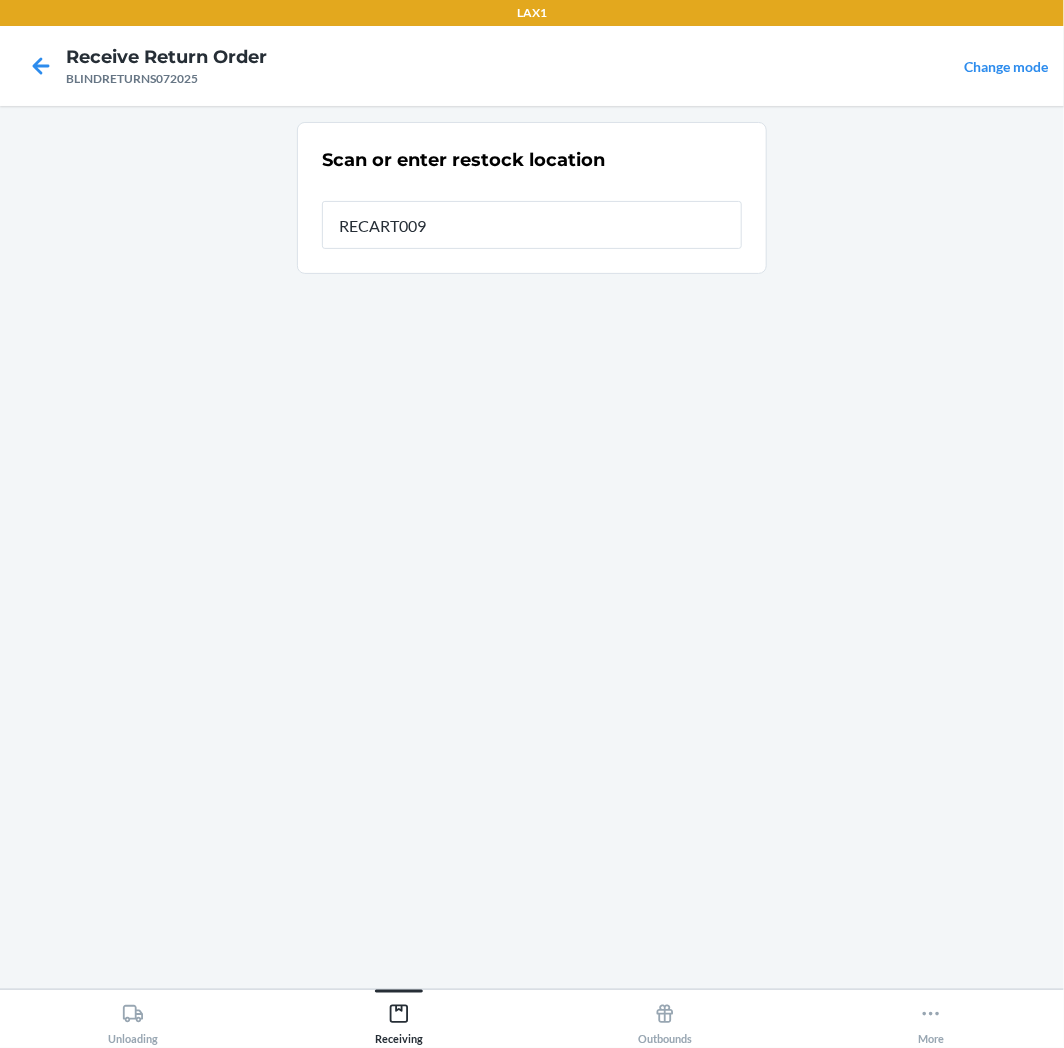 type on "RECART009" 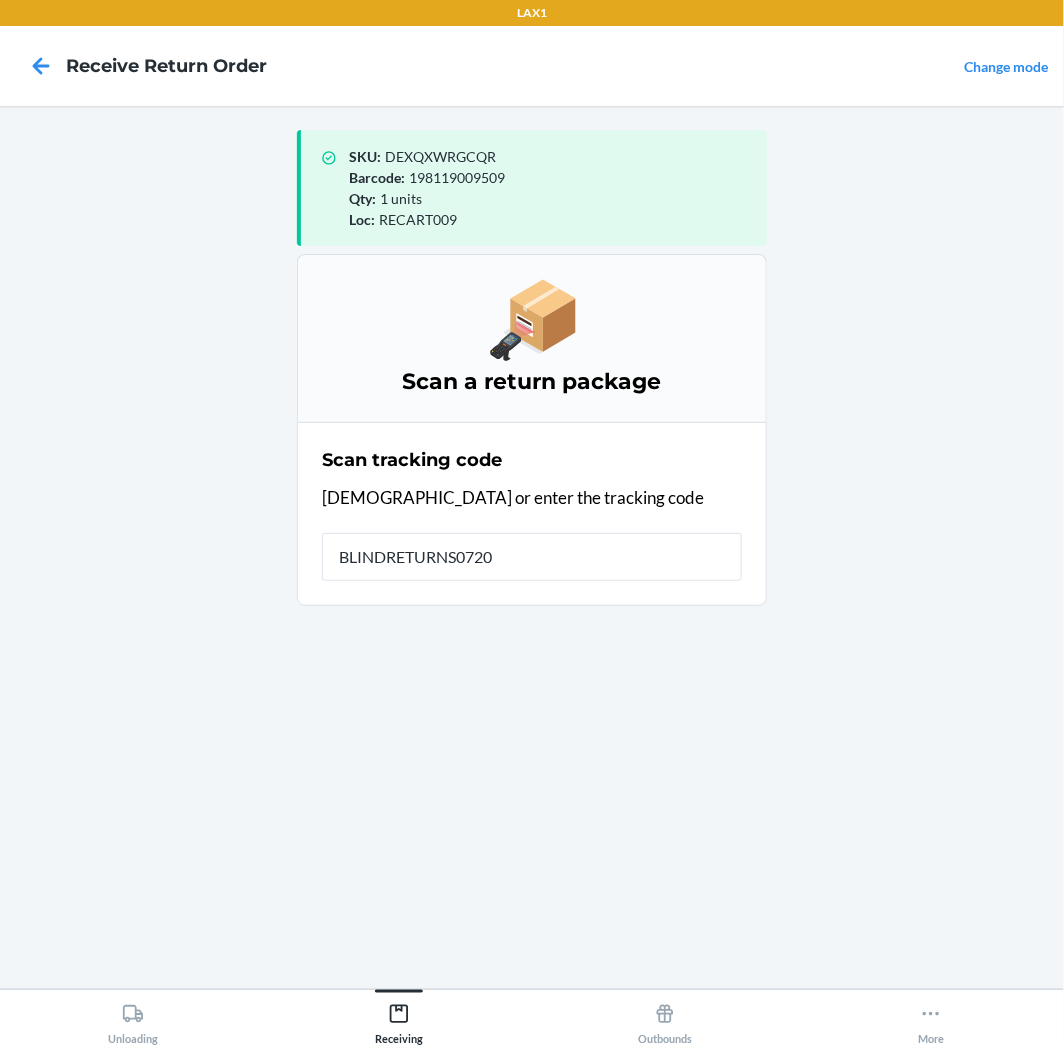 type on "BLINDRETURNS07202" 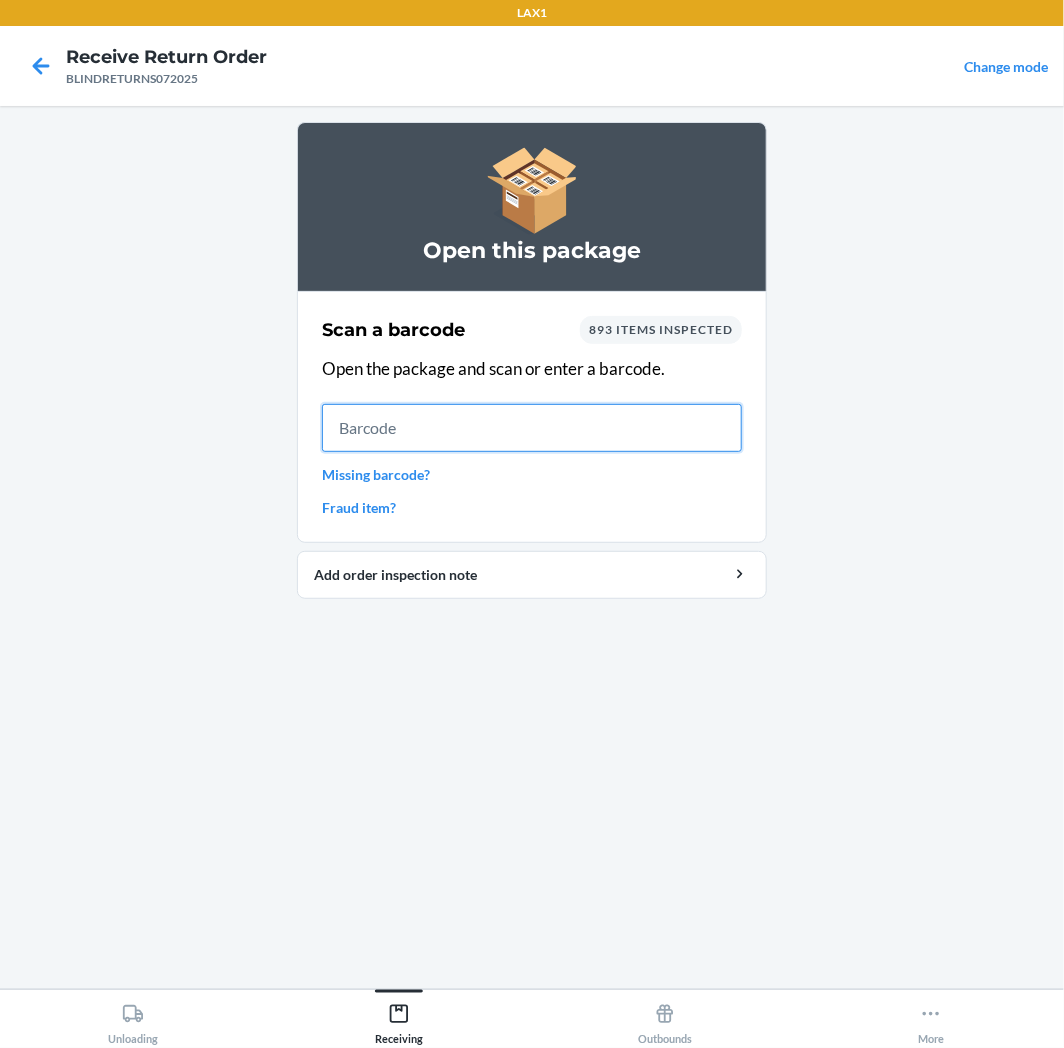 click at bounding box center [532, 428] 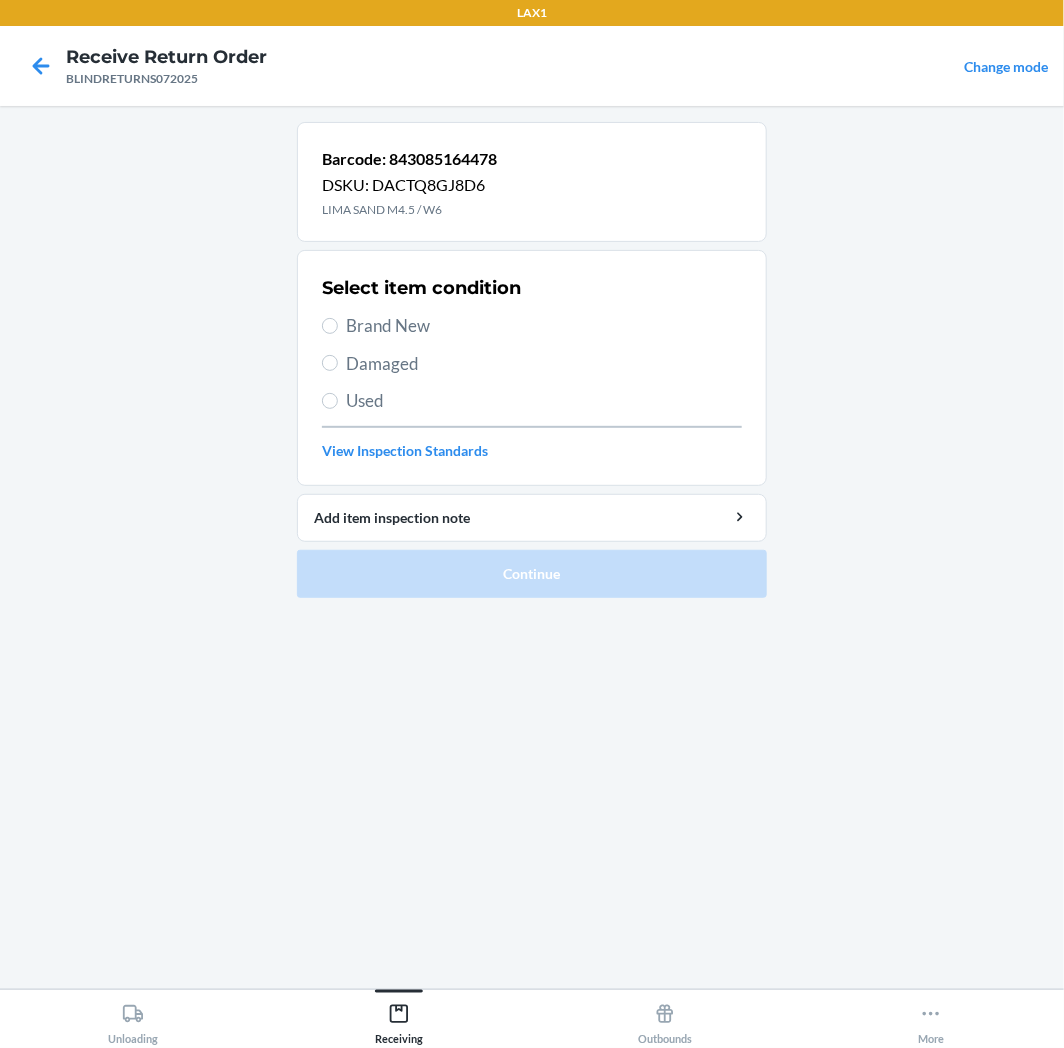 click on "Brand New" at bounding box center (544, 326) 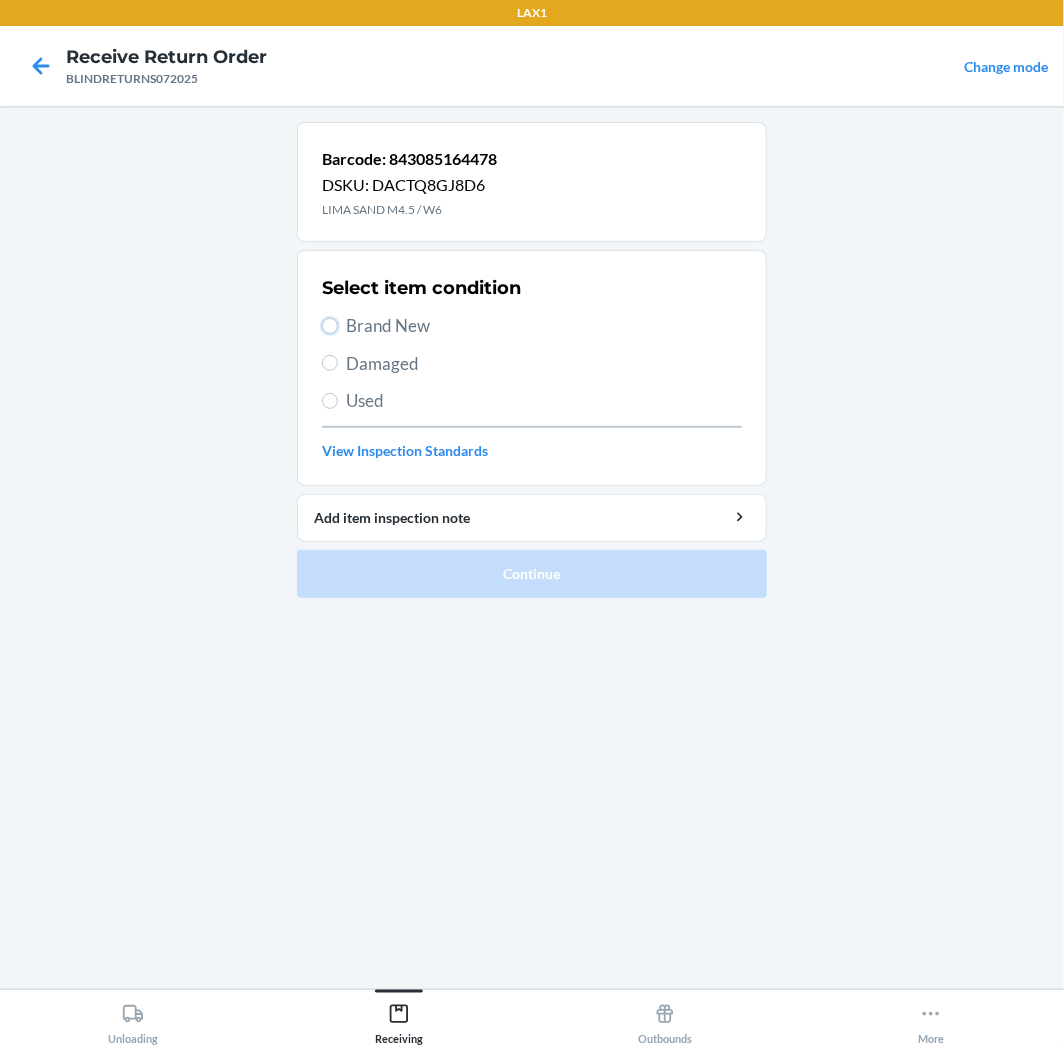 click on "Brand New" at bounding box center (330, 326) 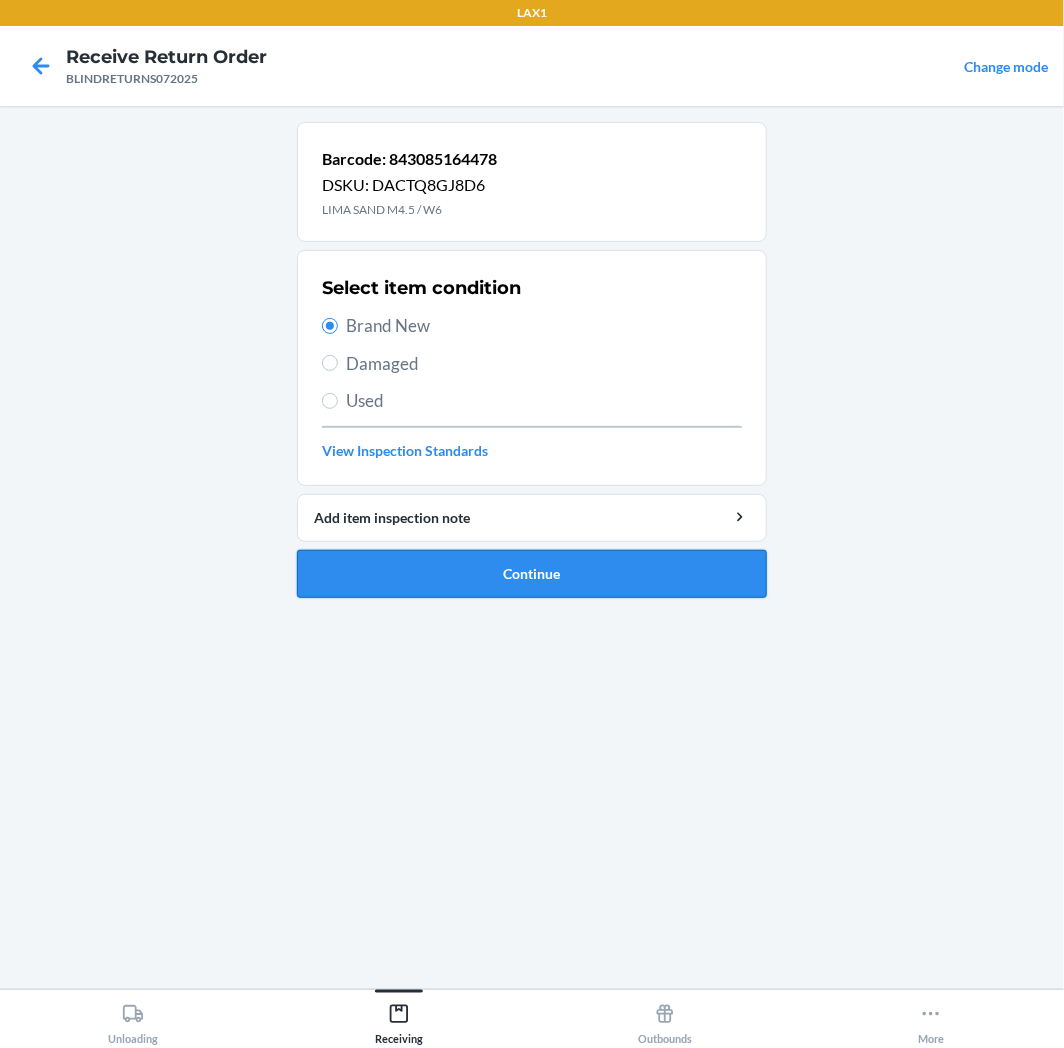 click on "Continue" at bounding box center [532, 574] 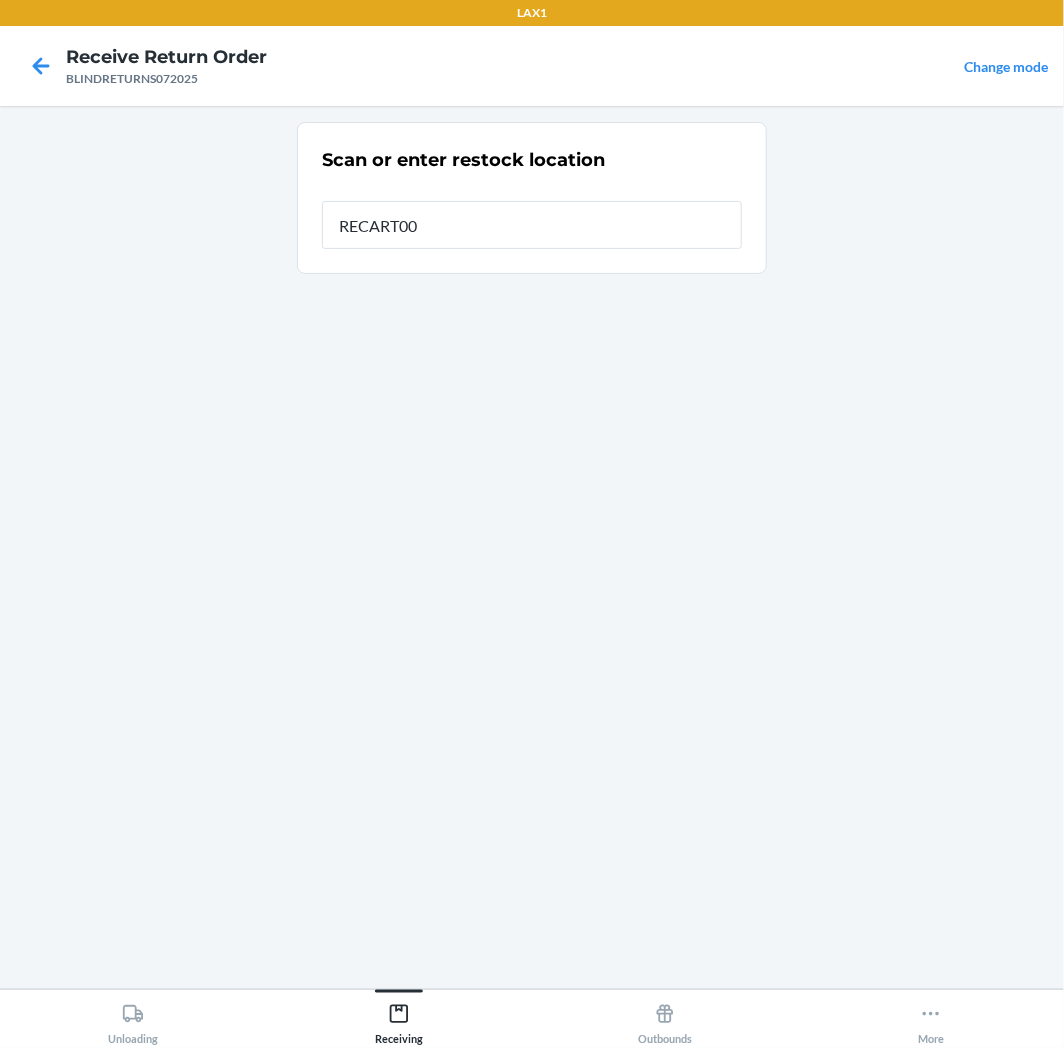 type on "RECART009" 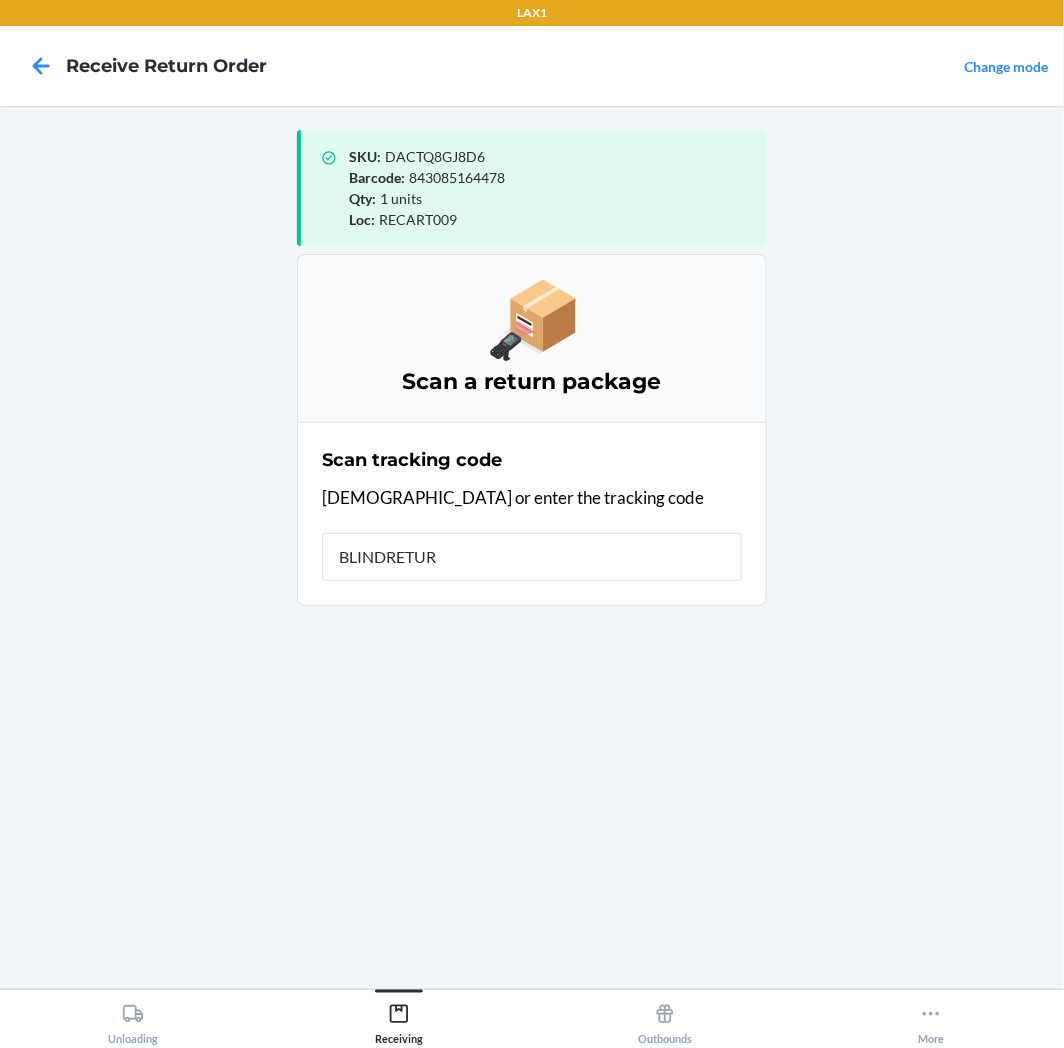 type on "BLINDRETURN" 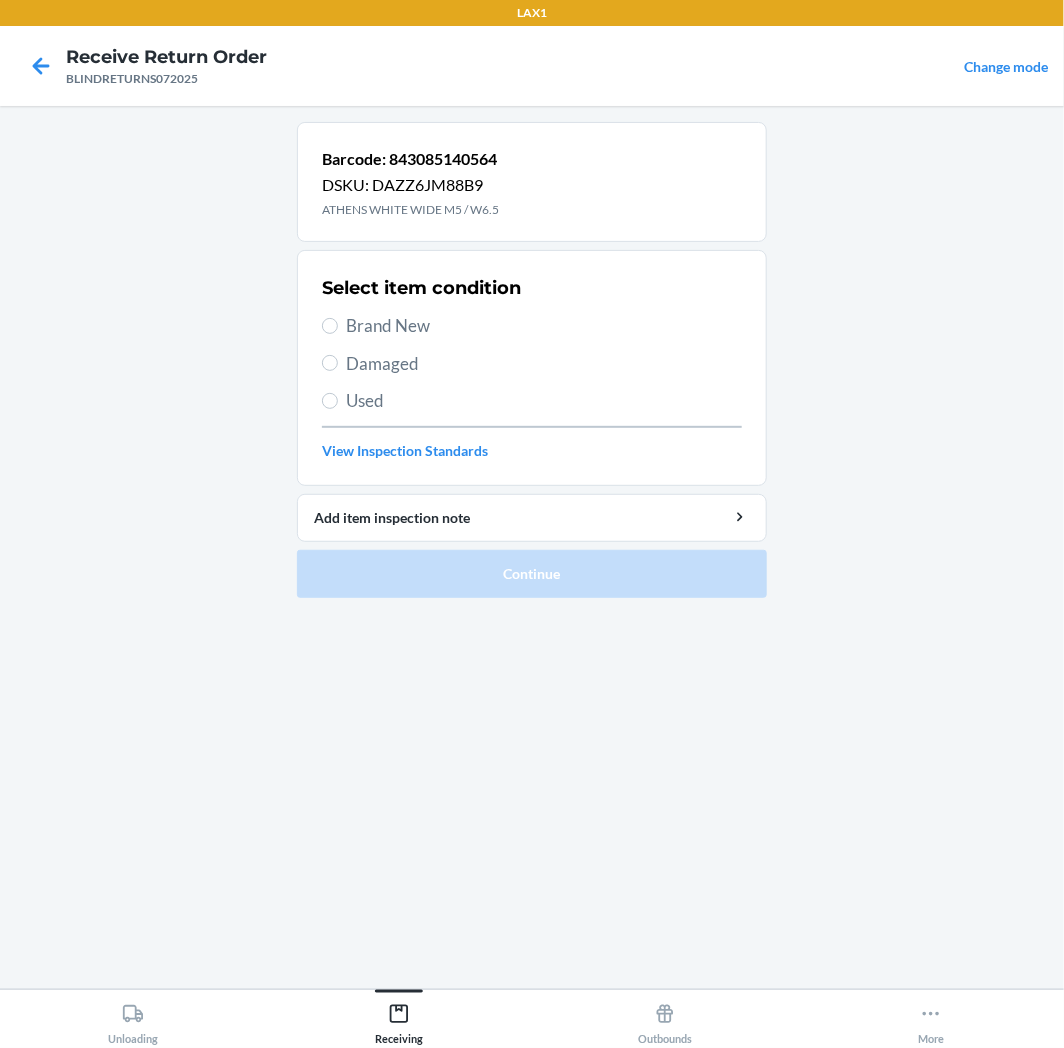 click on "Brand New" at bounding box center (544, 326) 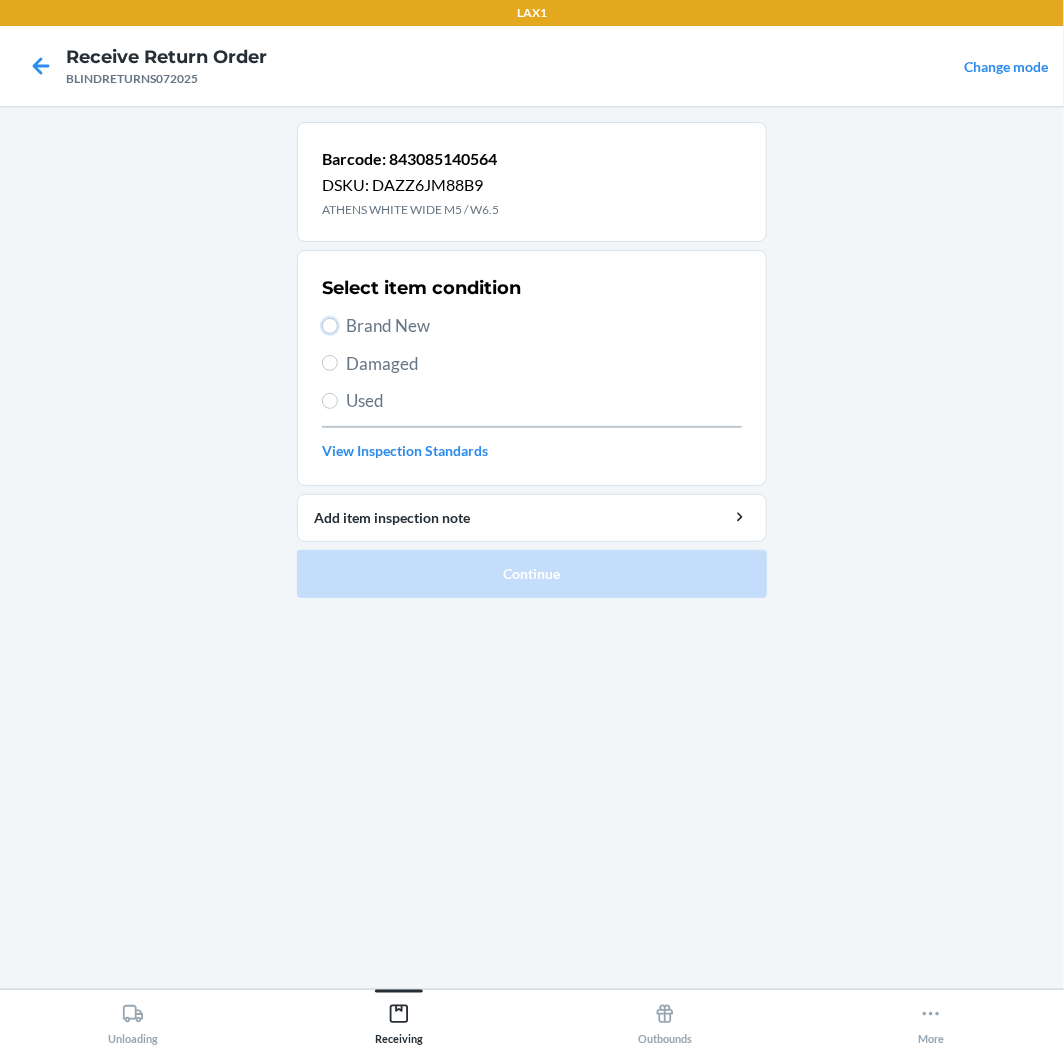 radio on "true" 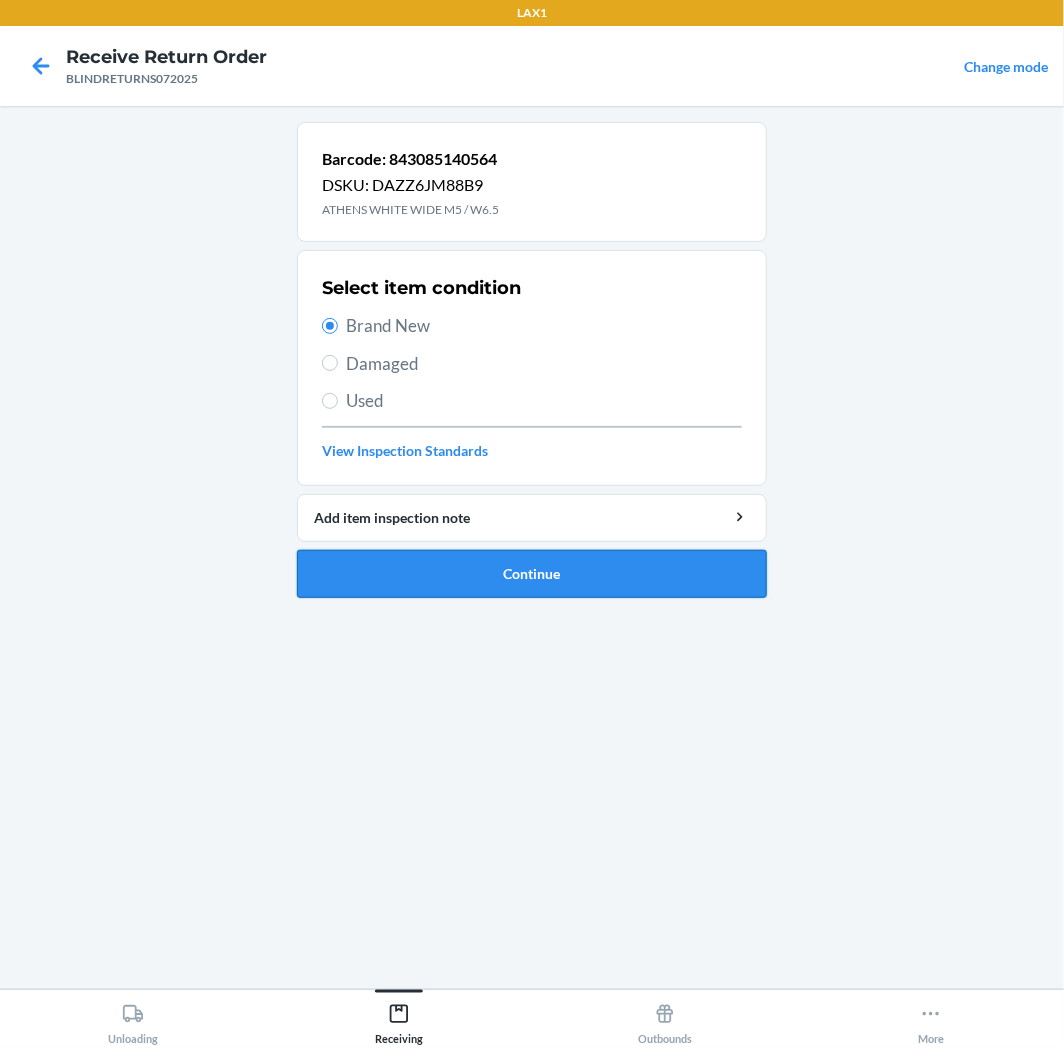 click on "Continue" at bounding box center [532, 574] 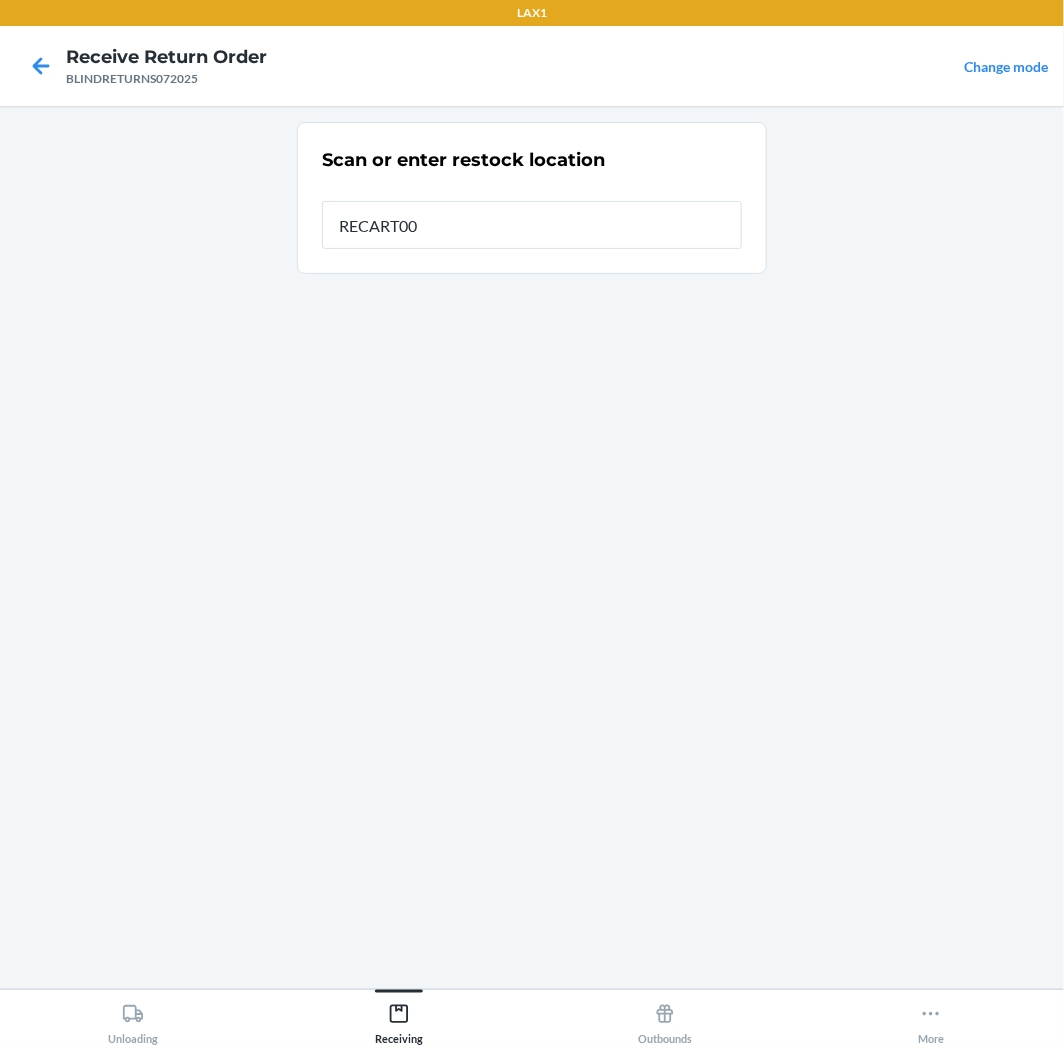 type on "RECART009" 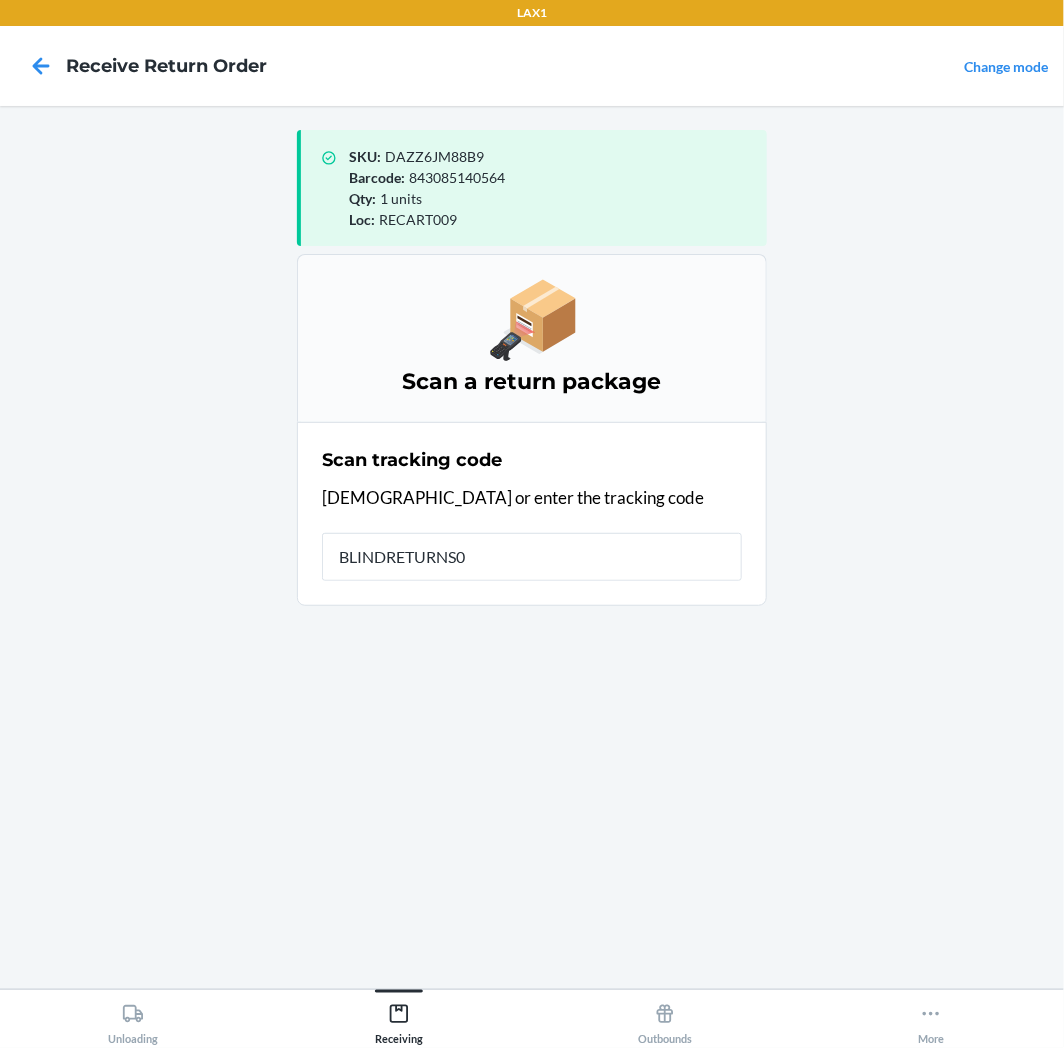 type on "BLINDRETURNS07" 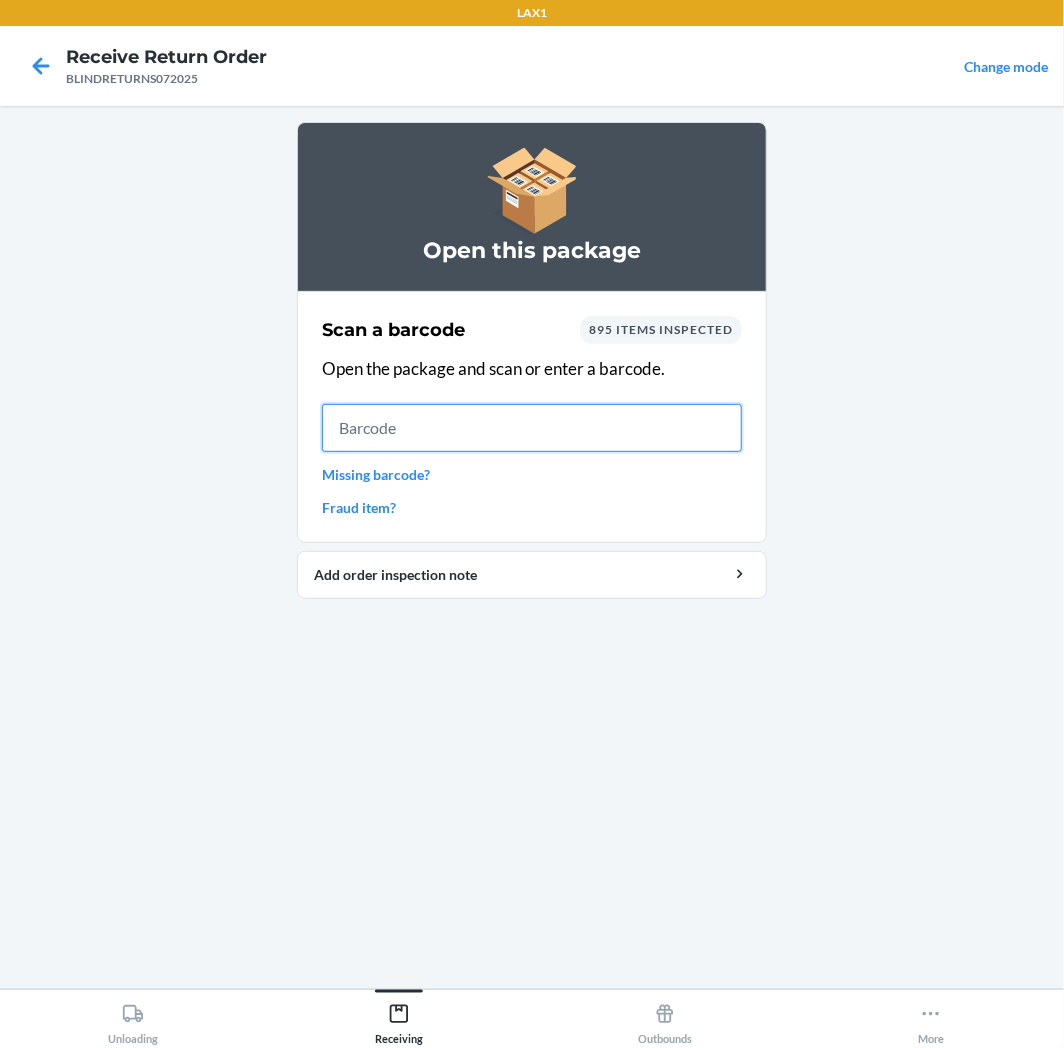 click at bounding box center [532, 428] 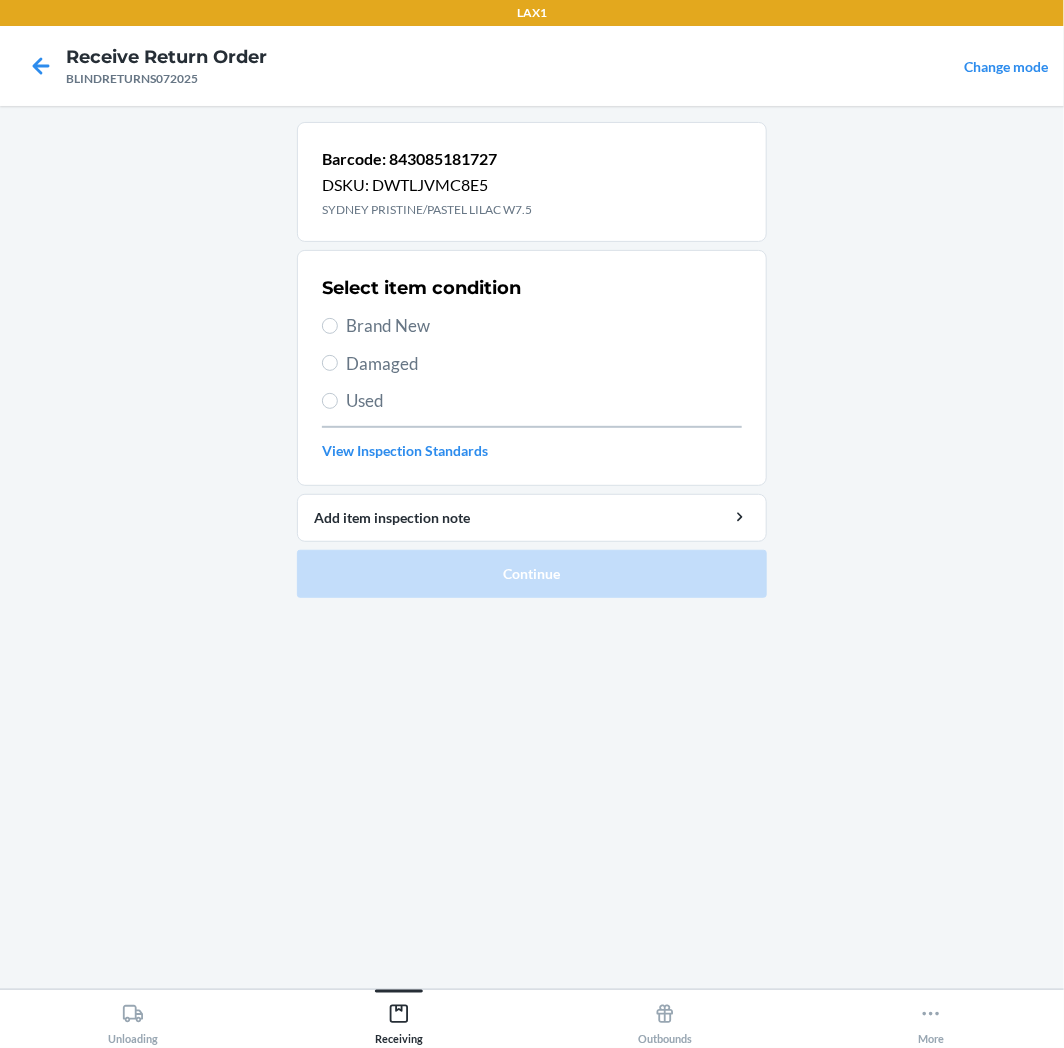 click on "Used" at bounding box center (544, 401) 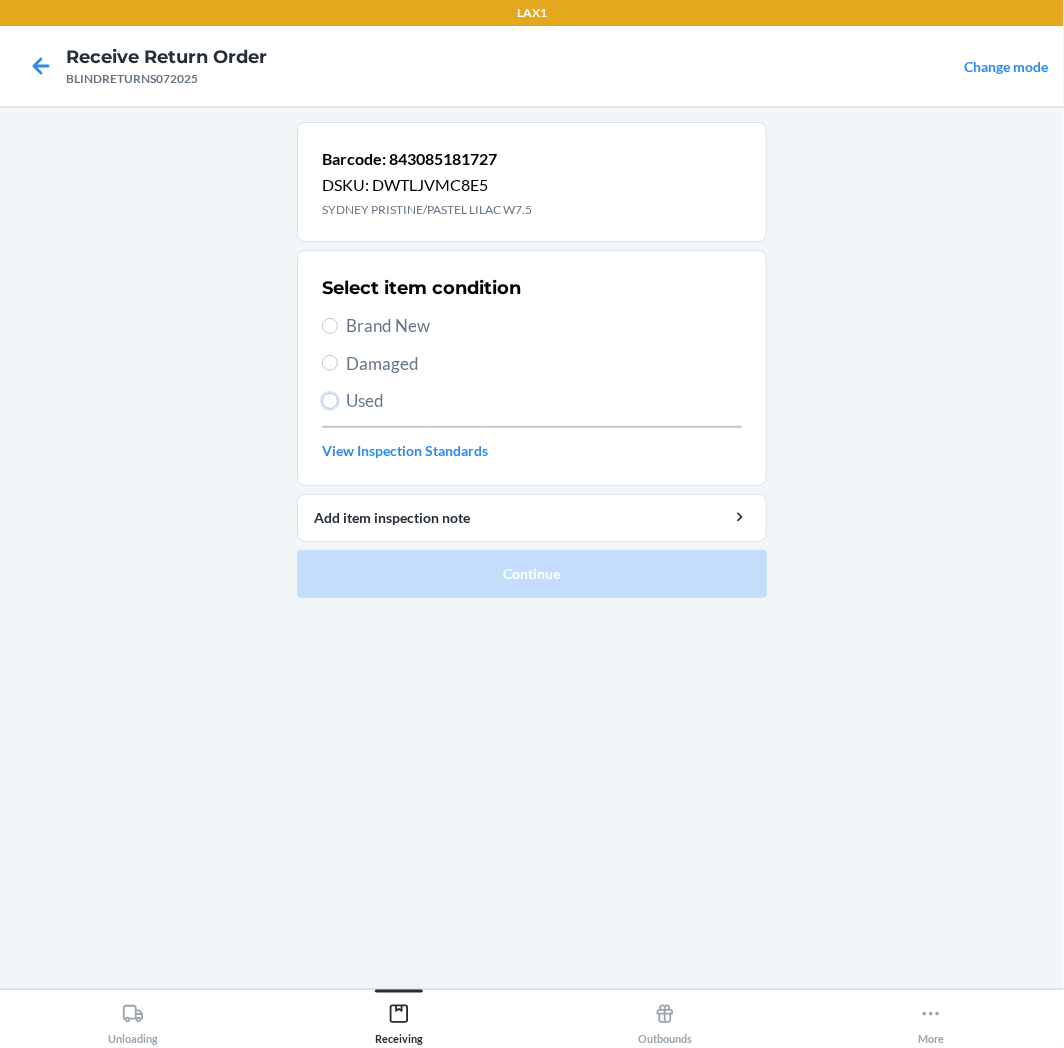 click on "Used" at bounding box center (330, 401) 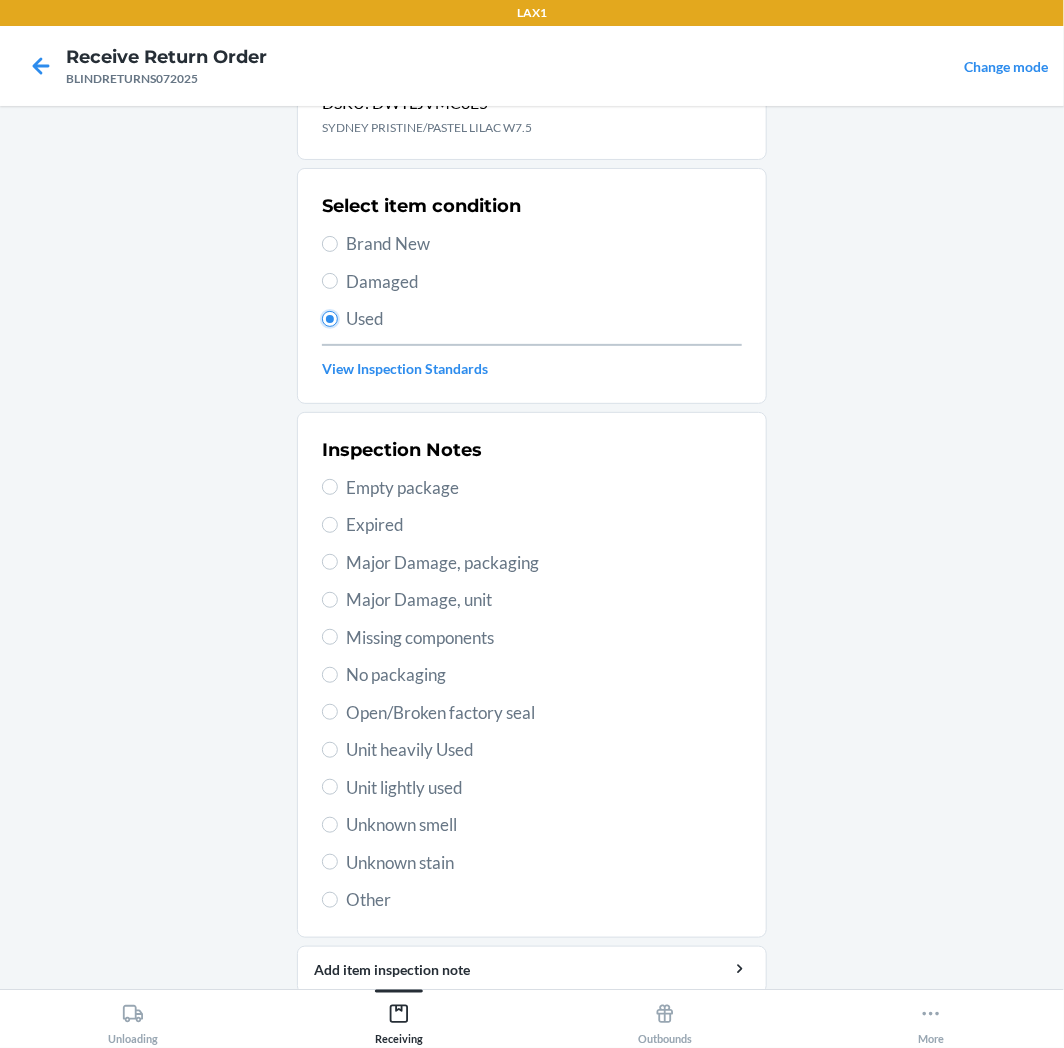 scroll, scrollTop: 157, scrollLeft: 0, axis: vertical 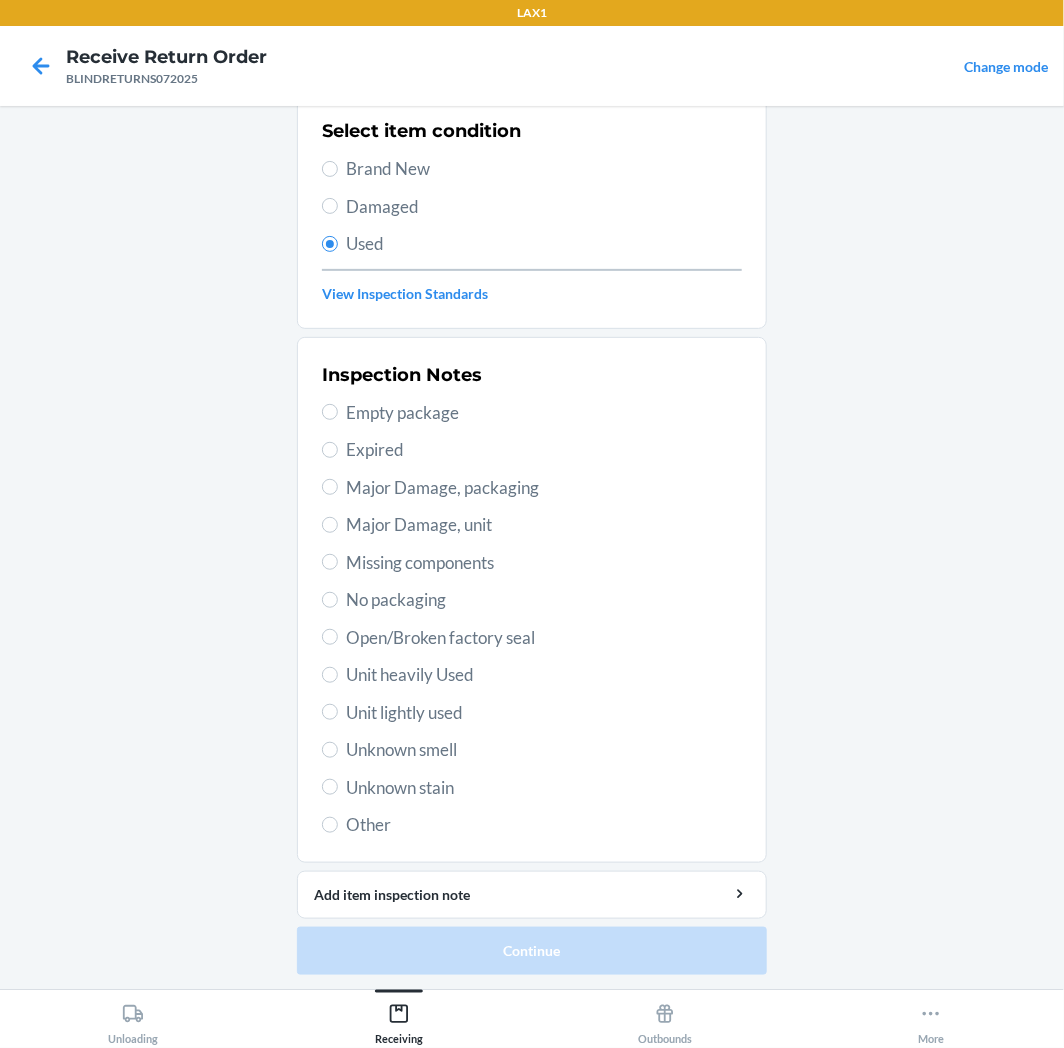 click on "Unit heavily Used" at bounding box center (544, 675) 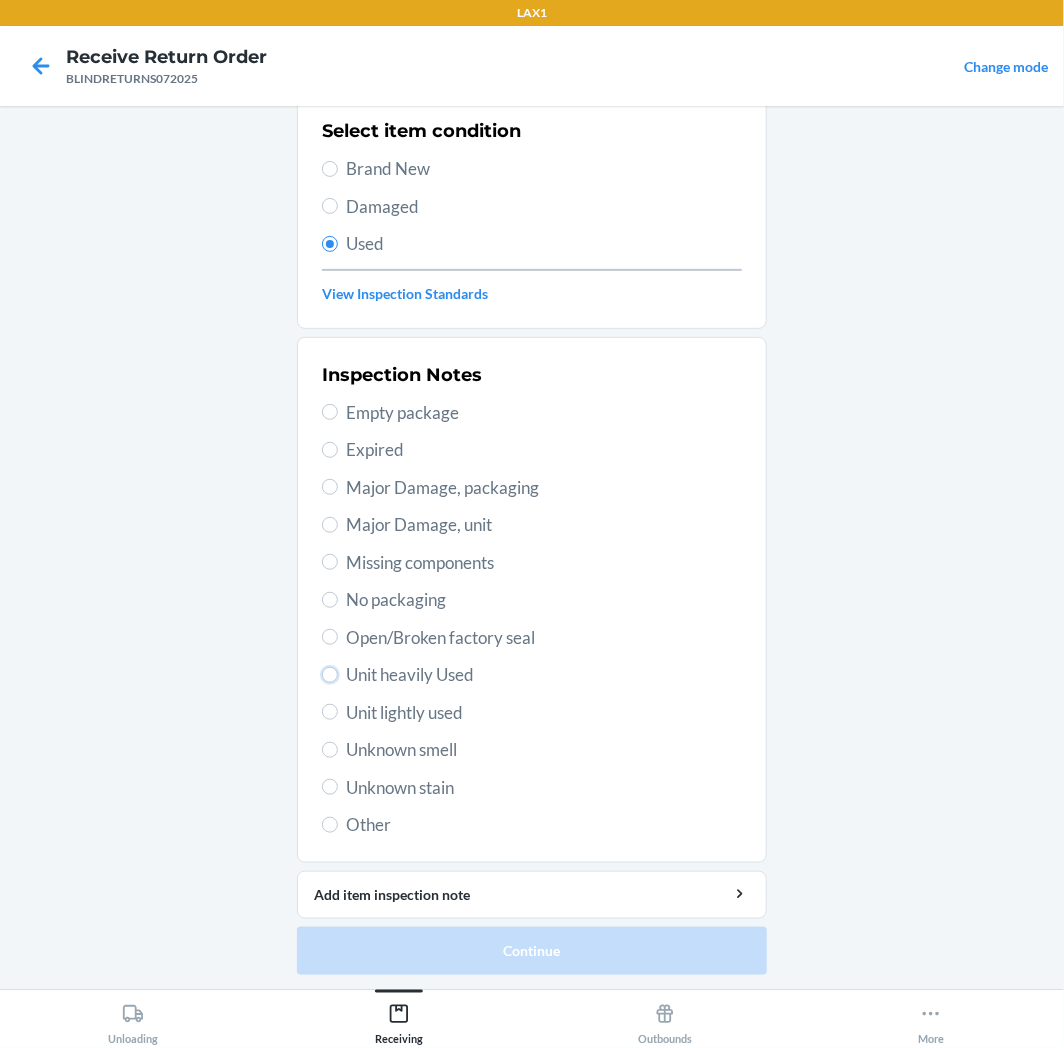 click on "Unit heavily Used" at bounding box center (330, 675) 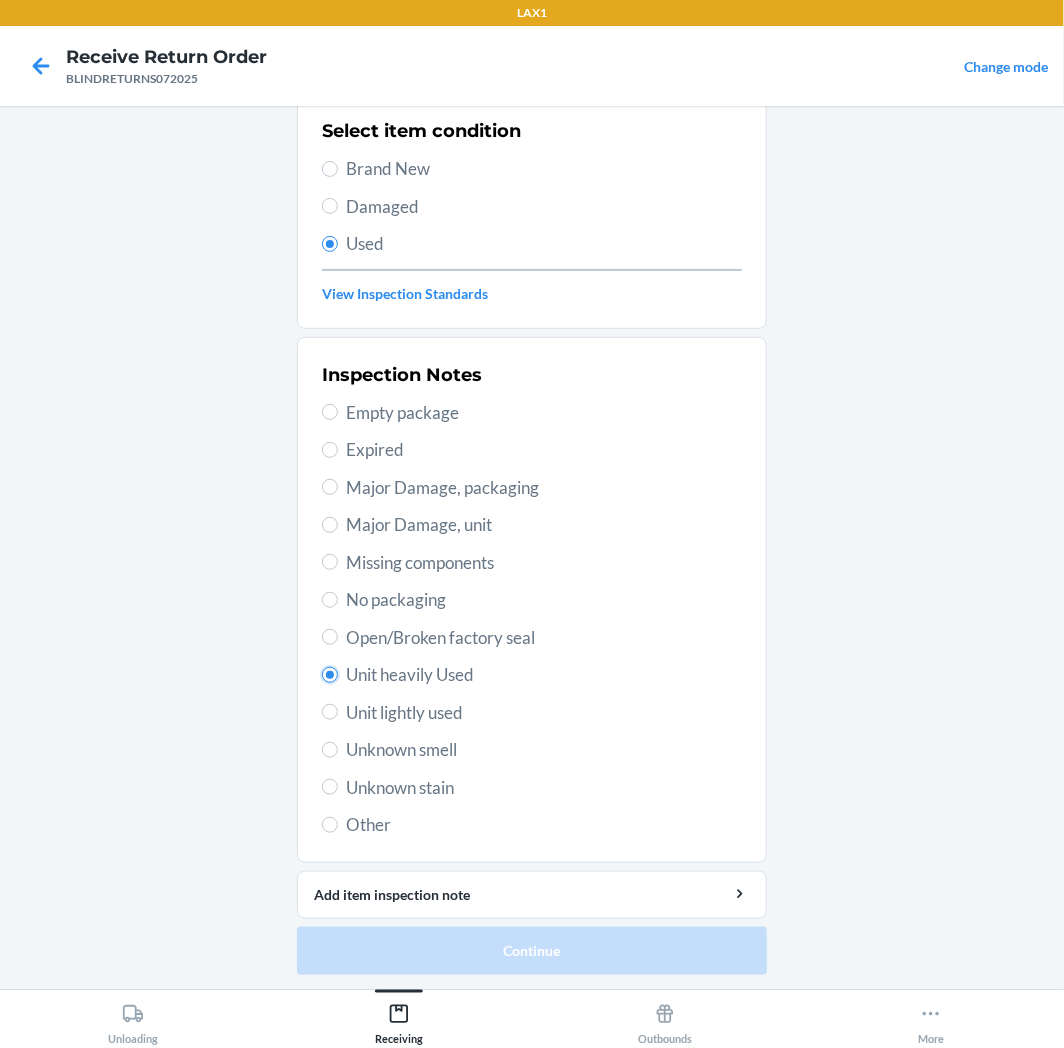 radio on "true" 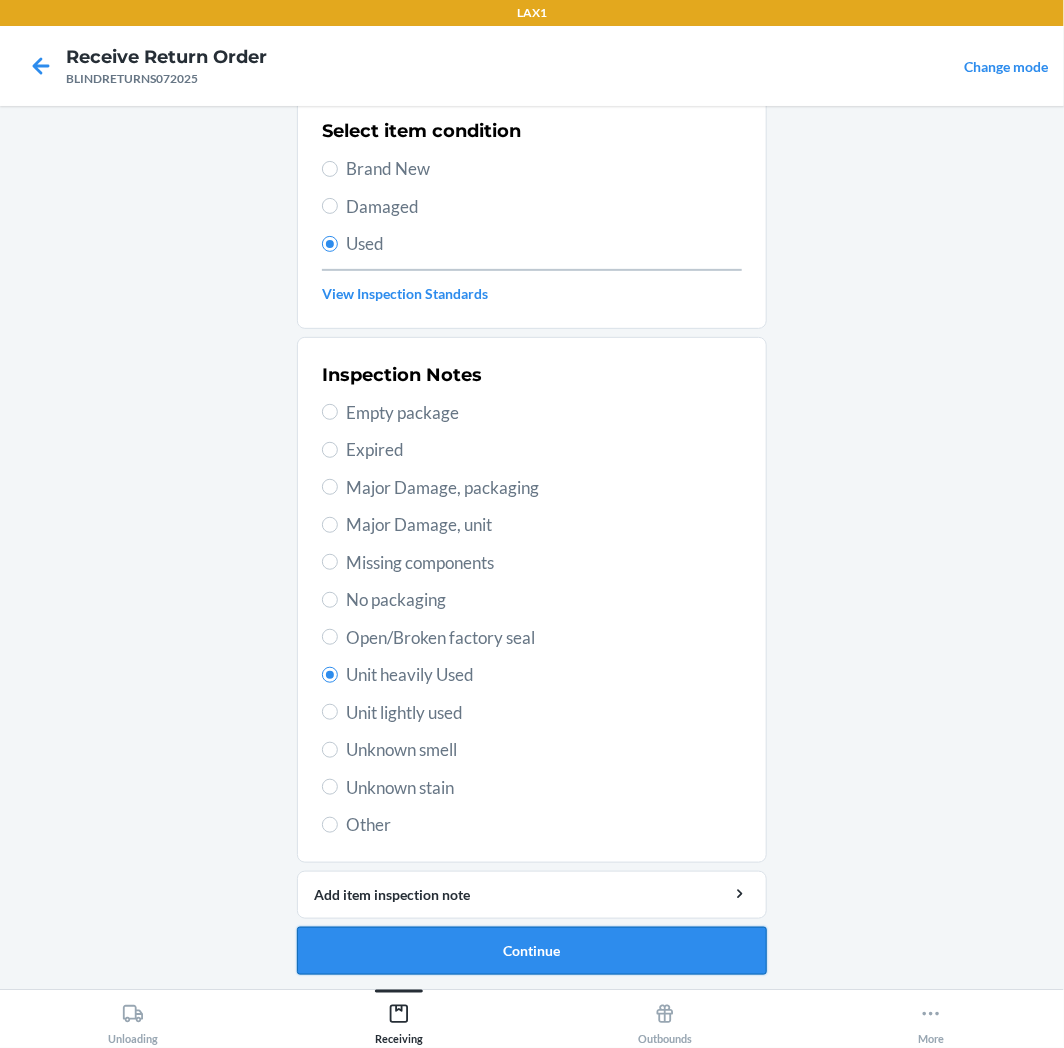 click on "Continue" at bounding box center (532, 951) 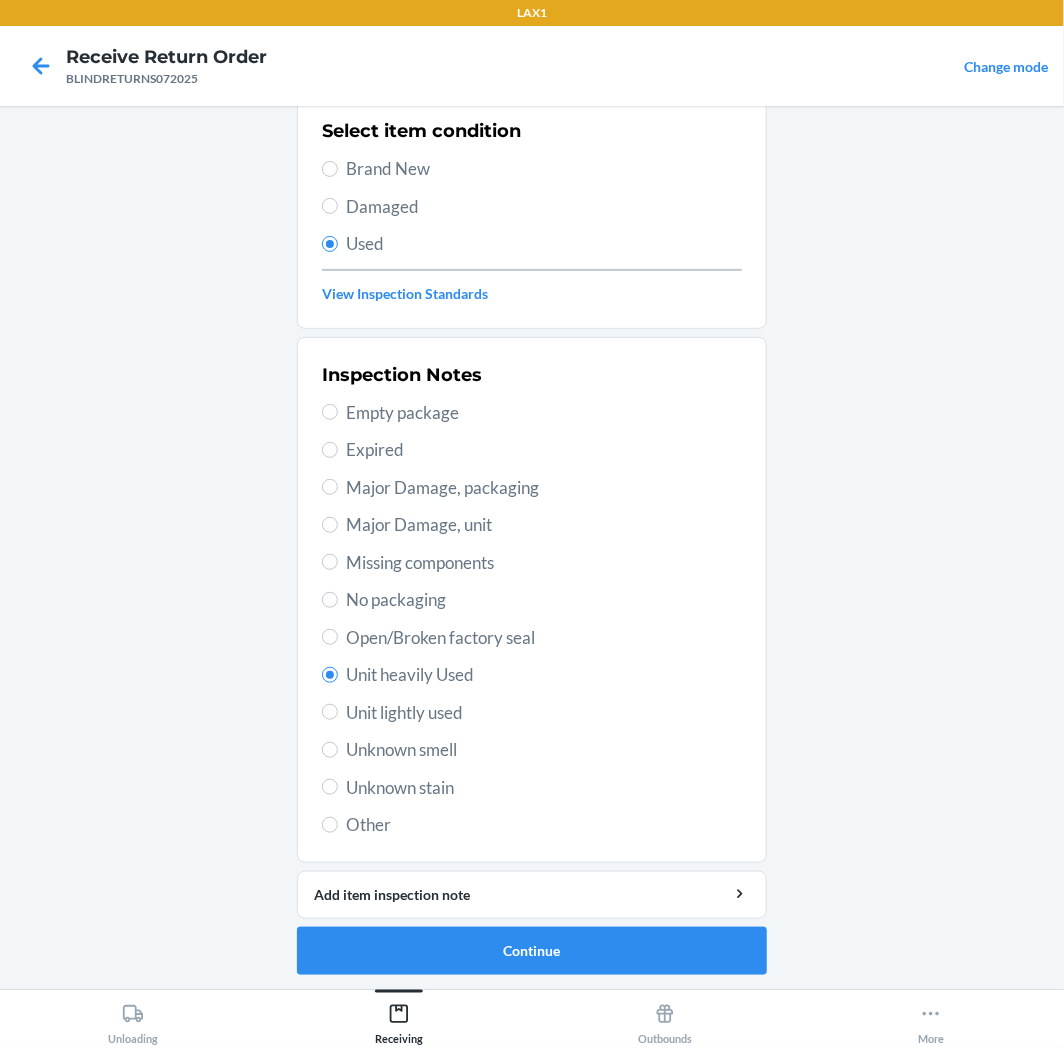 scroll, scrollTop: 0, scrollLeft: 0, axis: both 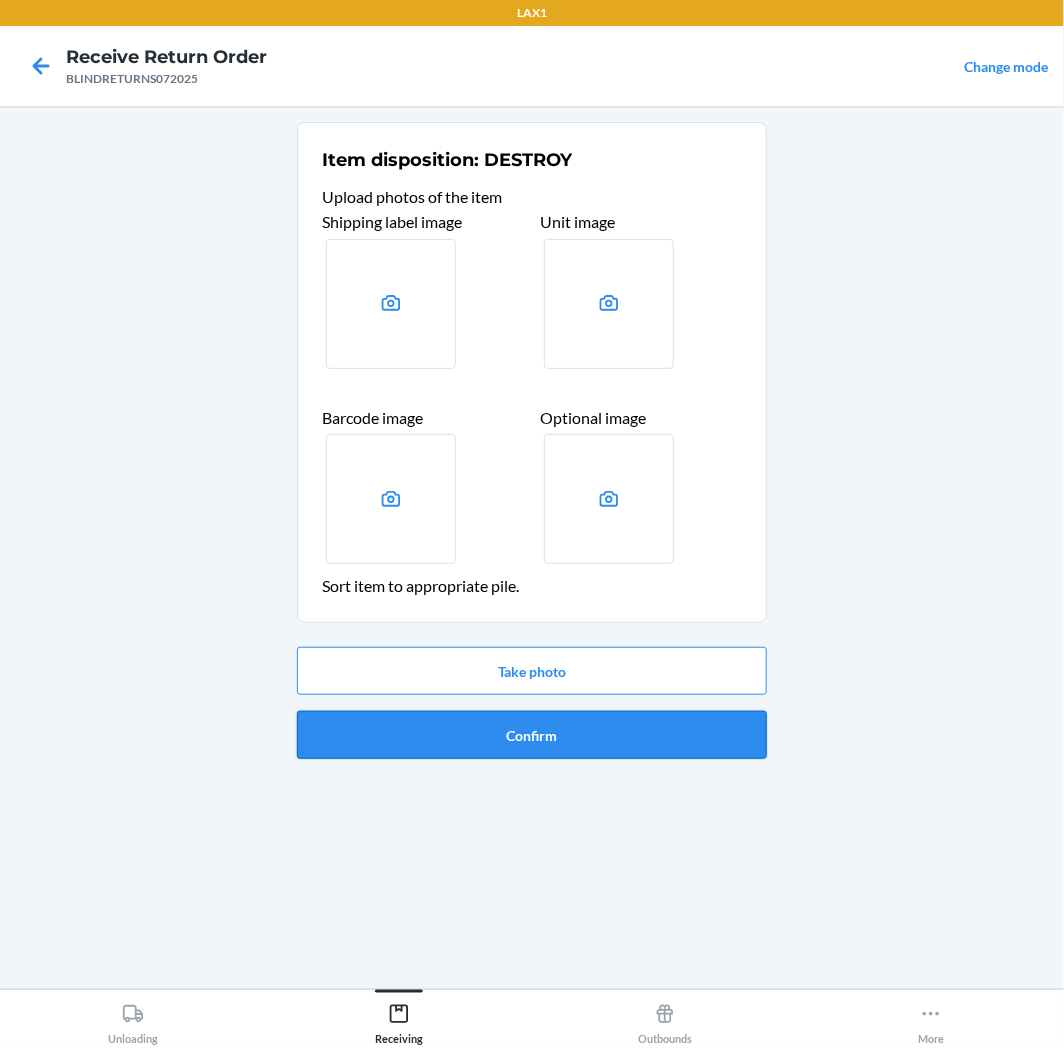 click on "Confirm" at bounding box center [532, 735] 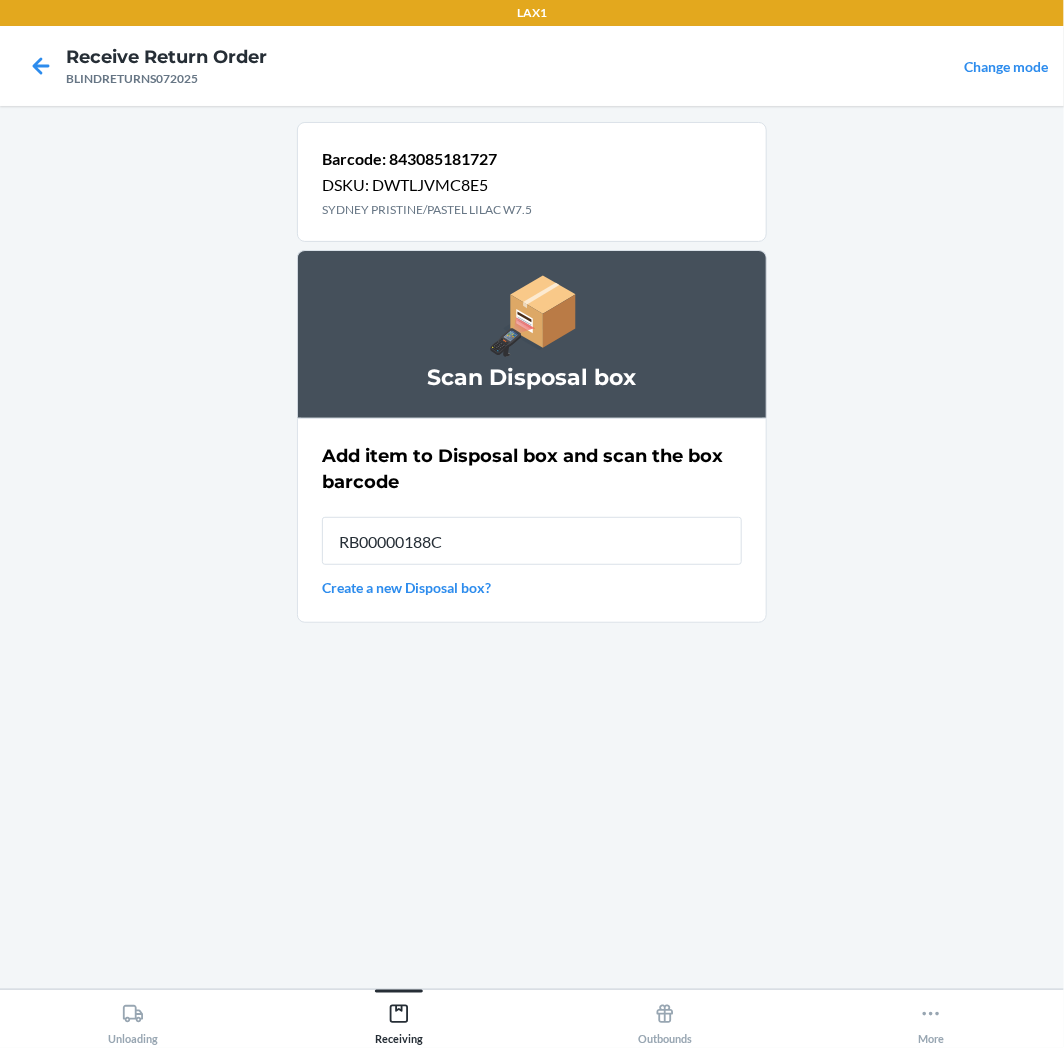 type on "RB00000188C" 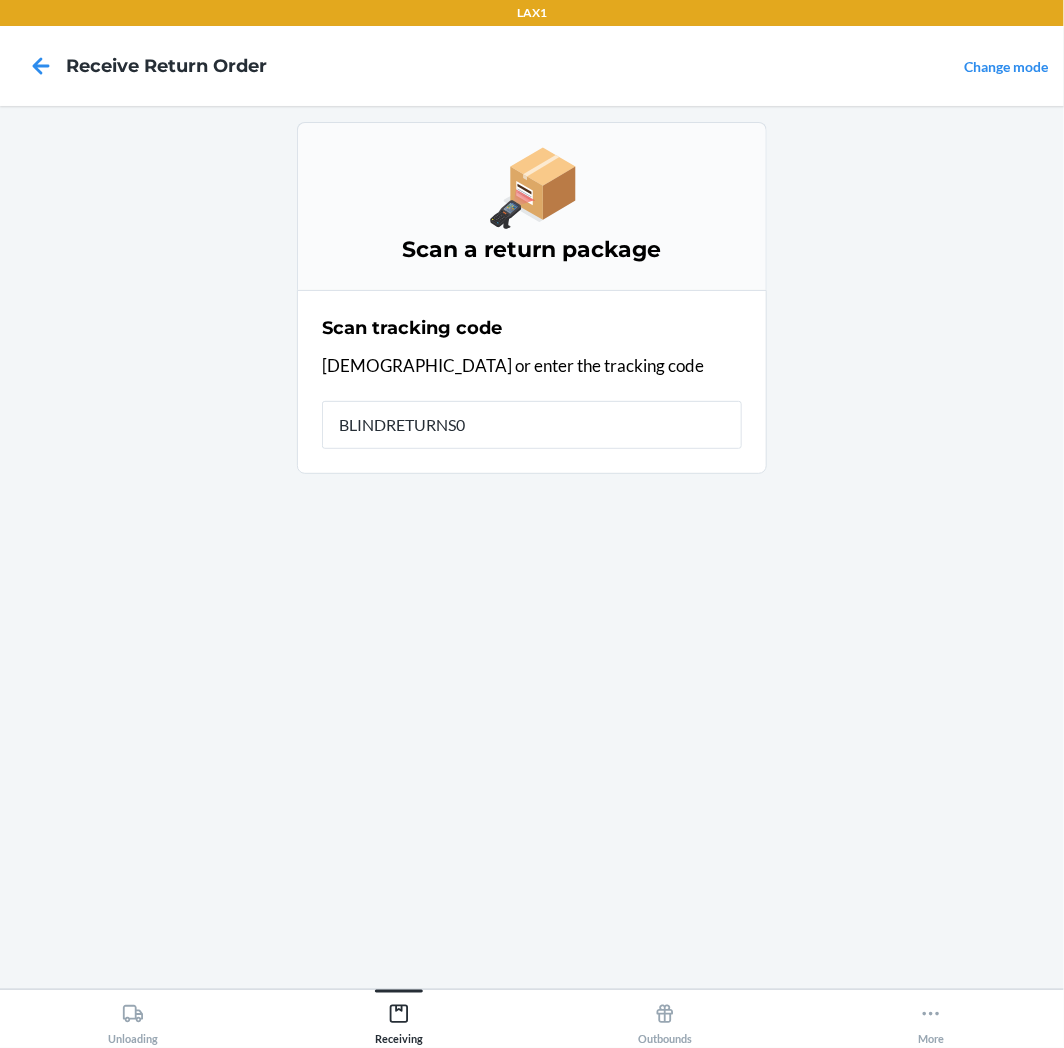 type on "BLINDRETURNS07" 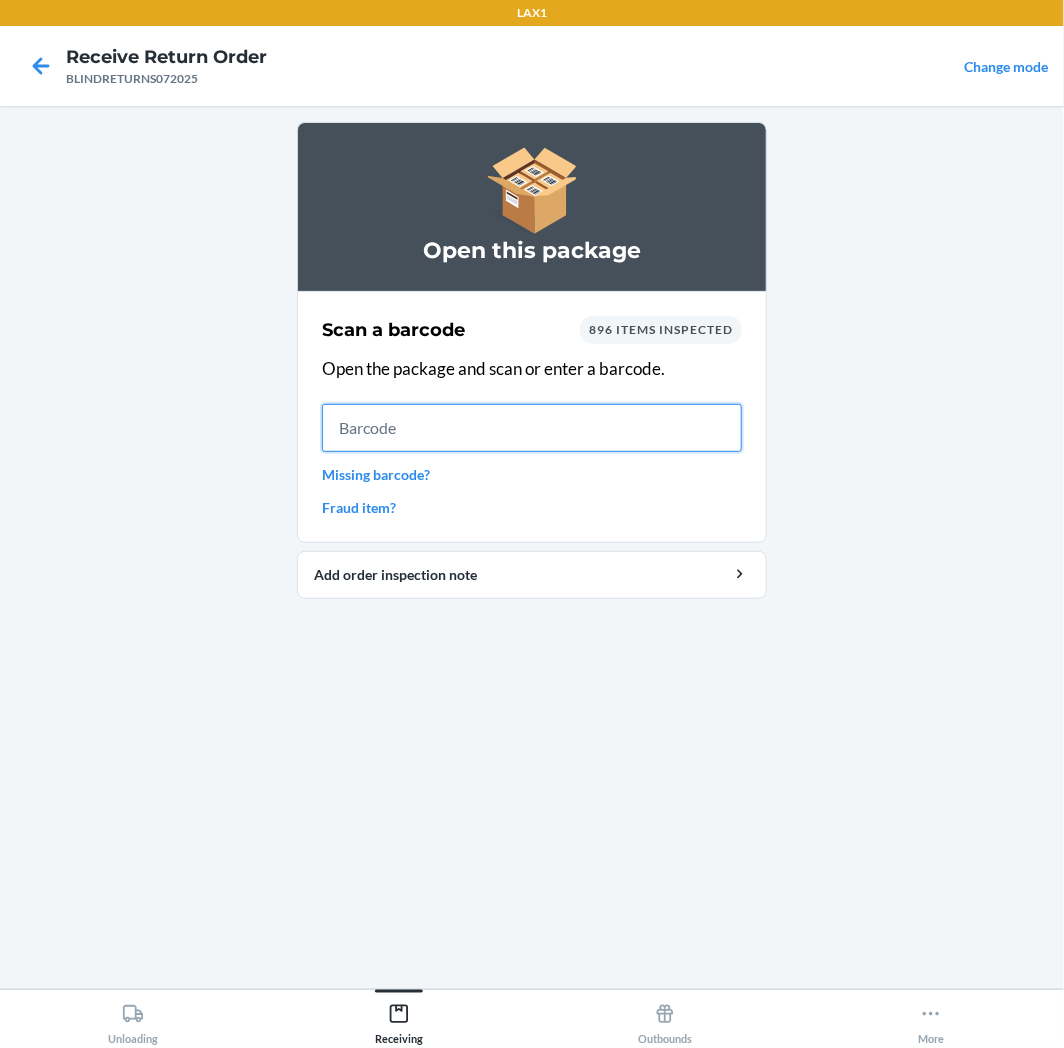 drag, startPoint x: 621, startPoint y: 427, endPoint x: 631, endPoint y: 420, distance: 12.206555 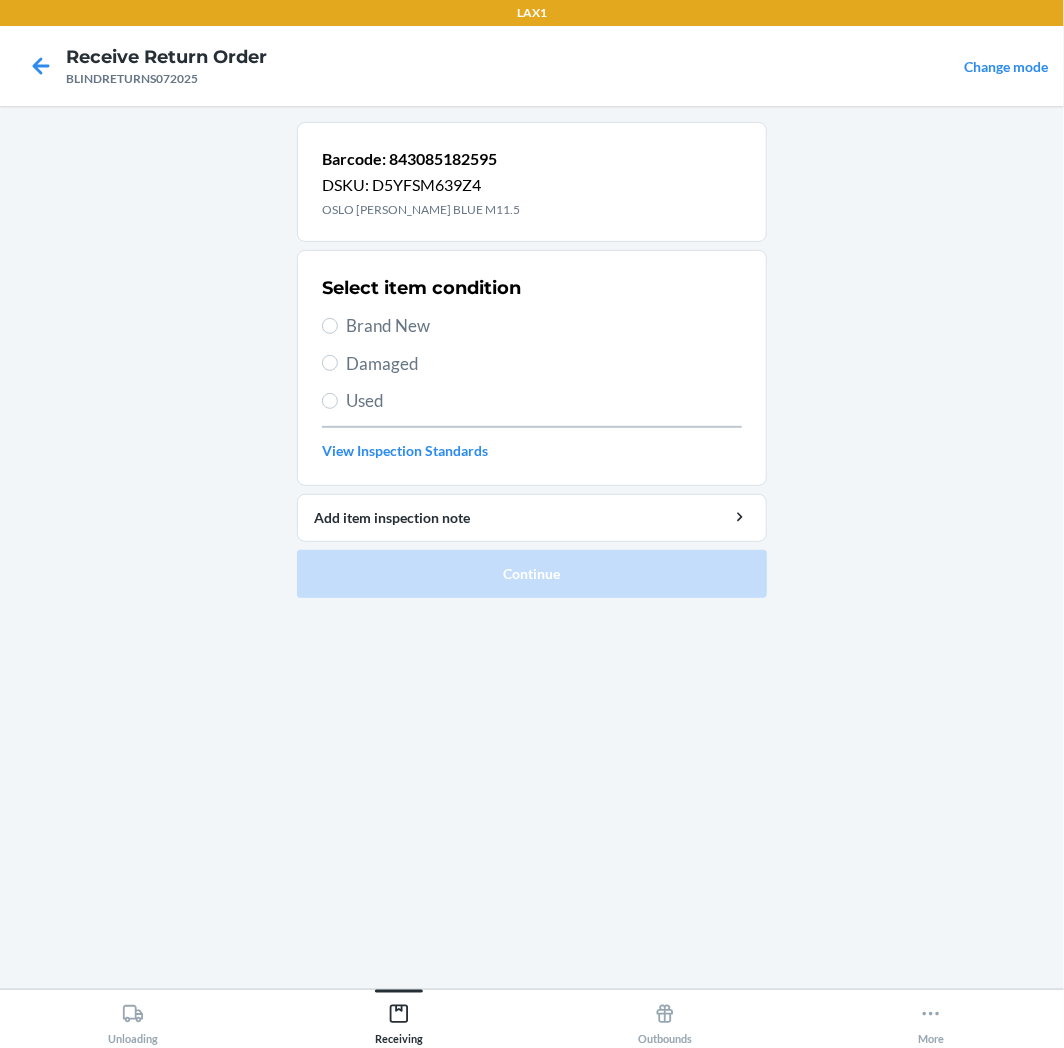 click on "Brand New" at bounding box center [544, 326] 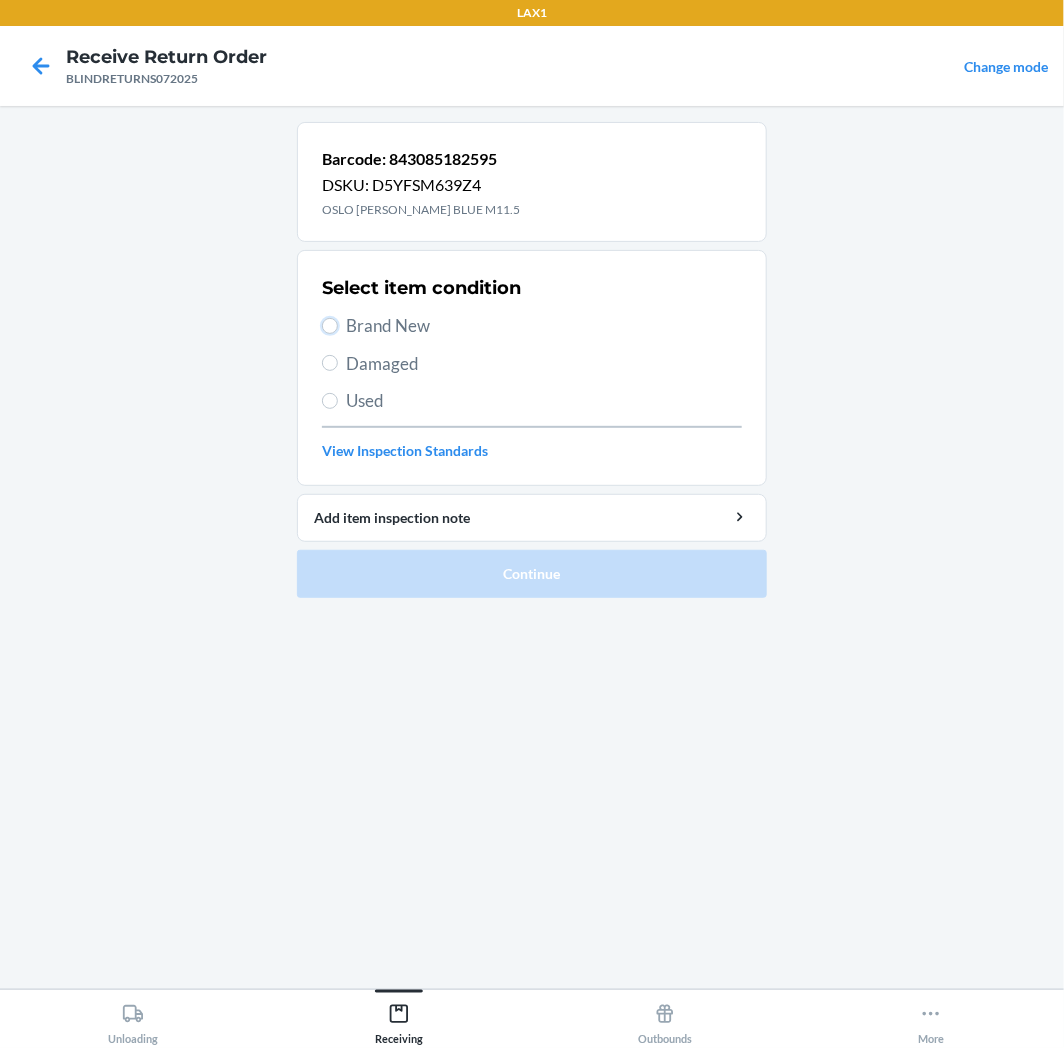 click on "Brand New" at bounding box center (330, 326) 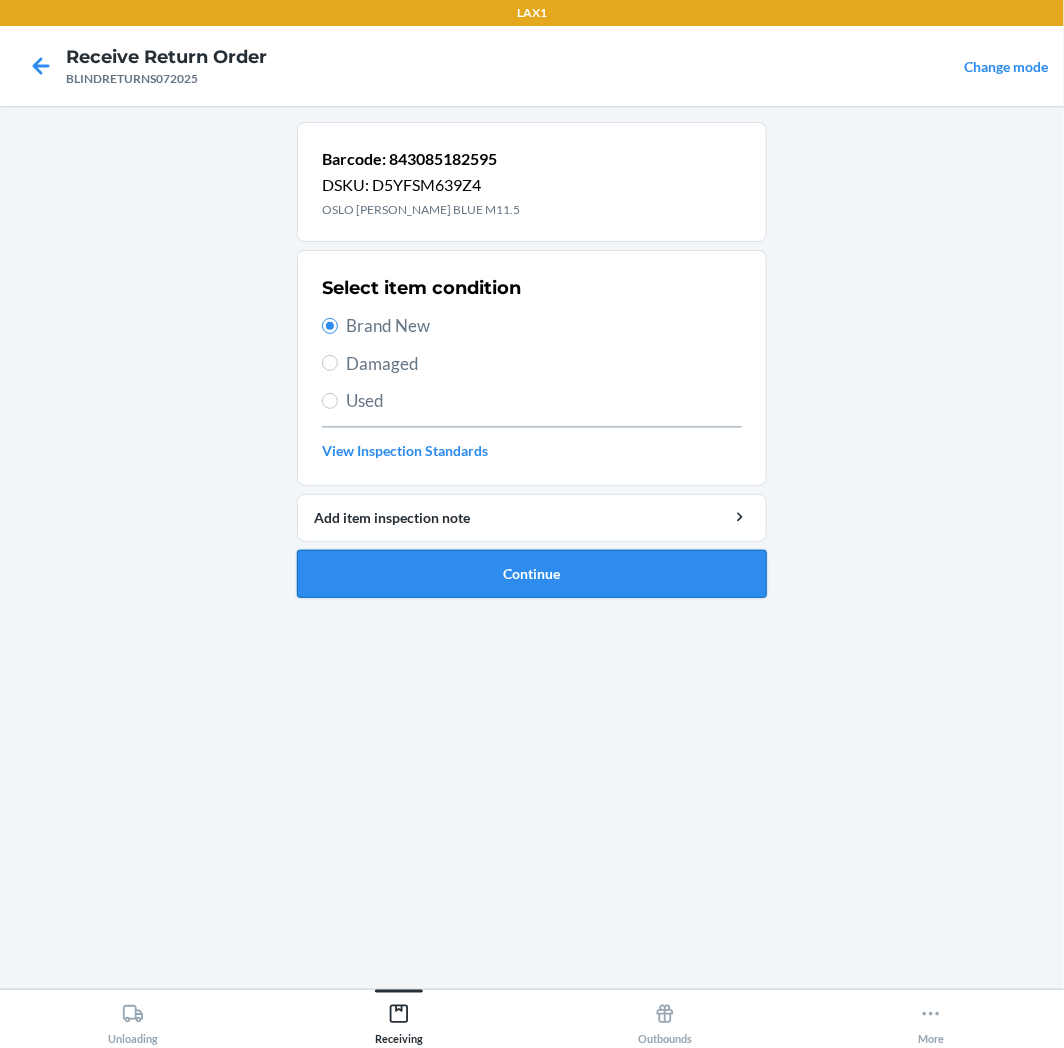 click on "Continue" at bounding box center (532, 574) 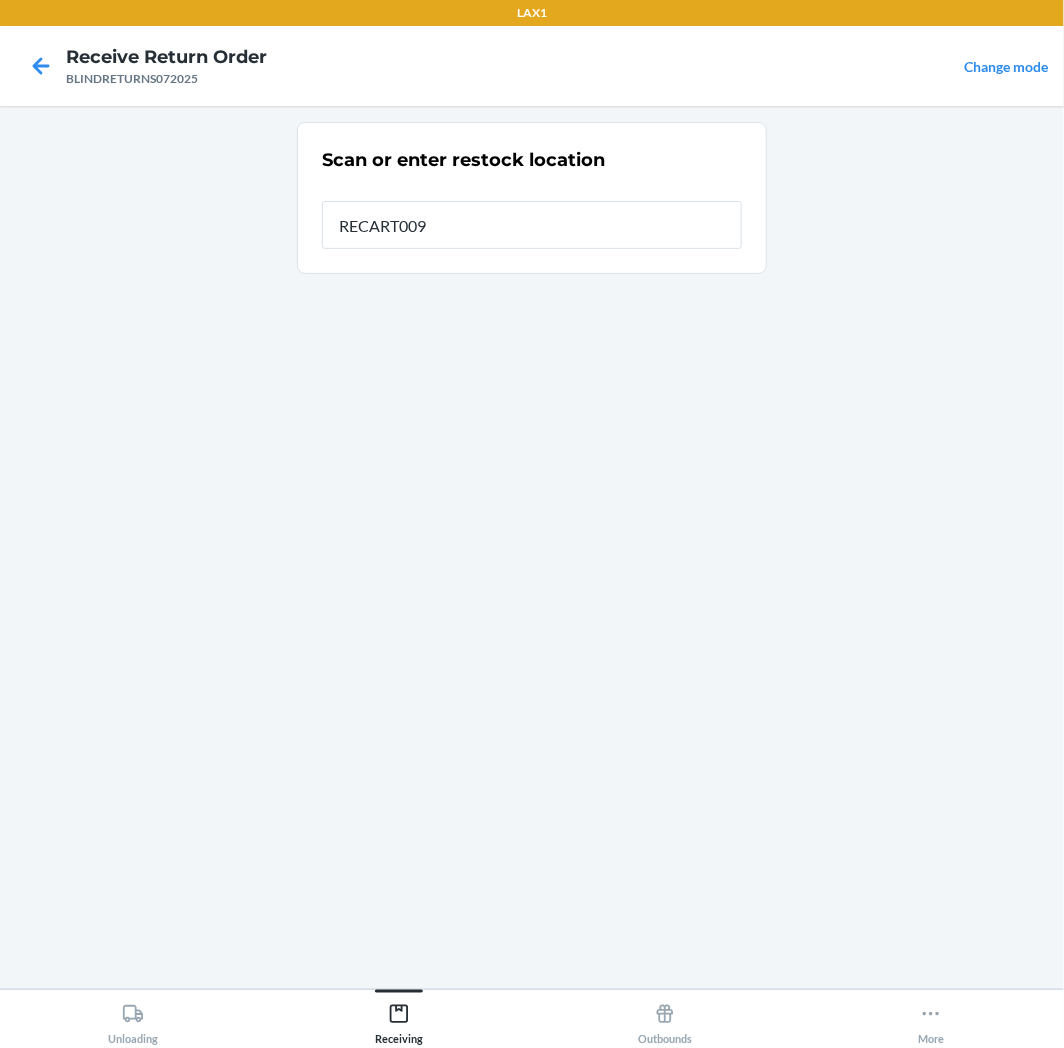 type on "RECART009" 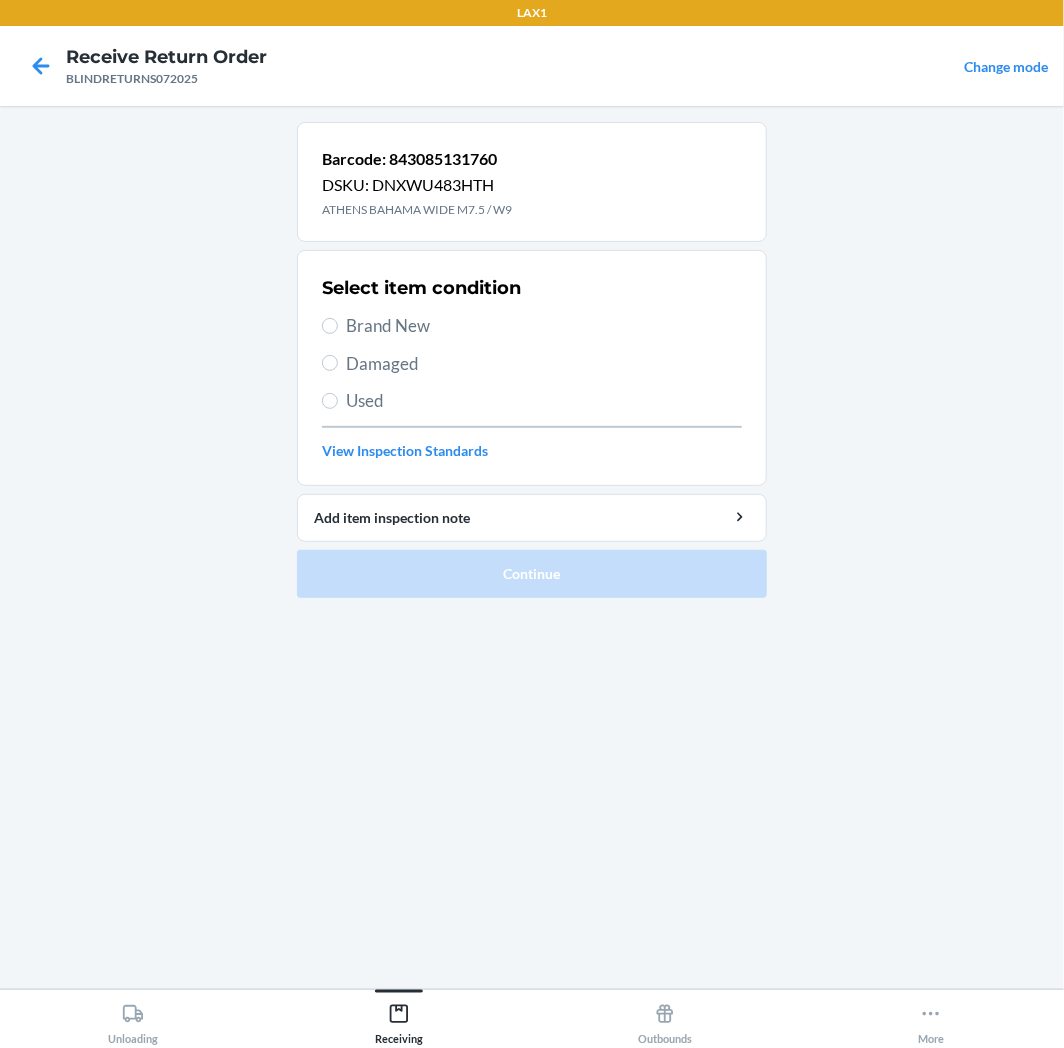 click on "Brand New" at bounding box center (544, 326) 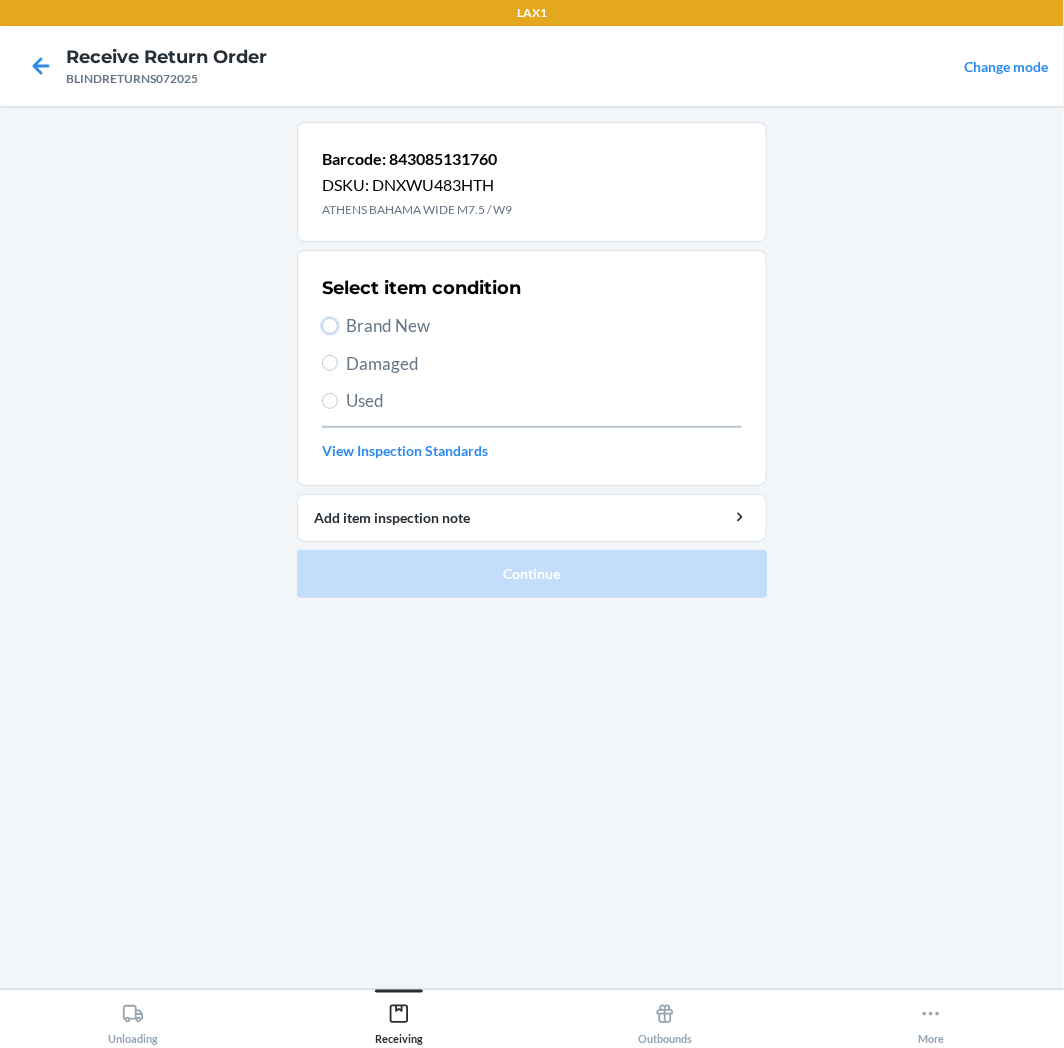 click on "Brand New" at bounding box center [330, 326] 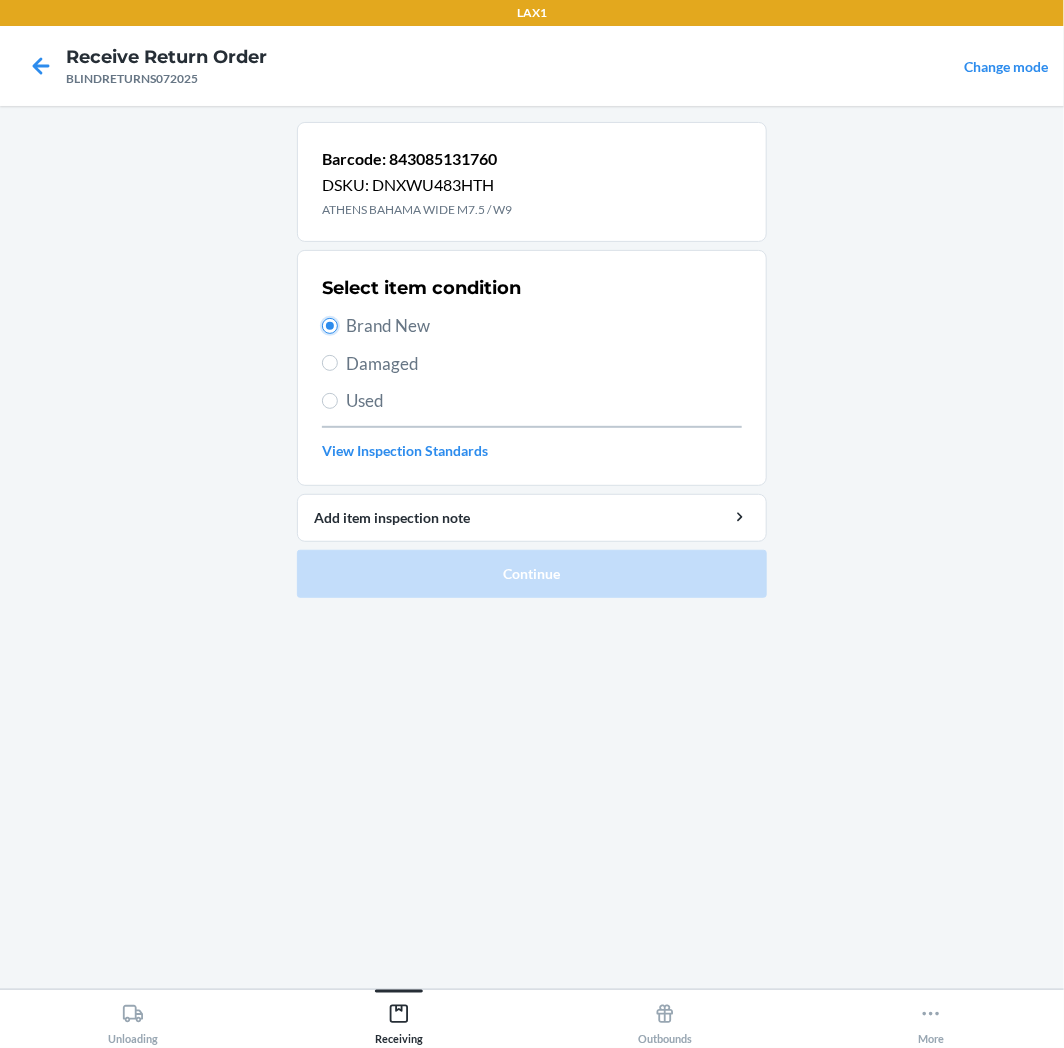 radio on "true" 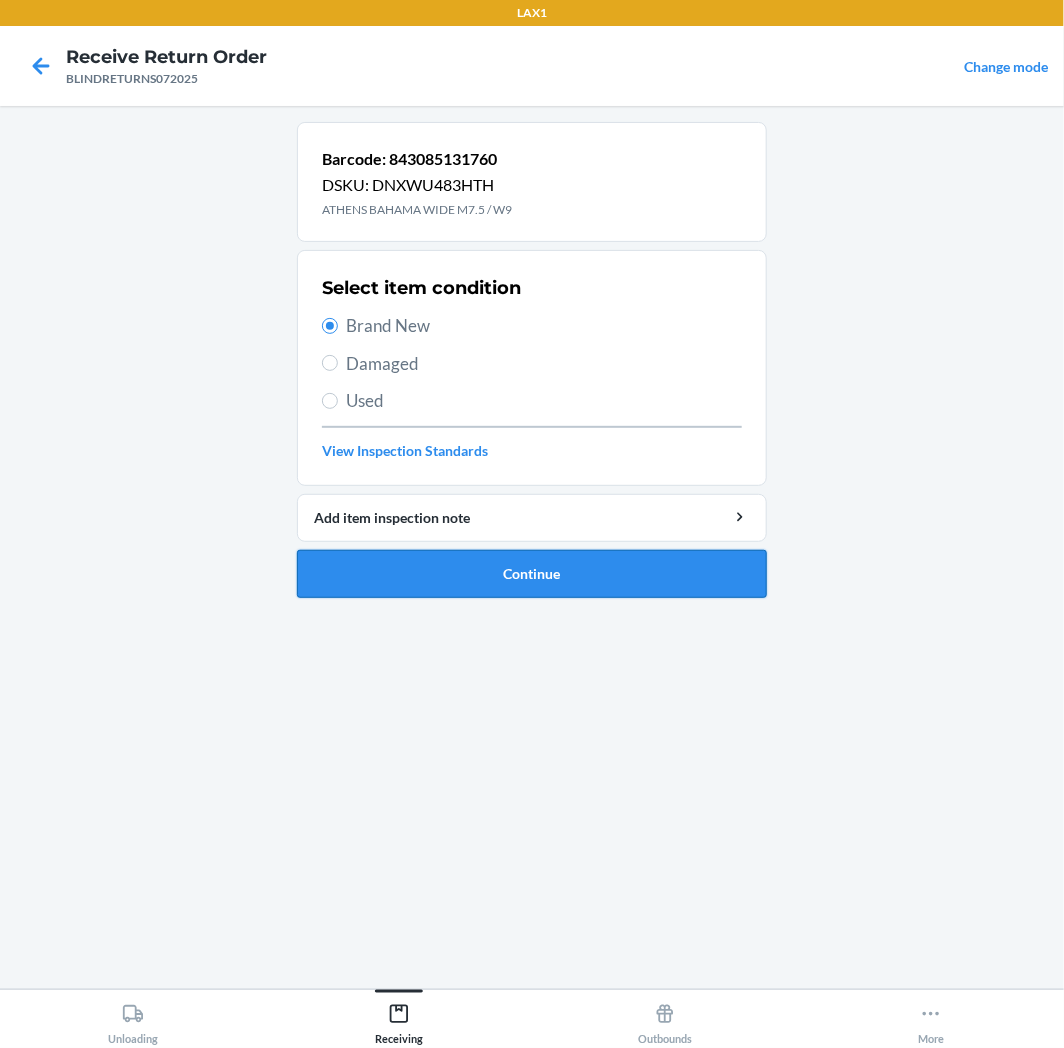 click on "Continue" at bounding box center [532, 574] 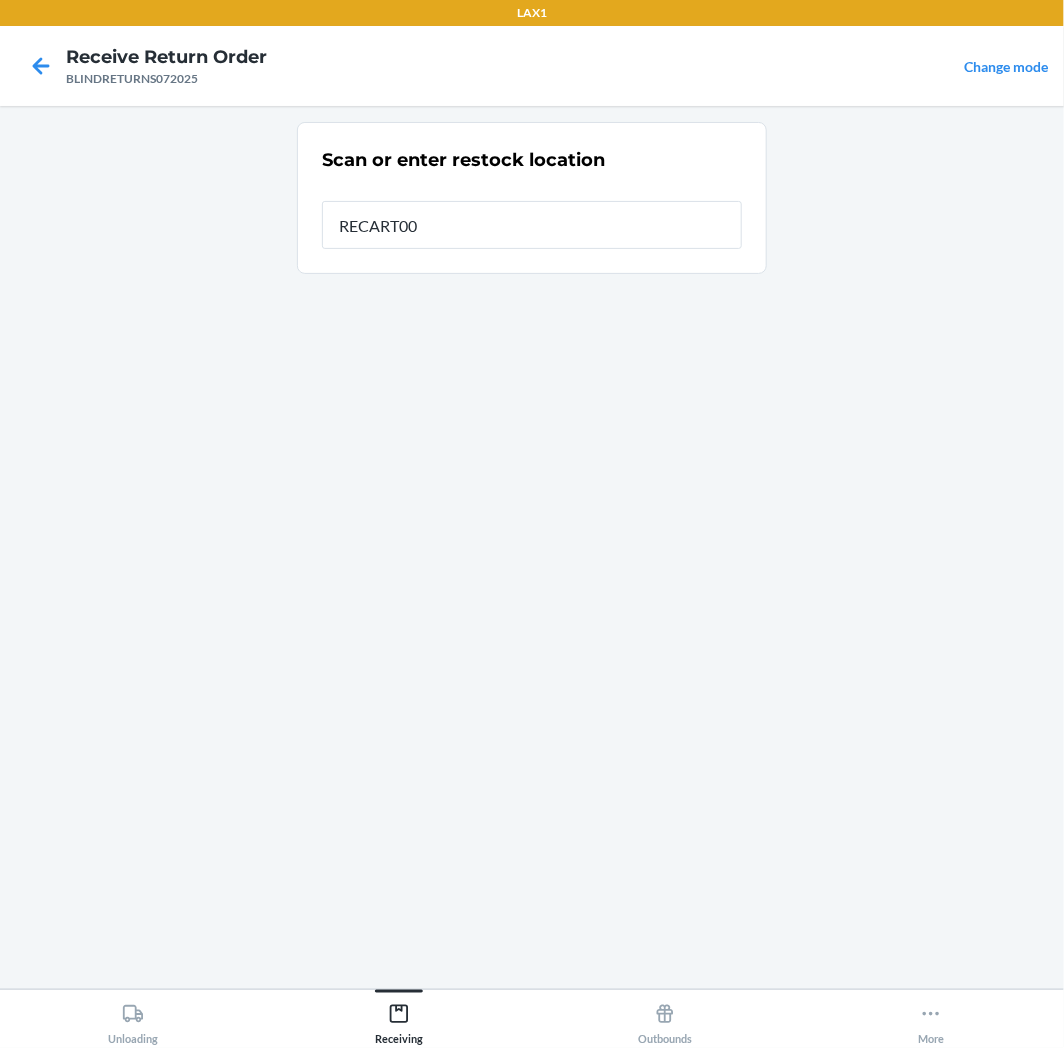 type on "RECART009" 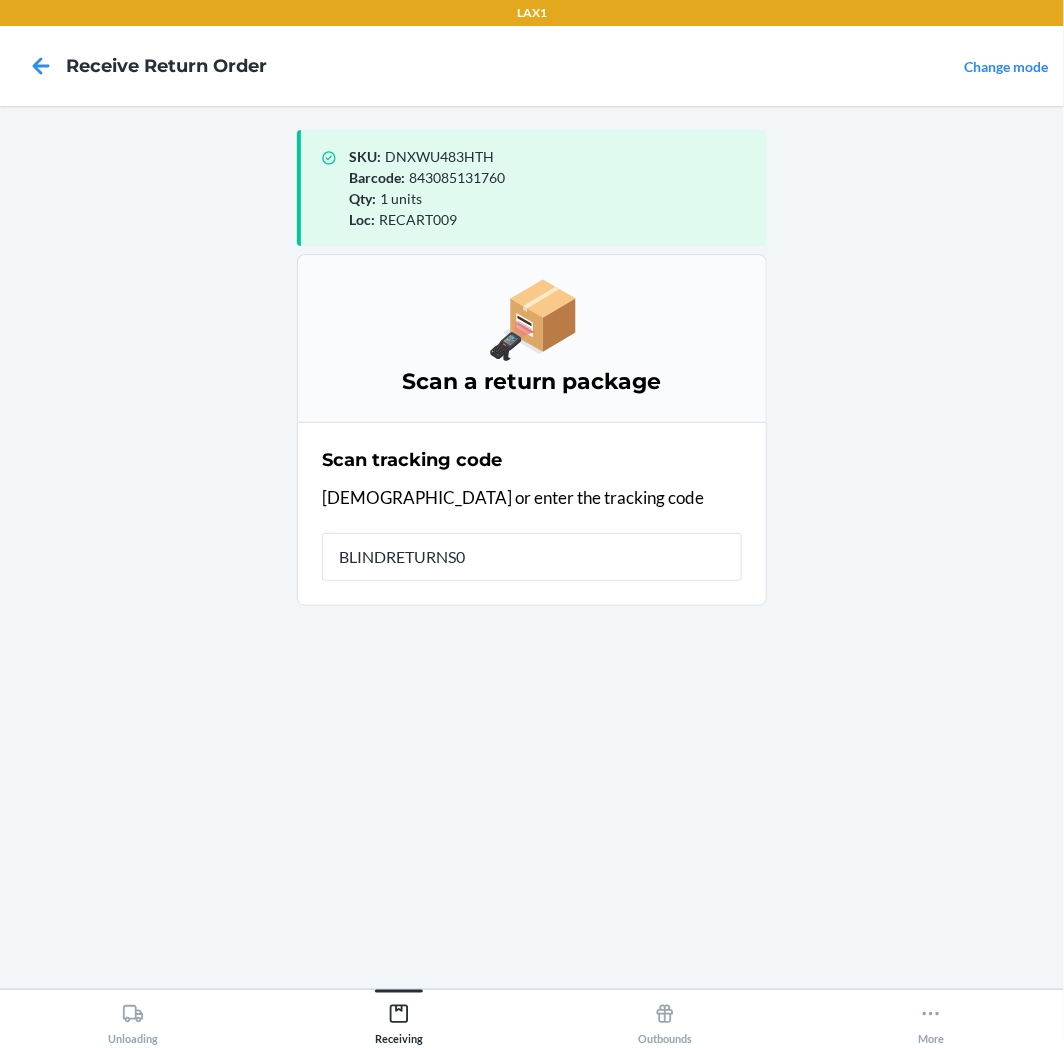 type on "BLINDRETURNS07" 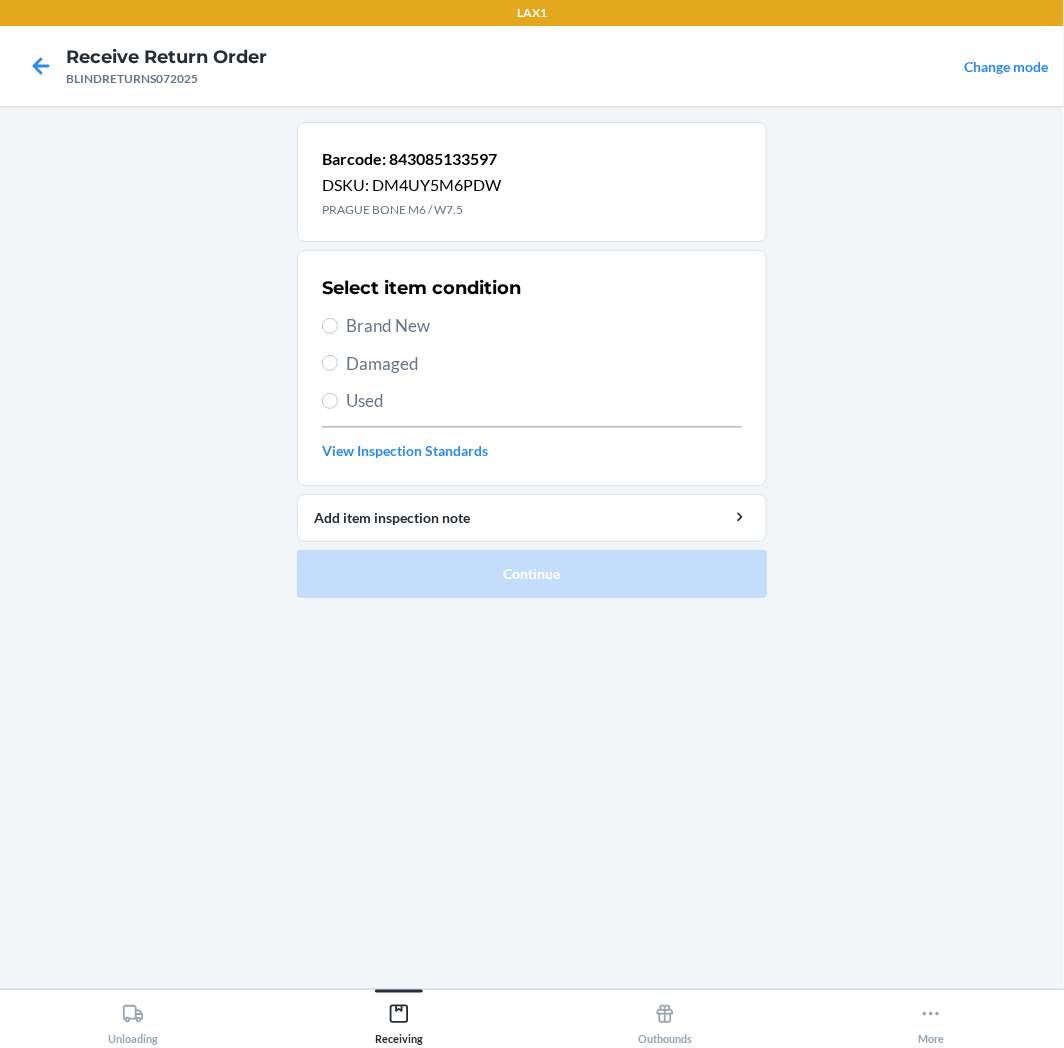 click on "Brand New" at bounding box center [544, 326] 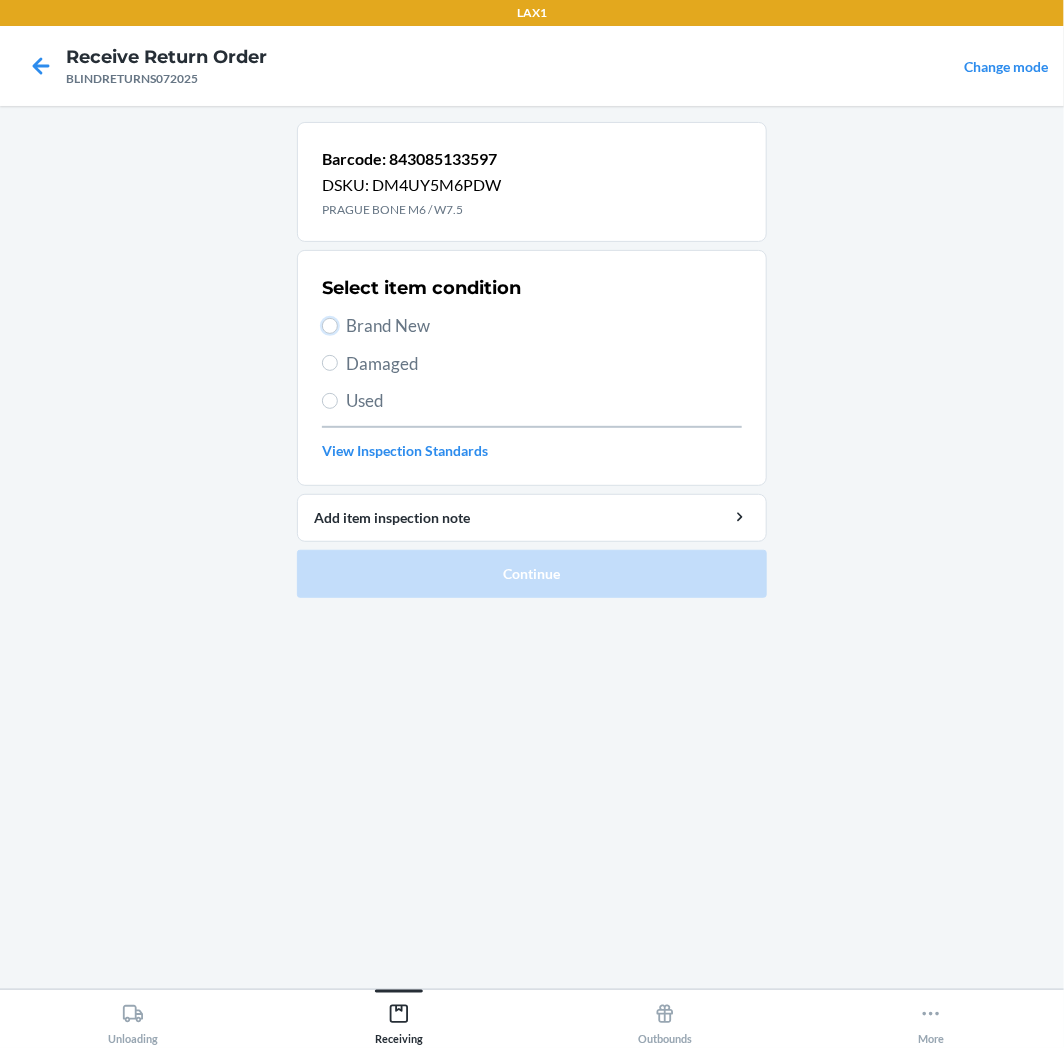 click on "Brand New" at bounding box center (330, 326) 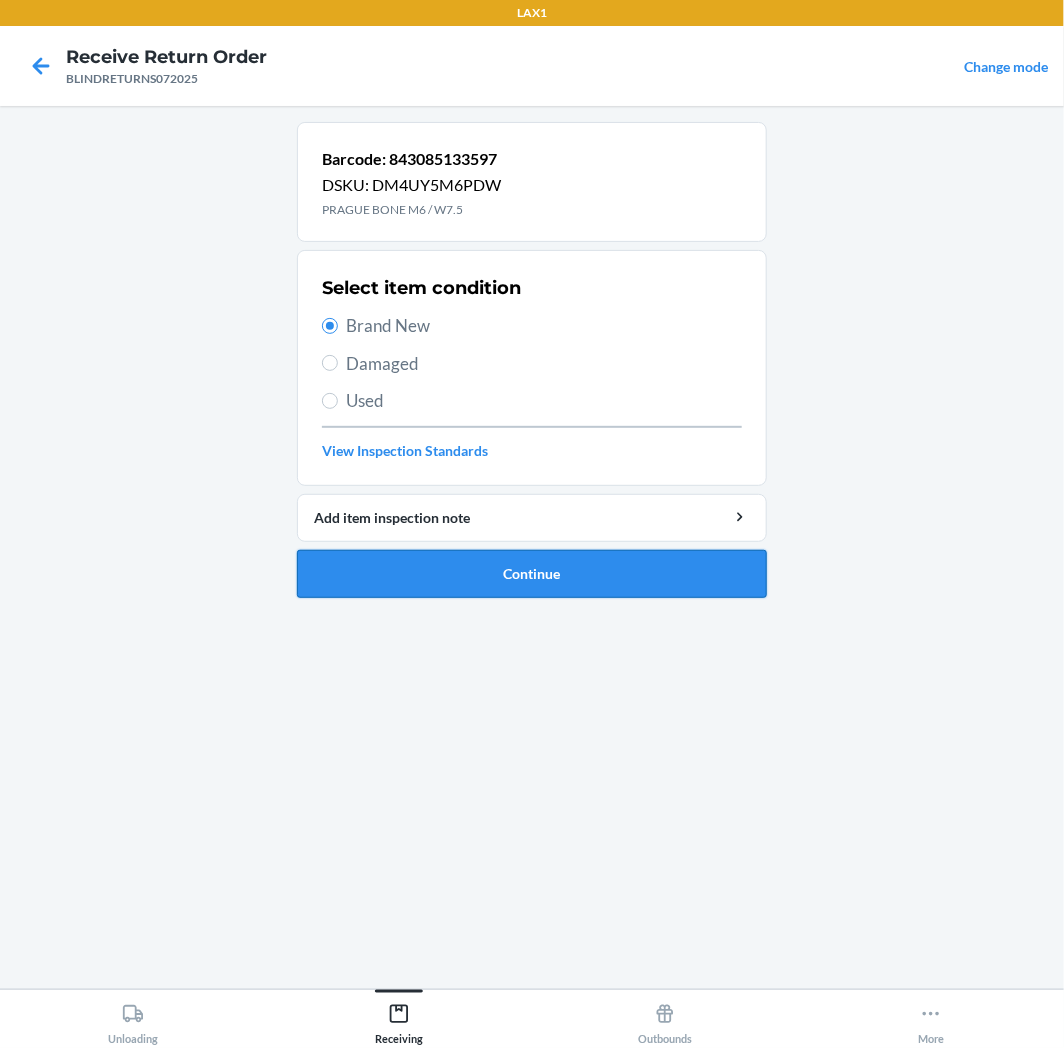 click on "Continue" at bounding box center [532, 574] 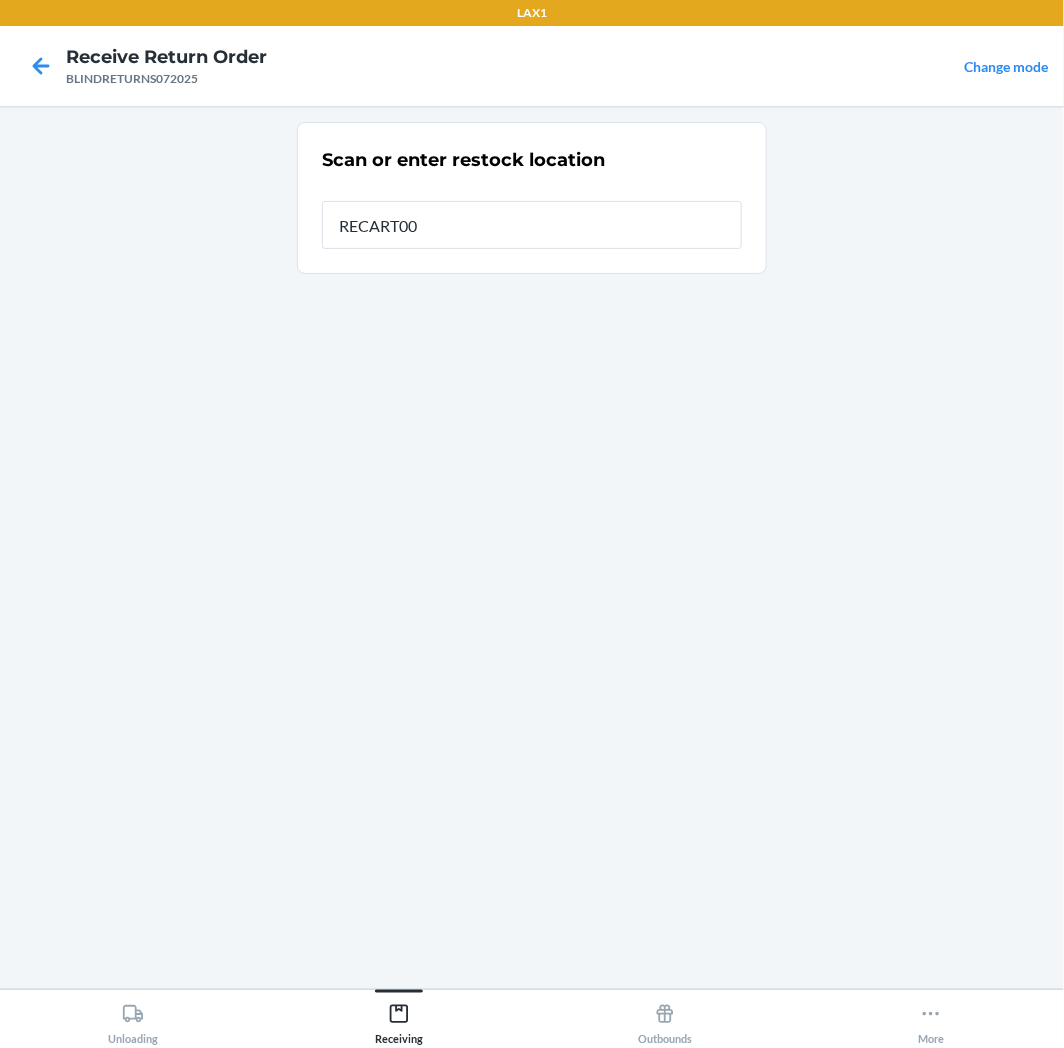 type on "RECART009" 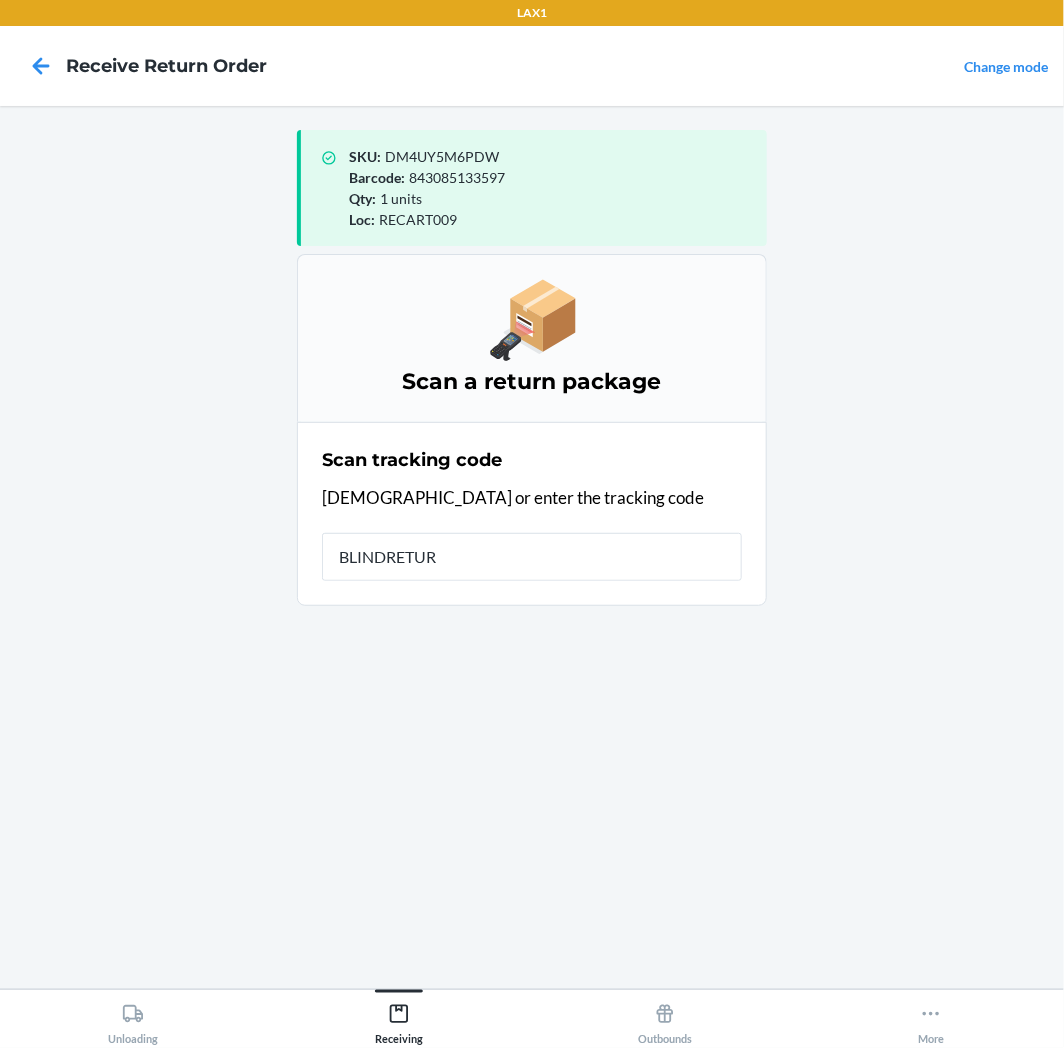 type on "BLINDRETURN" 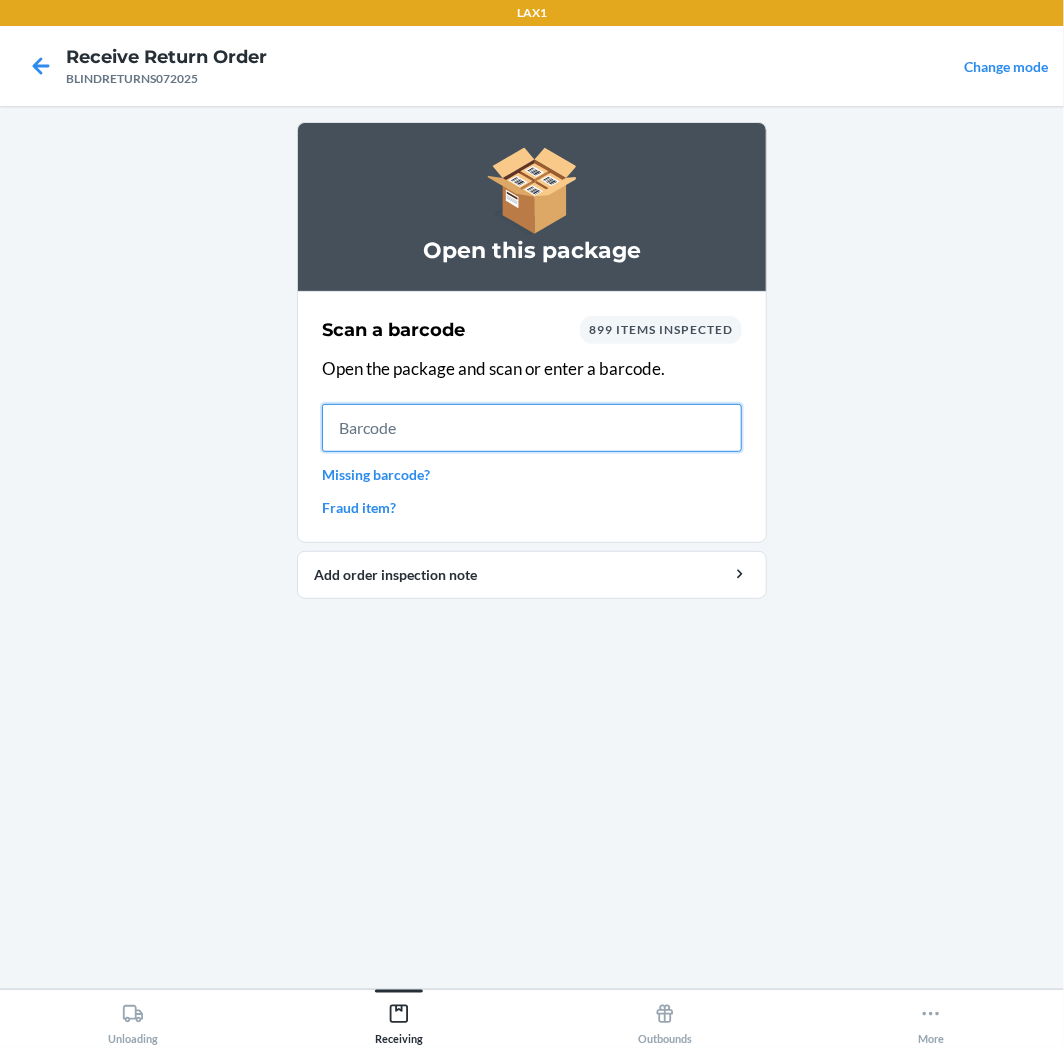 click at bounding box center [532, 428] 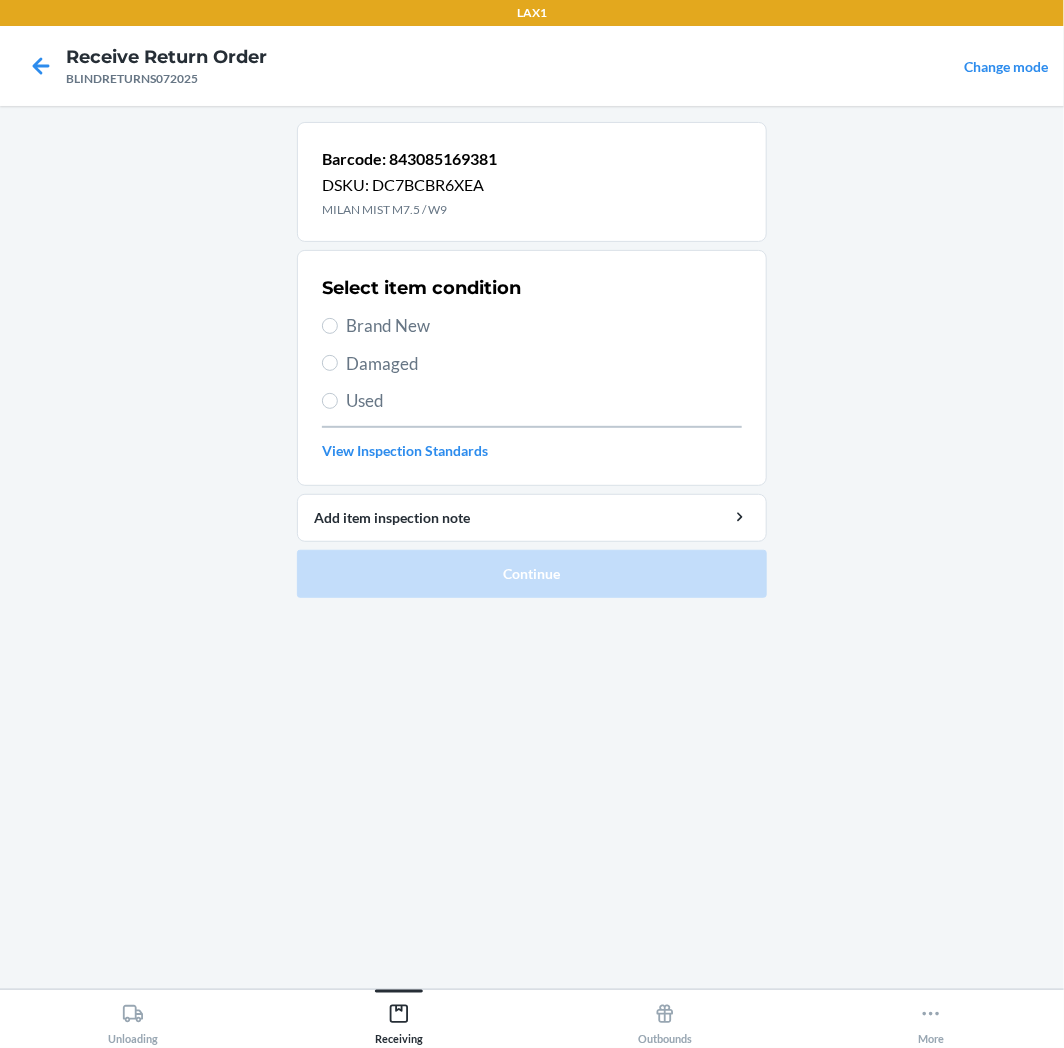 click on "Brand New" at bounding box center (544, 326) 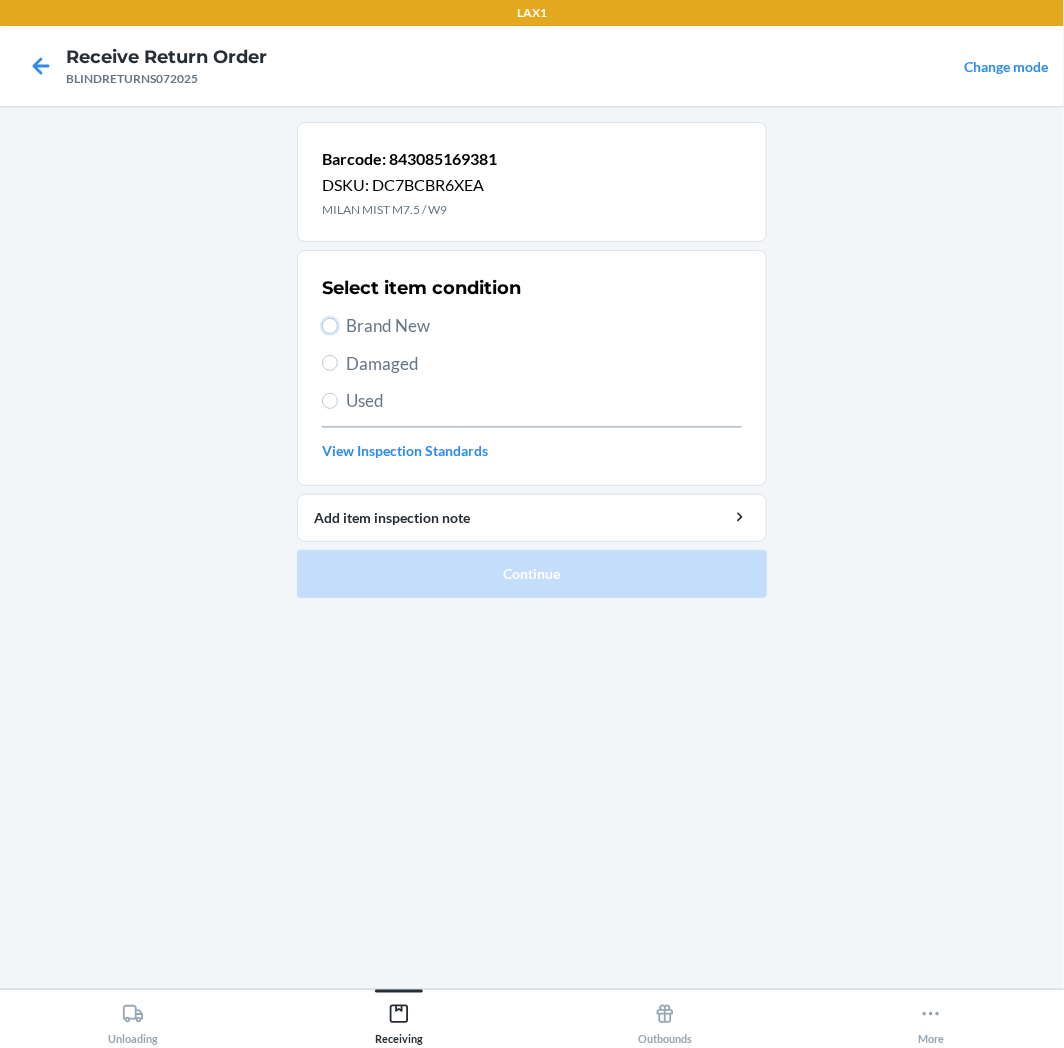 click on "Brand New" at bounding box center (330, 326) 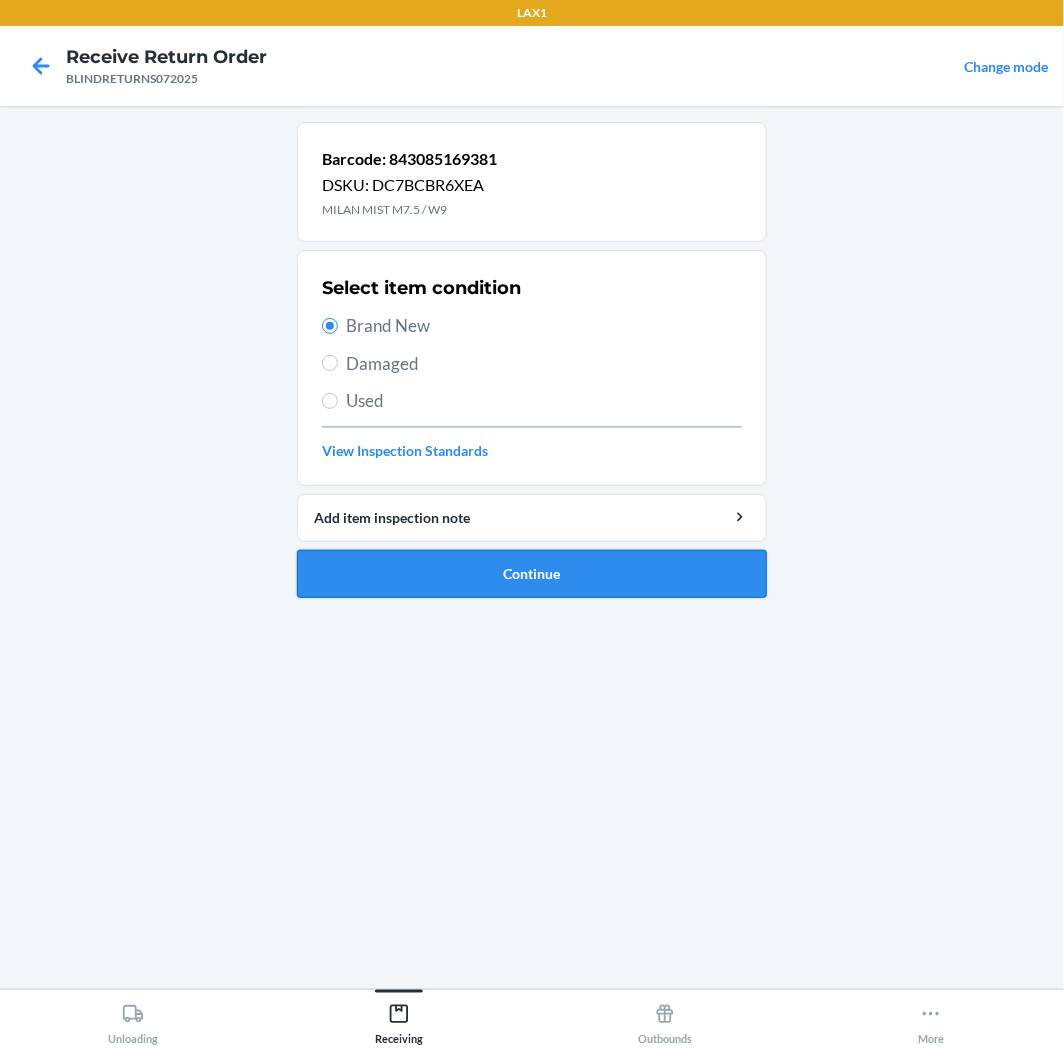 click on "Continue" at bounding box center [532, 574] 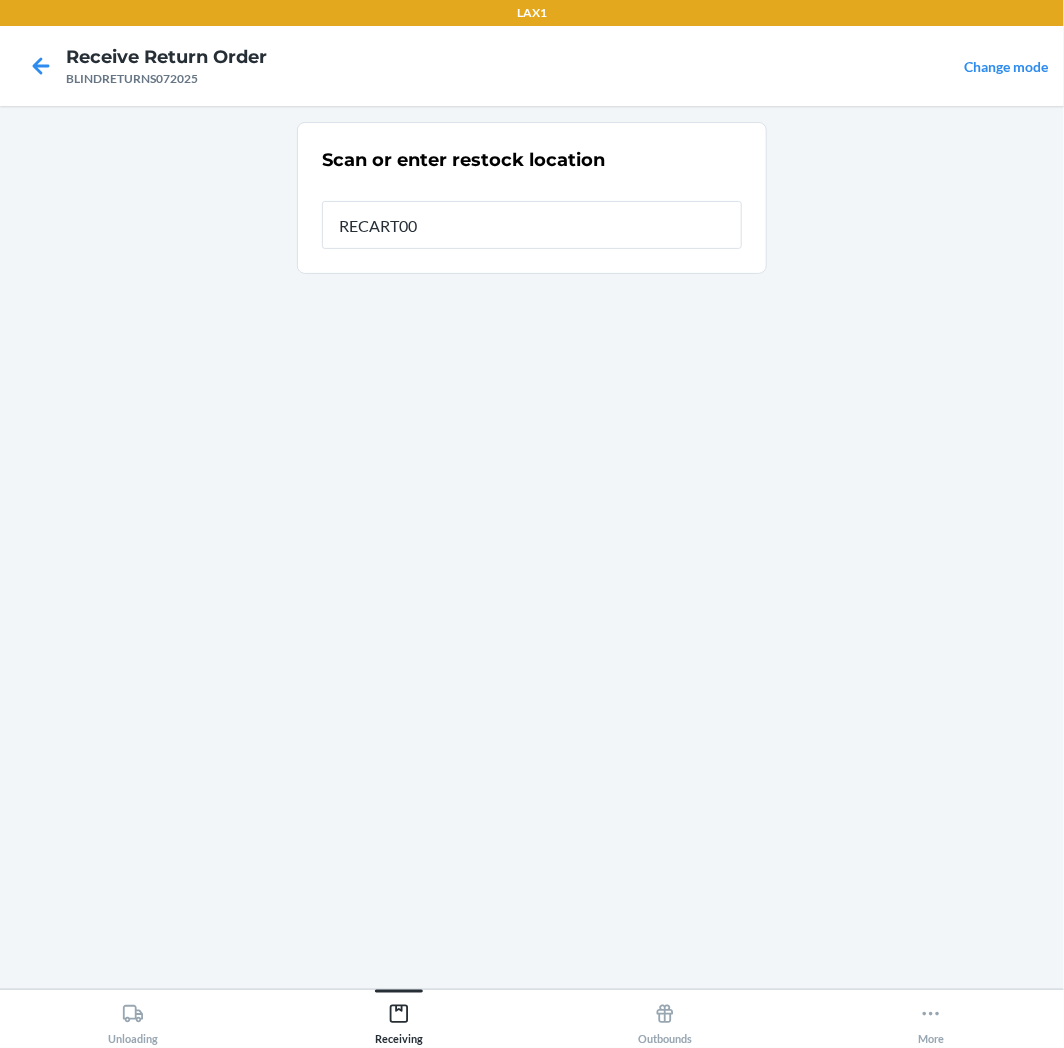 type on "RECART009" 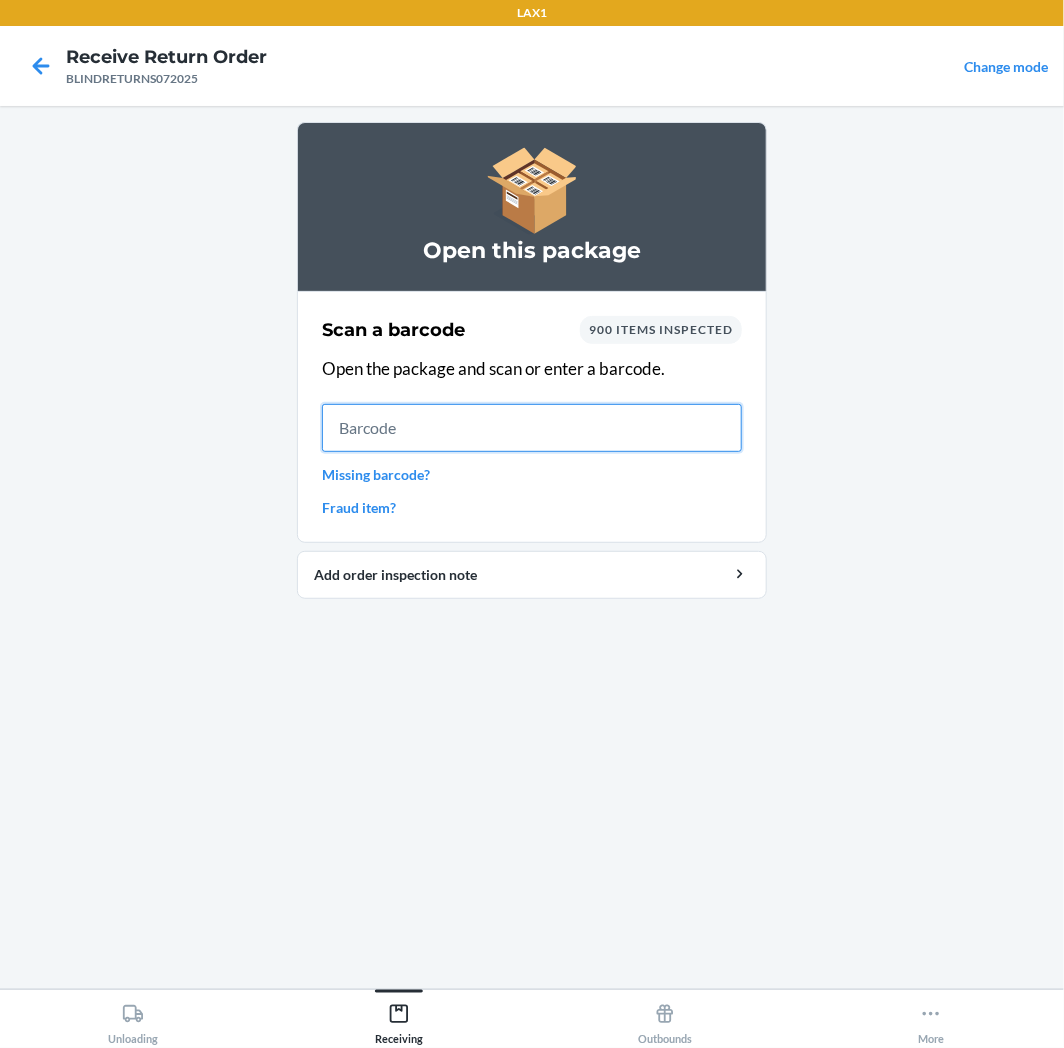 click at bounding box center [532, 428] 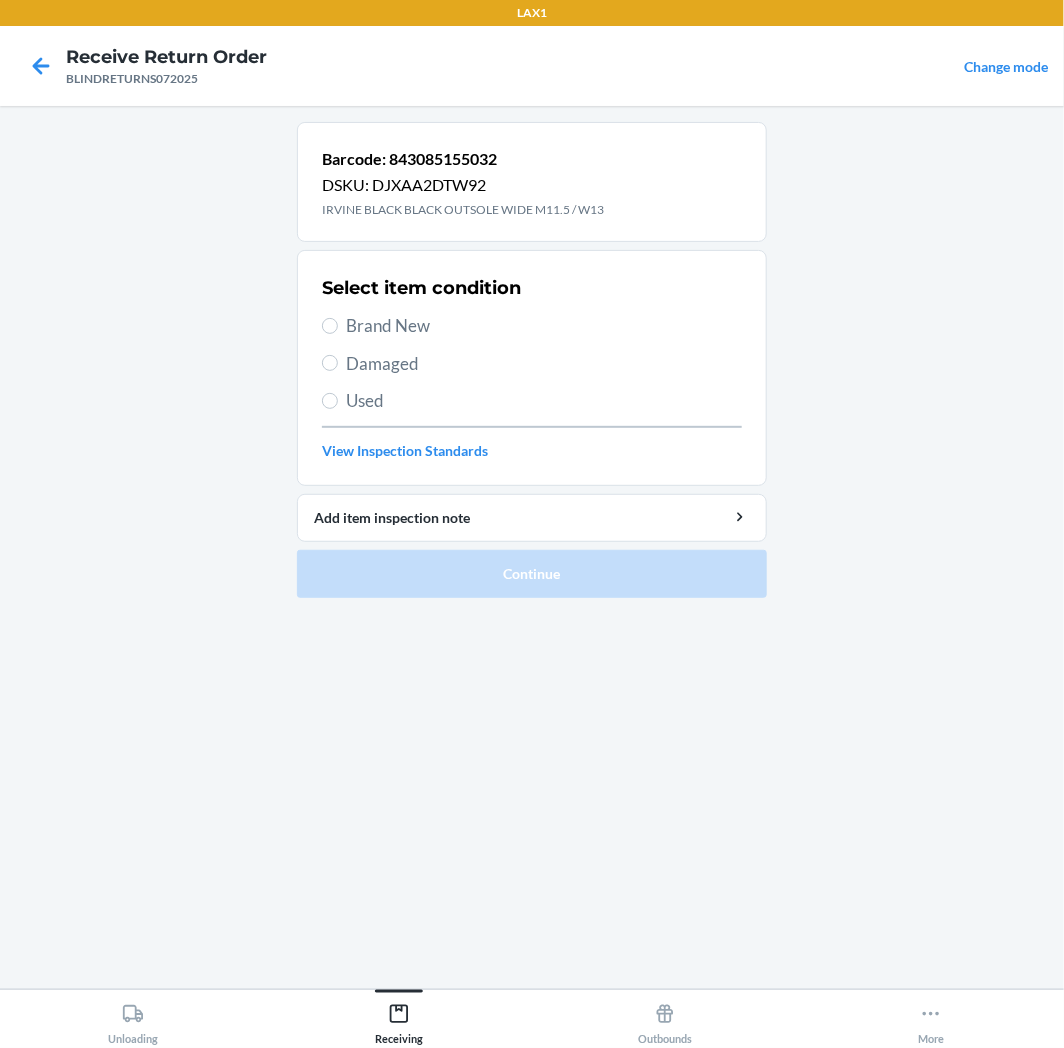 click on "Used" at bounding box center (532, 401) 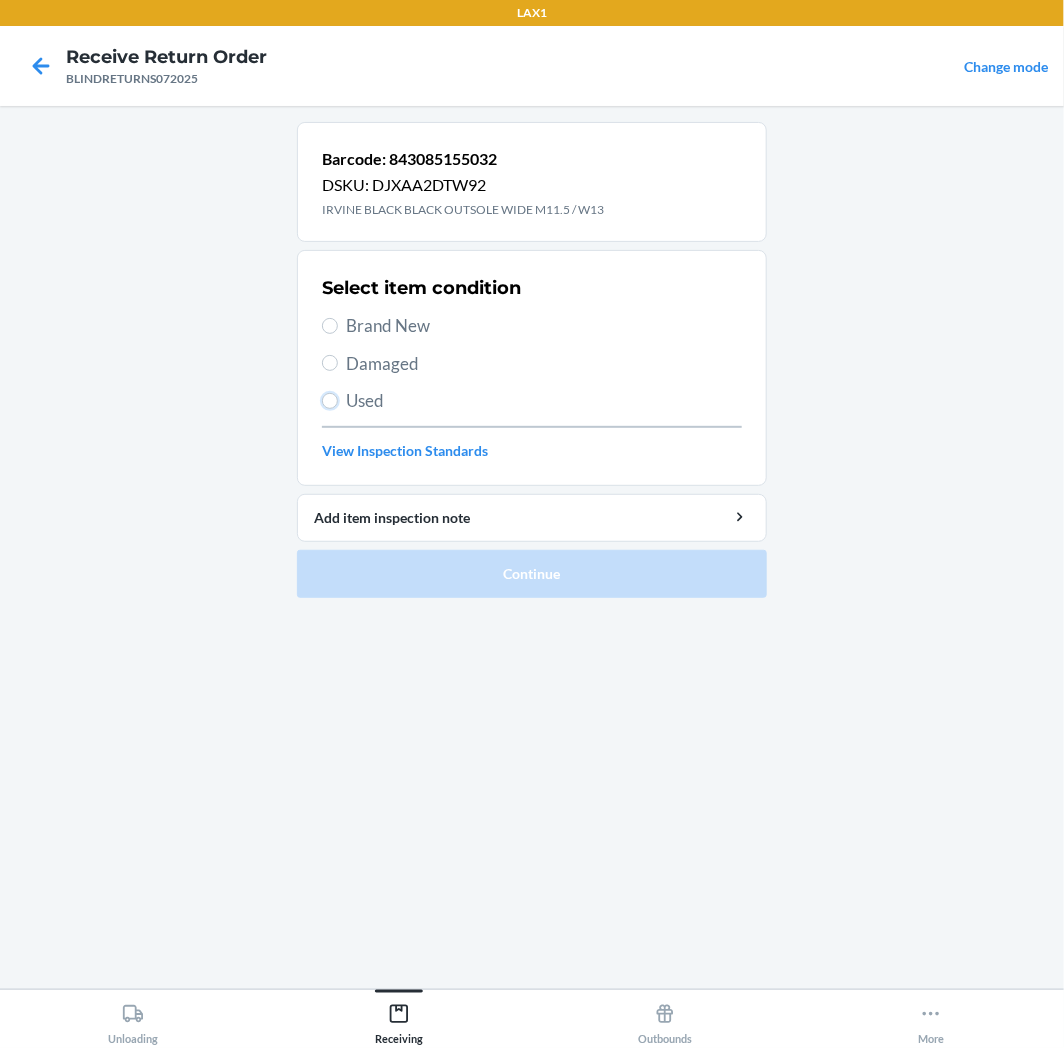 click on "Used" at bounding box center (330, 401) 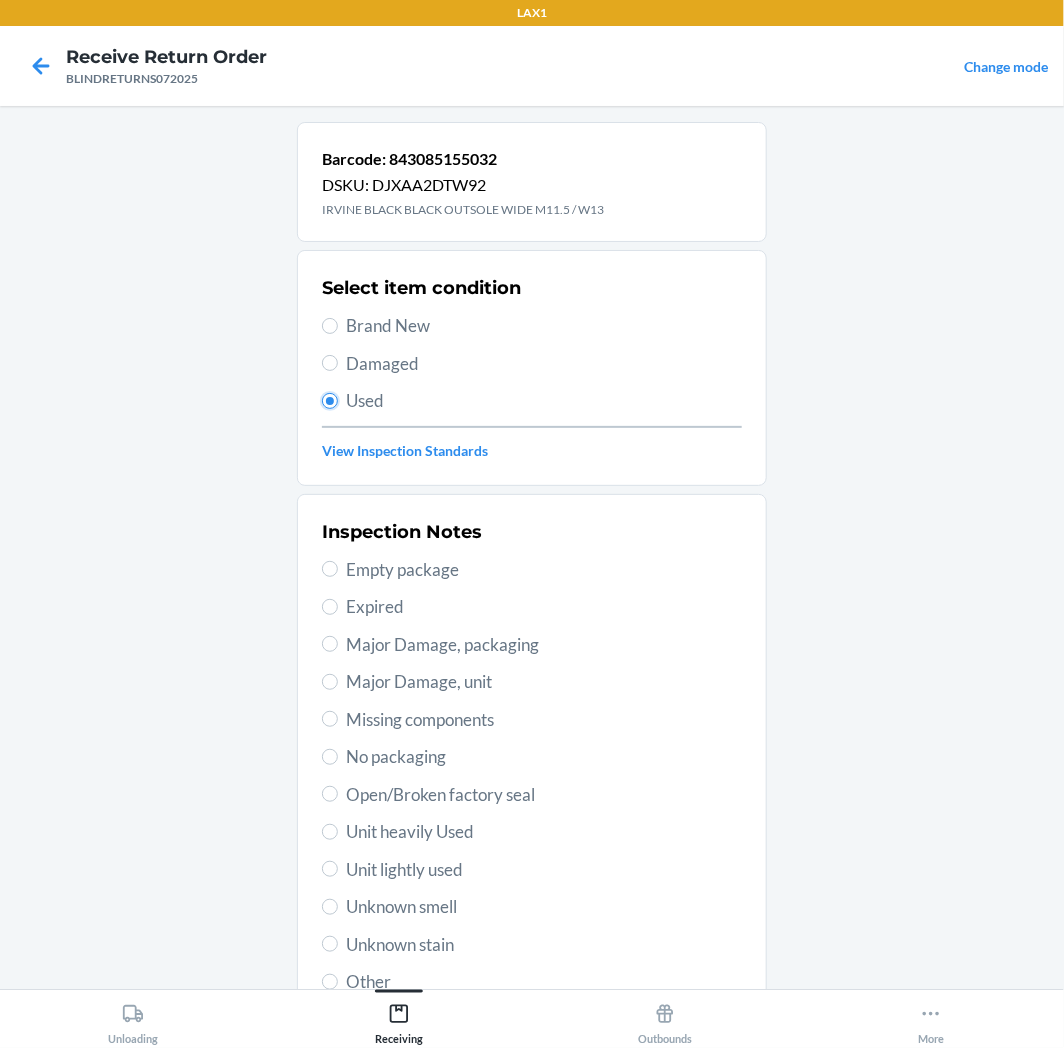 scroll, scrollTop: 157, scrollLeft: 0, axis: vertical 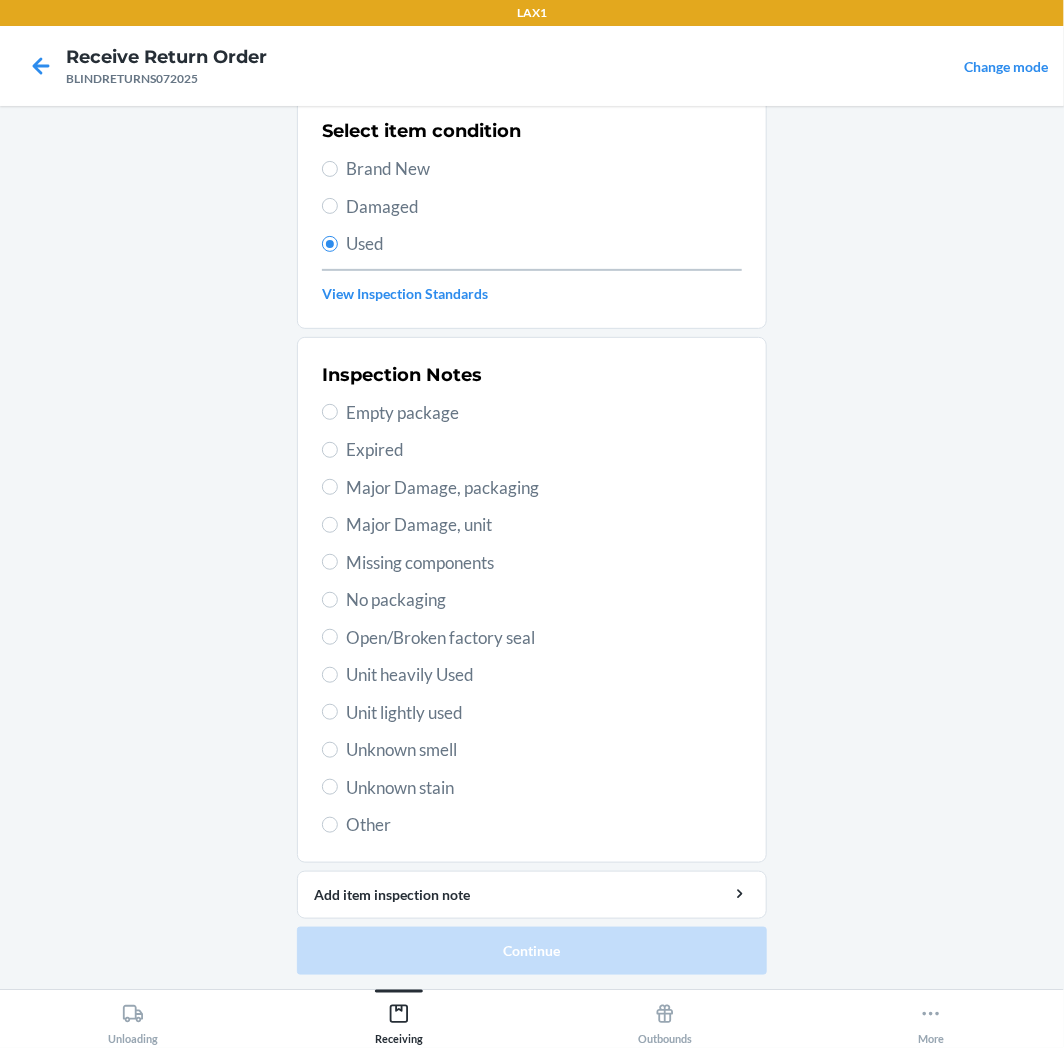 click on "Unit heavily Used" at bounding box center [544, 675] 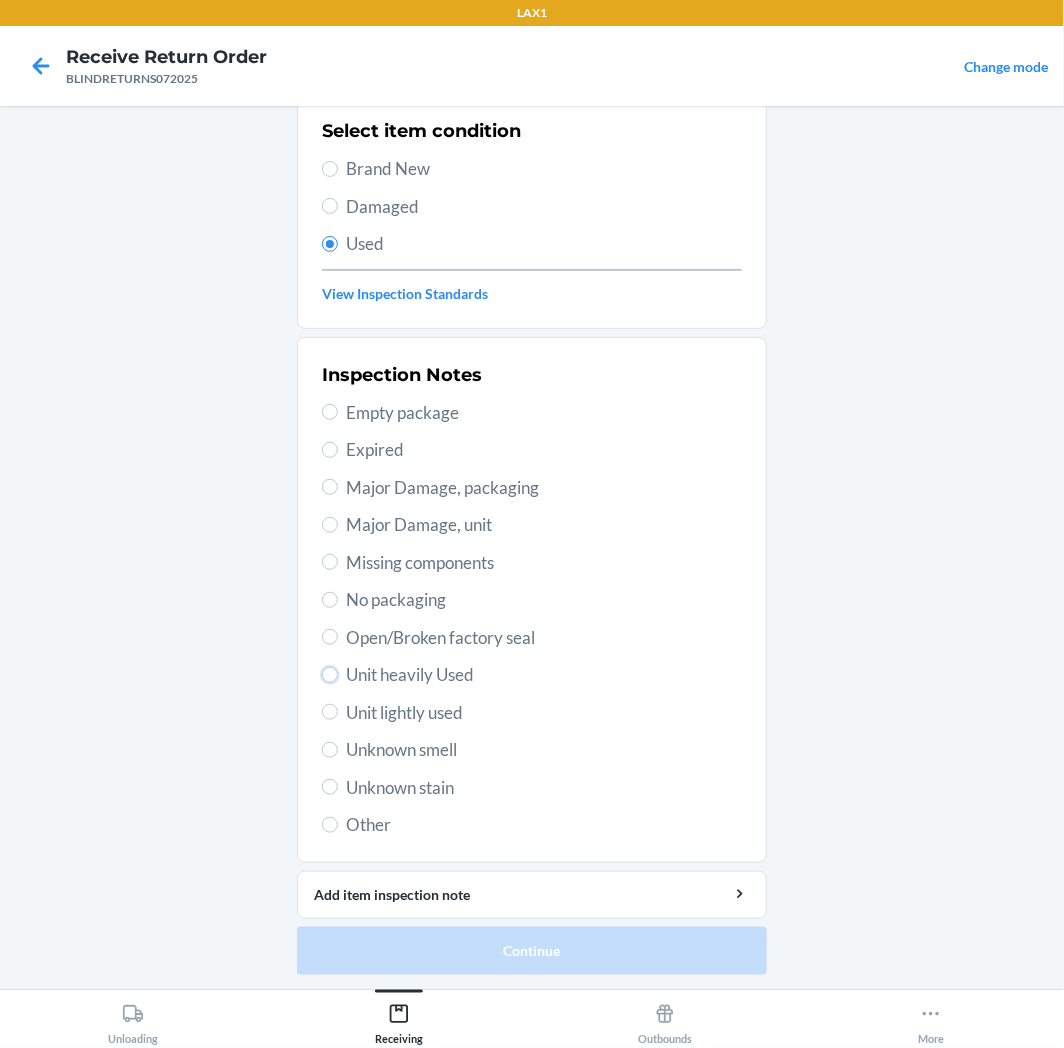 click on "Unit heavily Used" at bounding box center (330, 675) 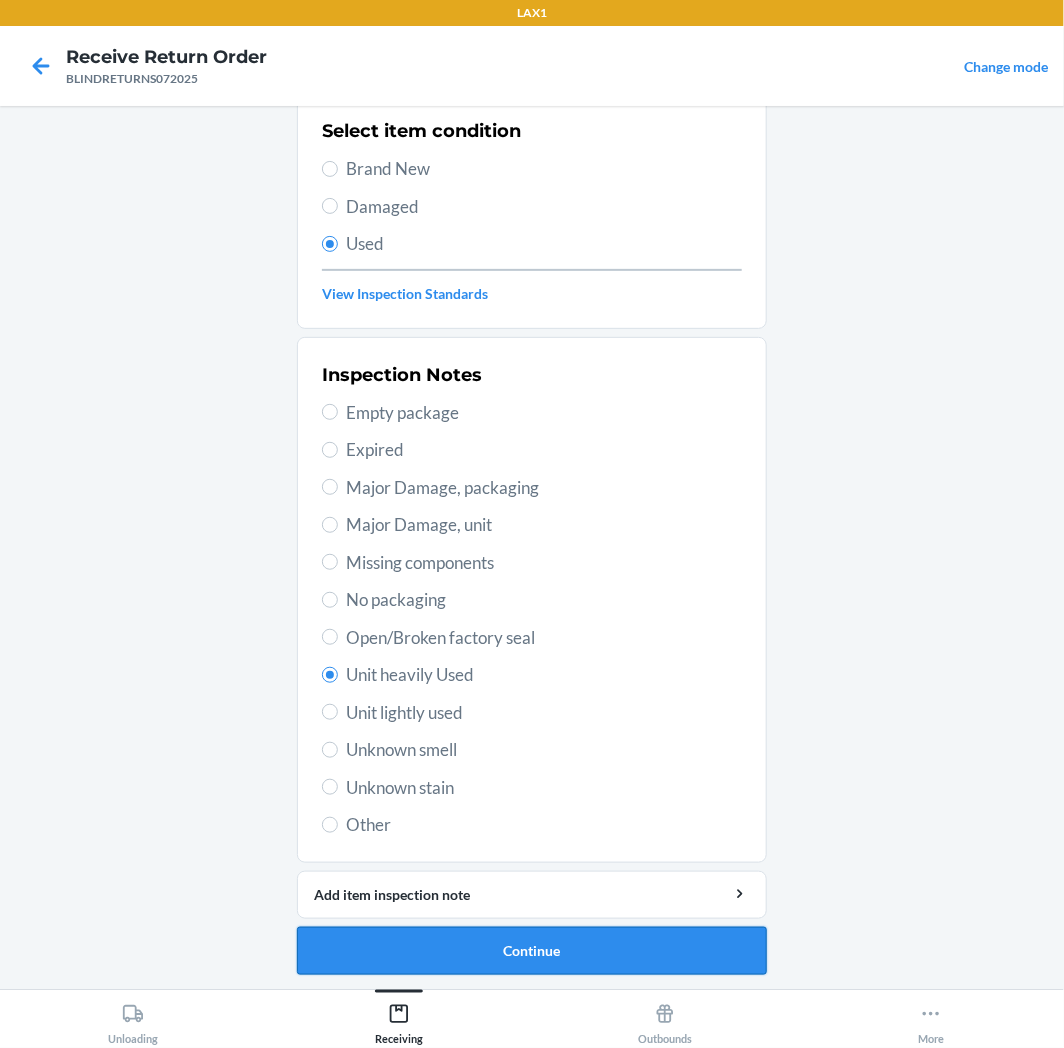 click on "Continue" at bounding box center (532, 951) 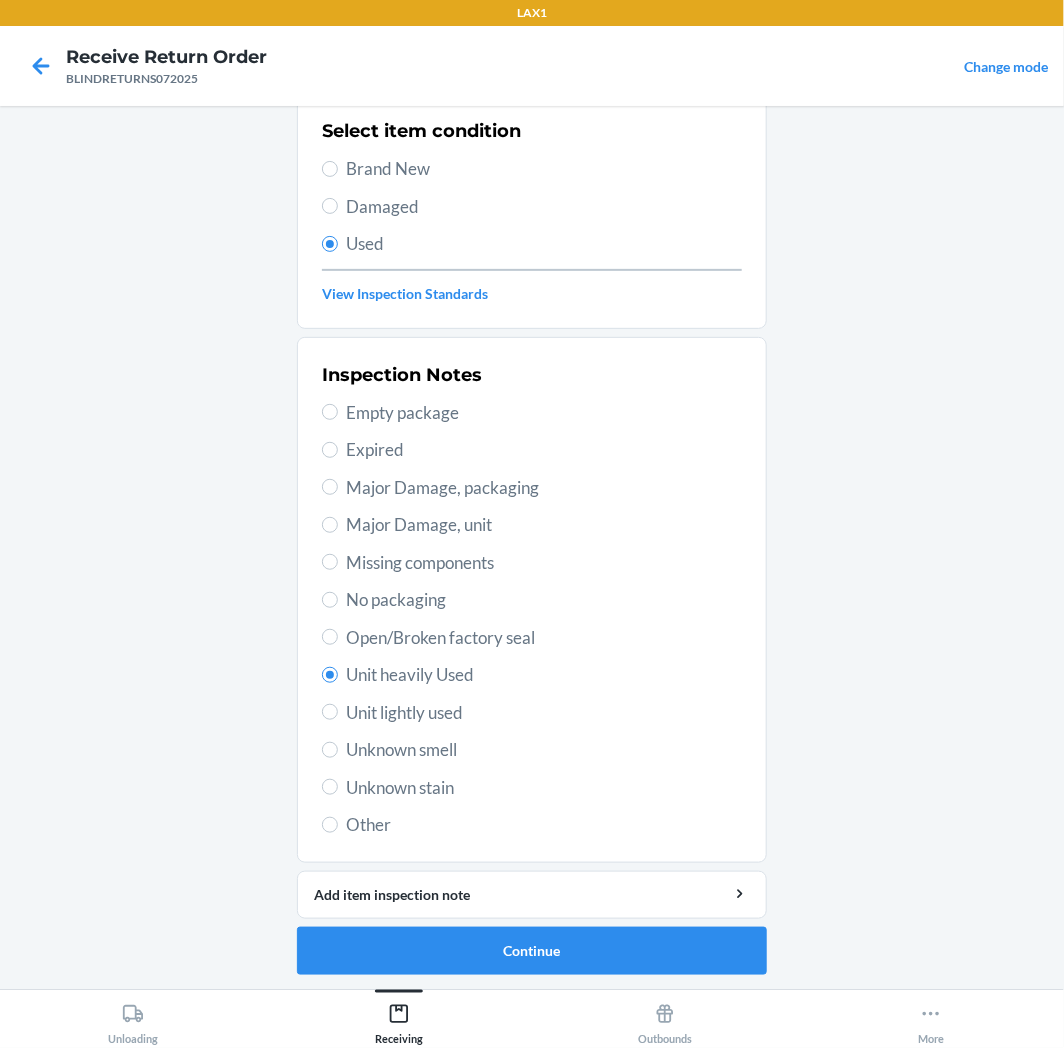 scroll, scrollTop: 0, scrollLeft: 0, axis: both 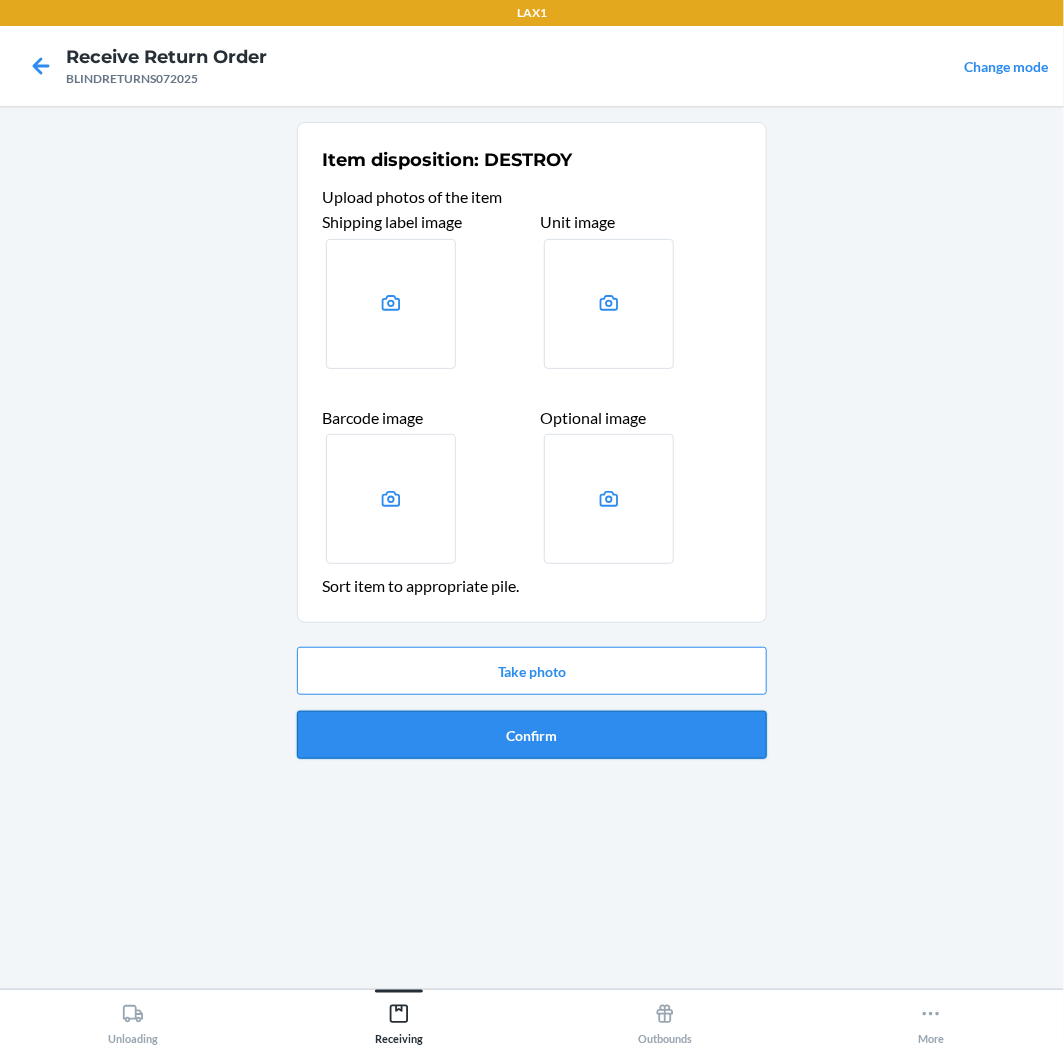 click on "Confirm" at bounding box center [532, 735] 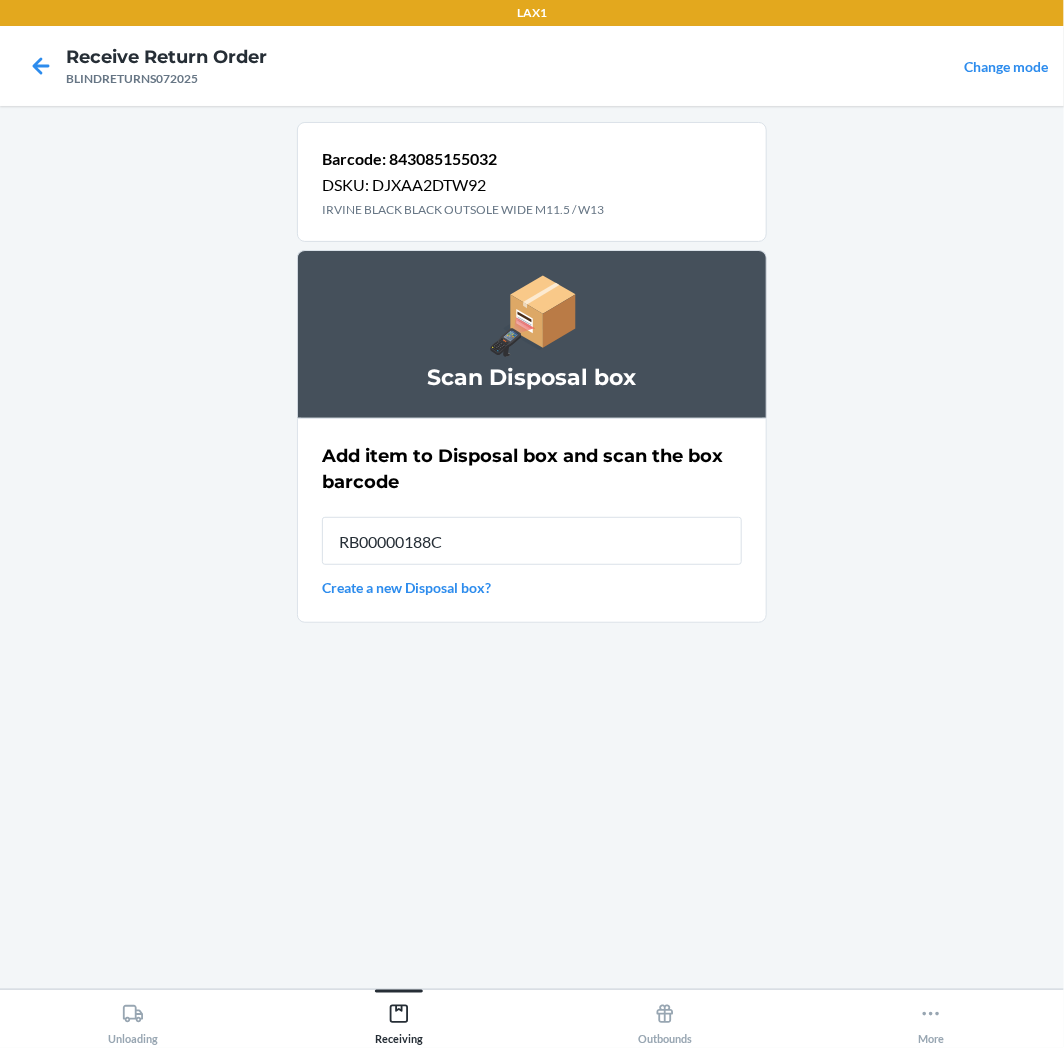 type on "RB00000188C" 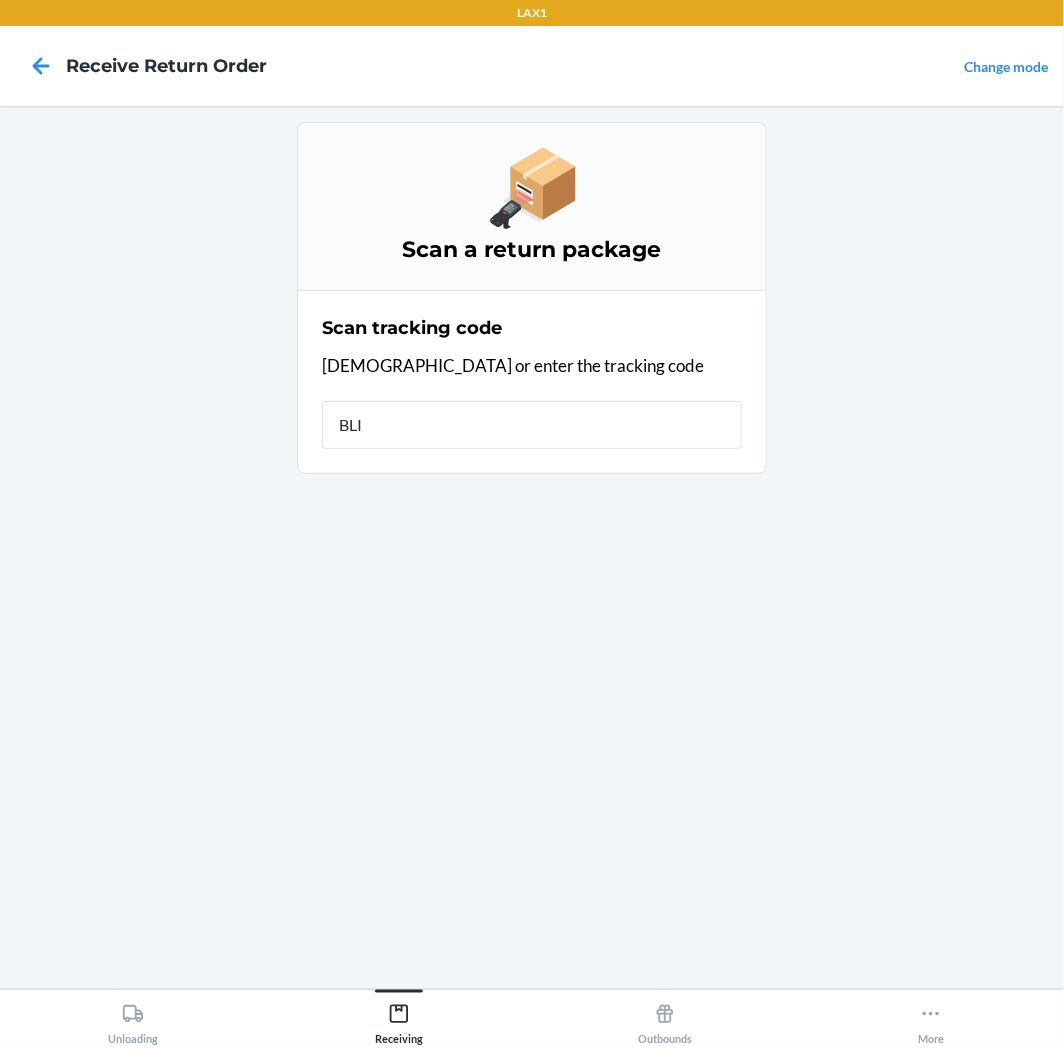 type on "BLIN" 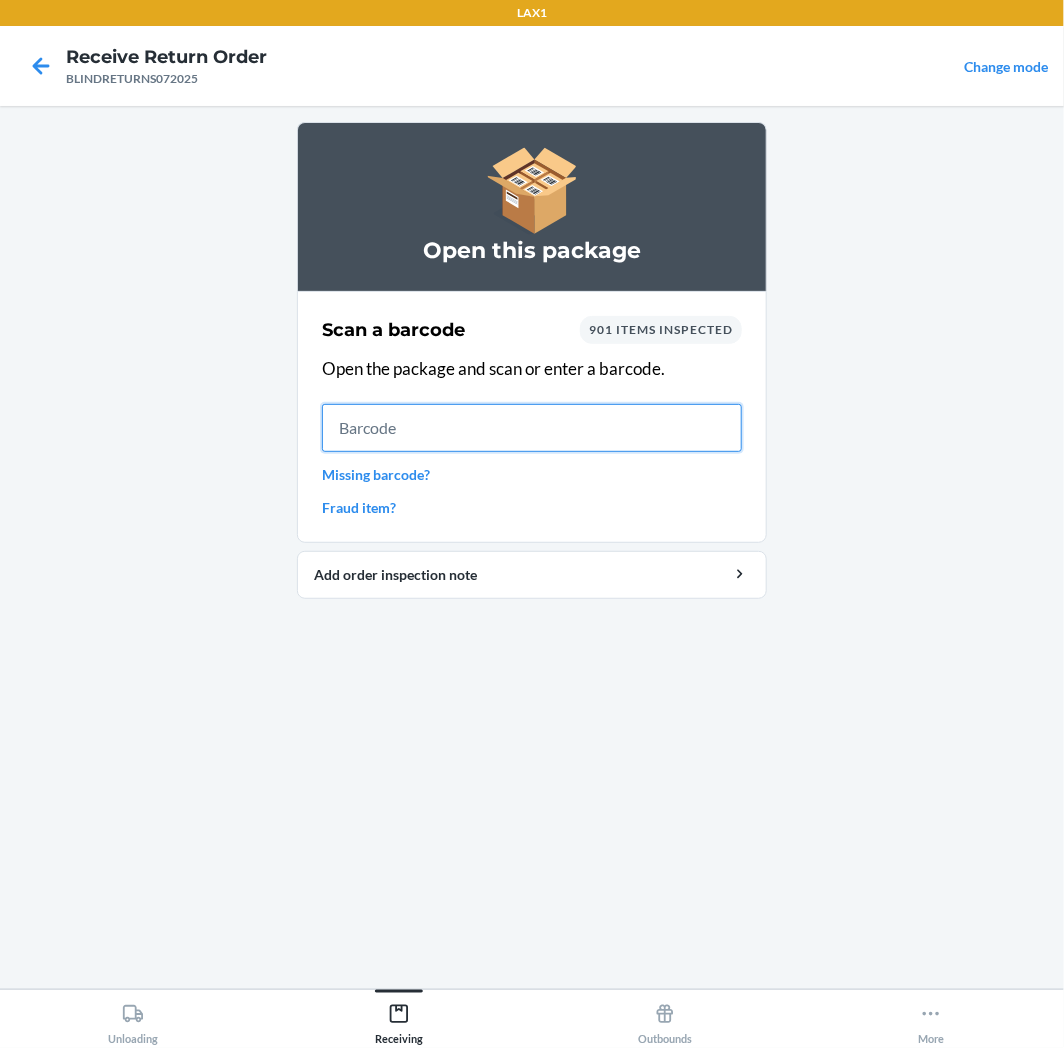 click at bounding box center (532, 428) 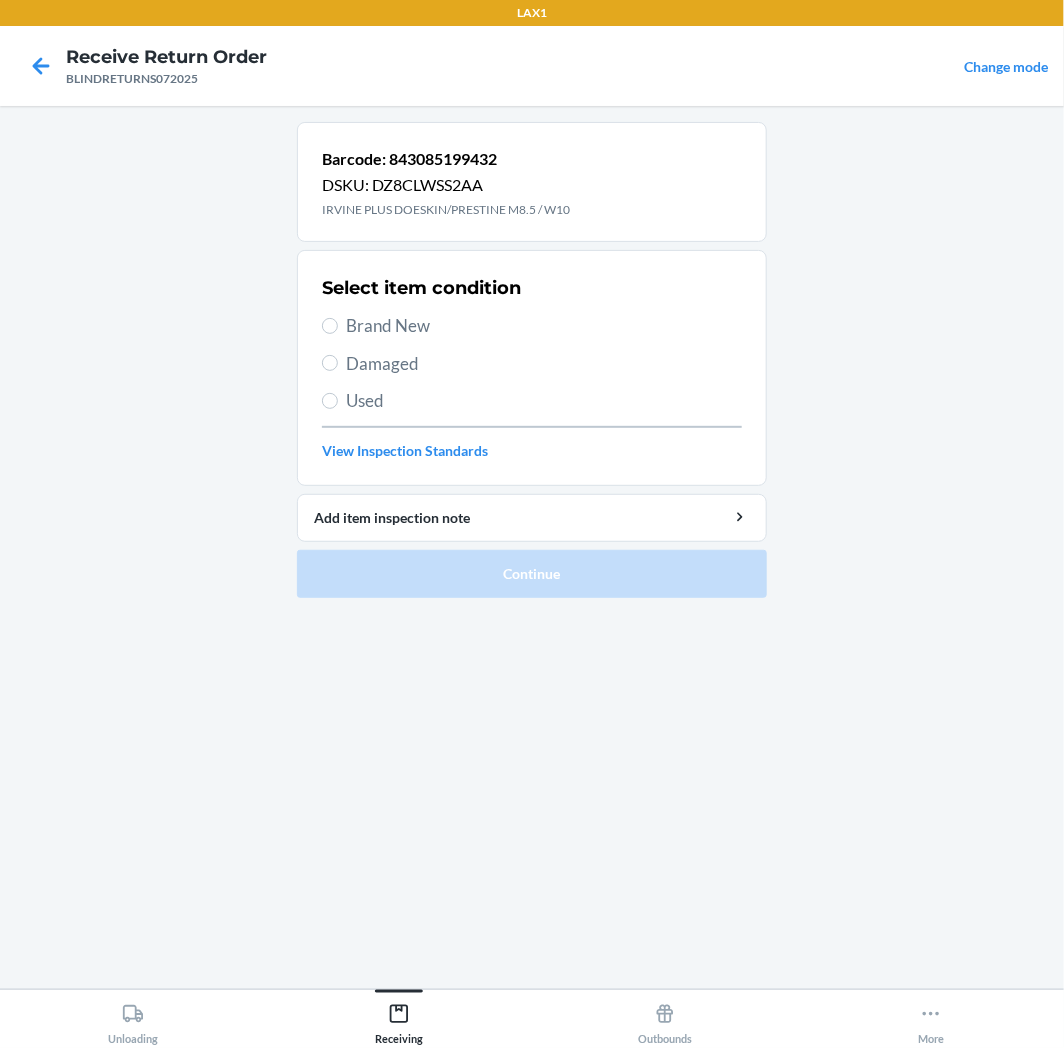 click on "Brand New" at bounding box center (544, 326) 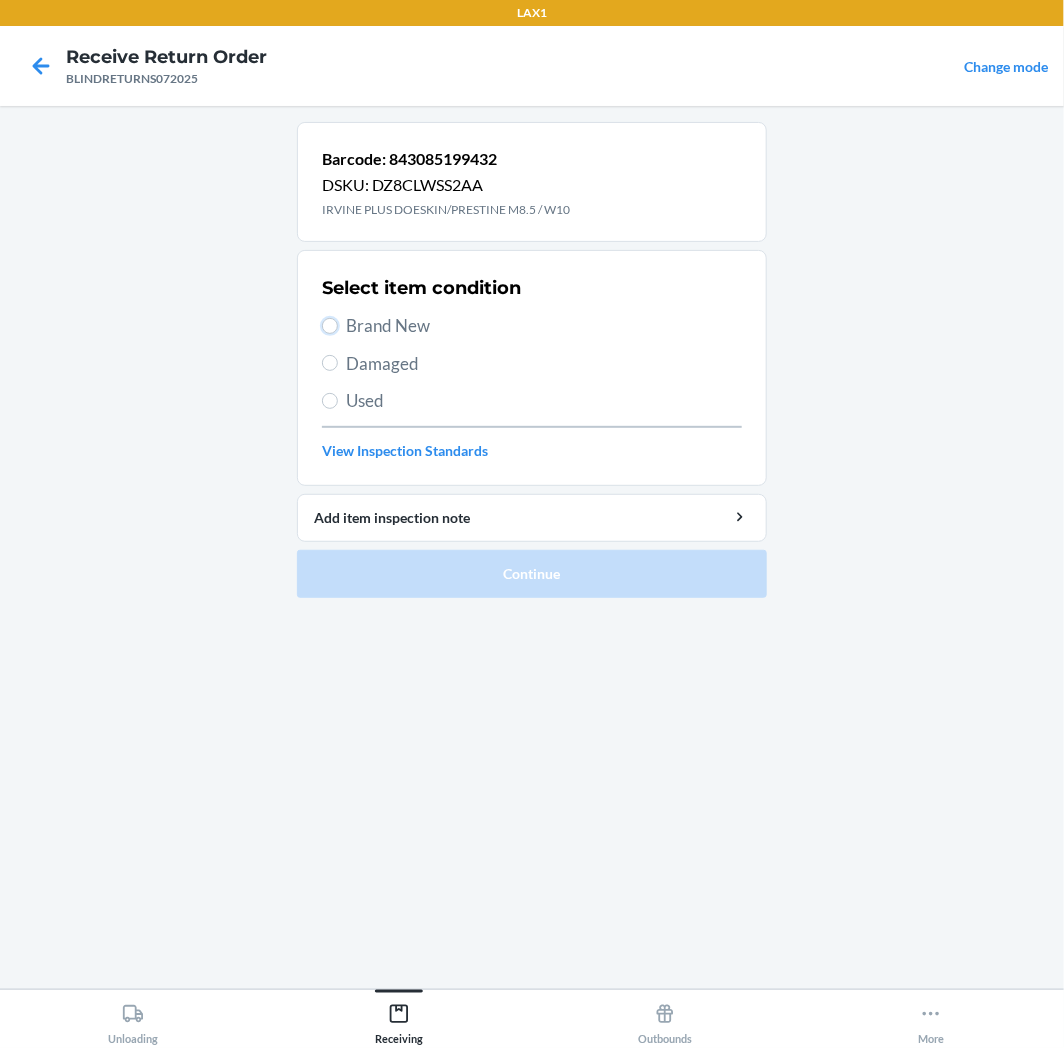 click on "Brand New" at bounding box center [330, 326] 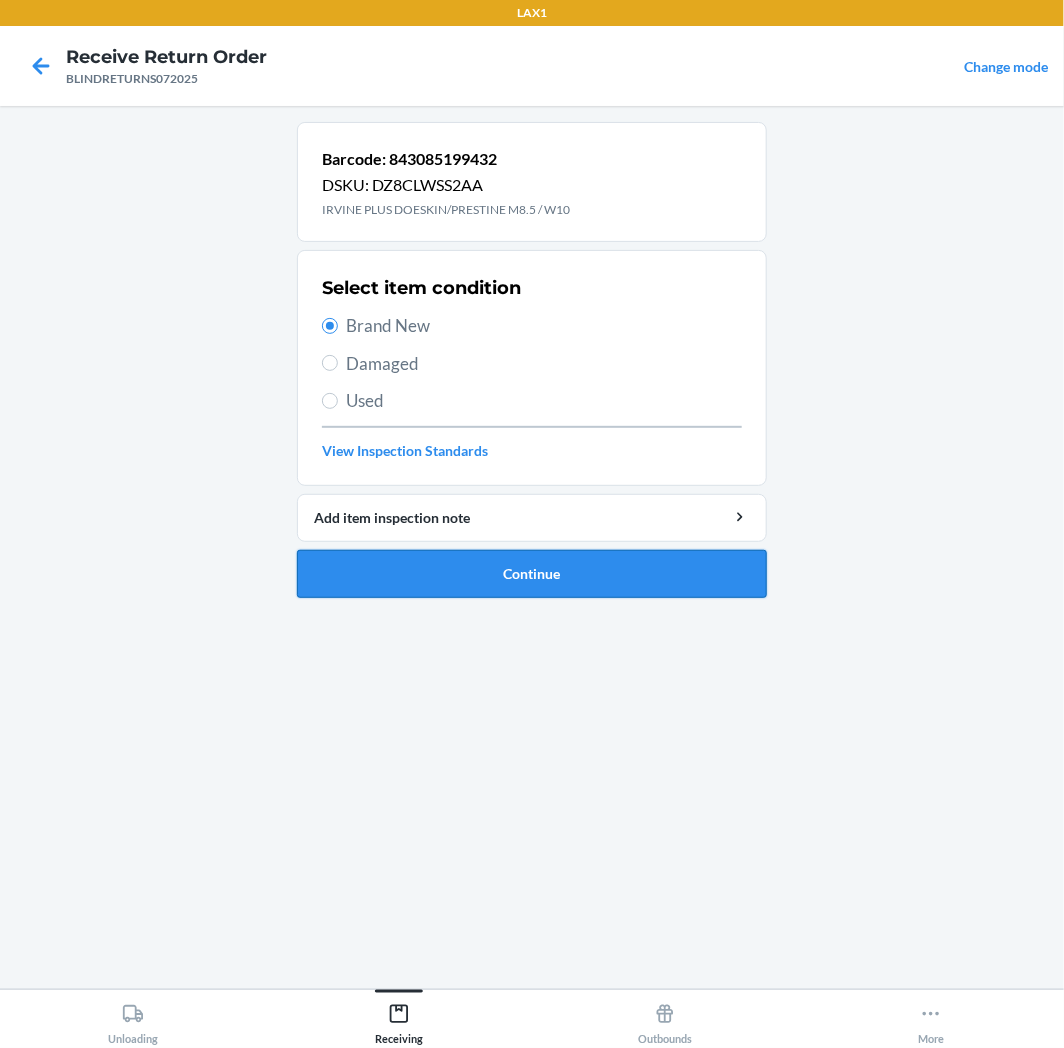 click on "Continue" at bounding box center [532, 574] 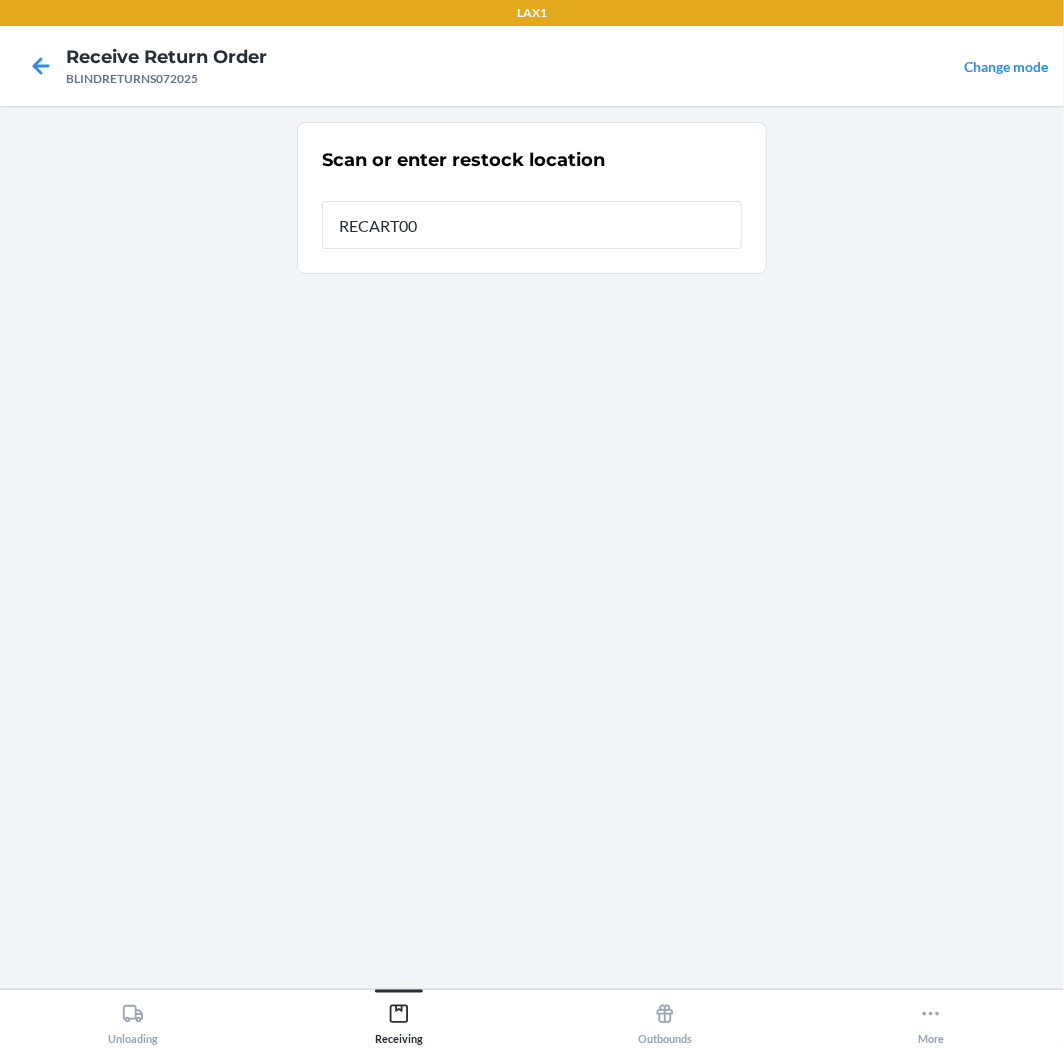 type on "RECART009" 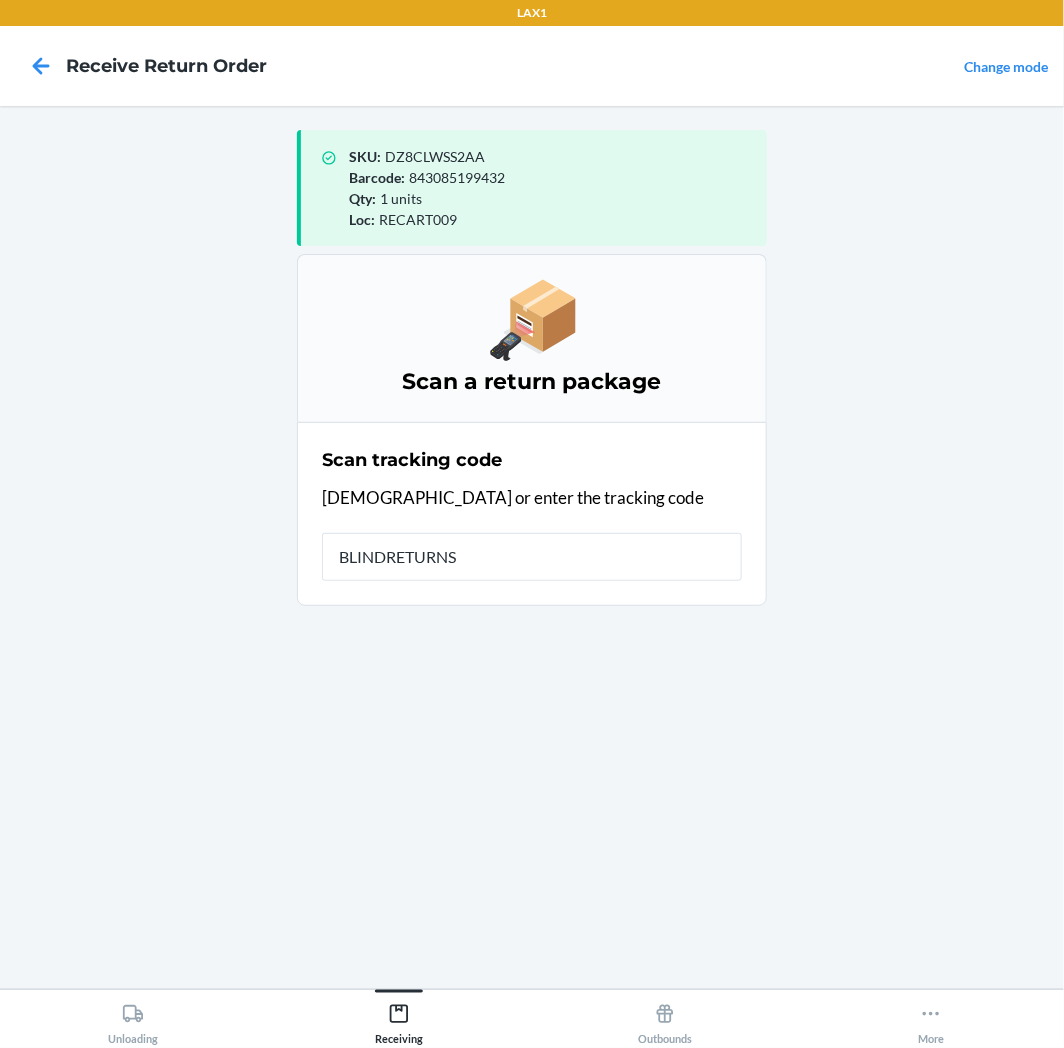 type on "BLINDRETURNS0" 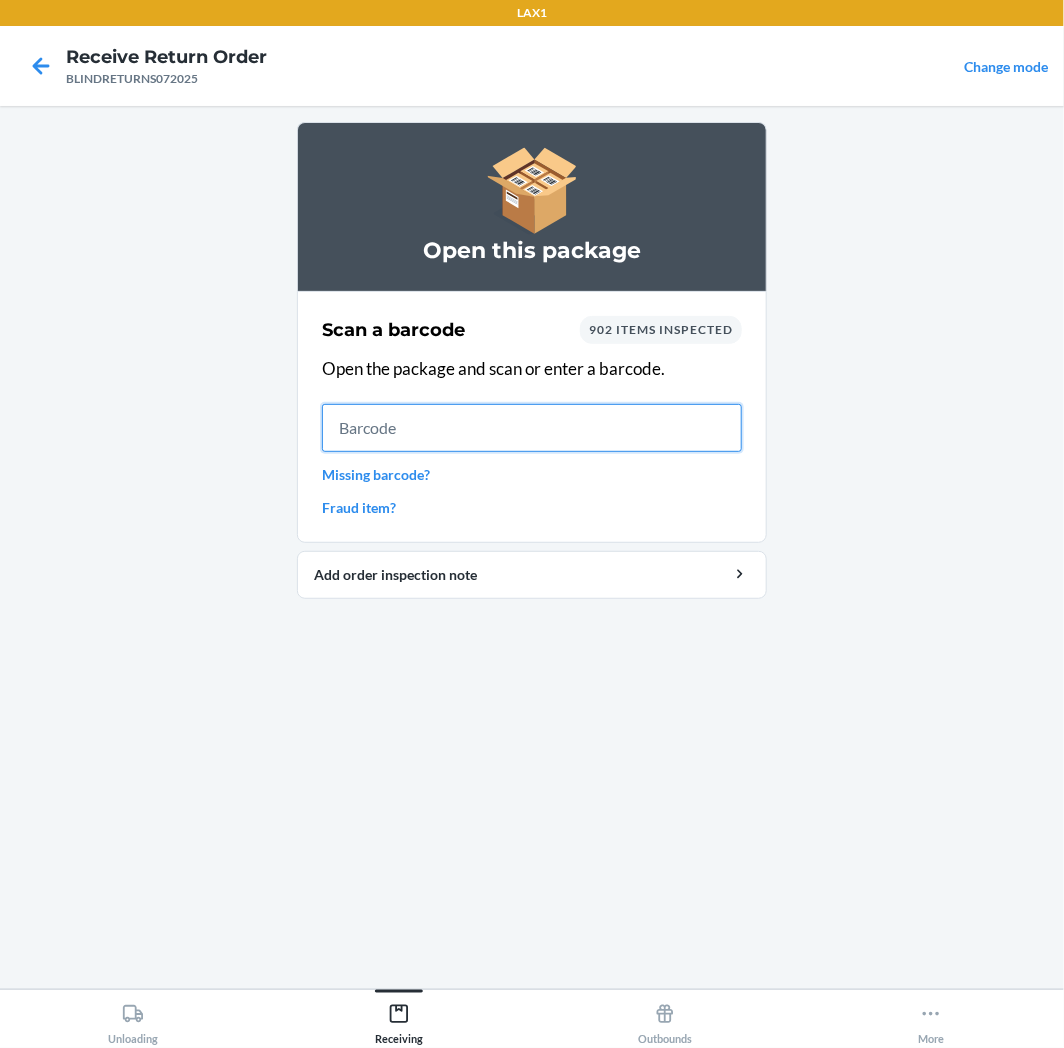 click at bounding box center [532, 428] 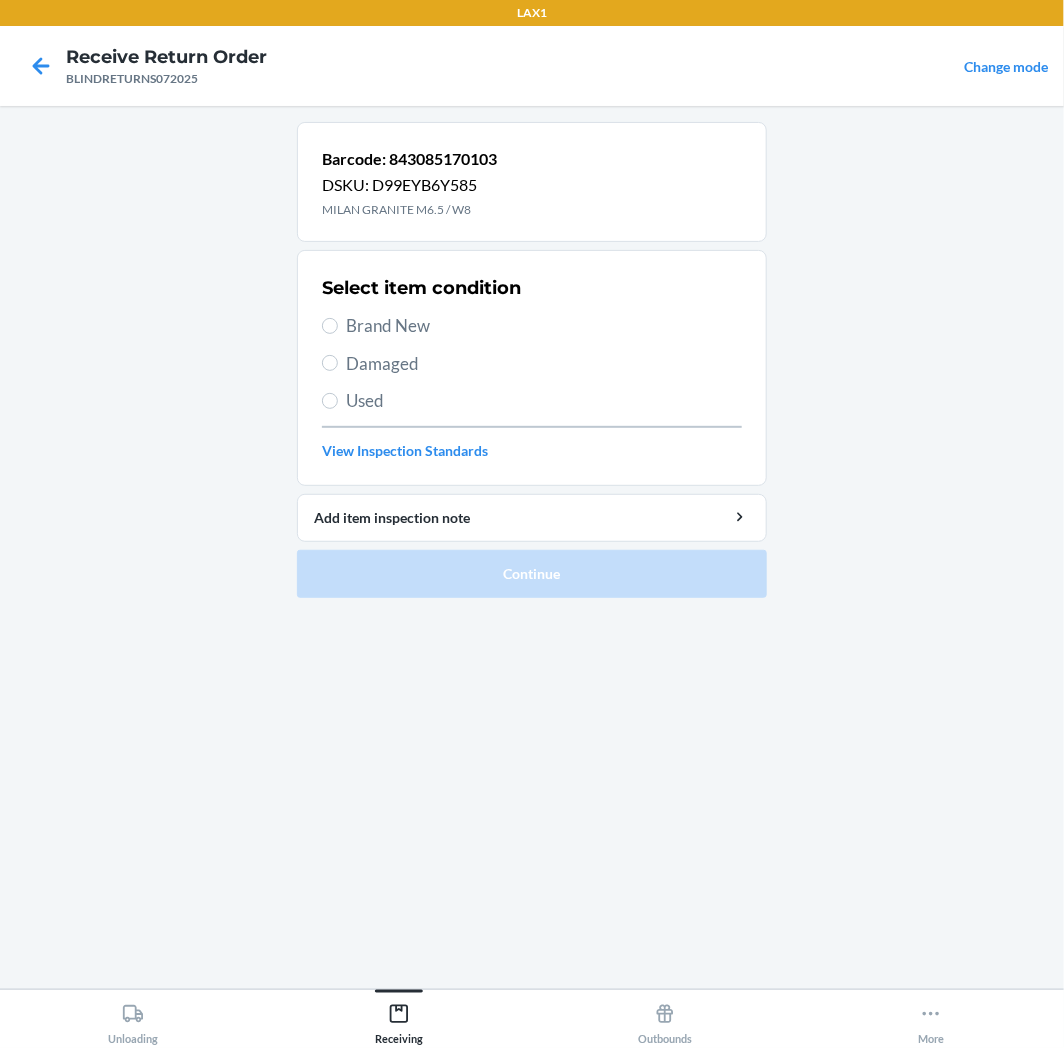 click on "Select item condition Brand New Damaged Used View Inspection Standards" at bounding box center [532, 368] 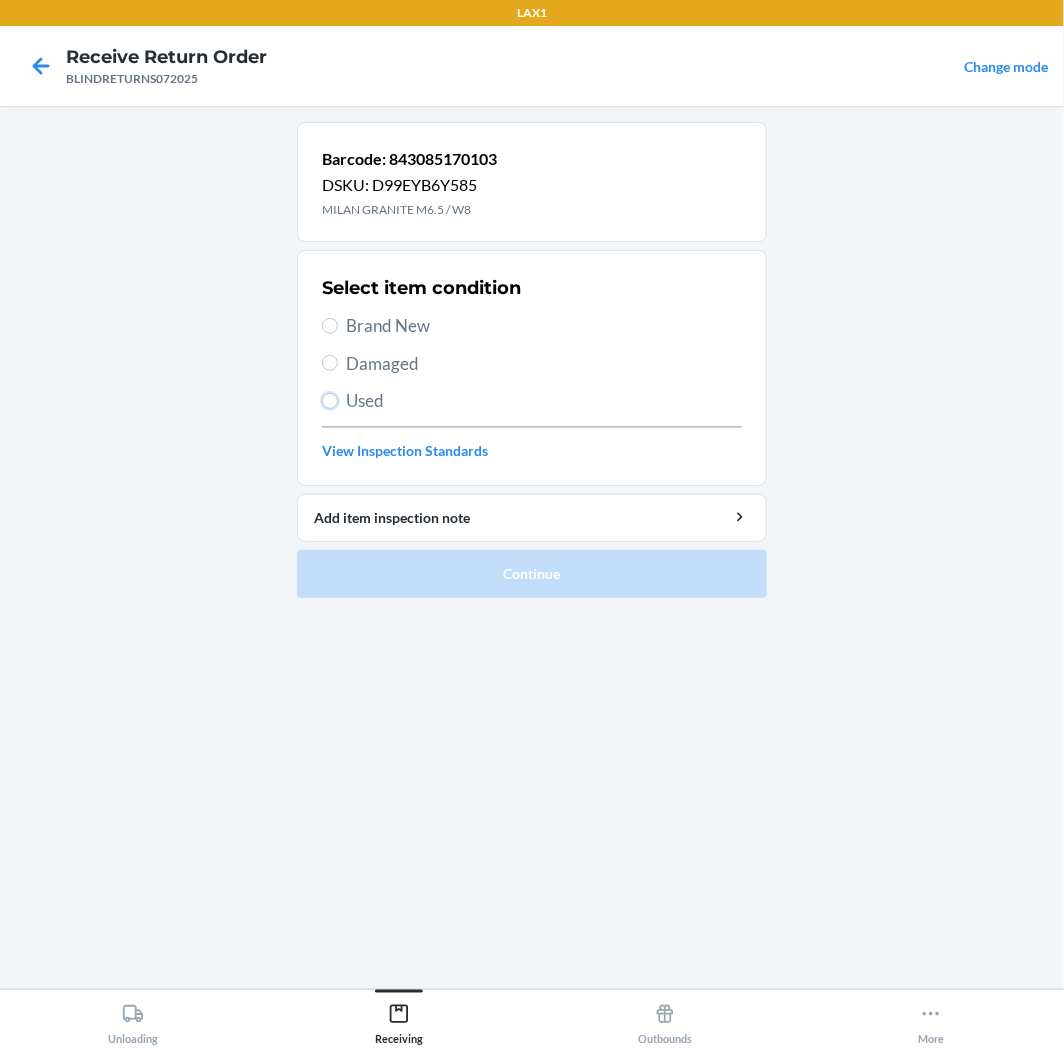 click on "Used" at bounding box center (330, 401) 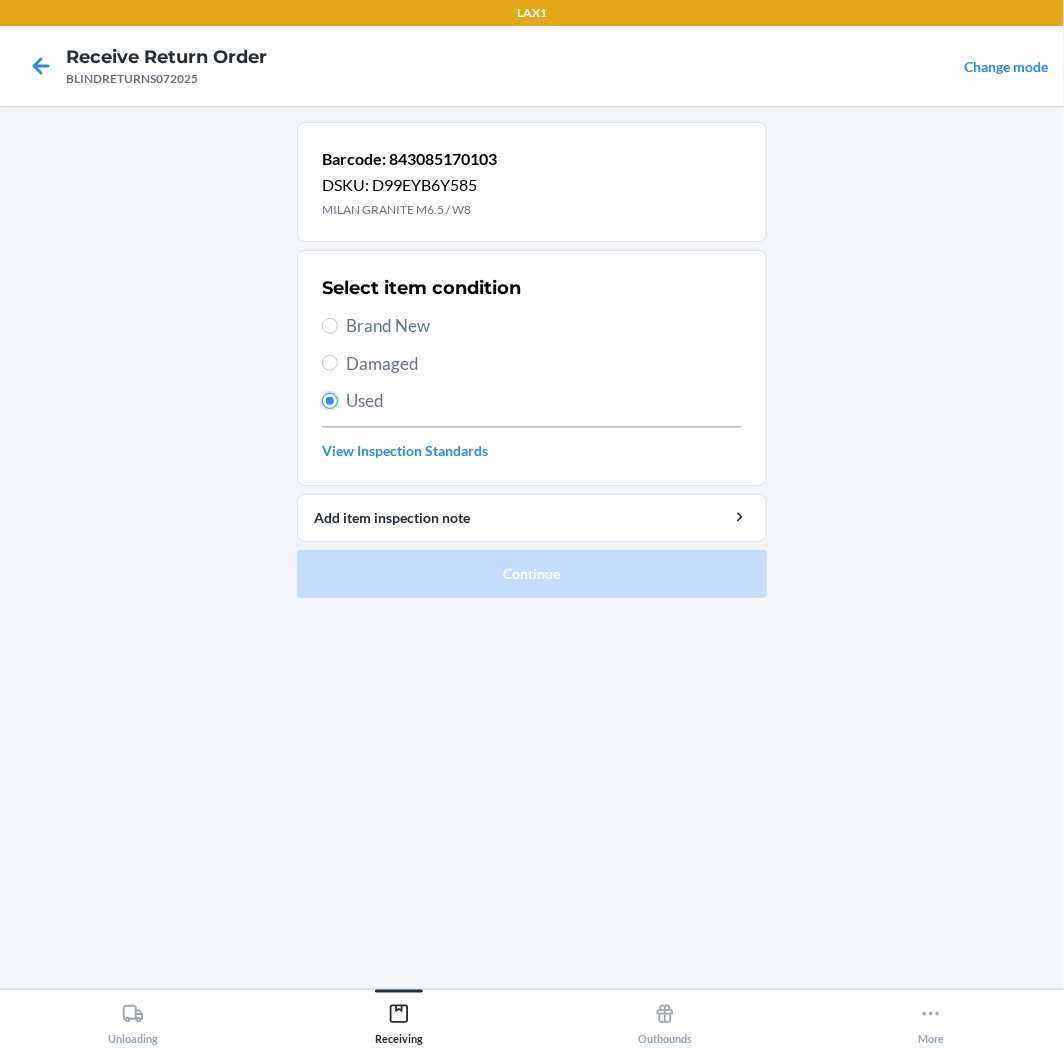 radio on "true" 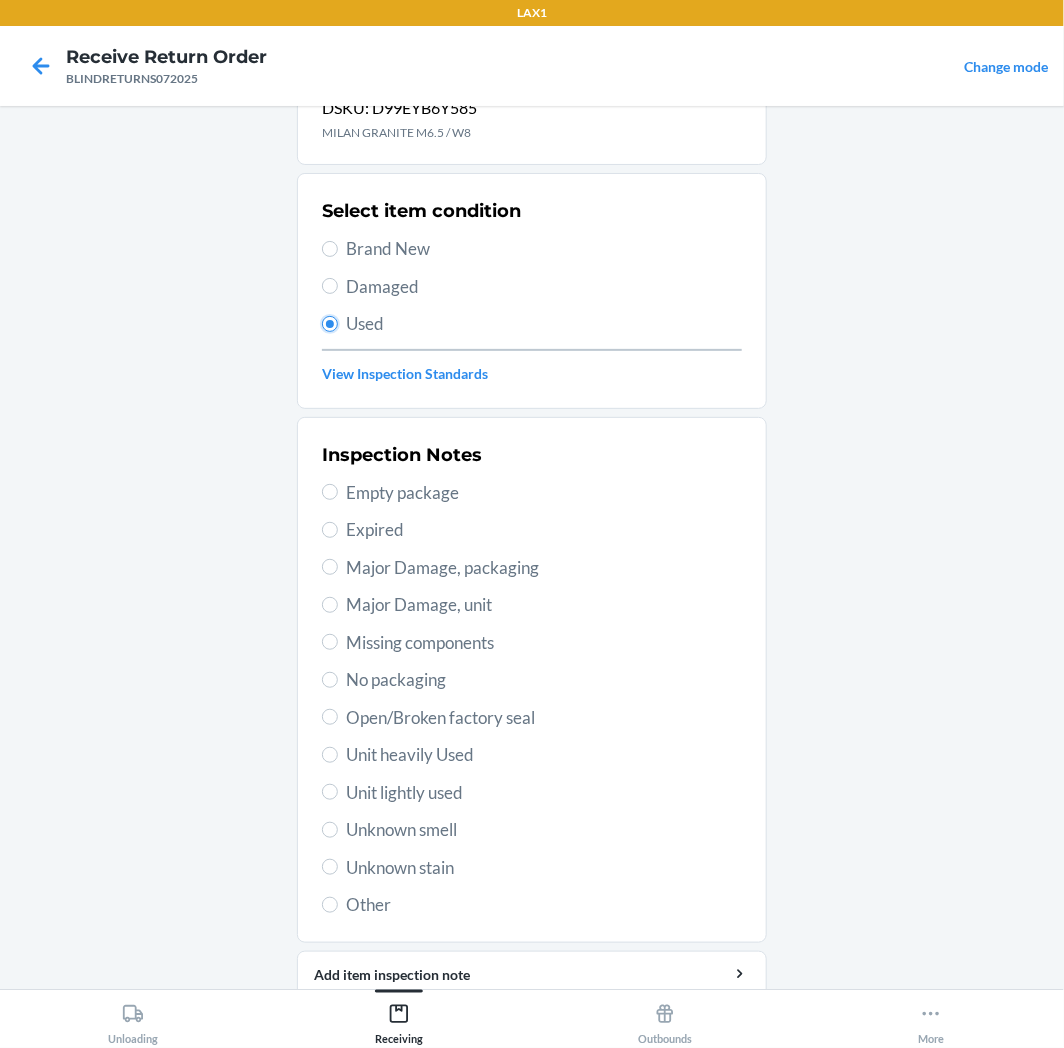 scroll, scrollTop: 157, scrollLeft: 0, axis: vertical 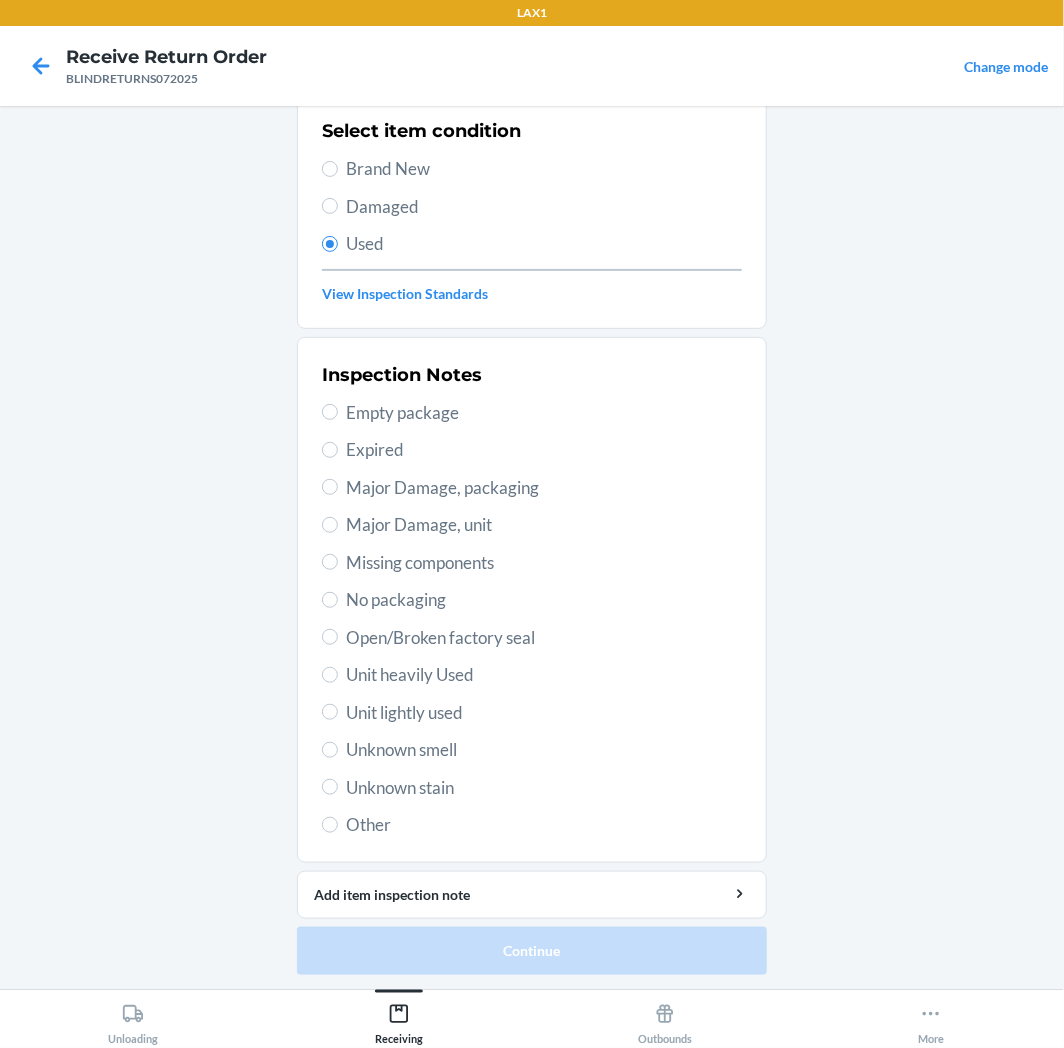 click on "Unit heavily Used" at bounding box center [544, 675] 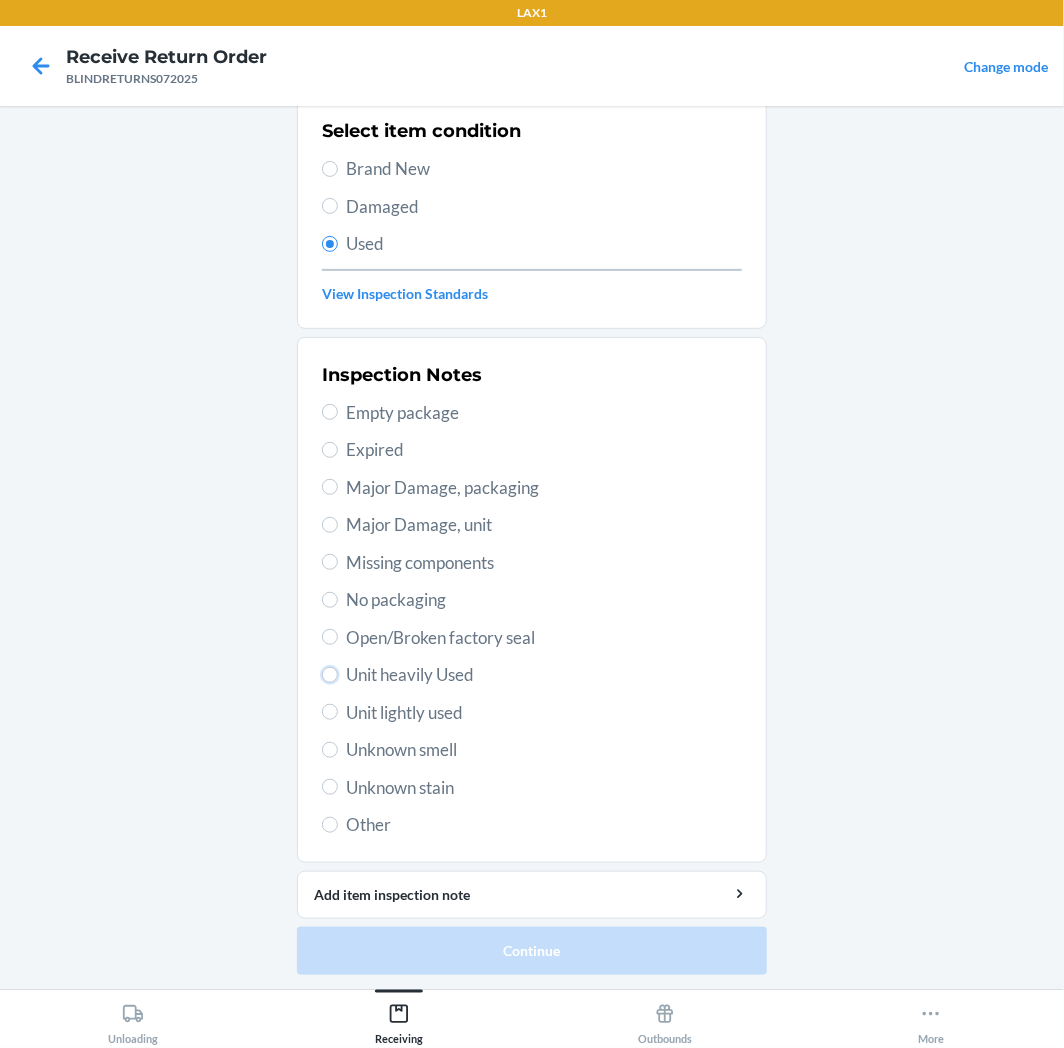 click on "Unit heavily Used" at bounding box center [330, 675] 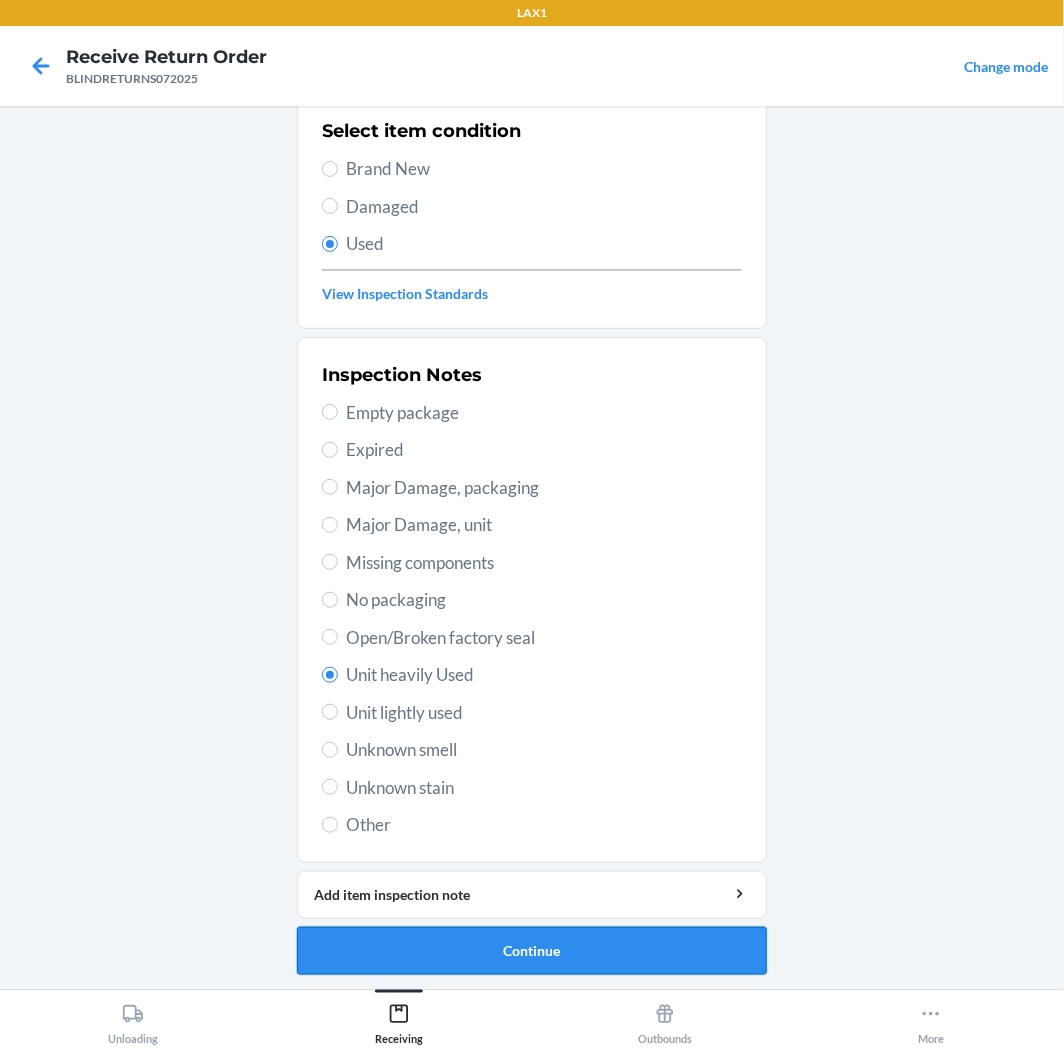 click on "Continue" at bounding box center (532, 951) 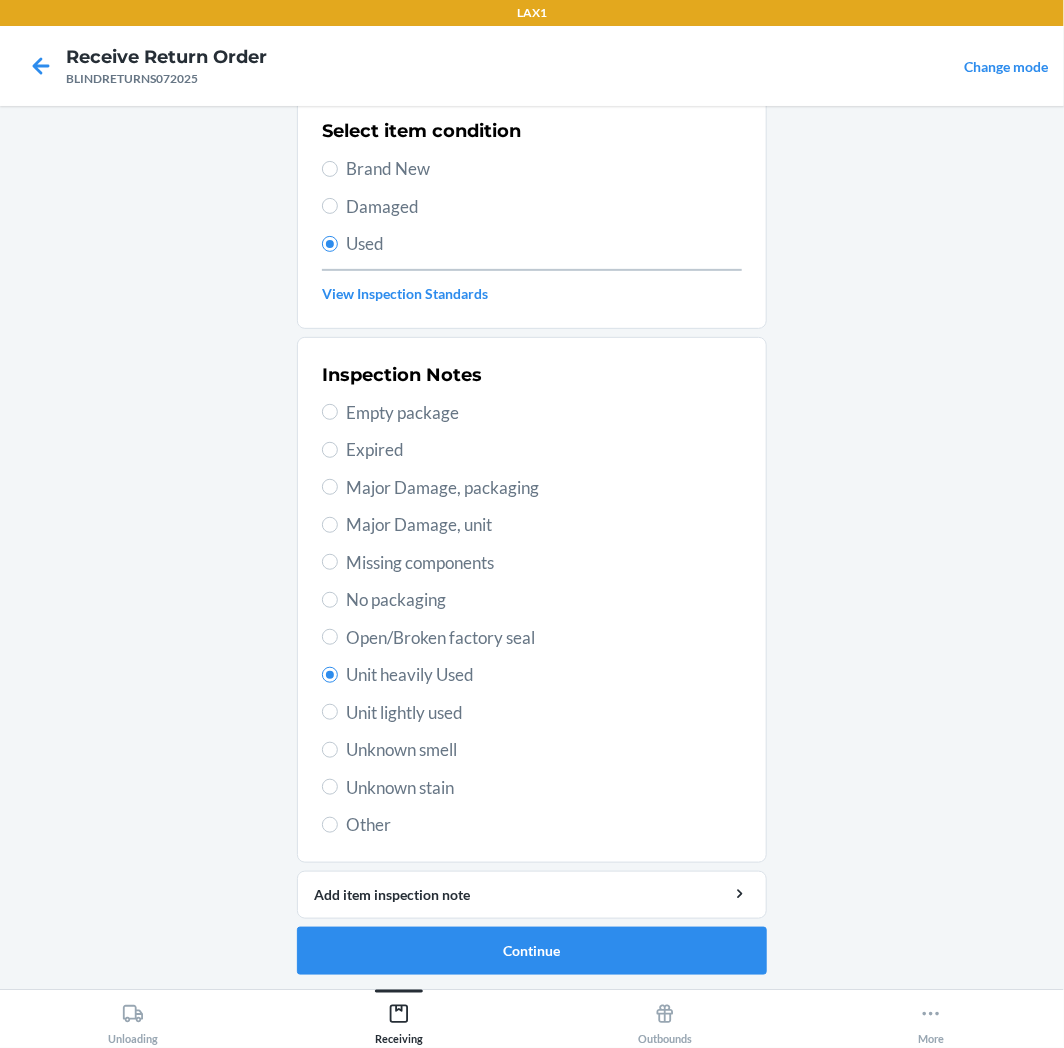 scroll, scrollTop: 0, scrollLeft: 0, axis: both 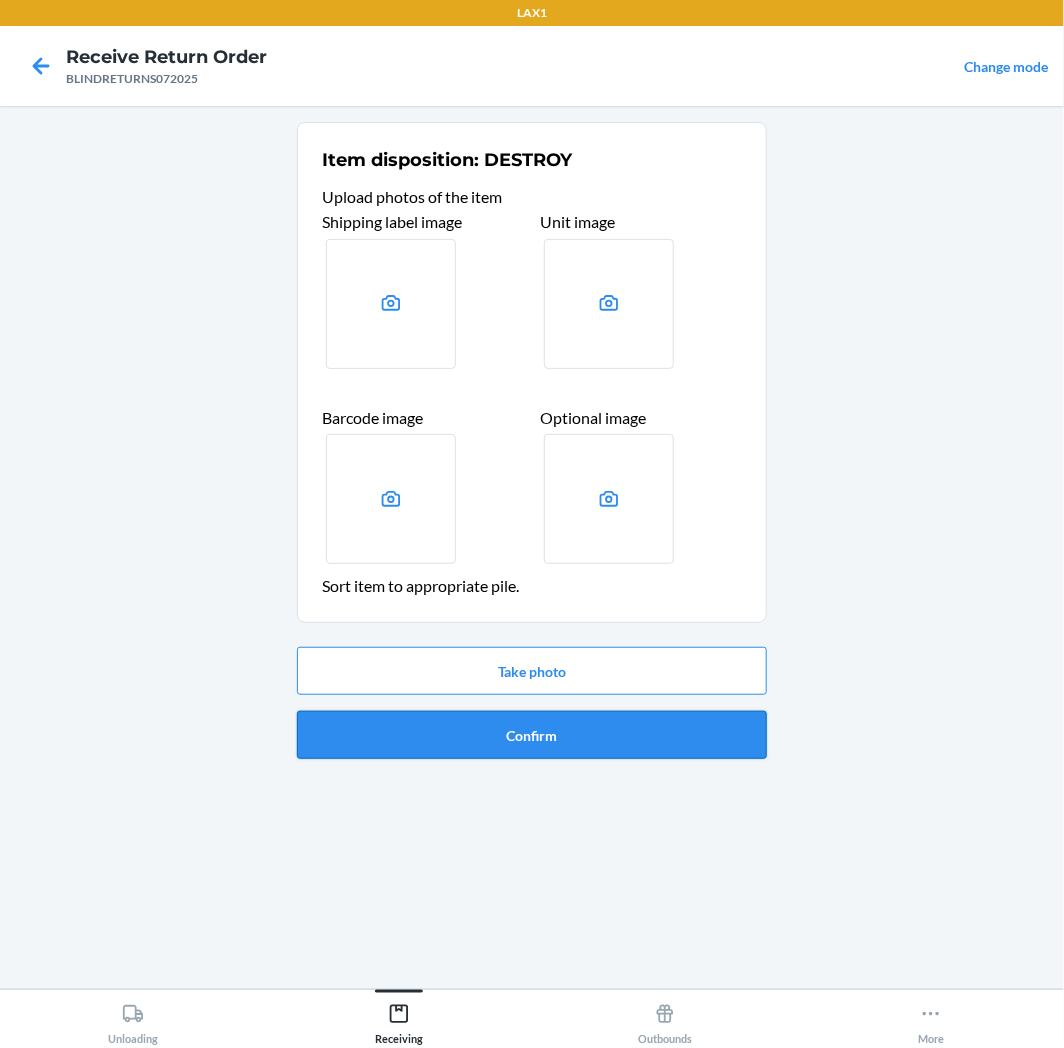 click on "Confirm" at bounding box center (532, 735) 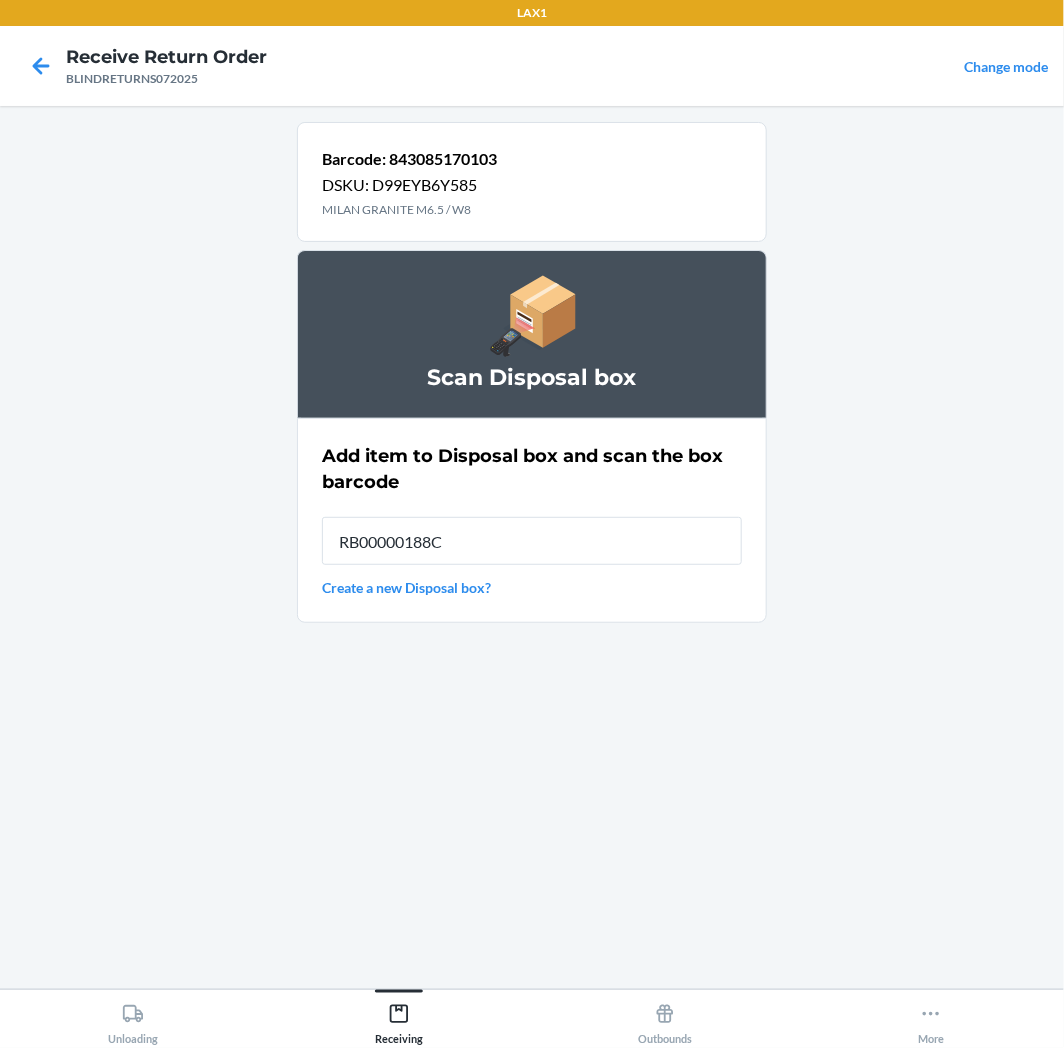 type on "RB00000188C" 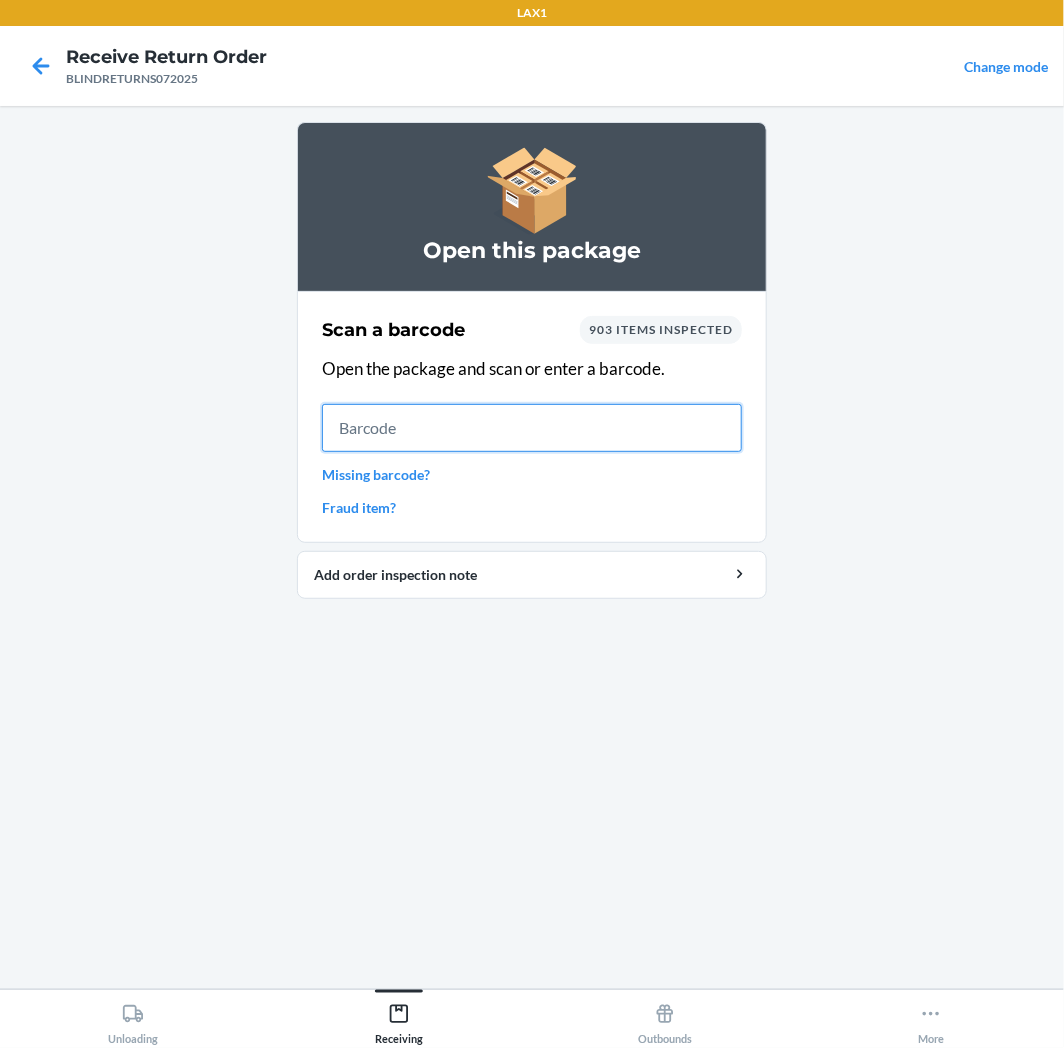 click at bounding box center (532, 428) 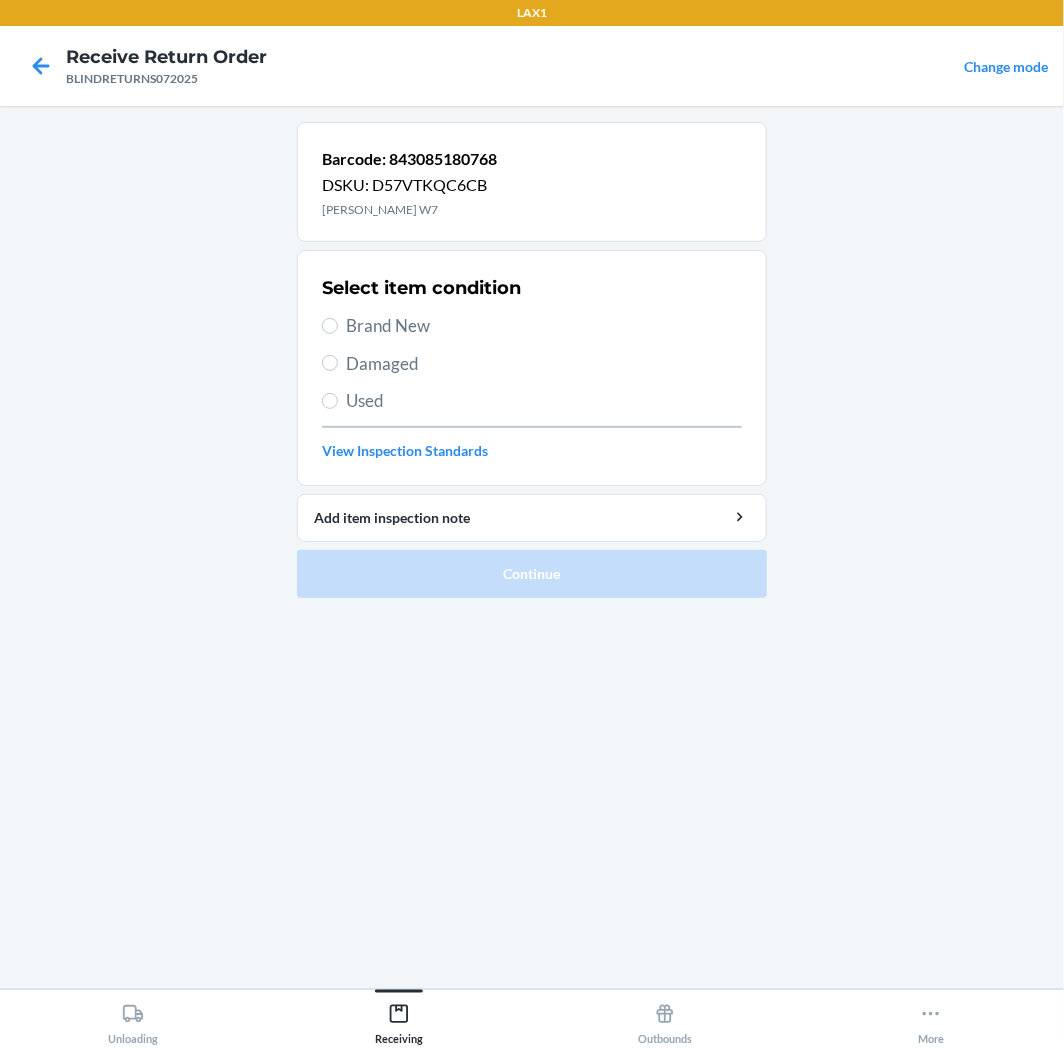 click on "Brand New" at bounding box center [544, 326] 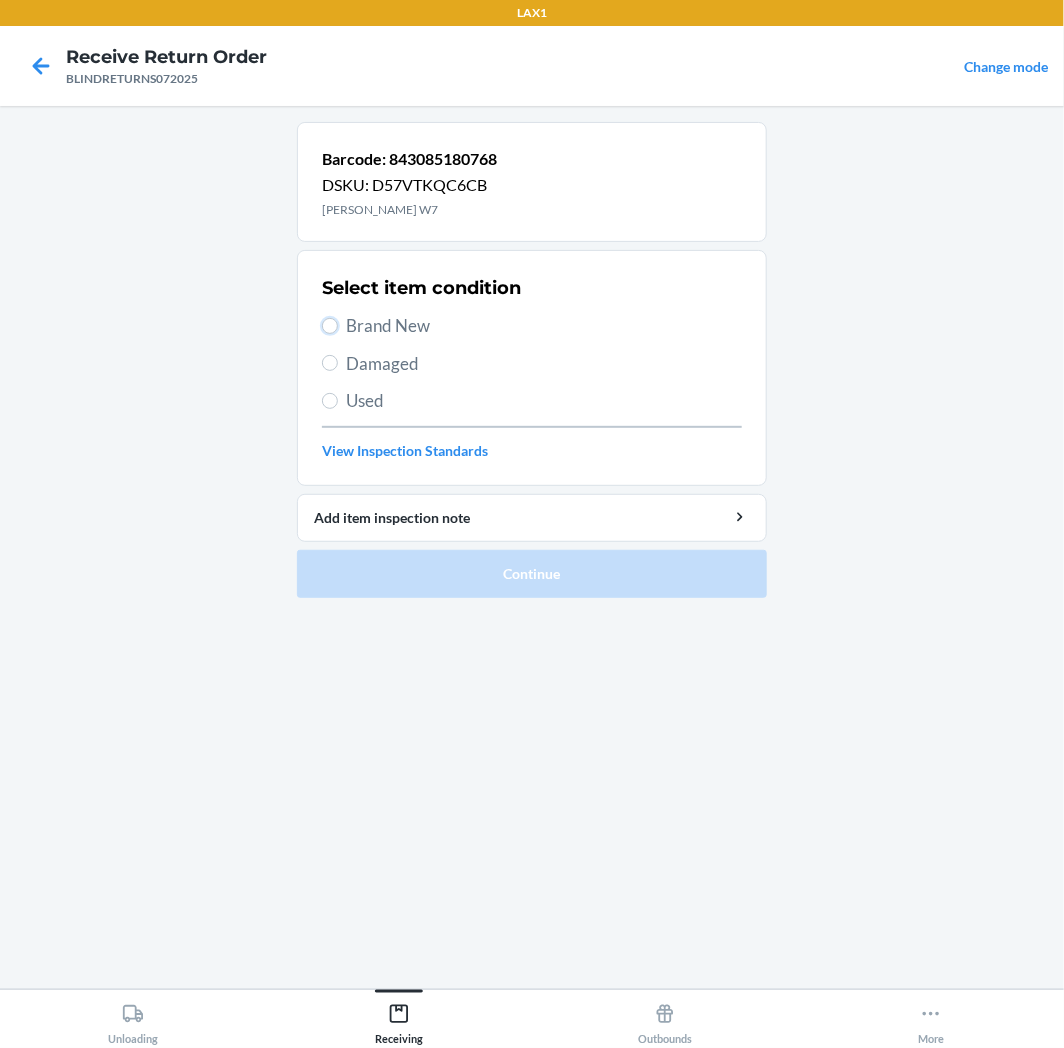 click on "Brand New" at bounding box center [330, 326] 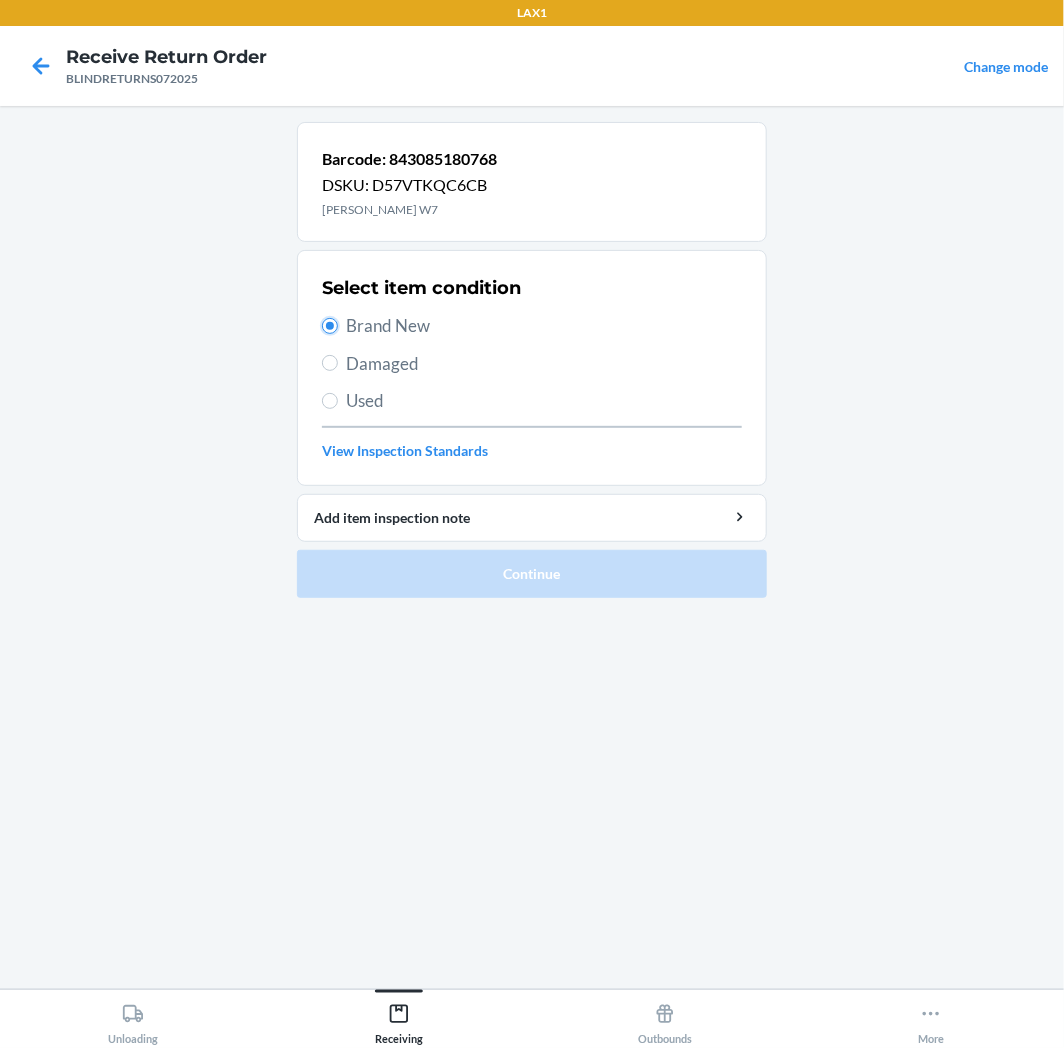 radio on "true" 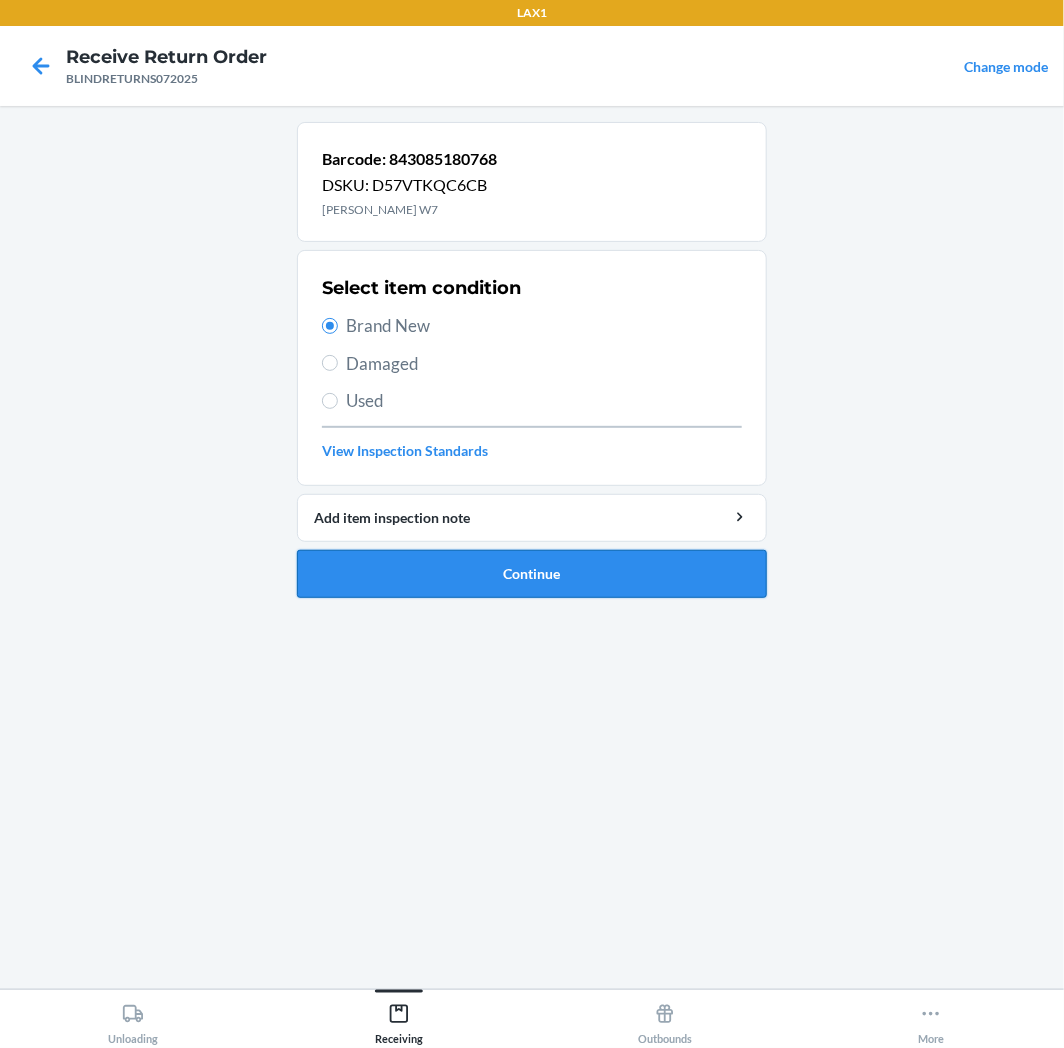 click on "Continue" at bounding box center (532, 574) 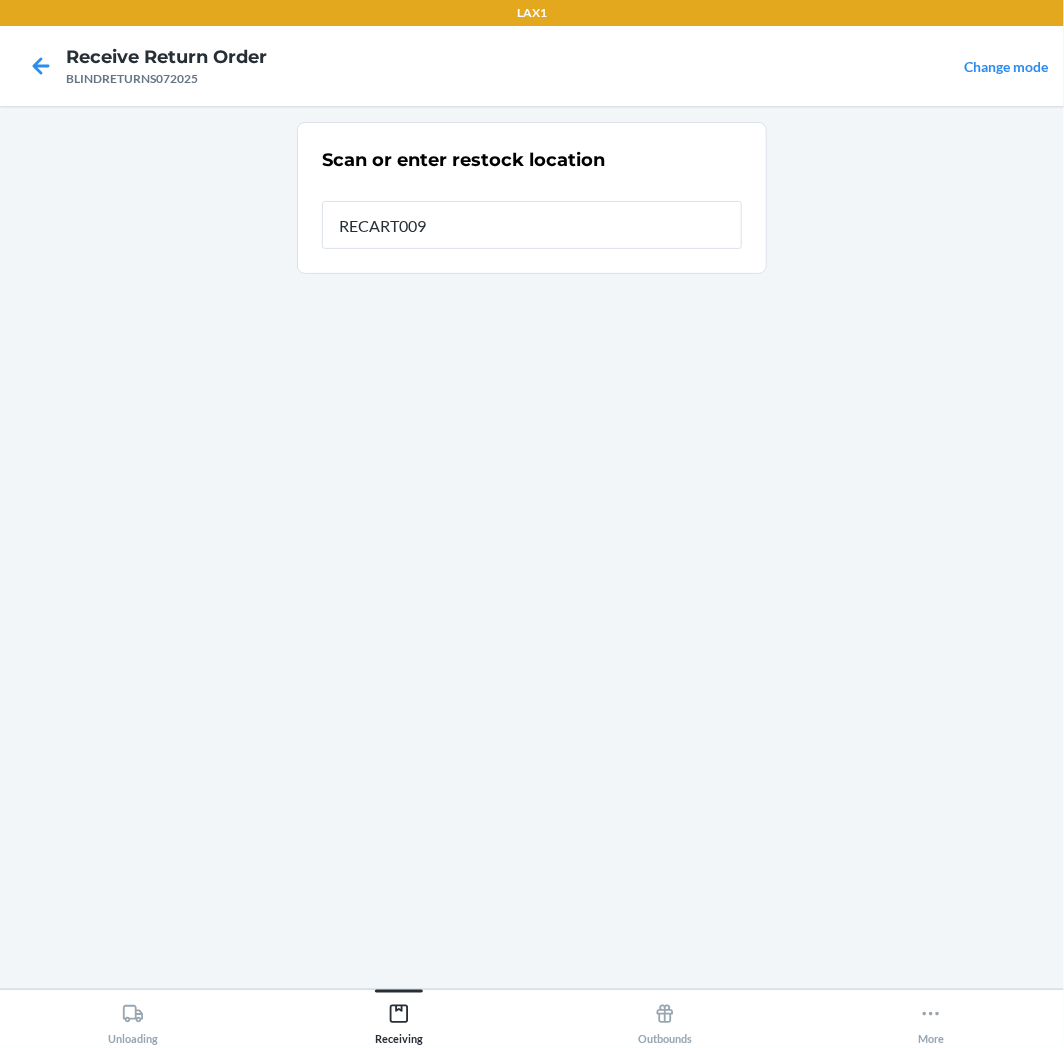 type on "RECART009" 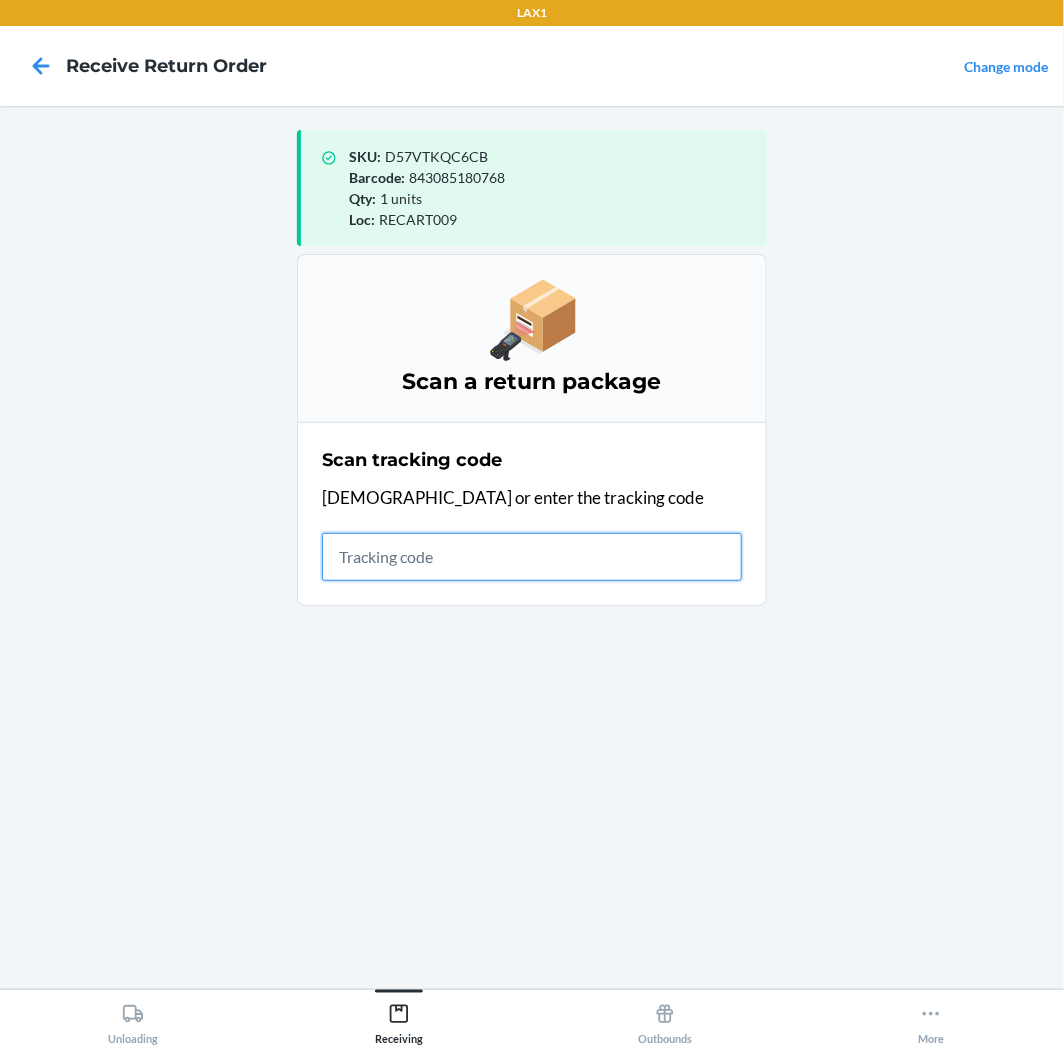 click at bounding box center (532, 557) 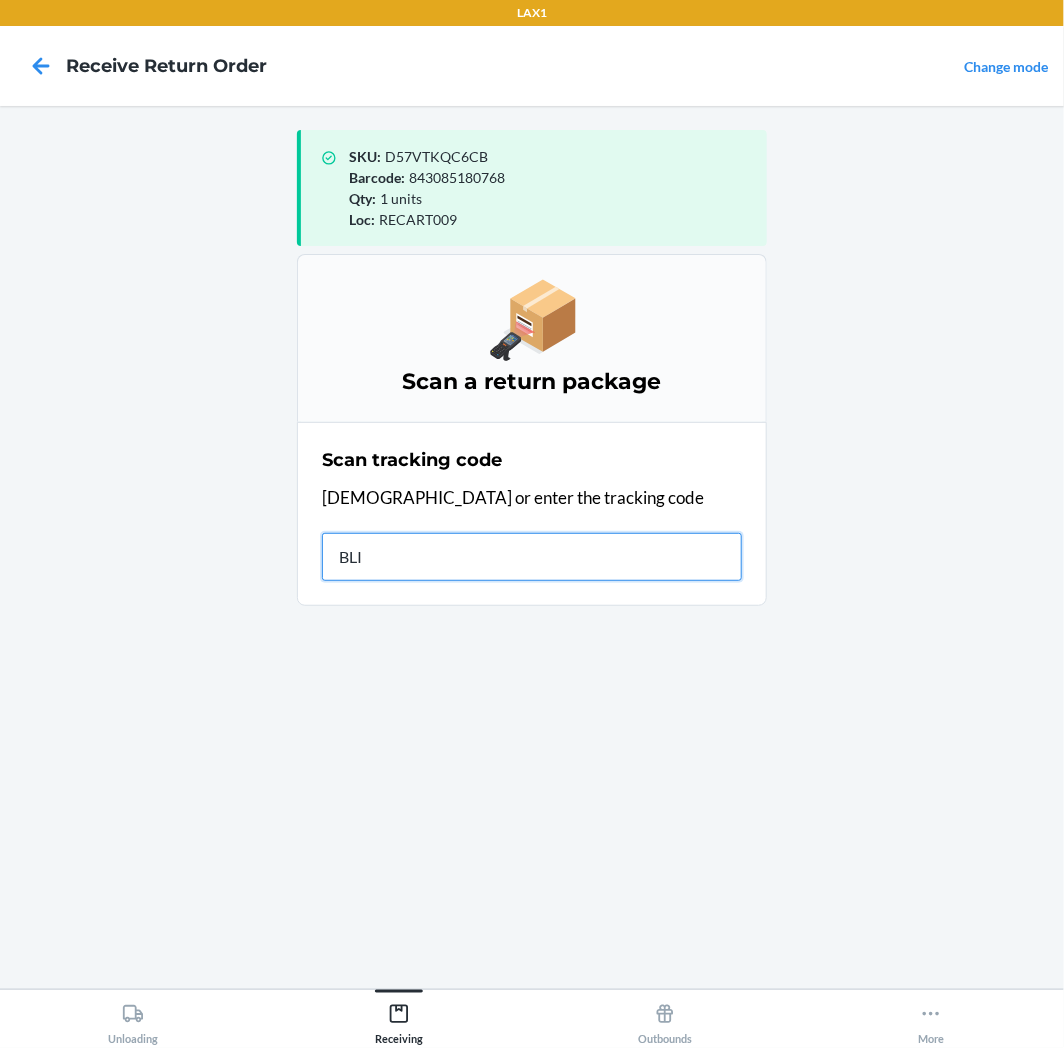 type on "BLIN" 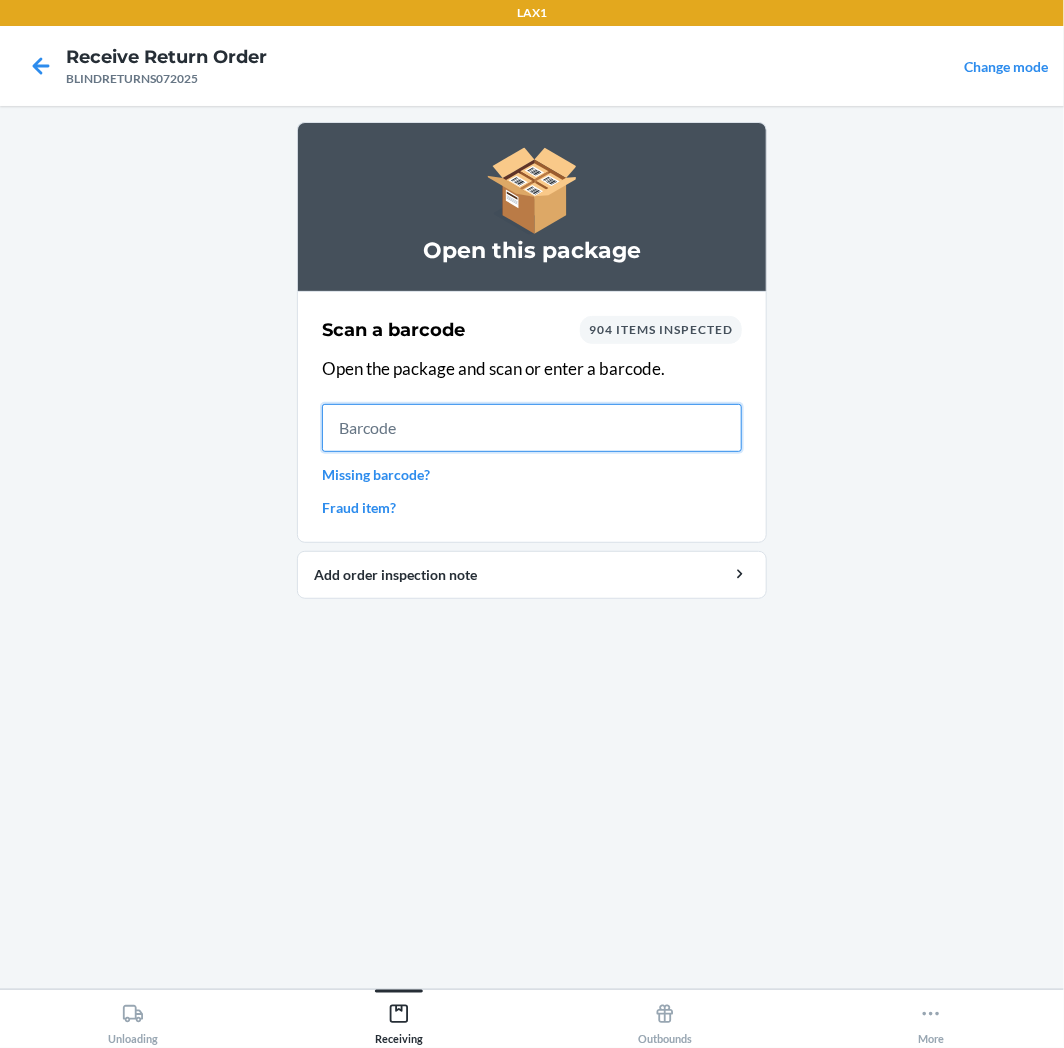 click at bounding box center (532, 428) 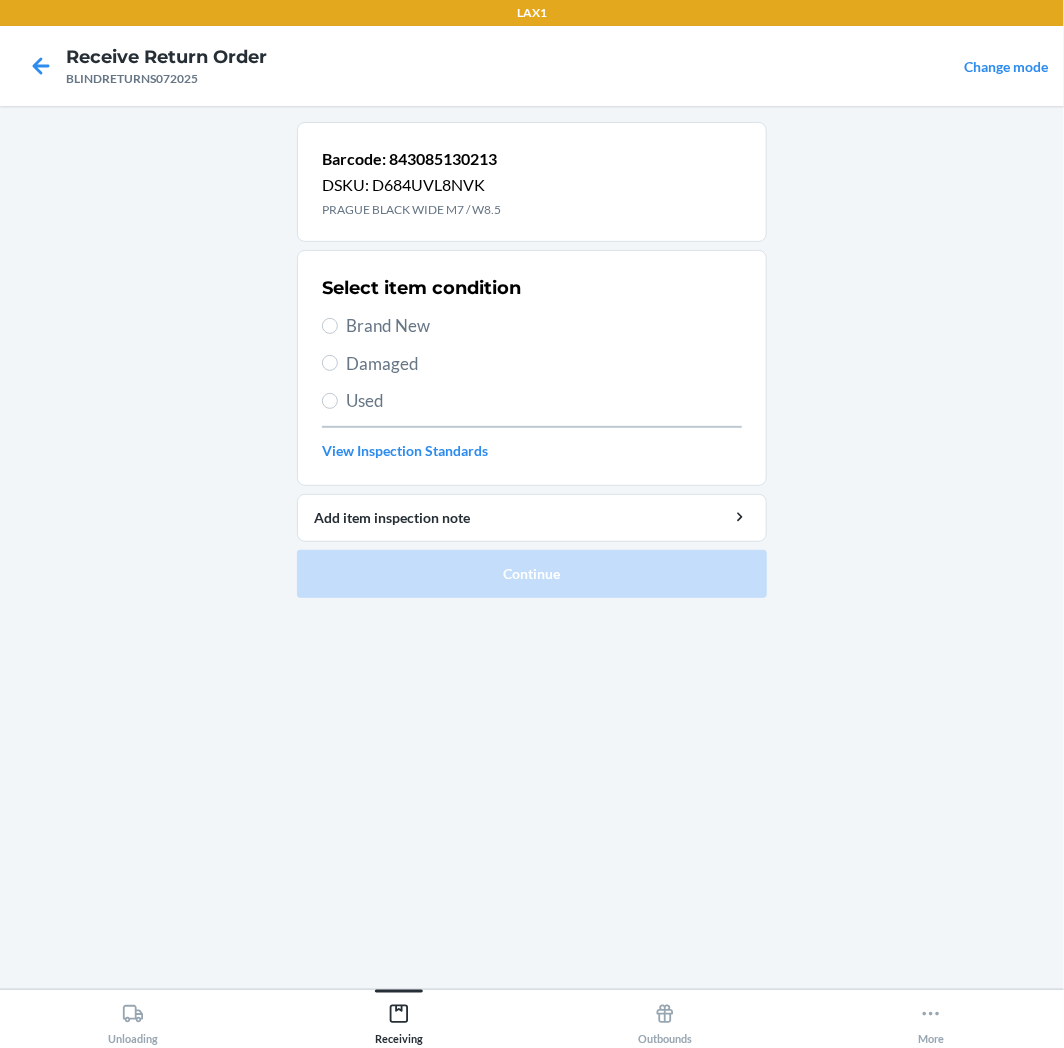 click on "Brand New" at bounding box center [544, 326] 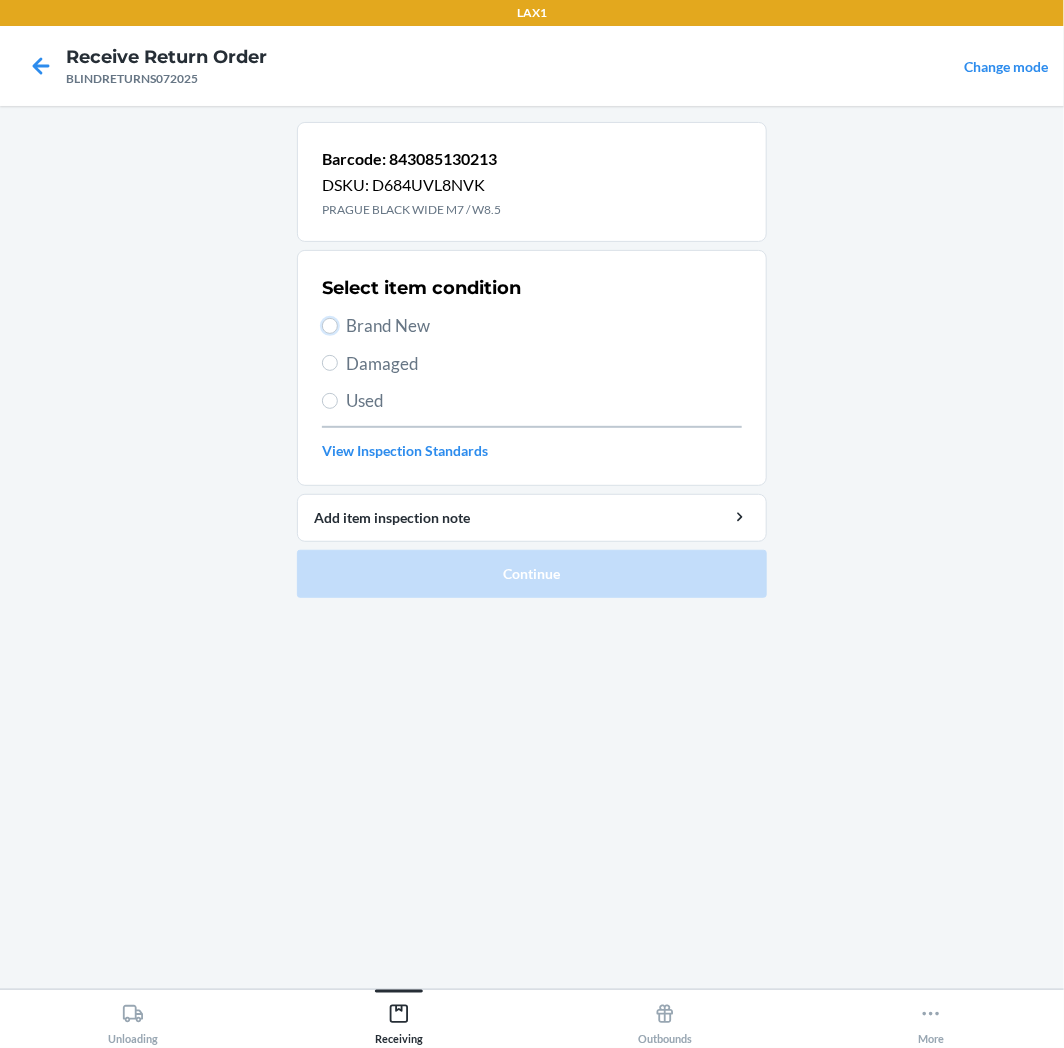 click on "Brand New" at bounding box center (330, 326) 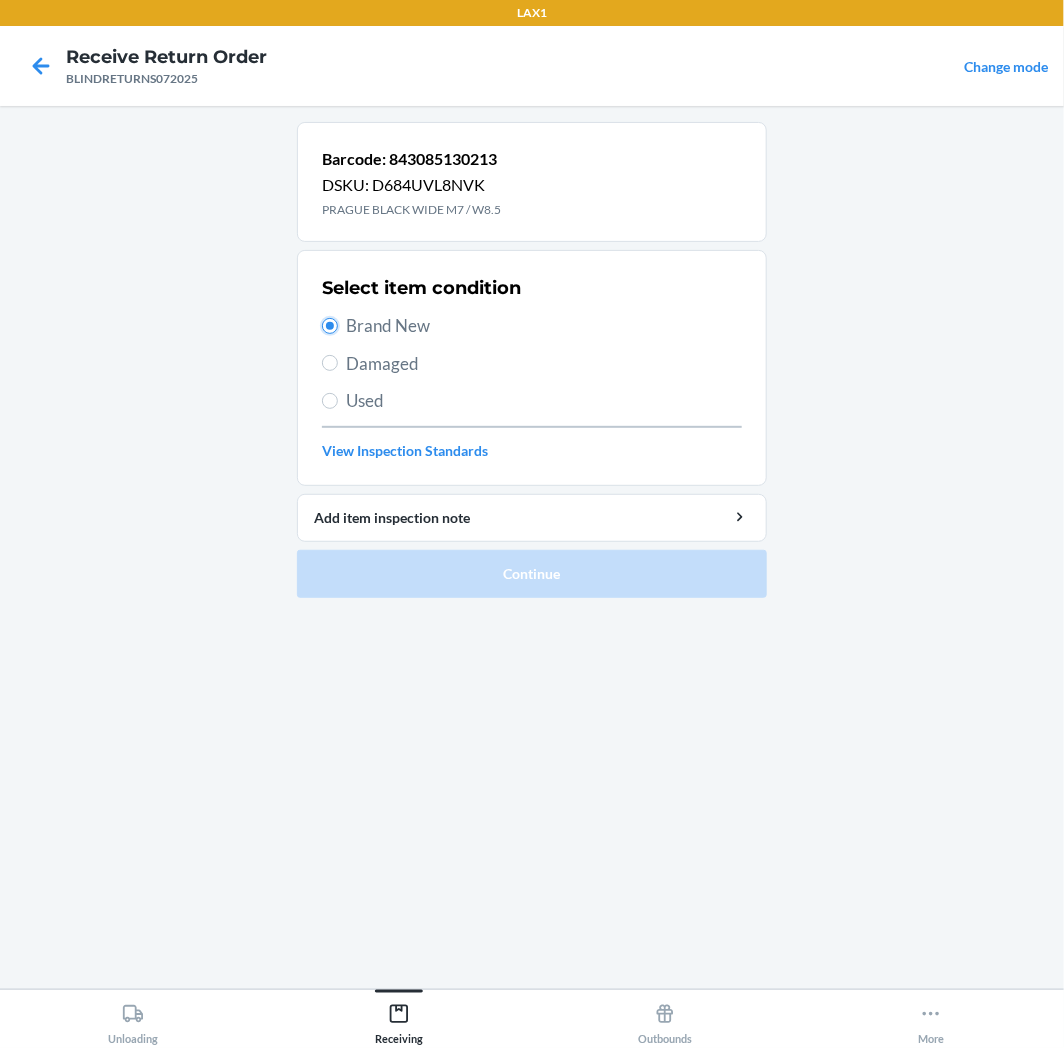 radio on "true" 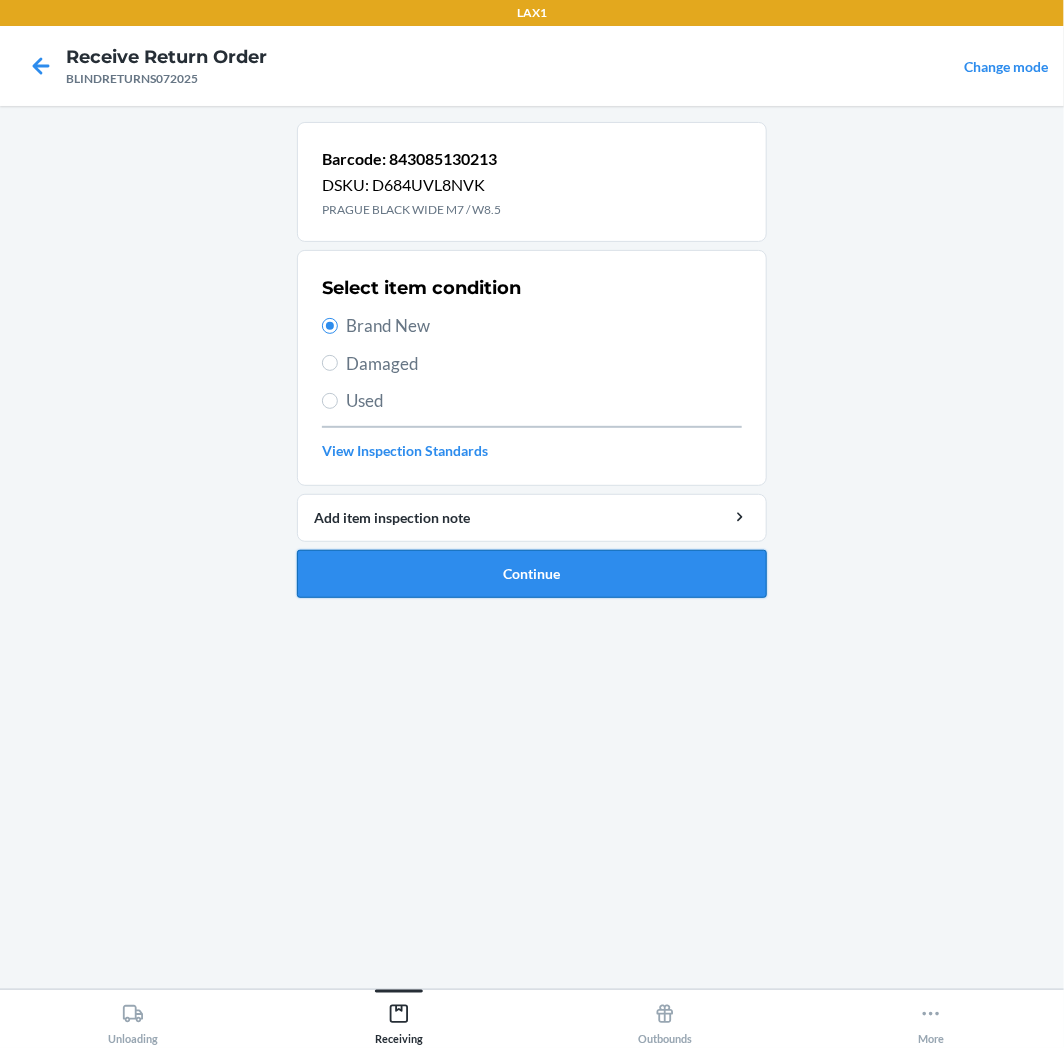 click on "Continue" at bounding box center [532, 574] 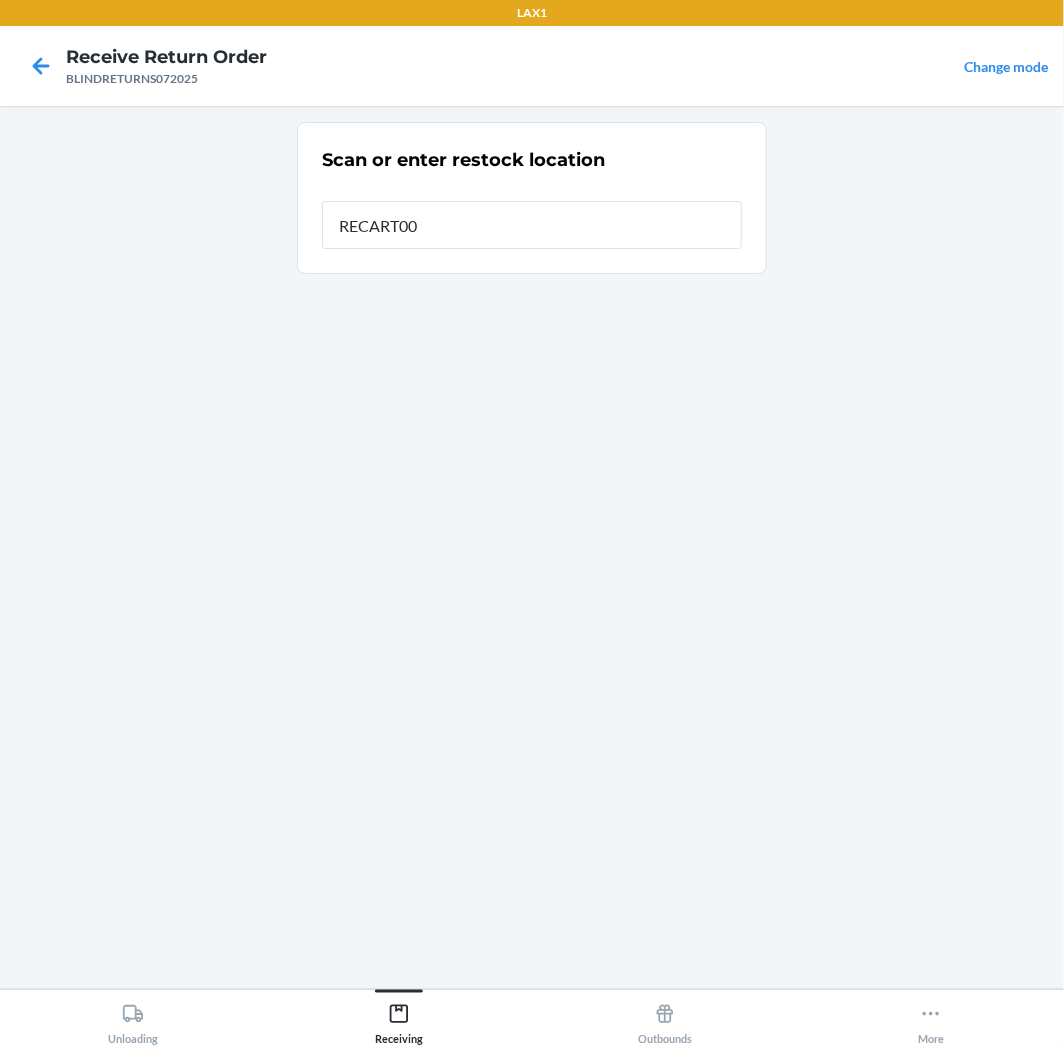 type on "RECART009" 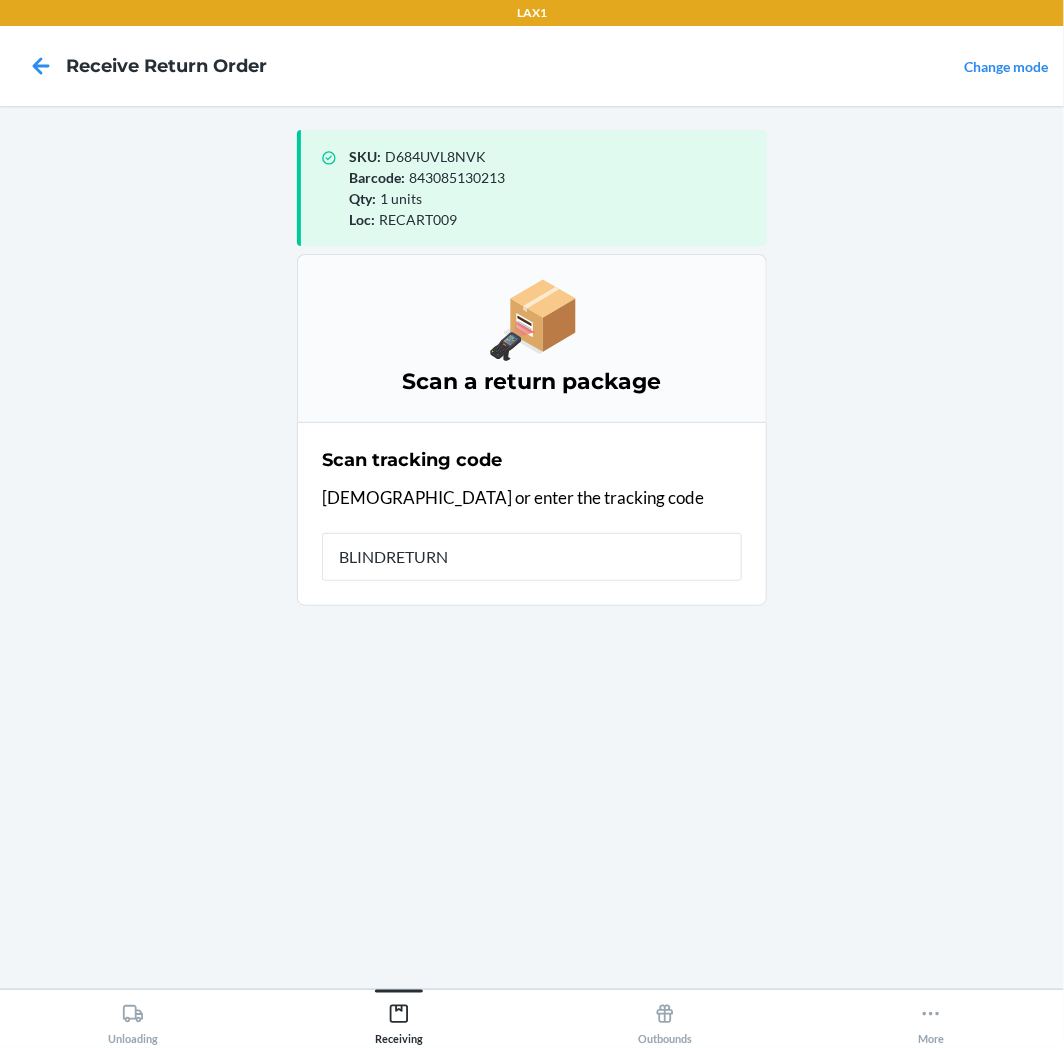 type on "BLINDRETURNS" 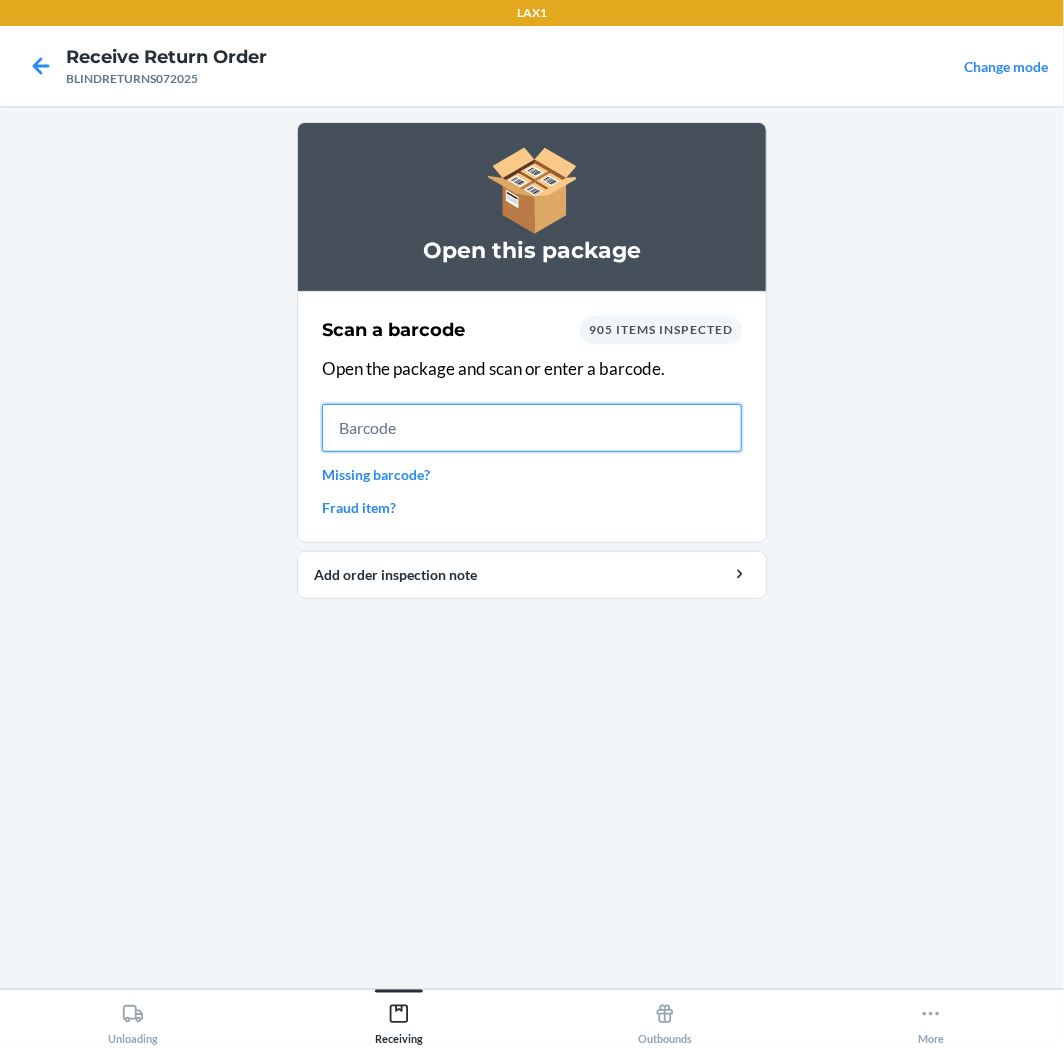 click at bounding box center [532, 428] 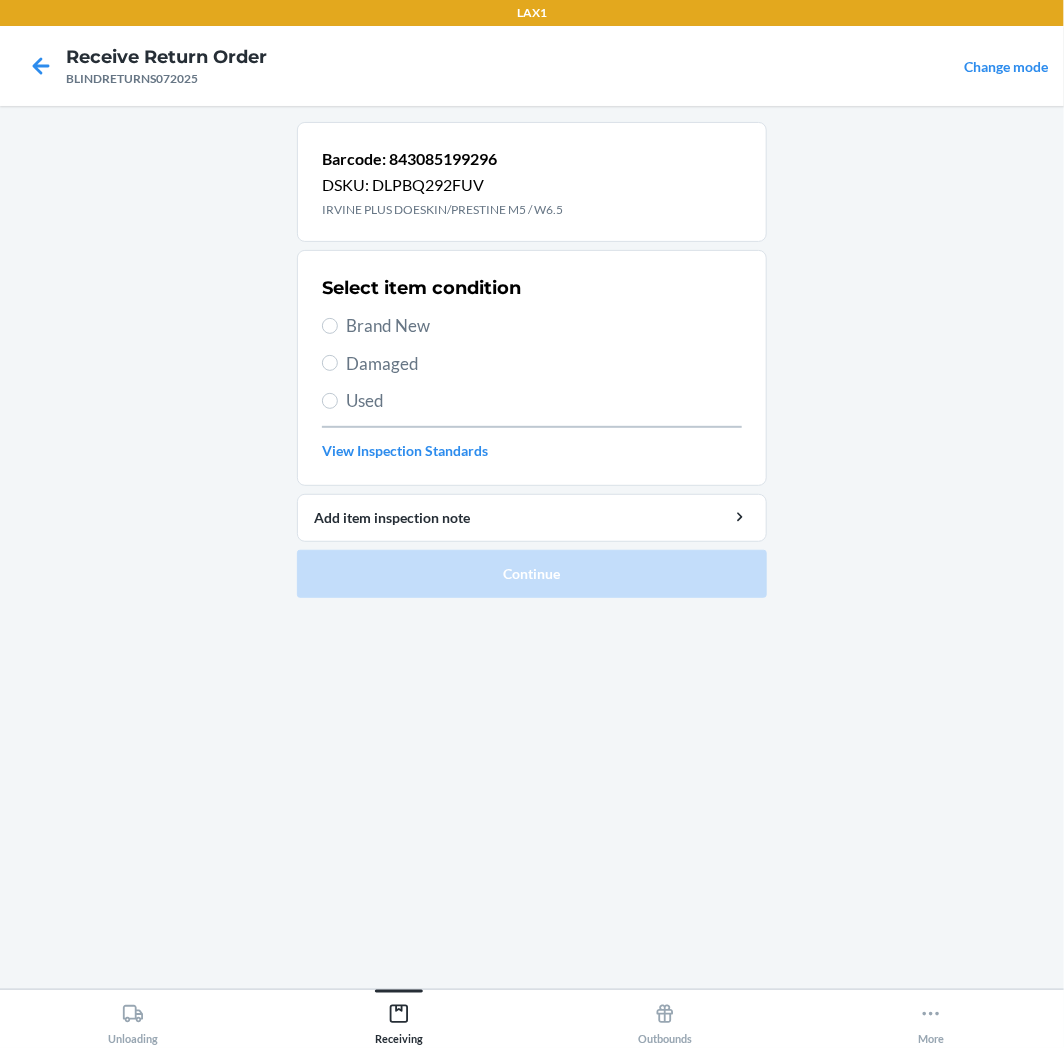 click on "Used" at bounding box center [544, 401] 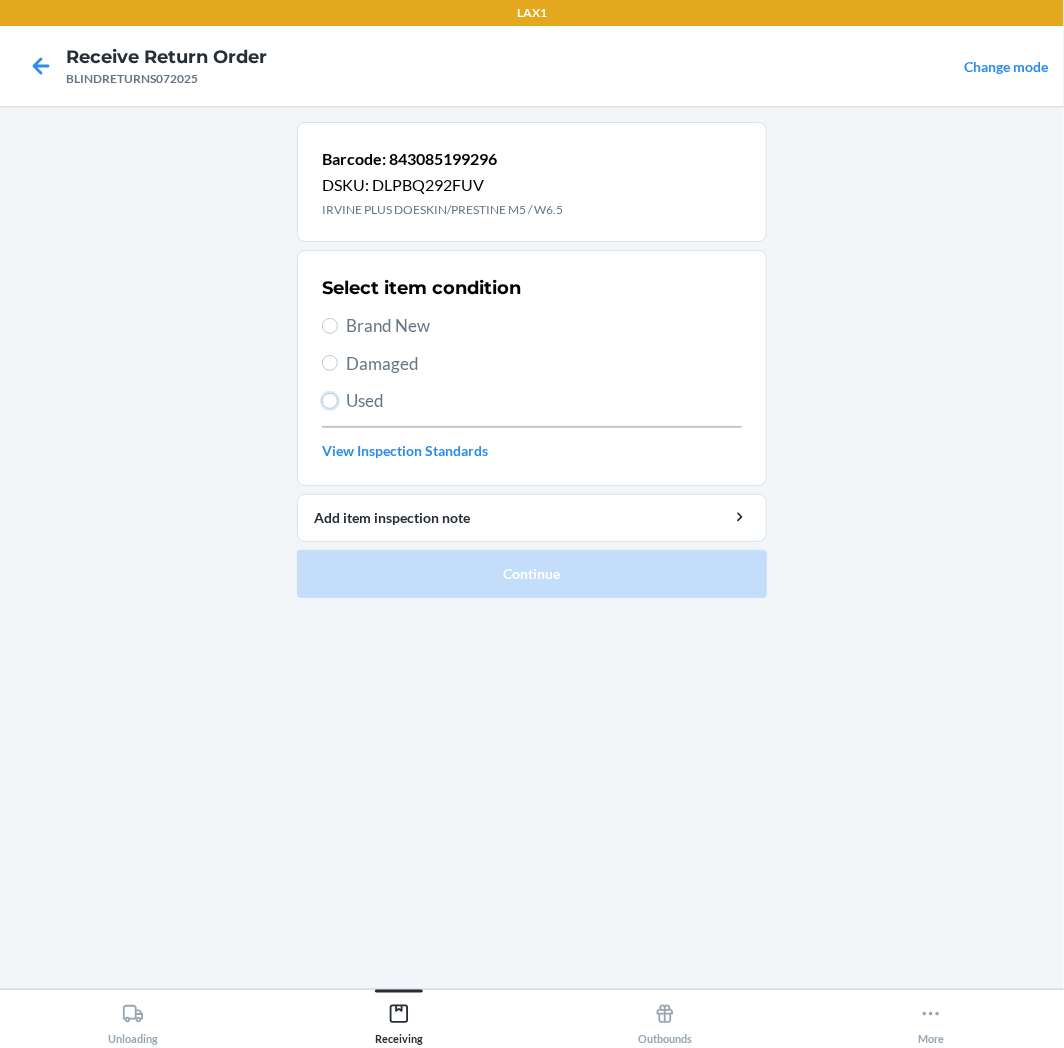 click on "Used" at bounding box center [330, 401] 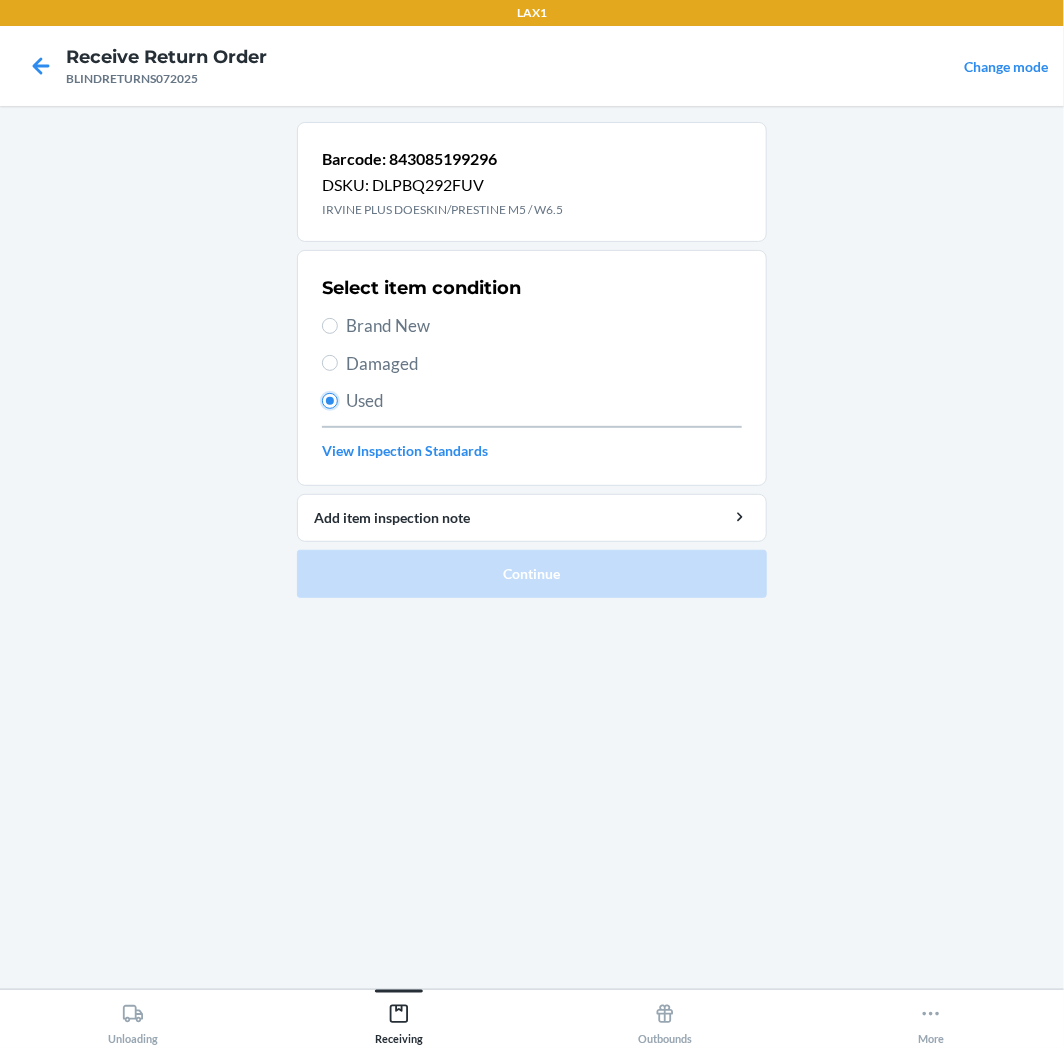 radio on "true" 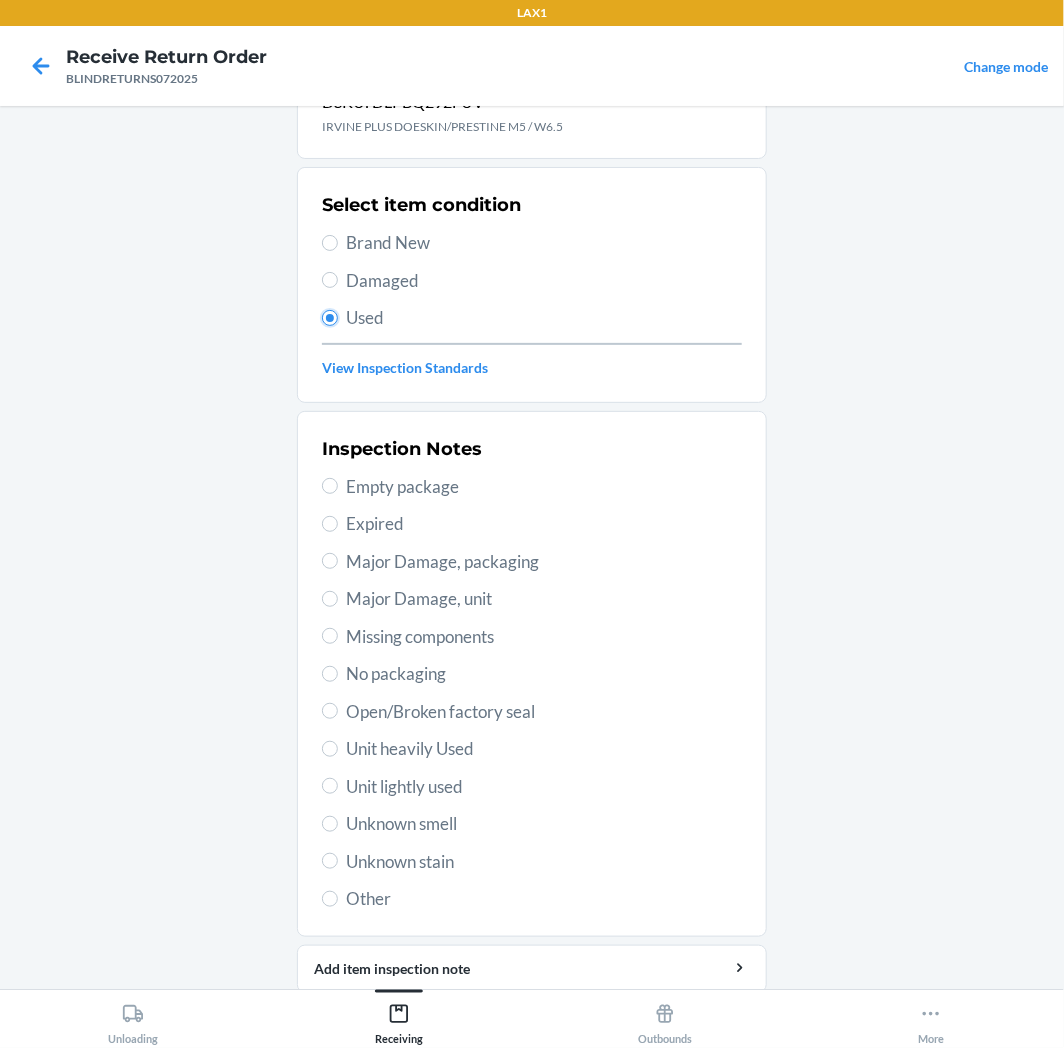 scroll, scrollTop: 157, scrollLeft: 0, axis: vertical 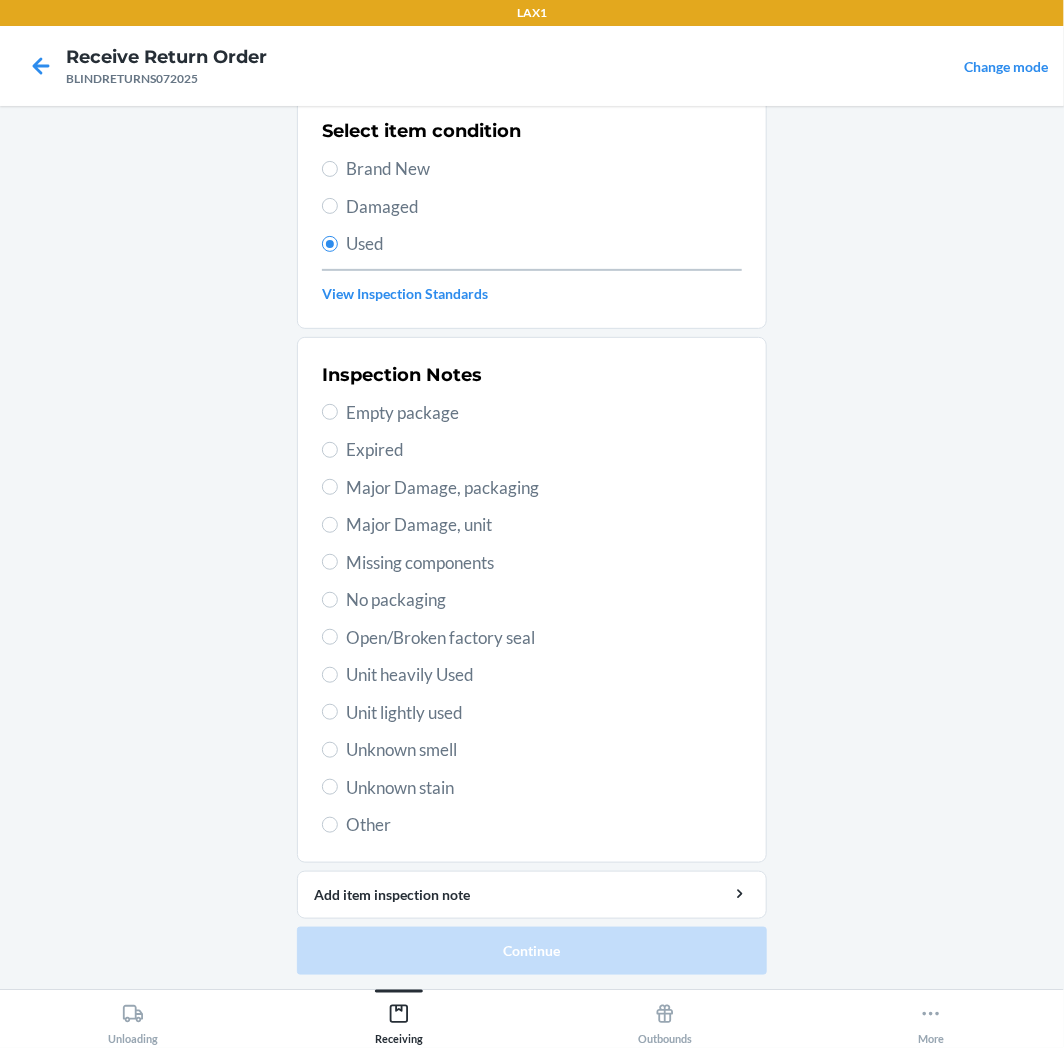 click on "Unit heavily Used" at bounding box center (544, 675) 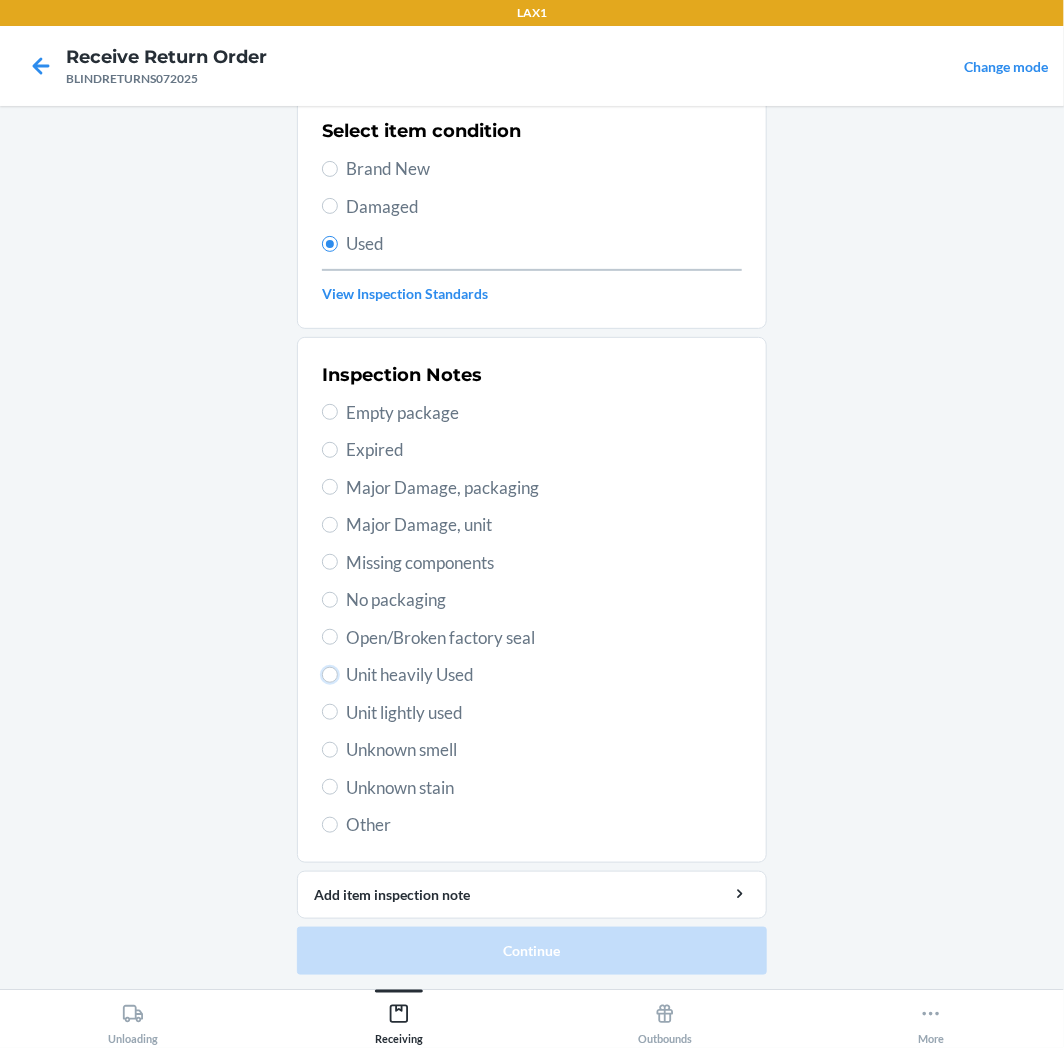 click on "Unit heavily Used" at bounding box center (330, 675) 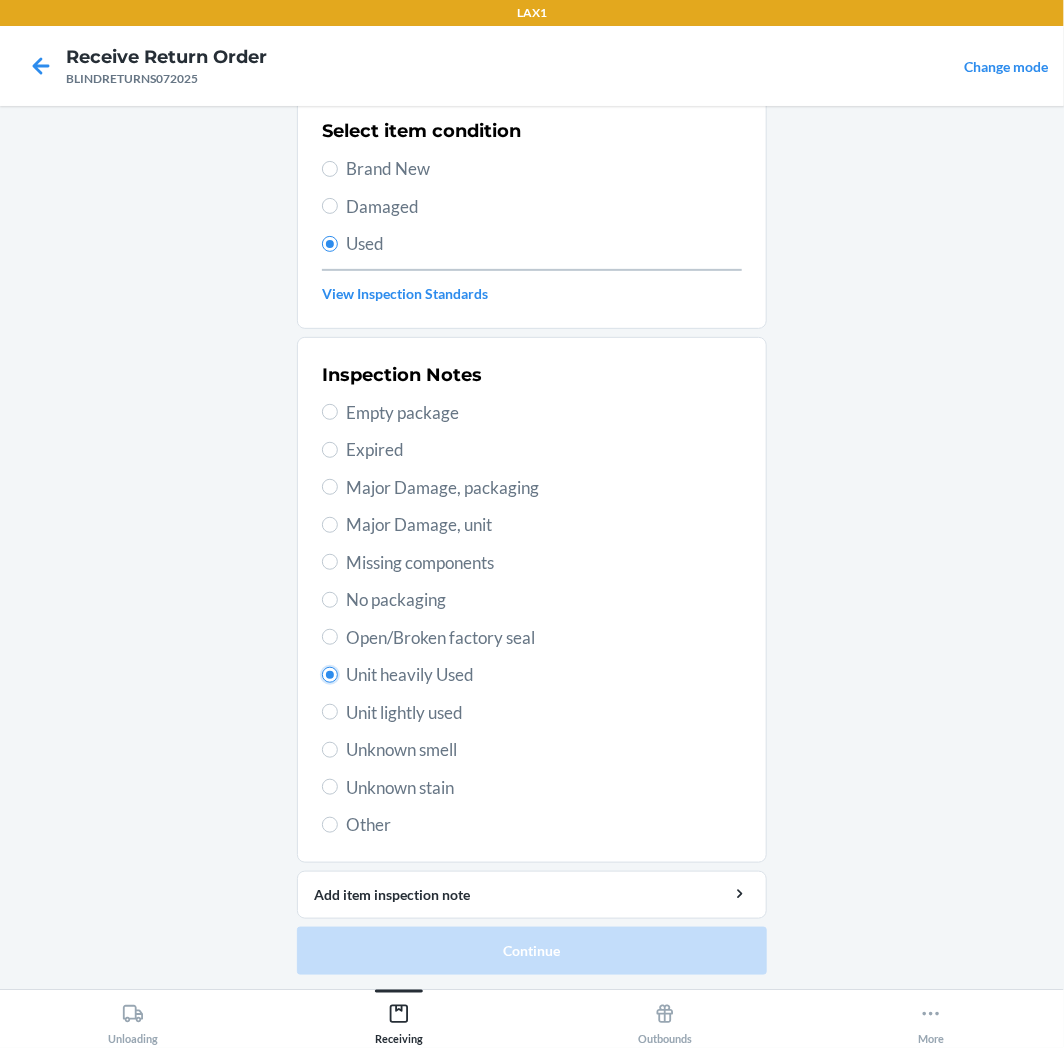 radio on "true" 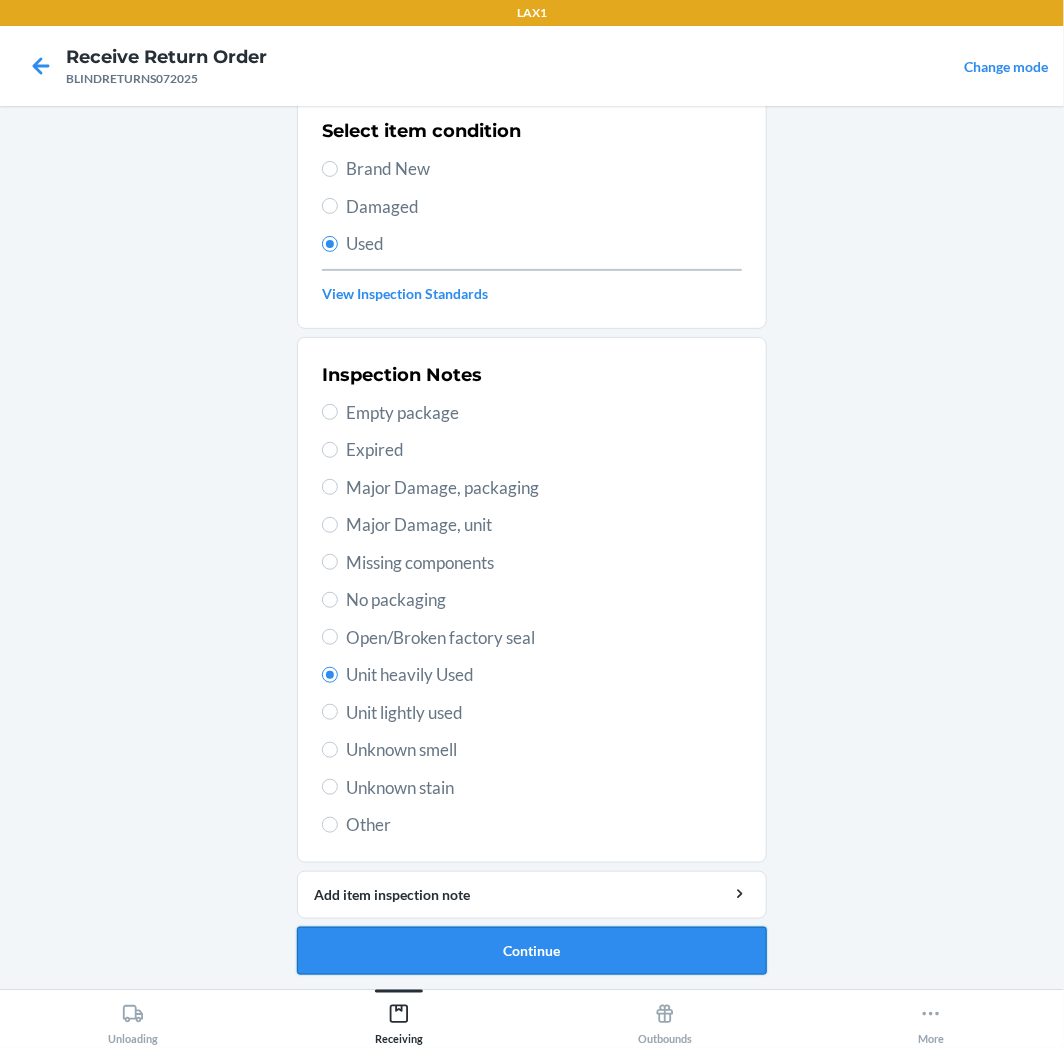 click on "Continue" at bounding box center [532, 951] 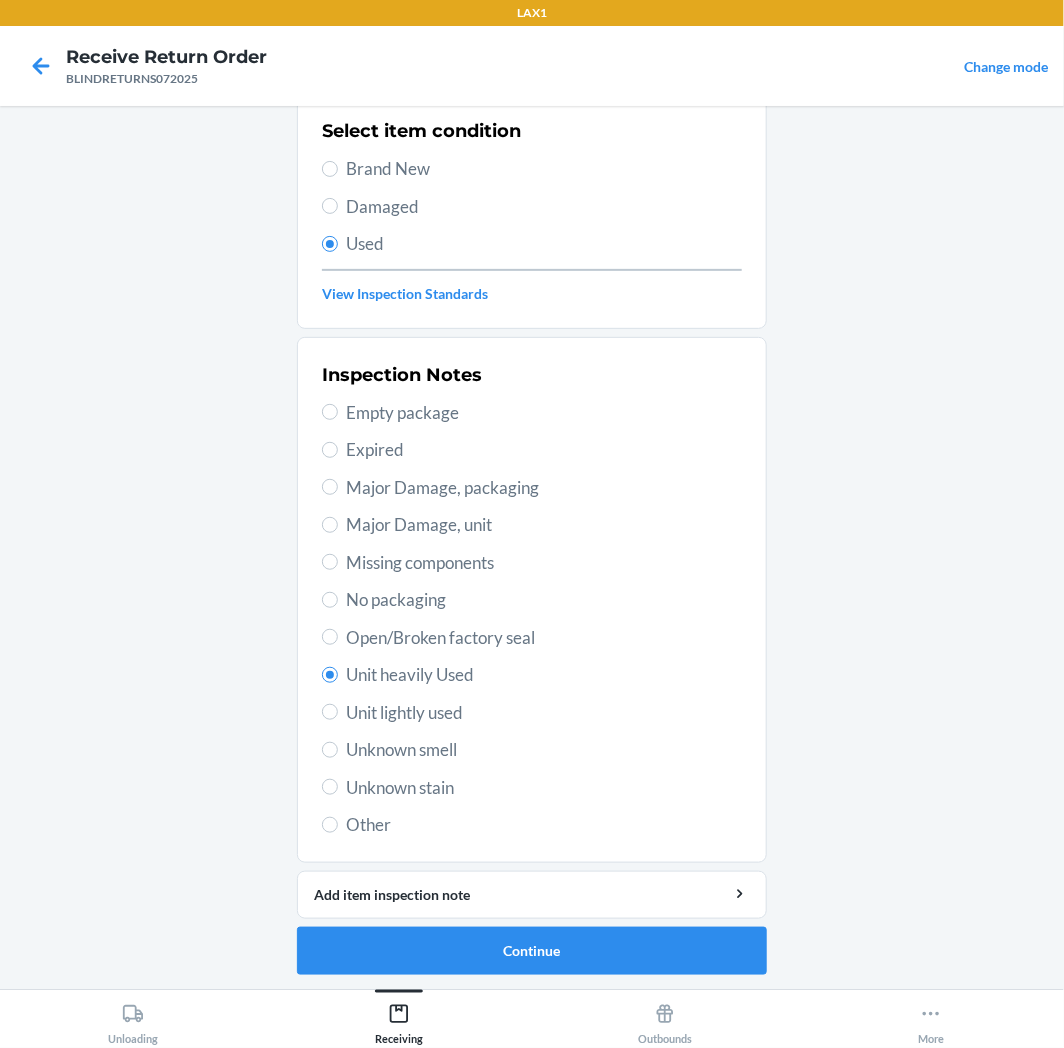 scroll, scrollTop: 0, scrollLeft: 0, axis: both 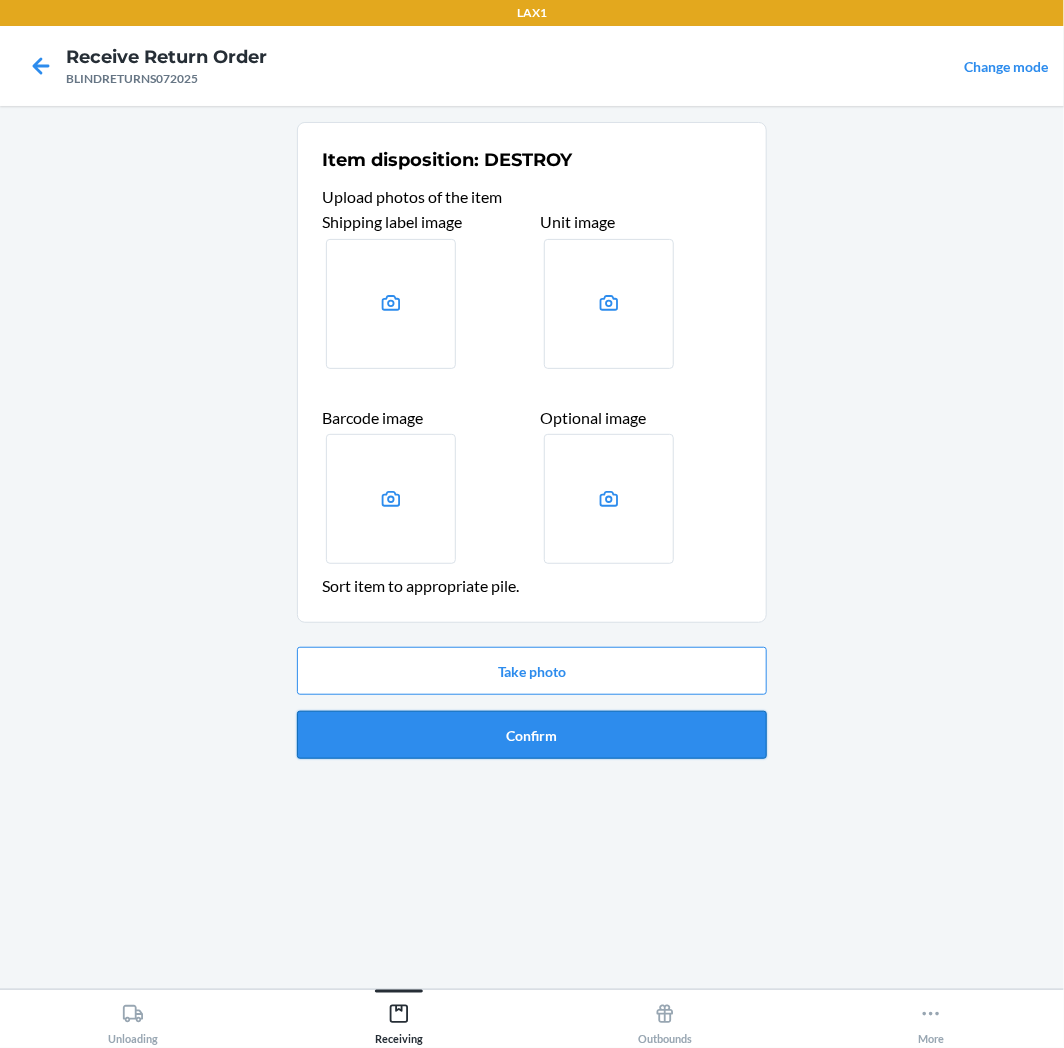 click on "Confirm" at bounding box center [532, 735] 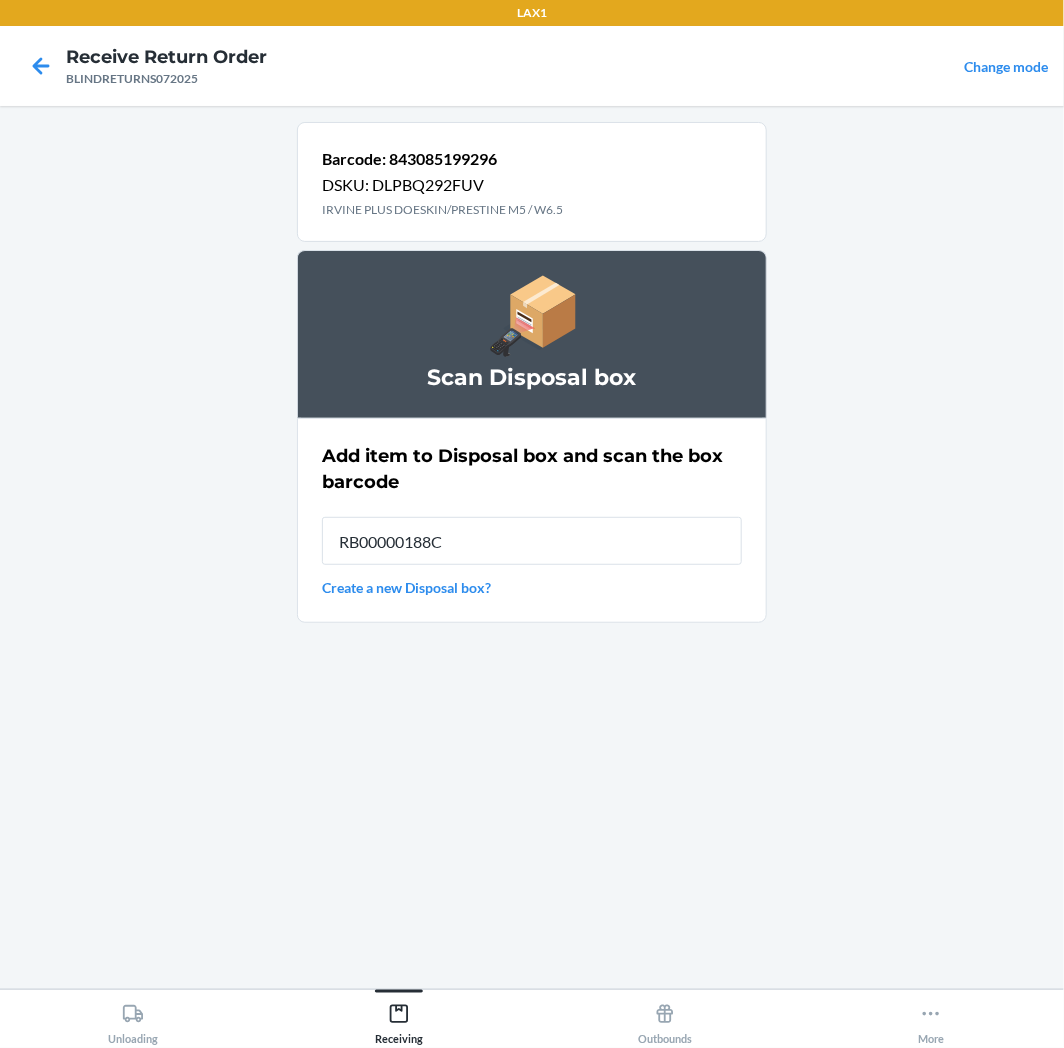 type on "RB00000188C" 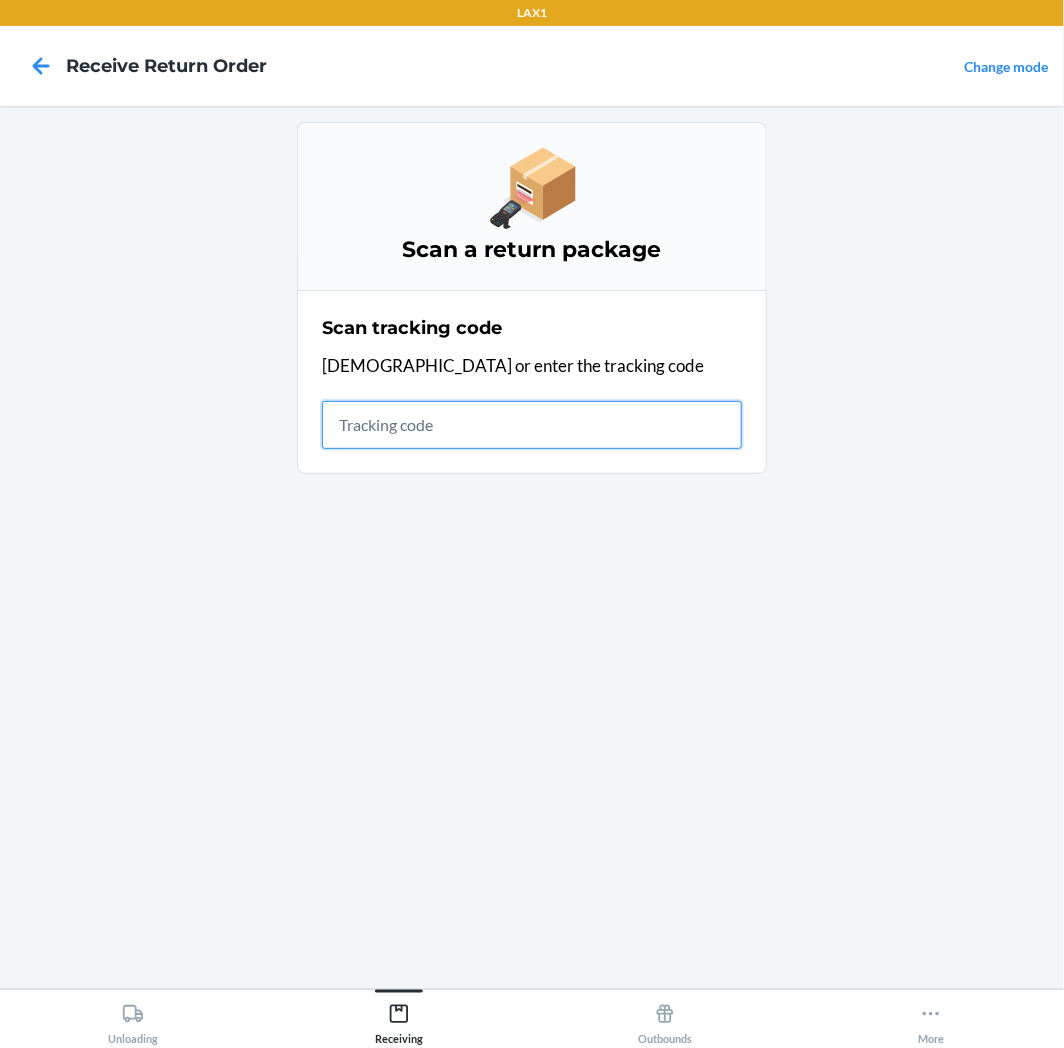 click at bounding box center [532, 425] 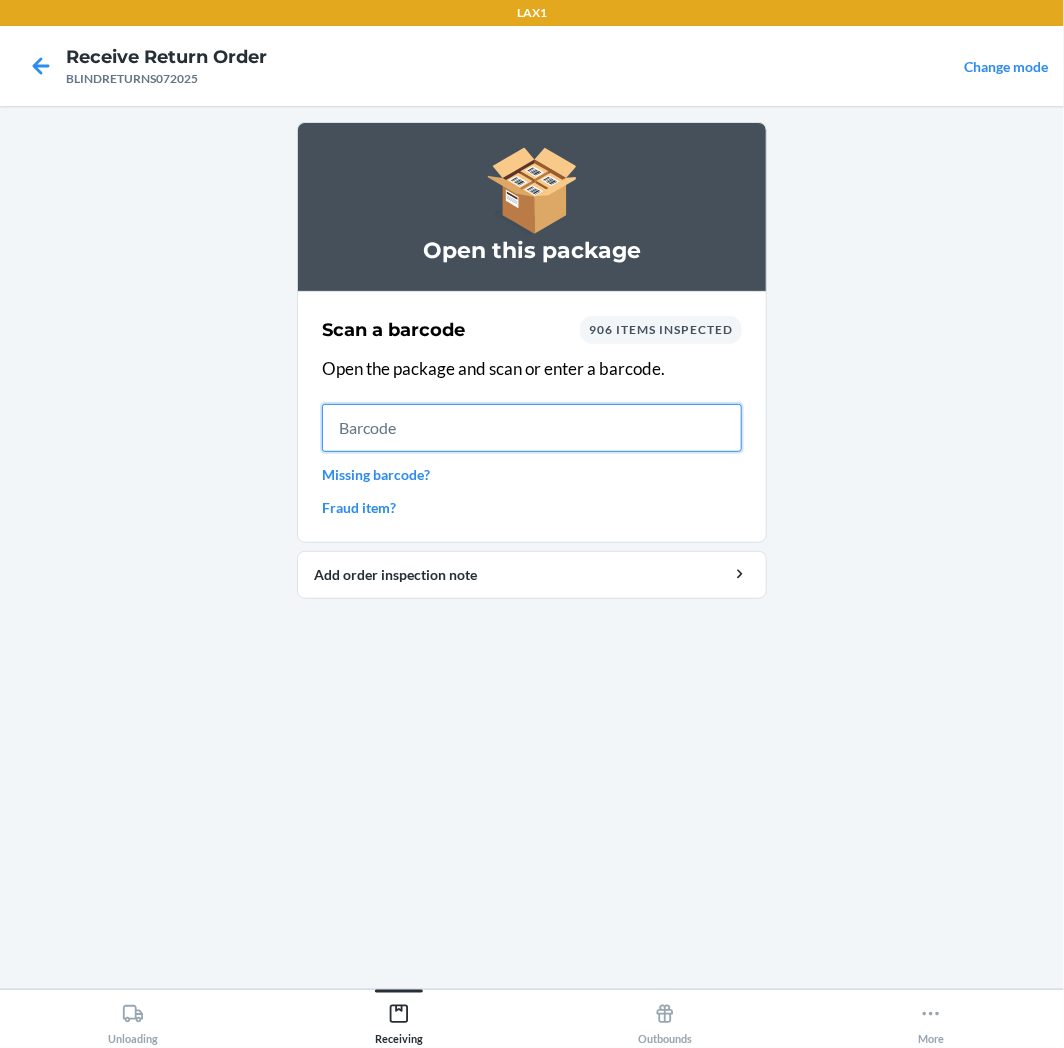 click at bounding box center [532, 428] 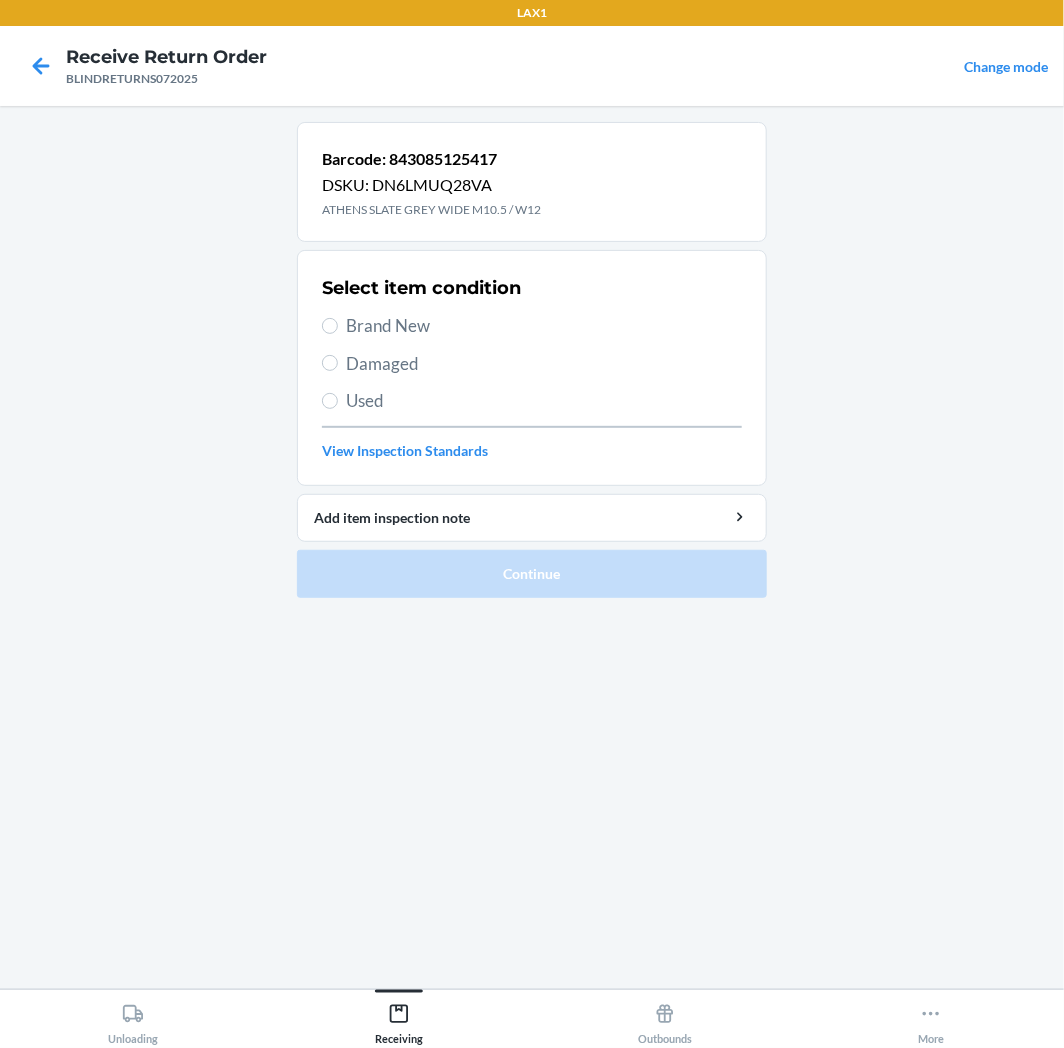 click on "Brand New" at bounding box center (544, 326) 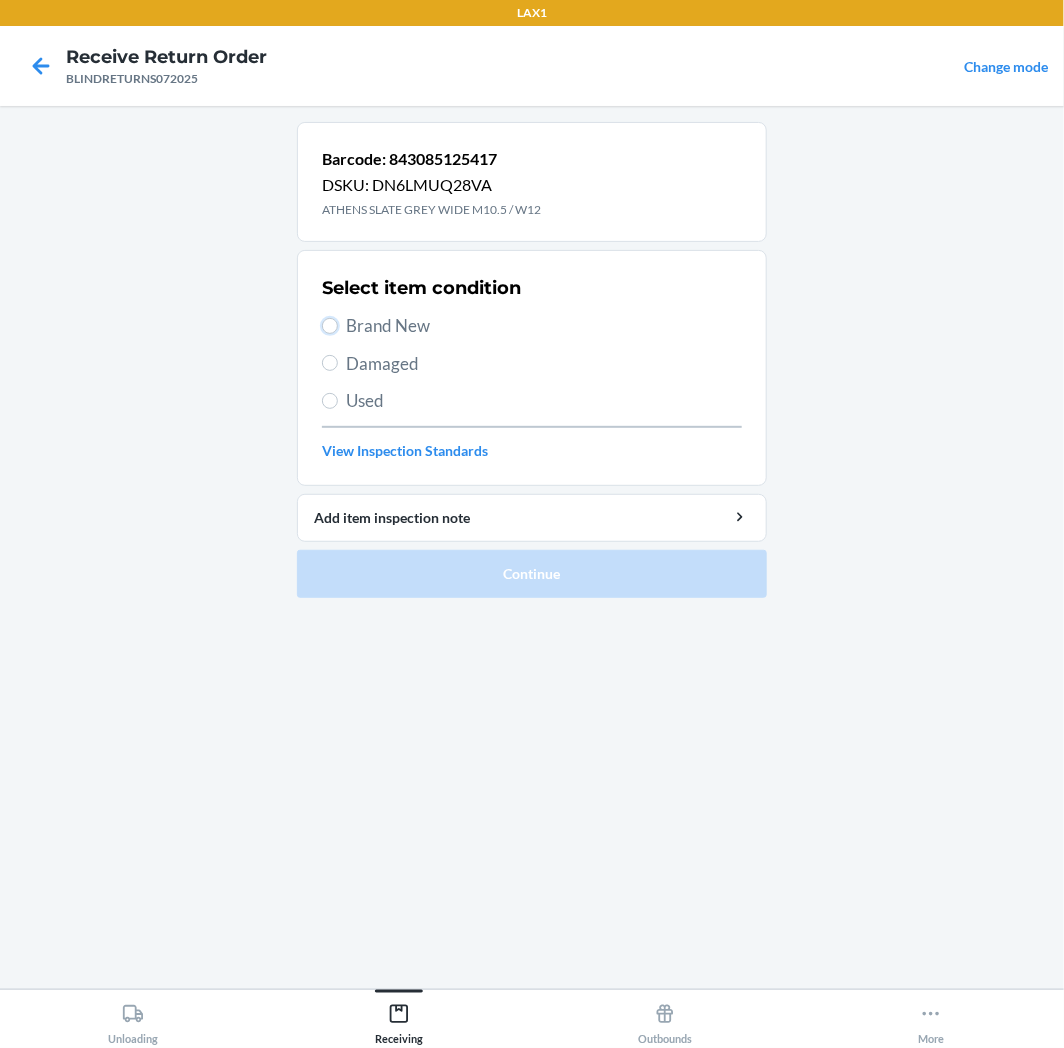 click on "Brand New" at bounding box center [330, 326] 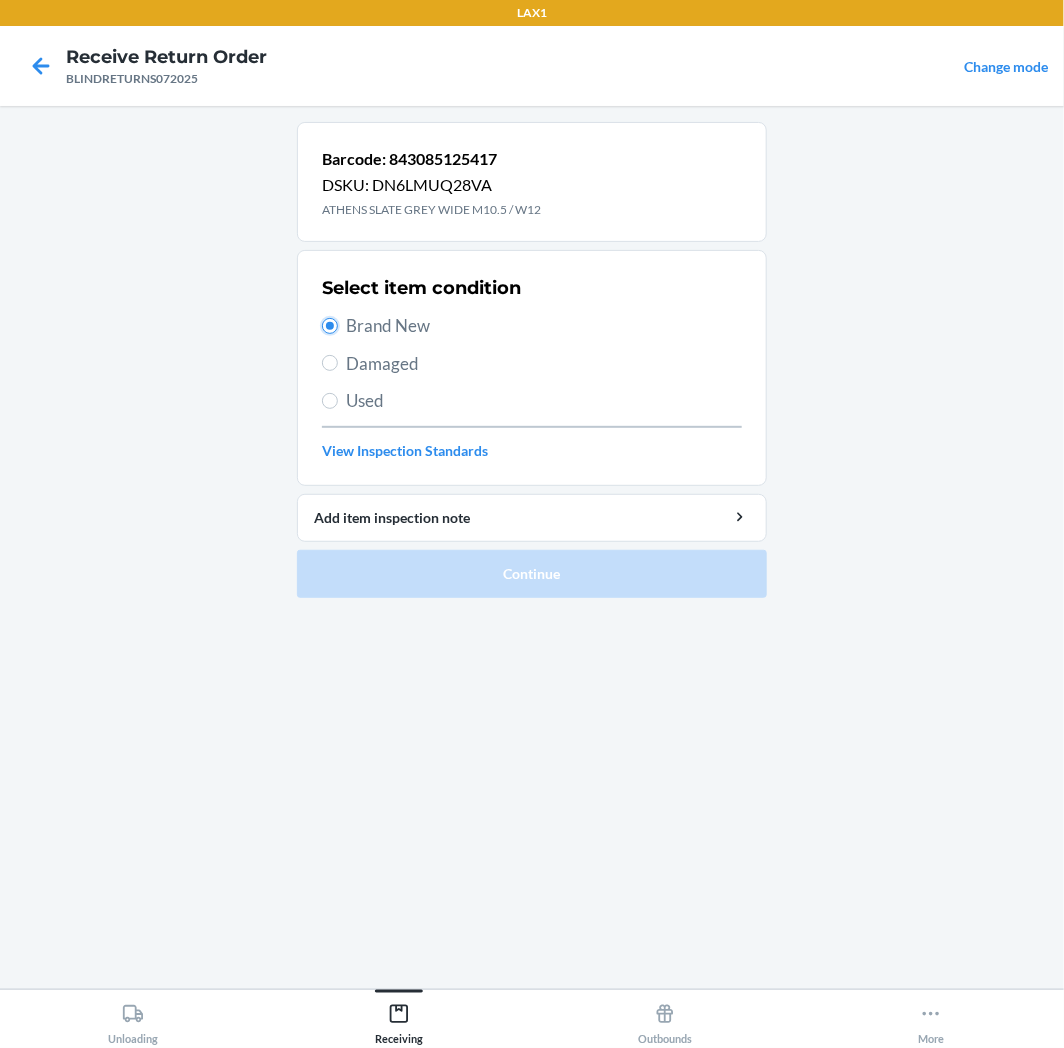 radio on "true" 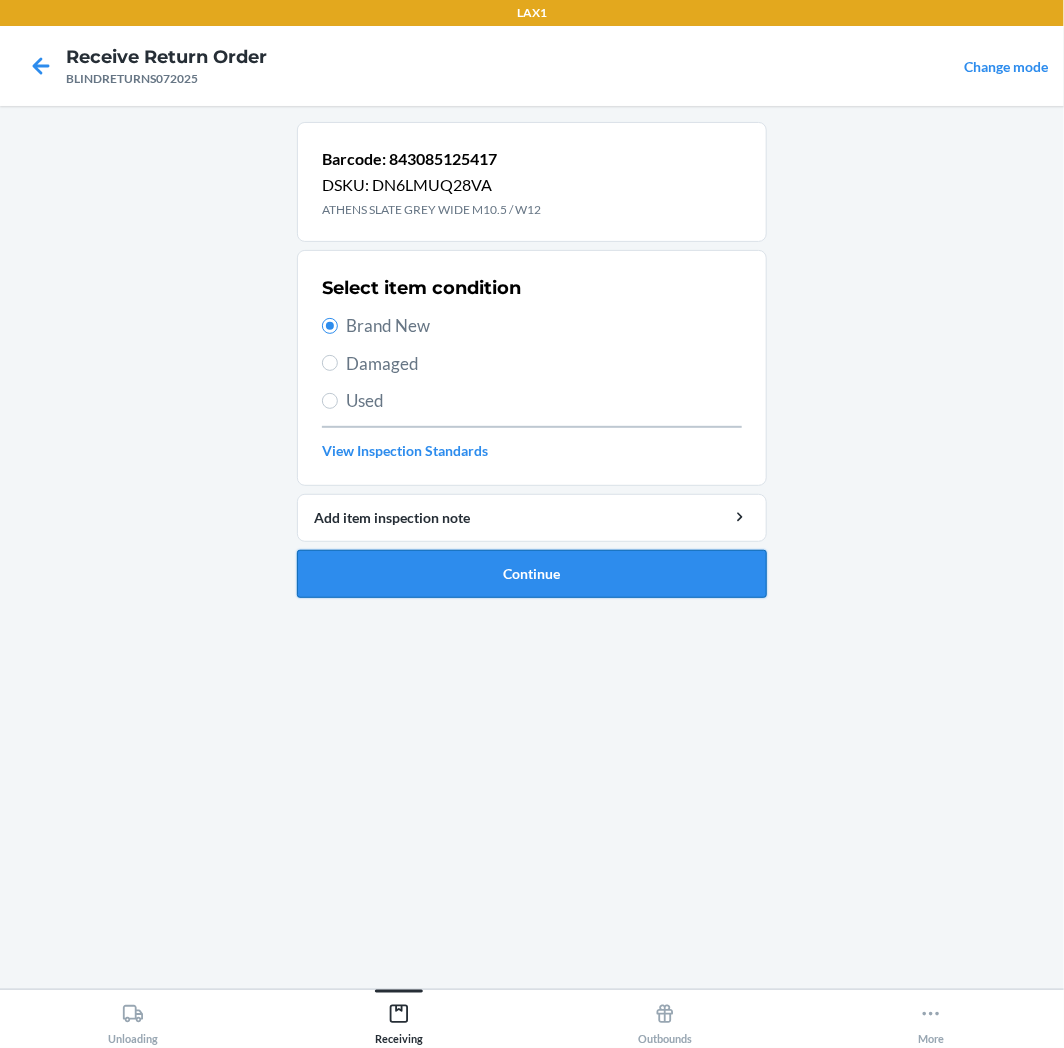 click on "Continue" at bounding box center [532, 574] 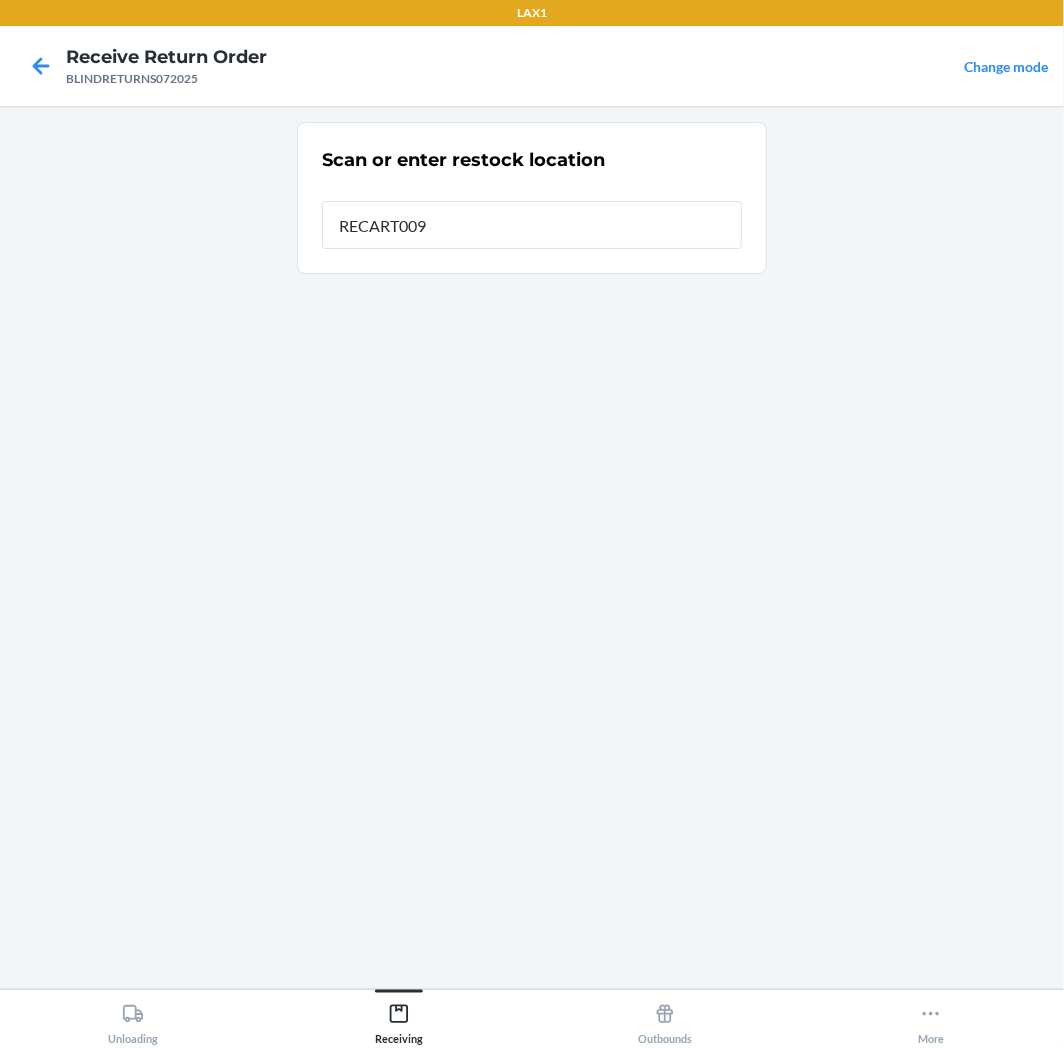 type on "RECART009" 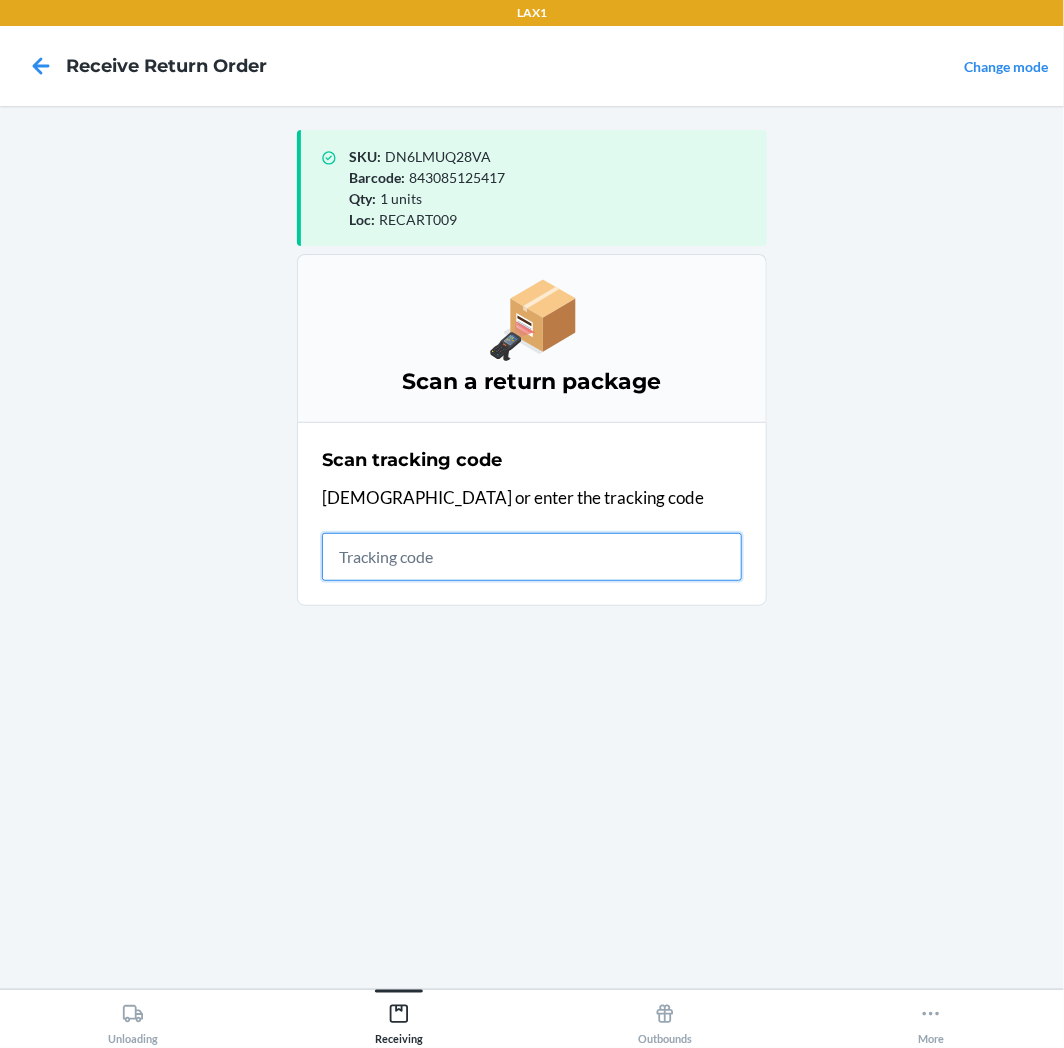 click at bounding box center [532, 557] 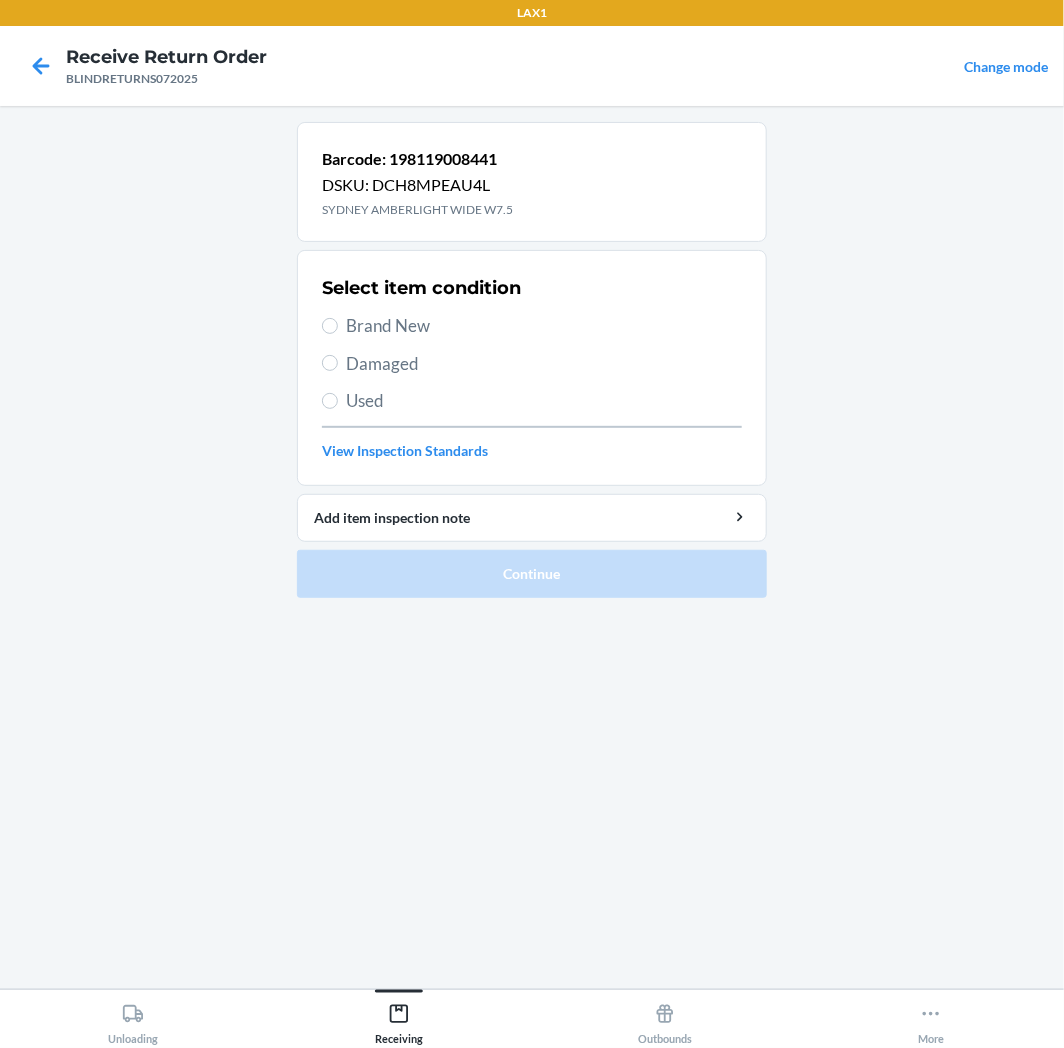click on "Brand New" at bounding box center [544, 326] 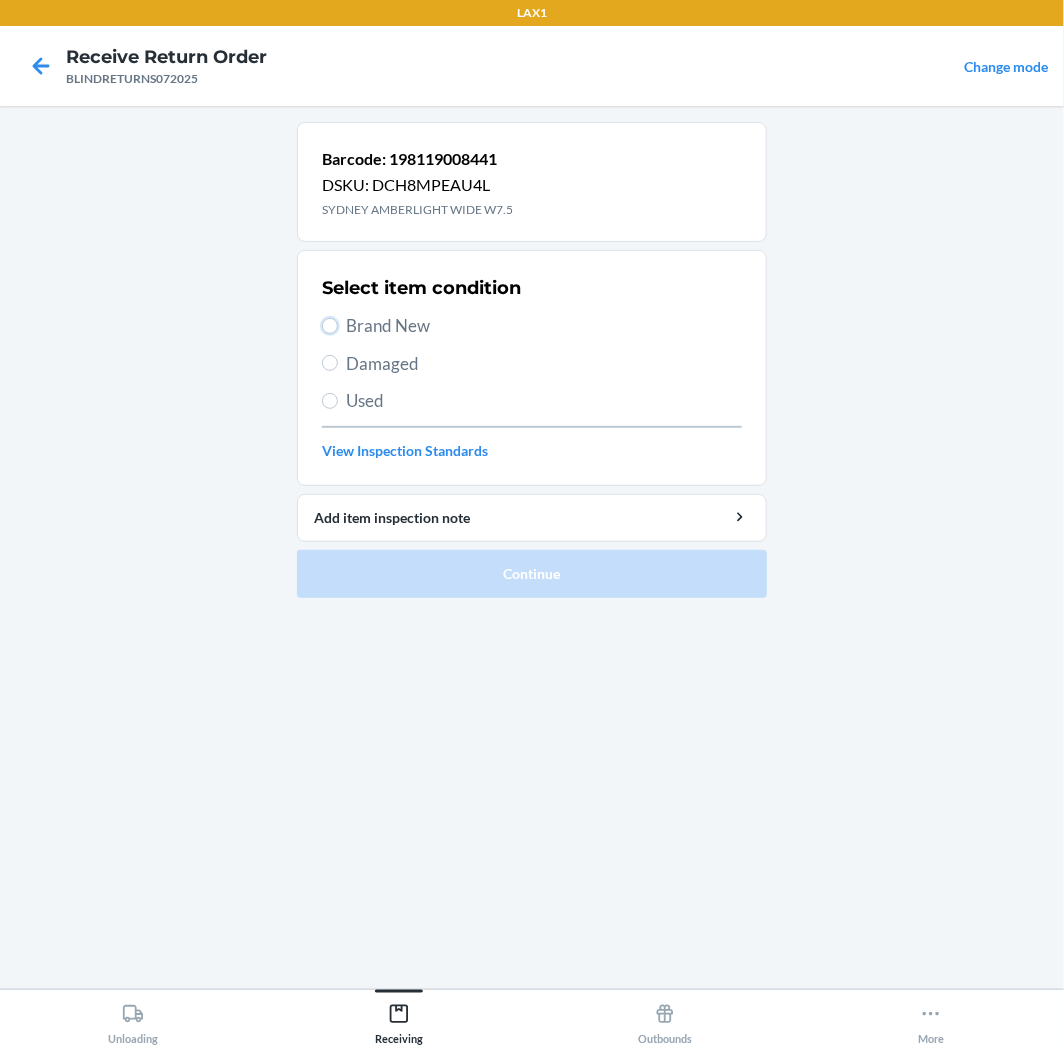 click on "Brand New" at bounding box center [330, 326] 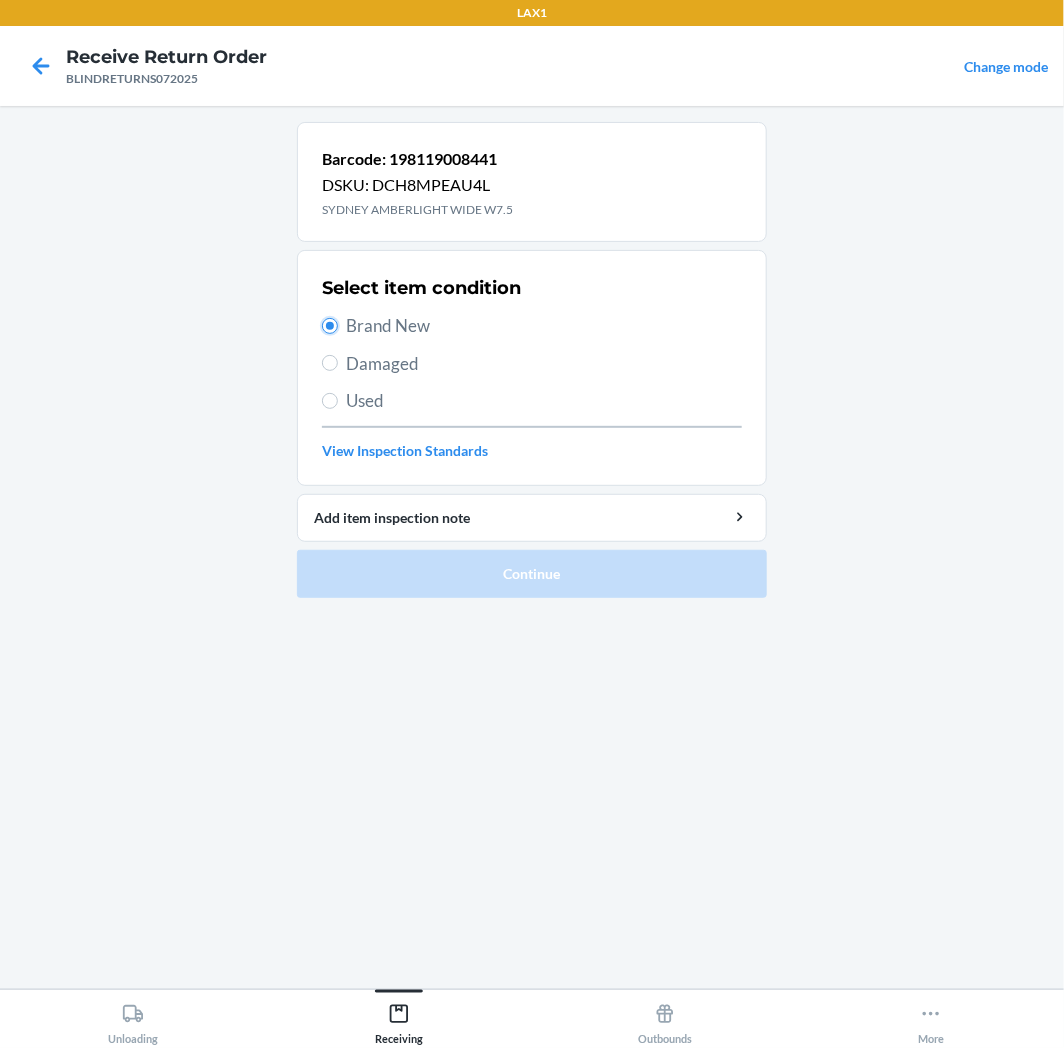 radio on "true" 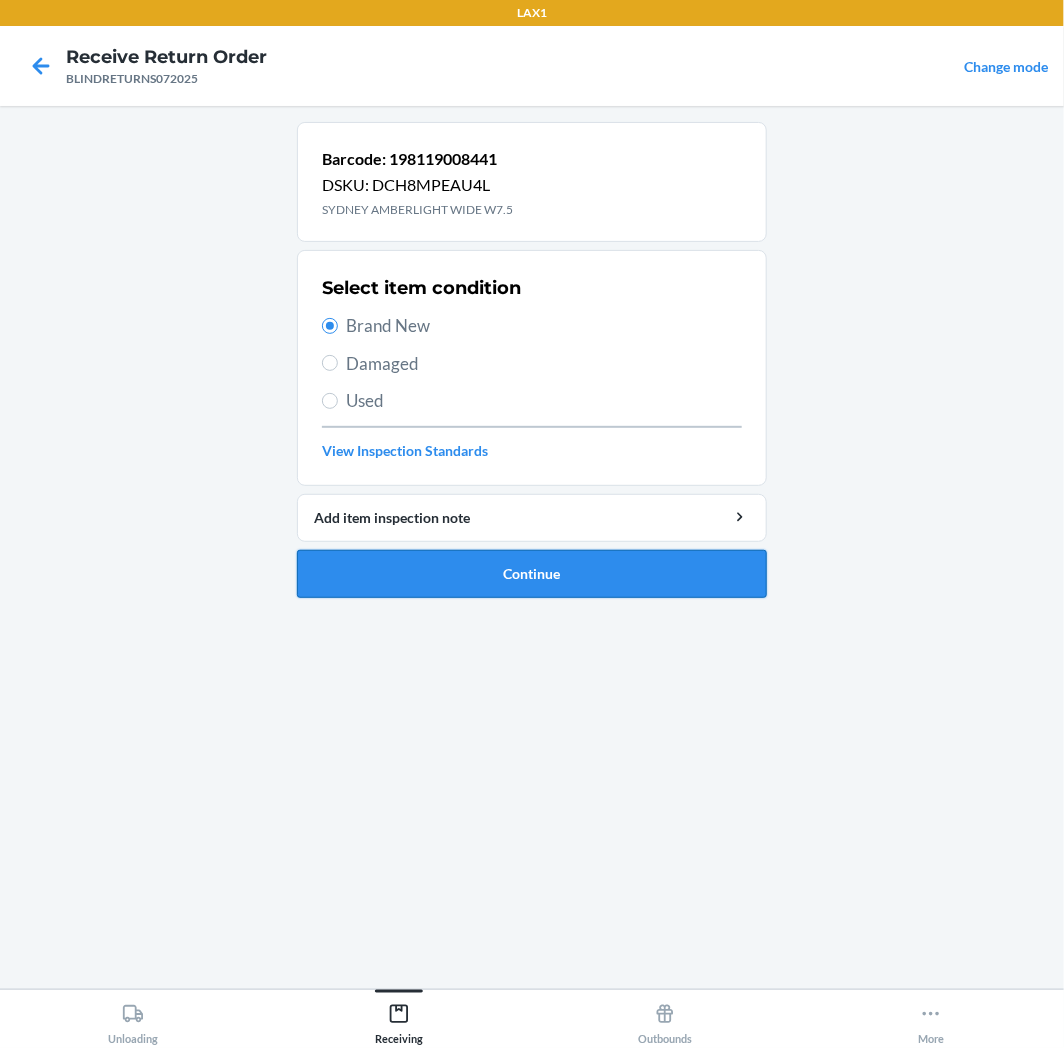 click on "Continue" at bounding box center [532, 574] 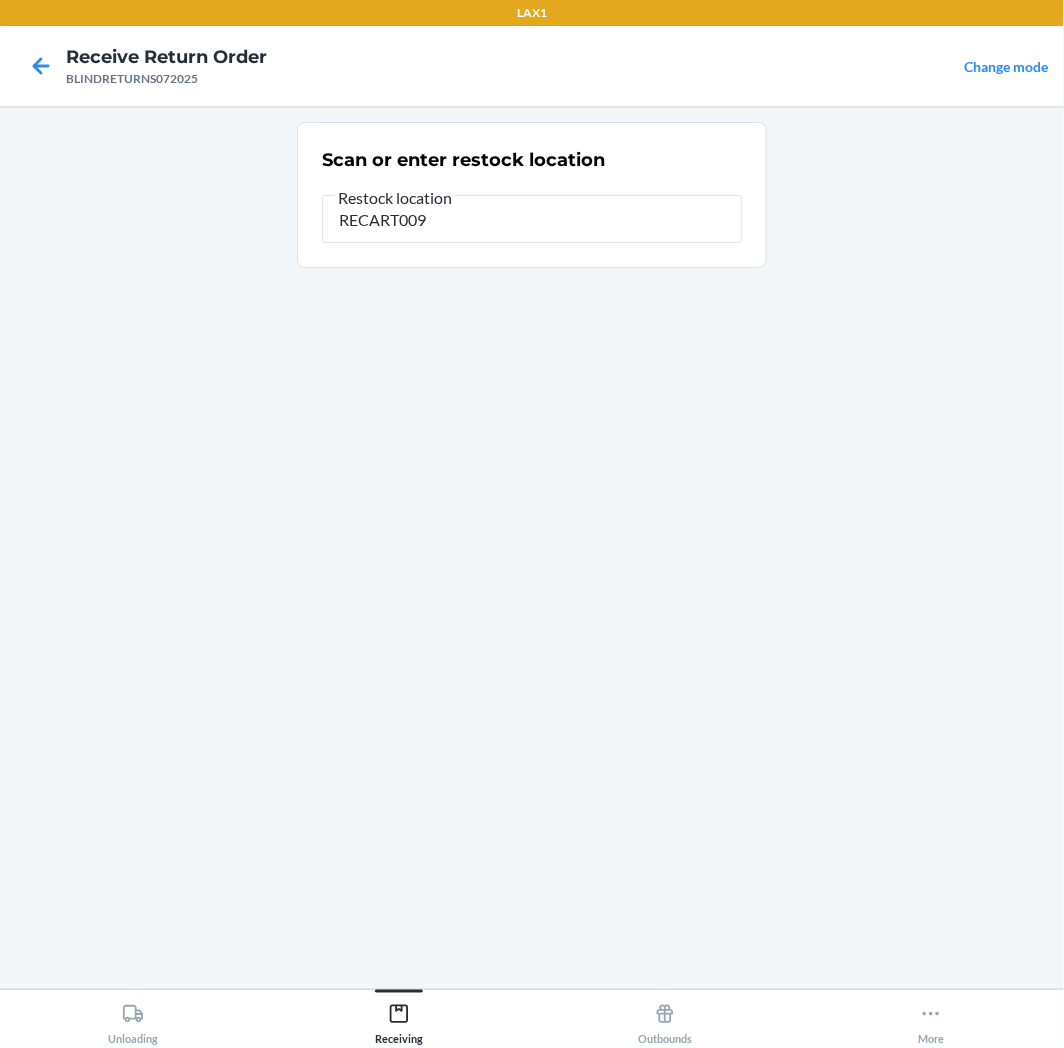 type on "RECART009" 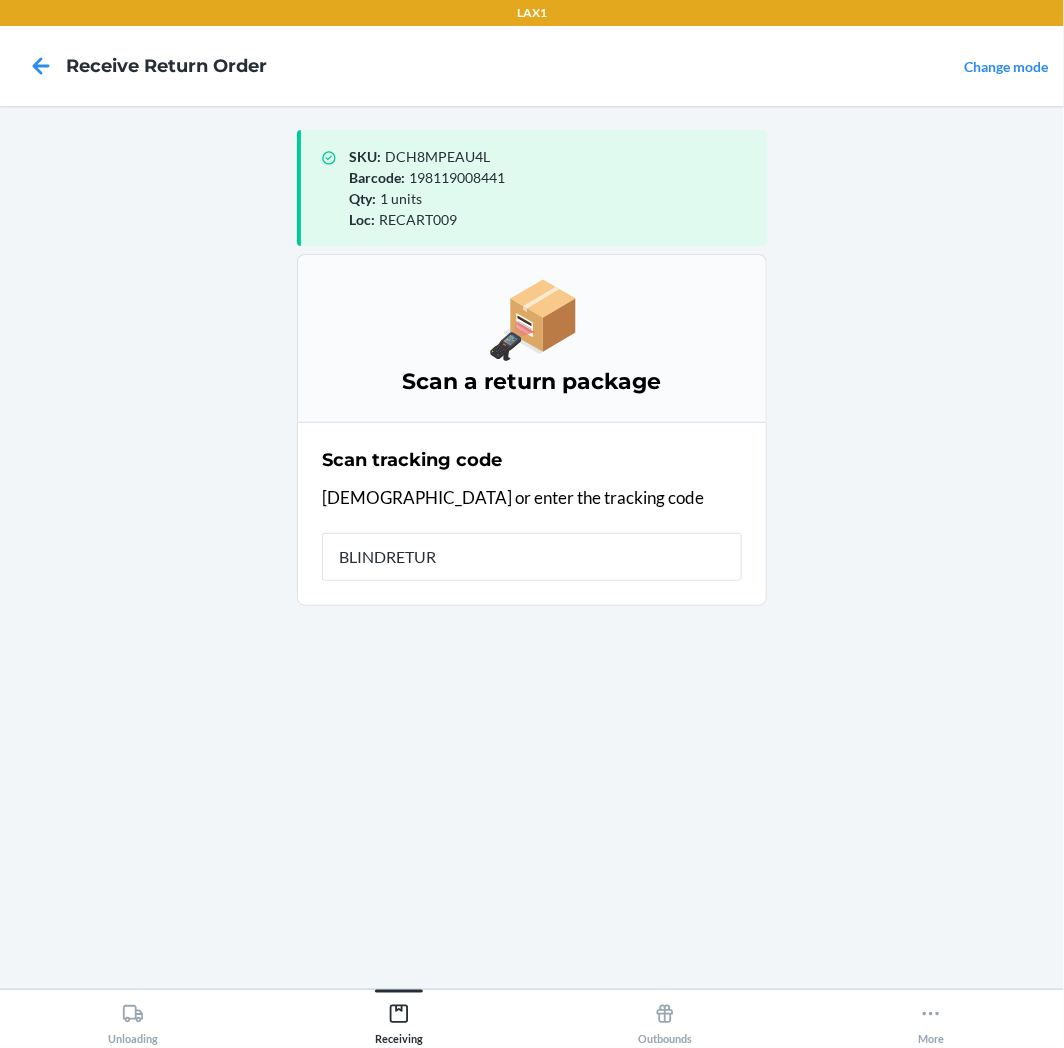 type on "BLINDRETURN" 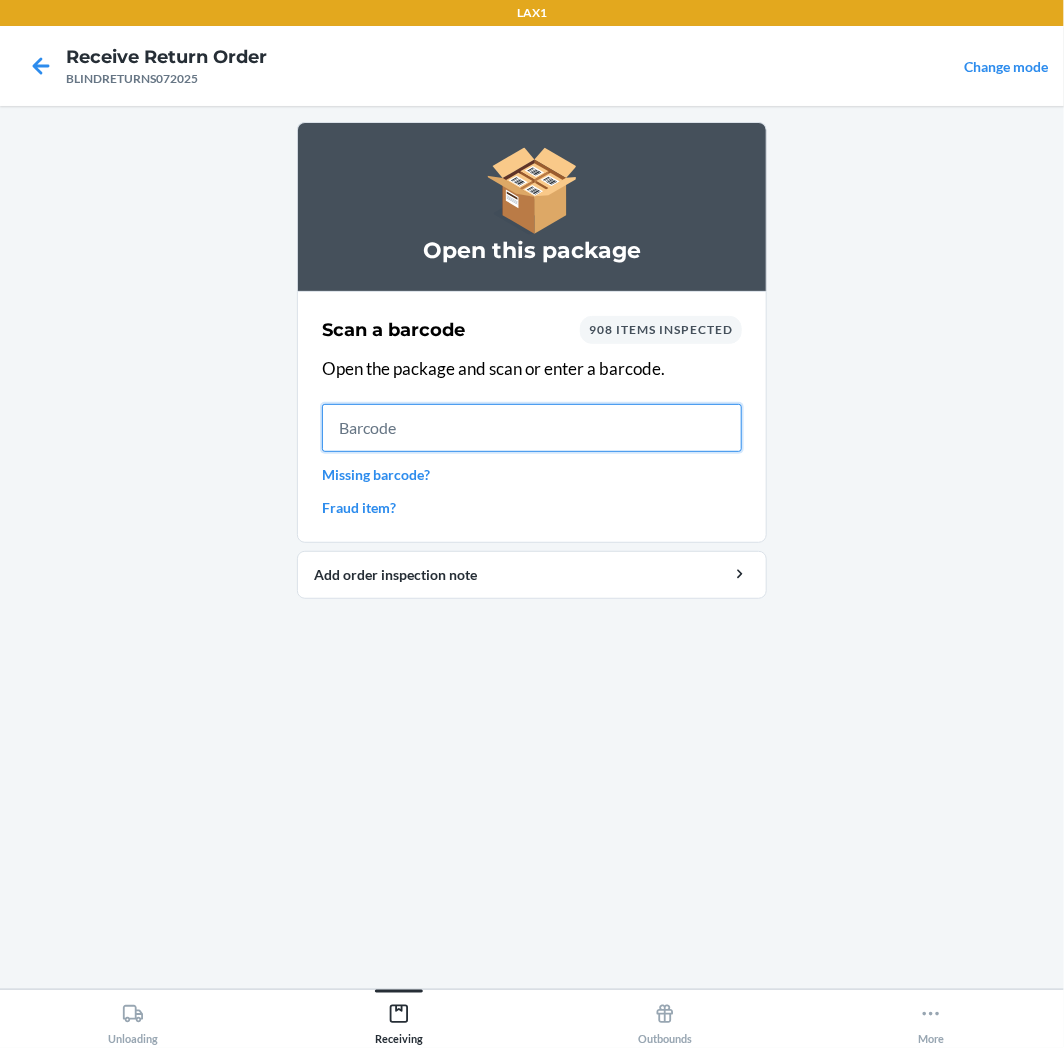 click at bounding box center [532, 428] 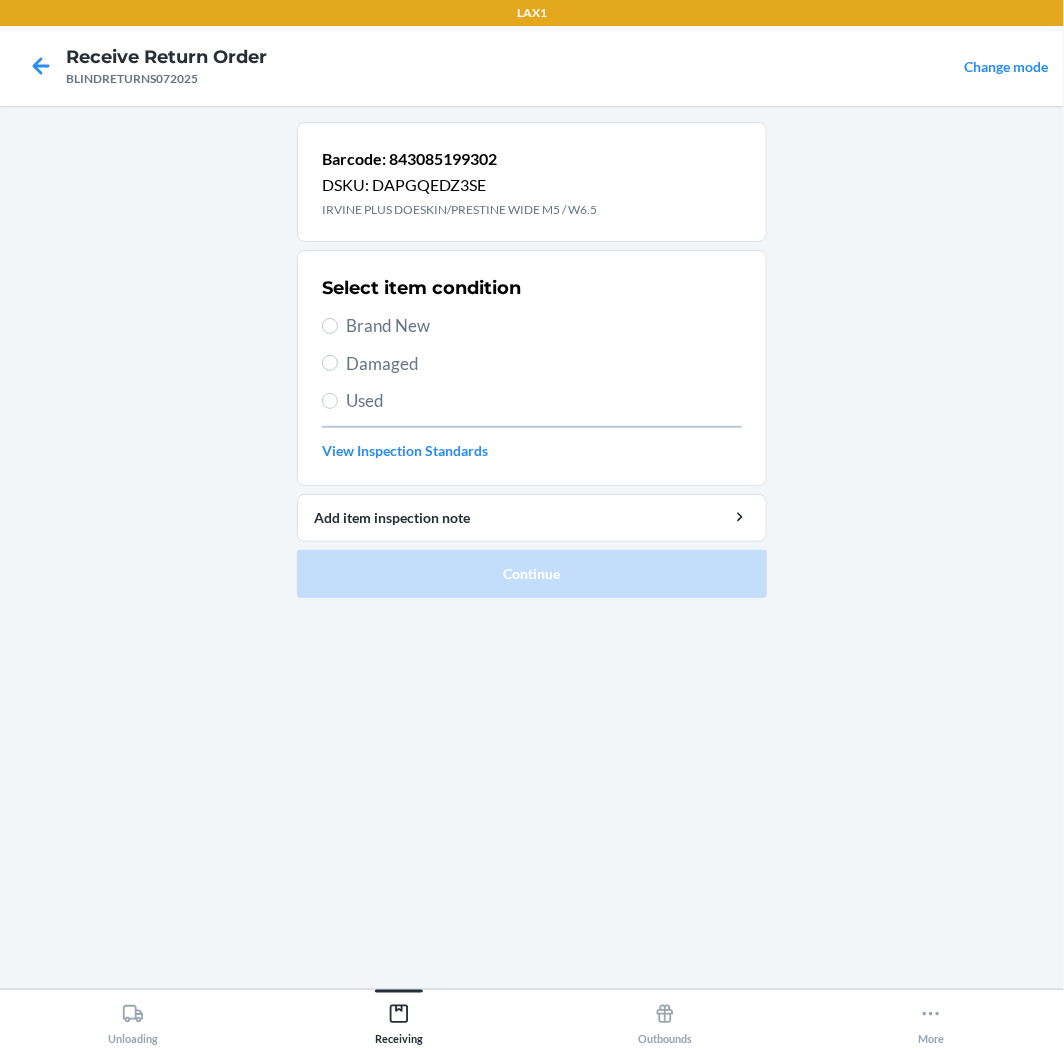 click on "Brand New" at bounding box center (544, 326) 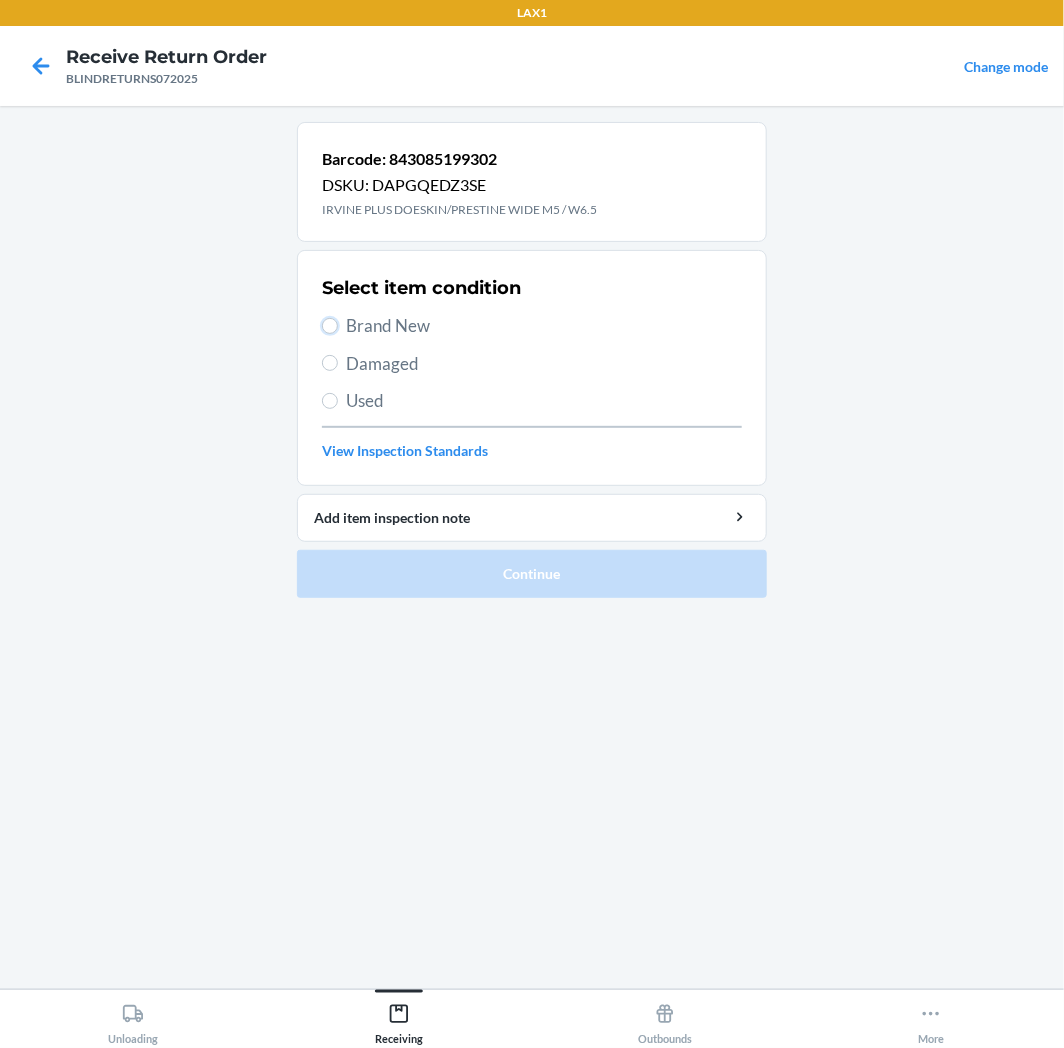 click on "Brand New" at bounding box center [330, 326] 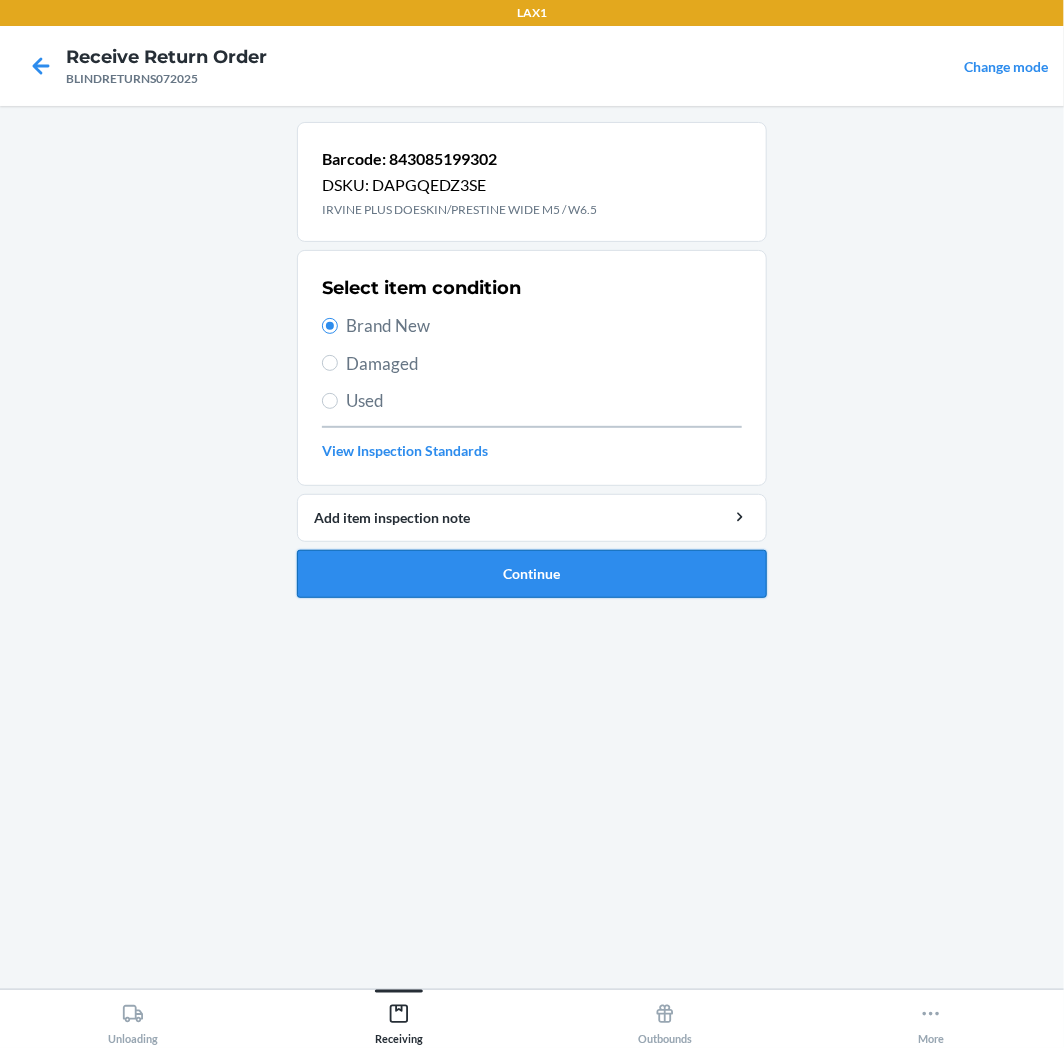 click on "Continue" at bounding box center (532, 574) 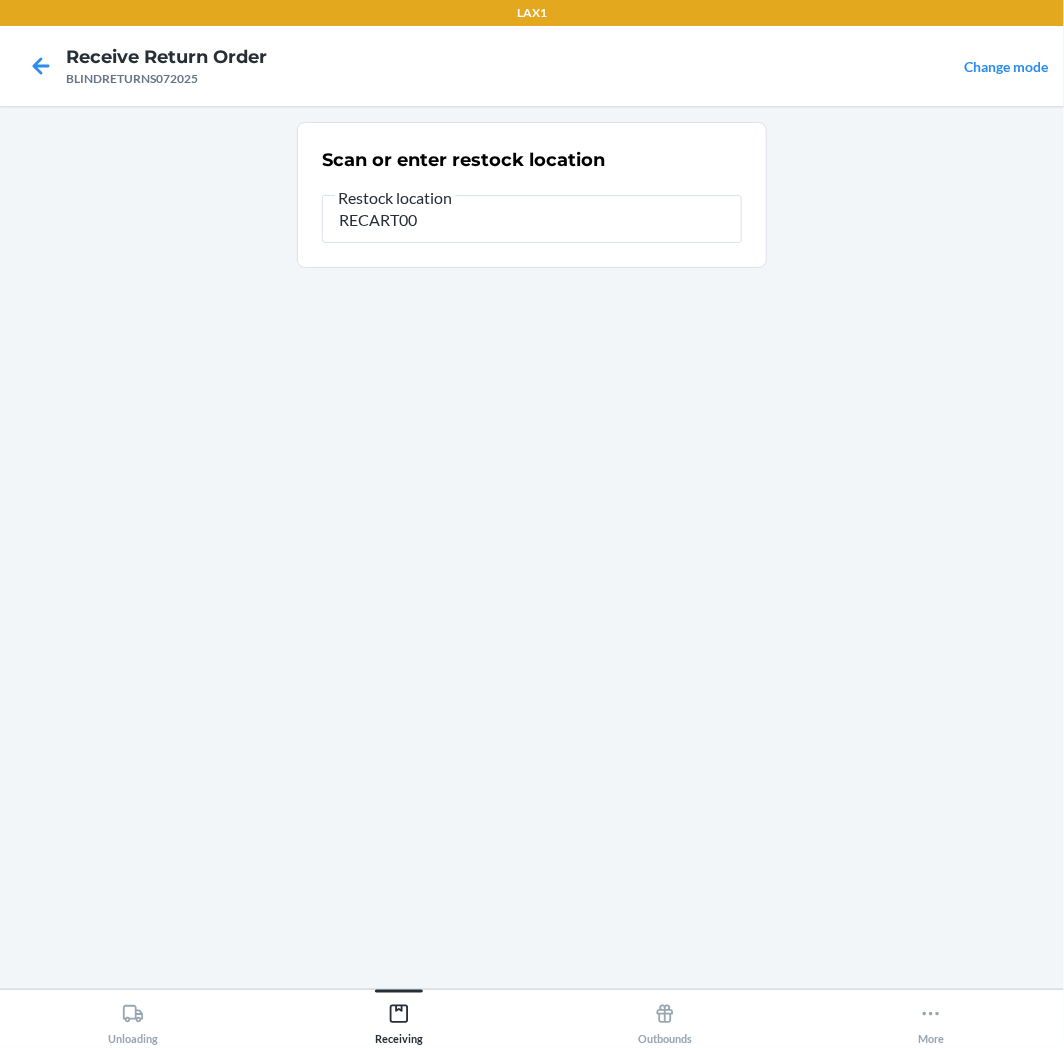 type on "RECART009" 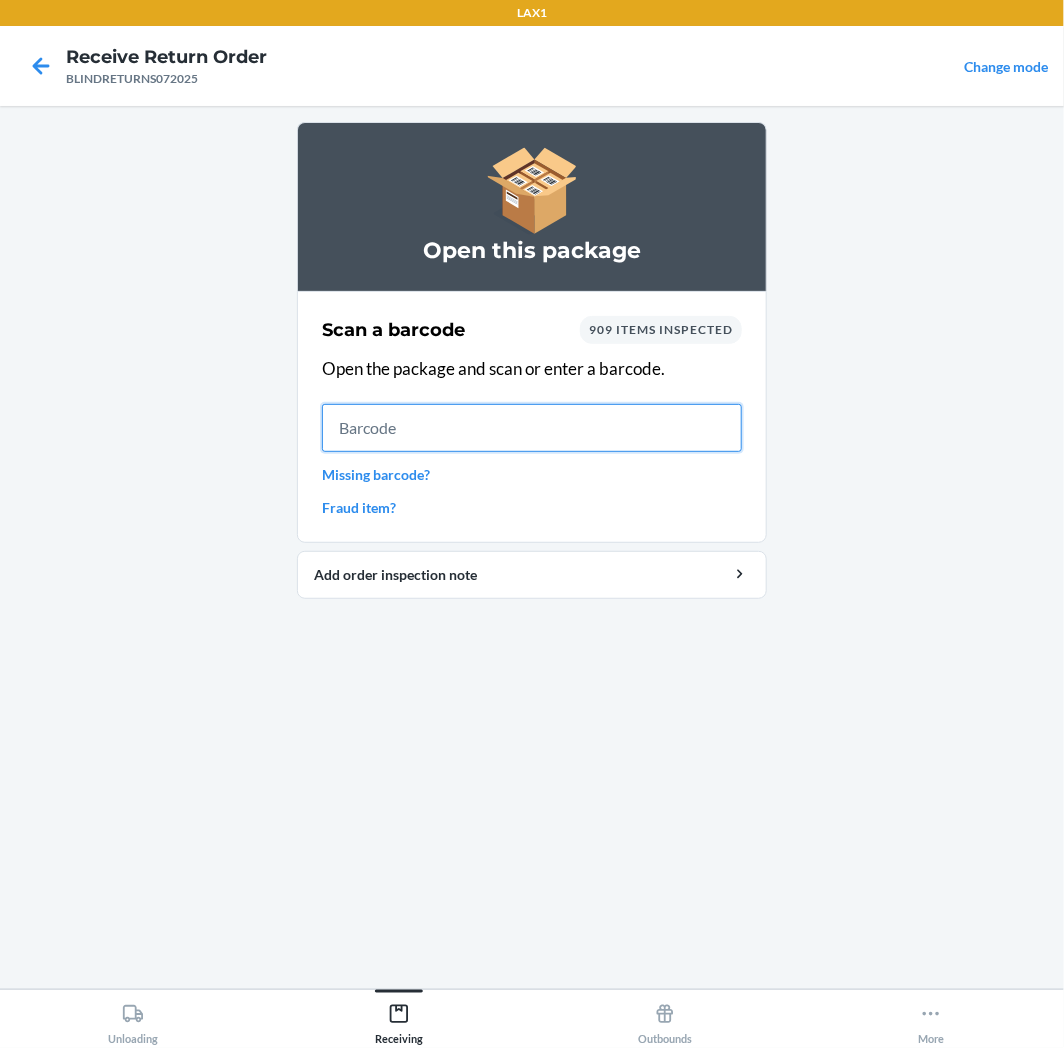 click at bounding box center (532, 428) 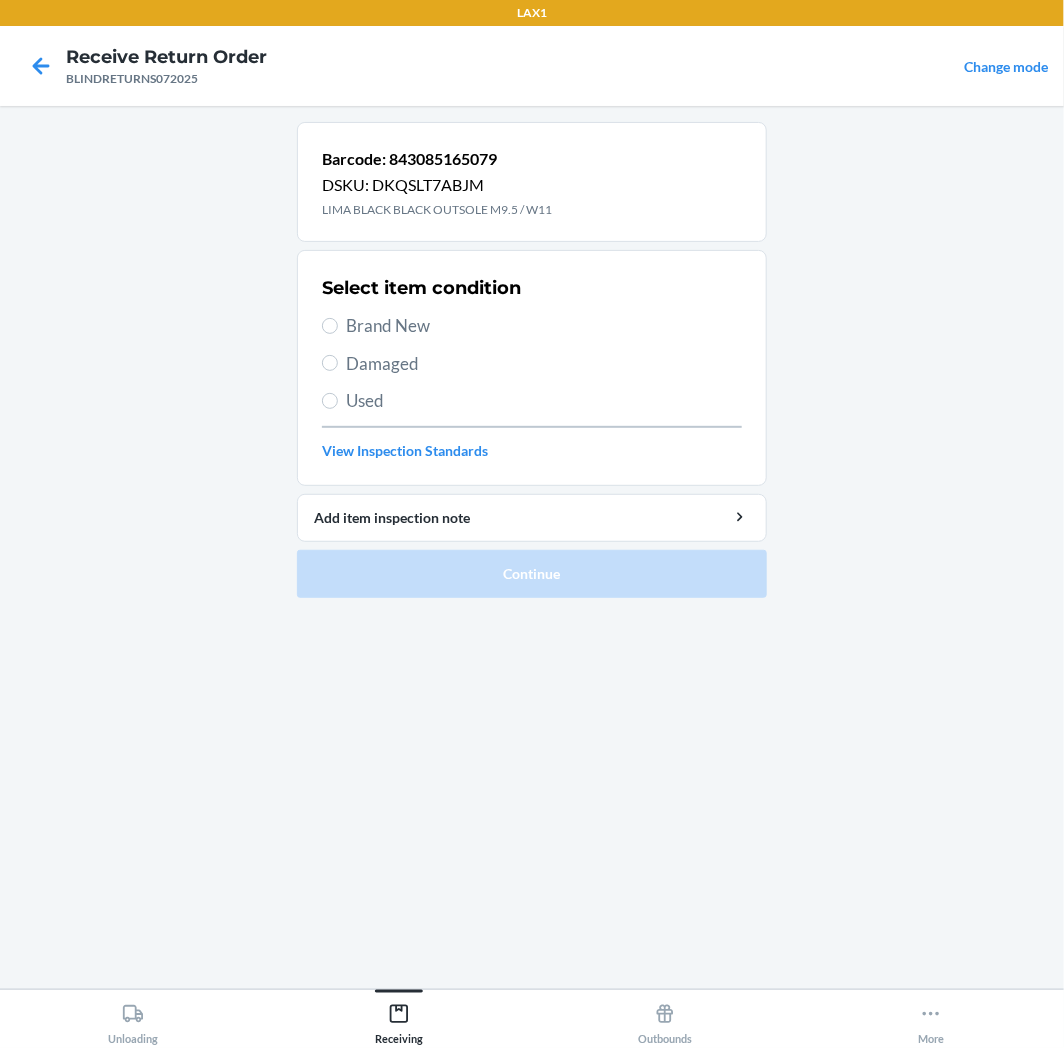 click on "Used" at bounding box center [544, 401] 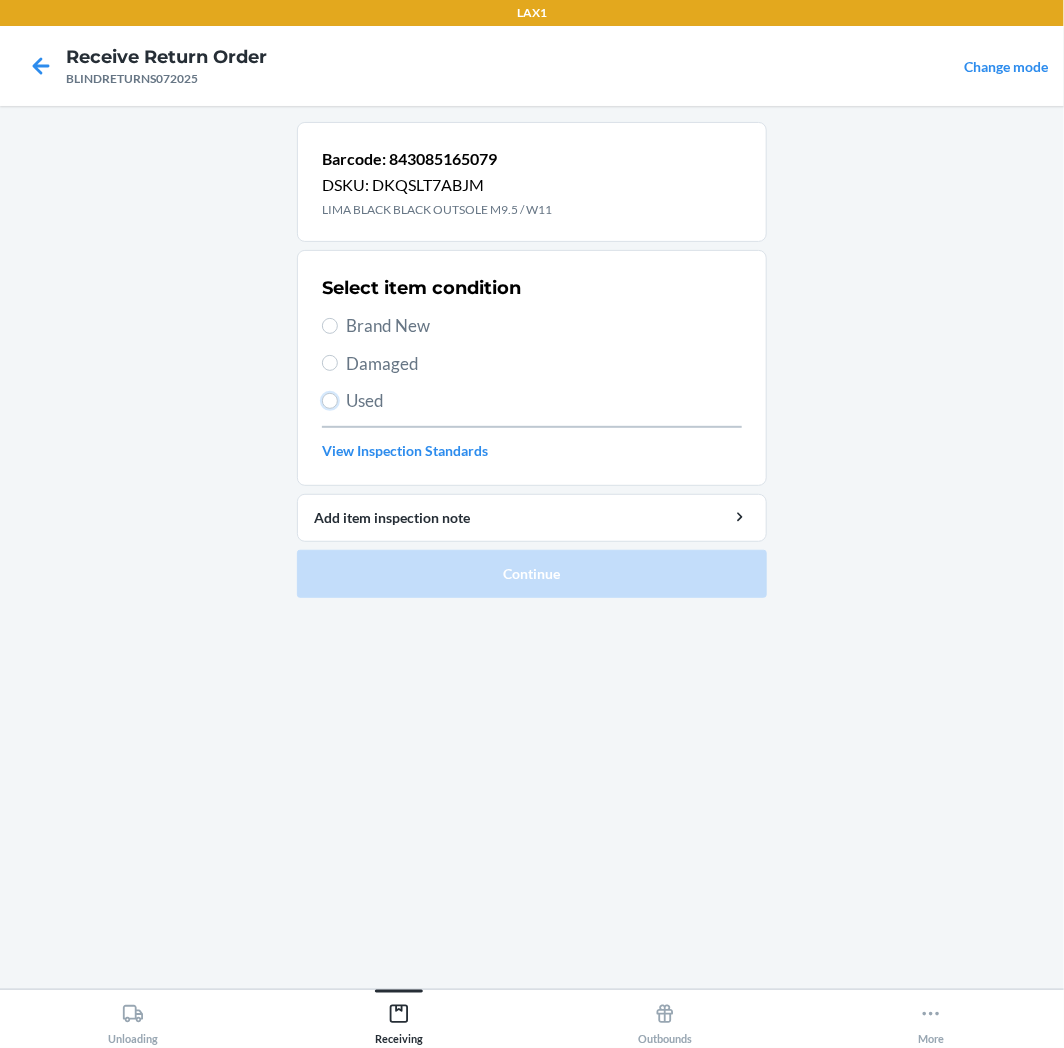 click on "Used" at bounding box center (330, 401) 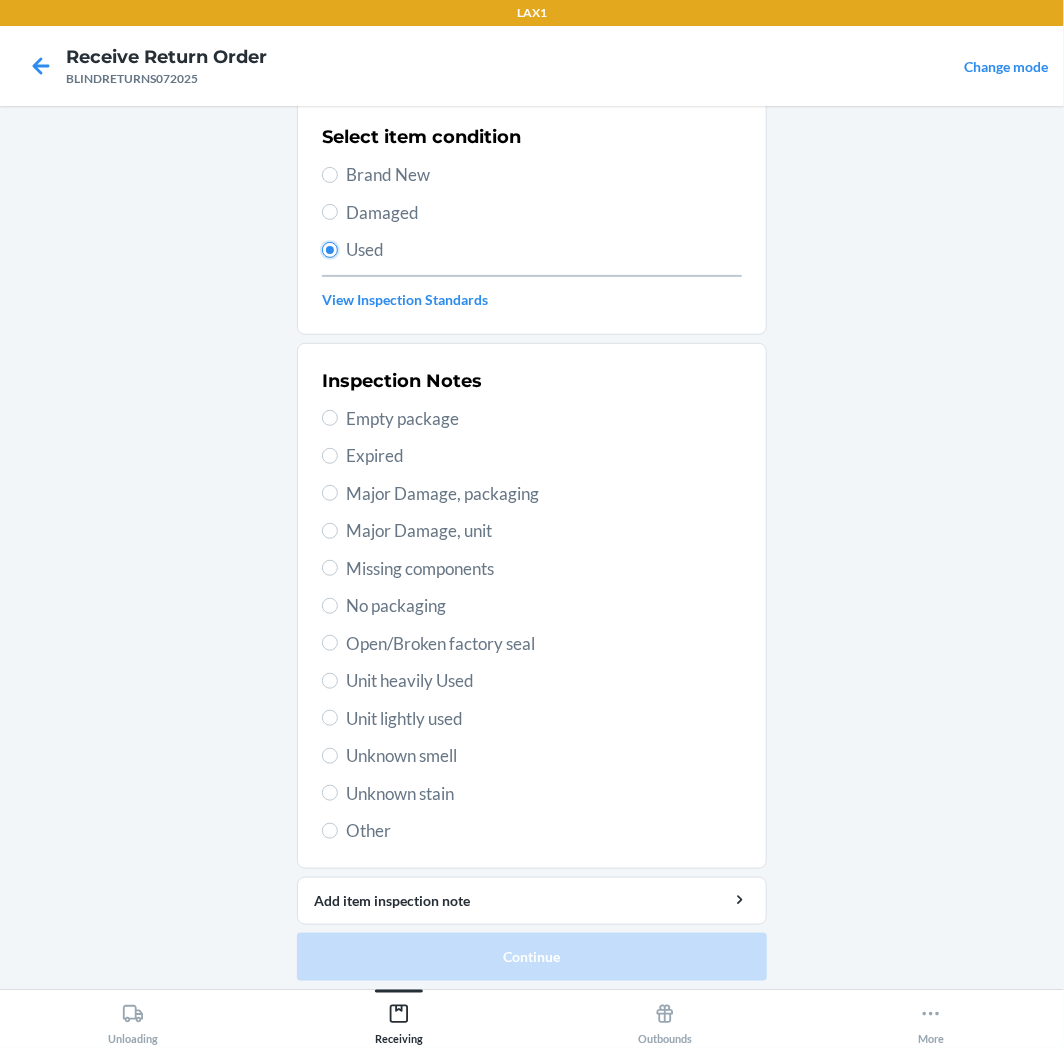 scroll, scrollTop: 157, scrollLeft: 0, axis: vertical 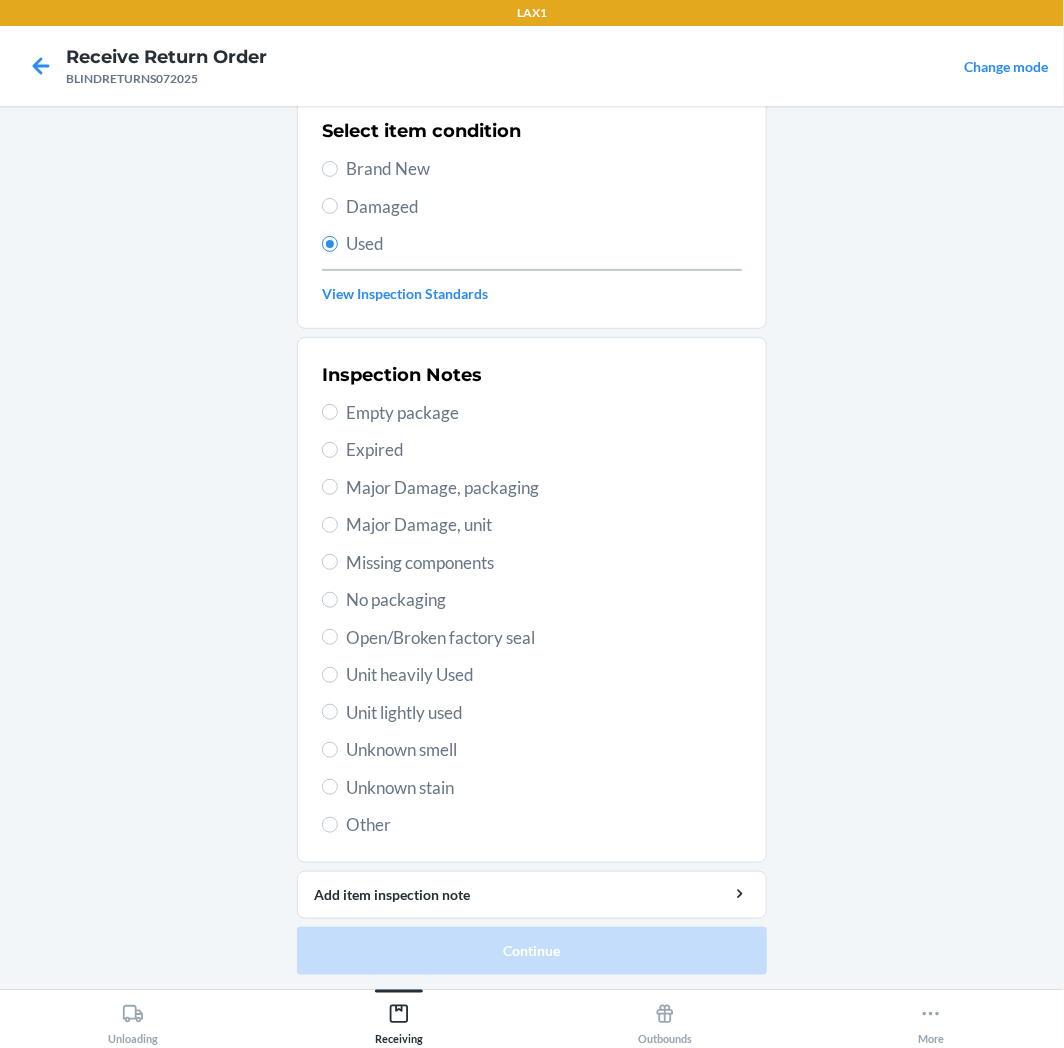 drag, startPoint x: 402, startPoint y: 671, endPoint x: 402, endPoint y: 682, distance: 11 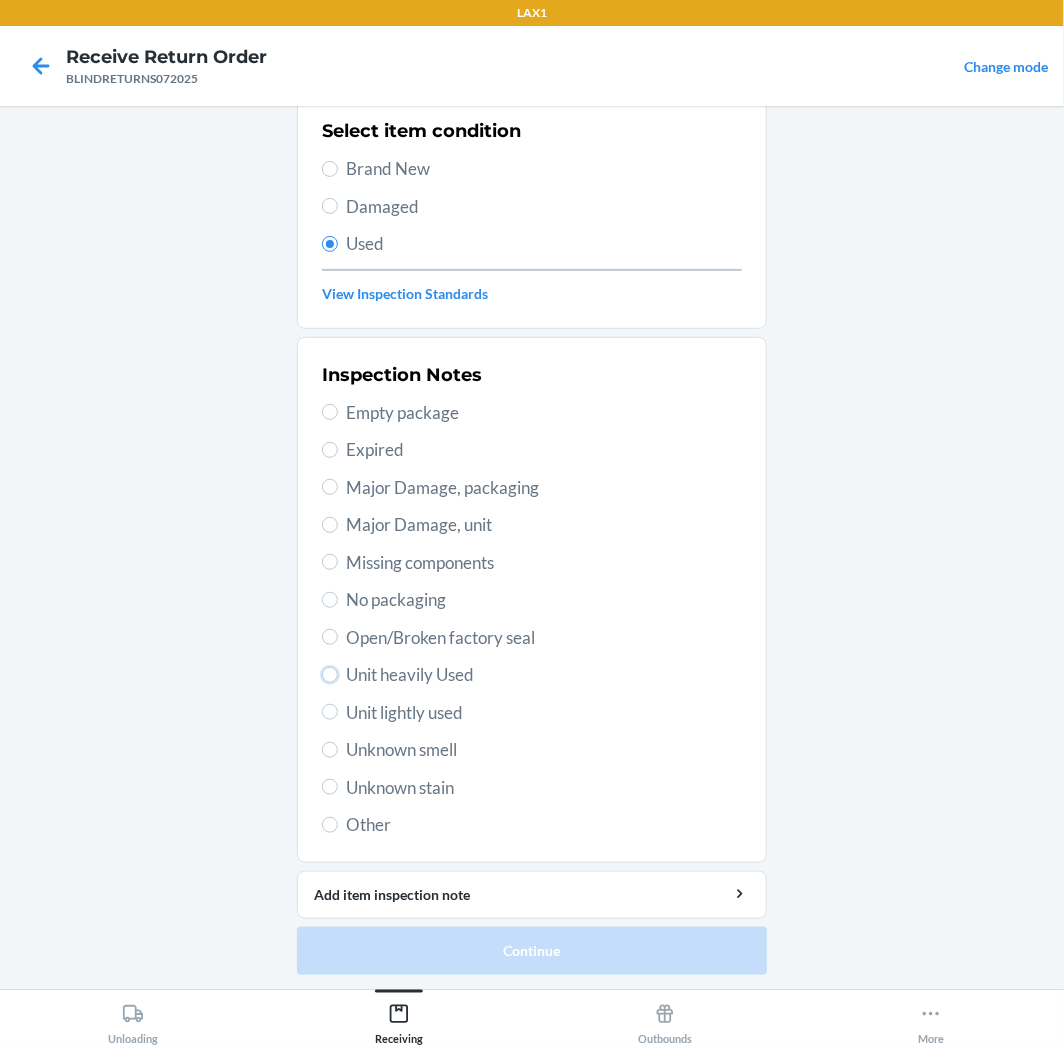 click on "Unit heavily Used" at bounding box center [330, 675] 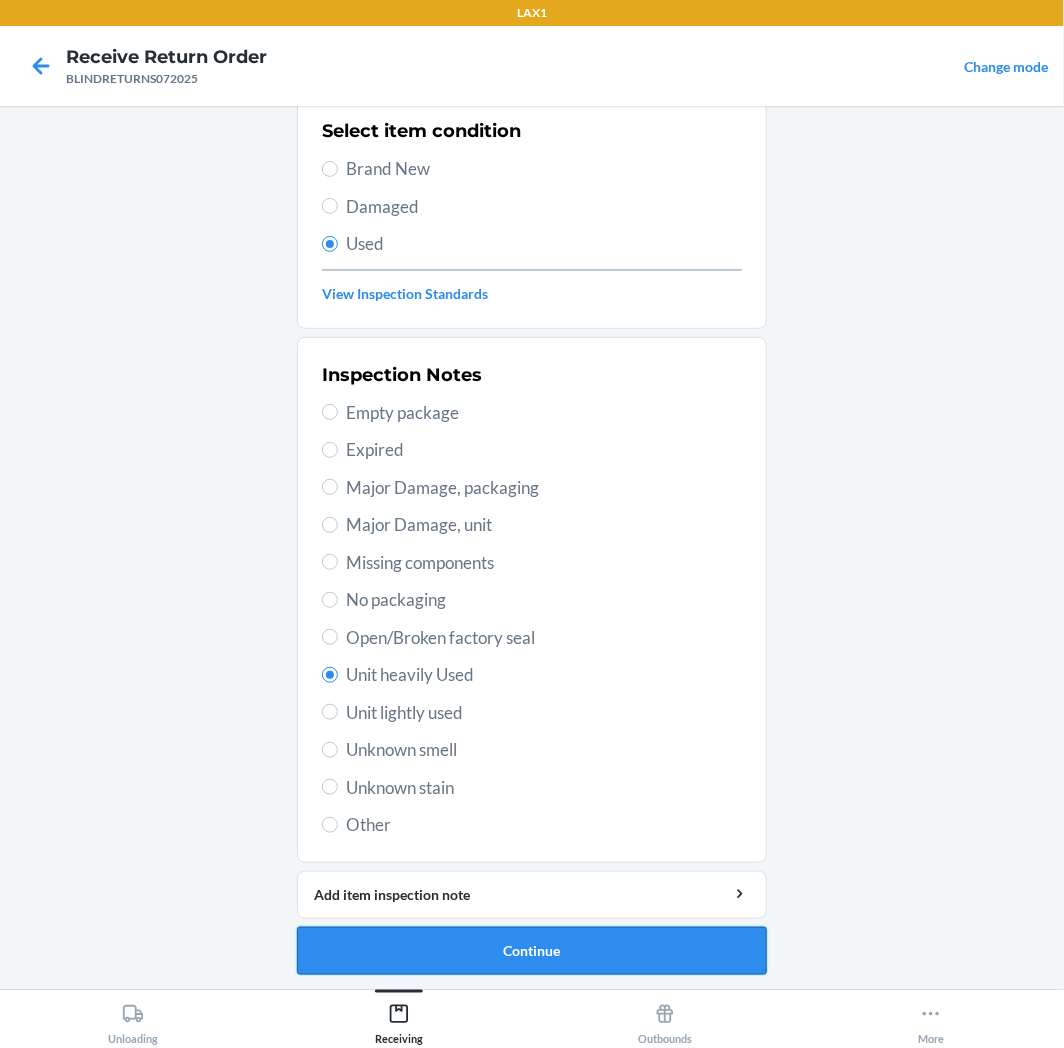 click on "Continue" at bounding box center [532, 951] 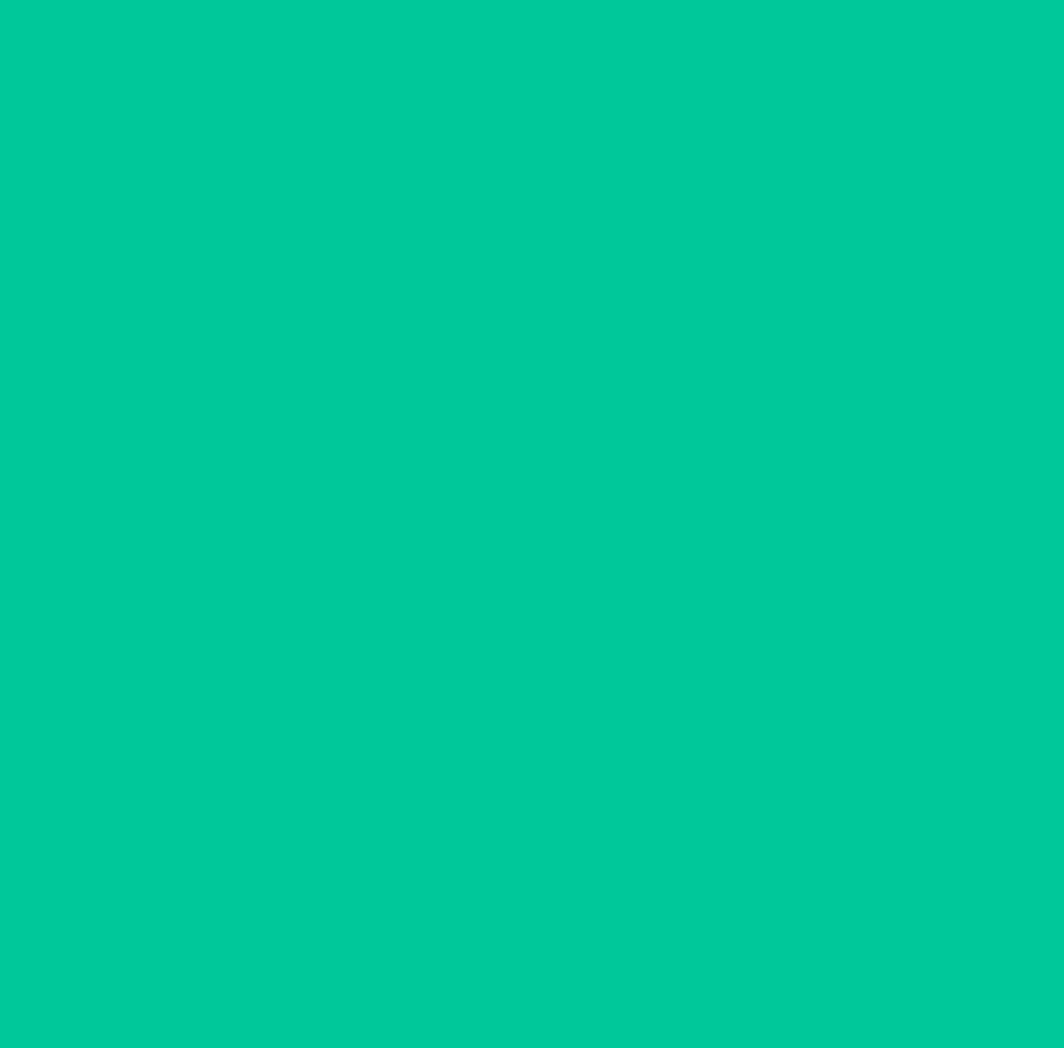 scroll, scrollTop: 0, scrollLeft: 0, axis: both 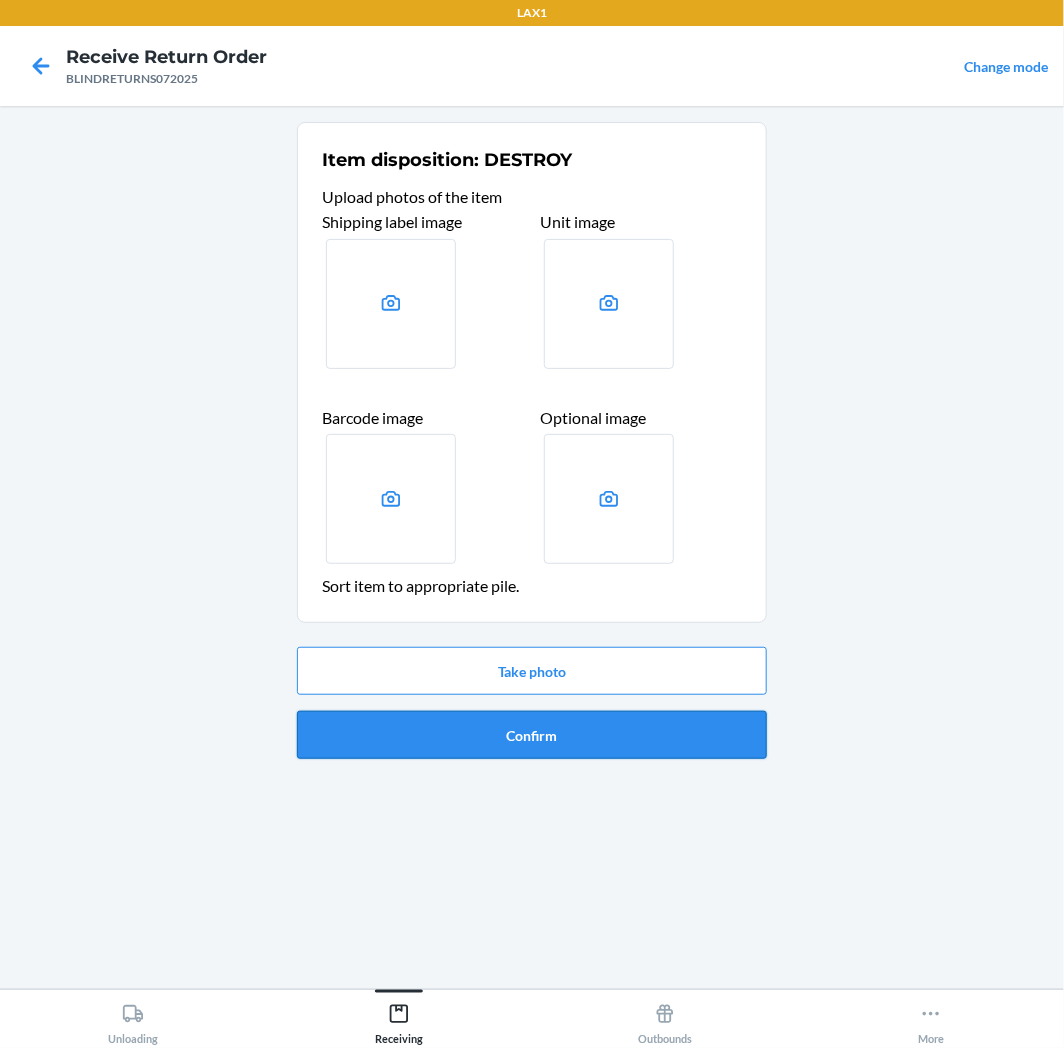 click on "Confirm" at bounding box center (532, 735) 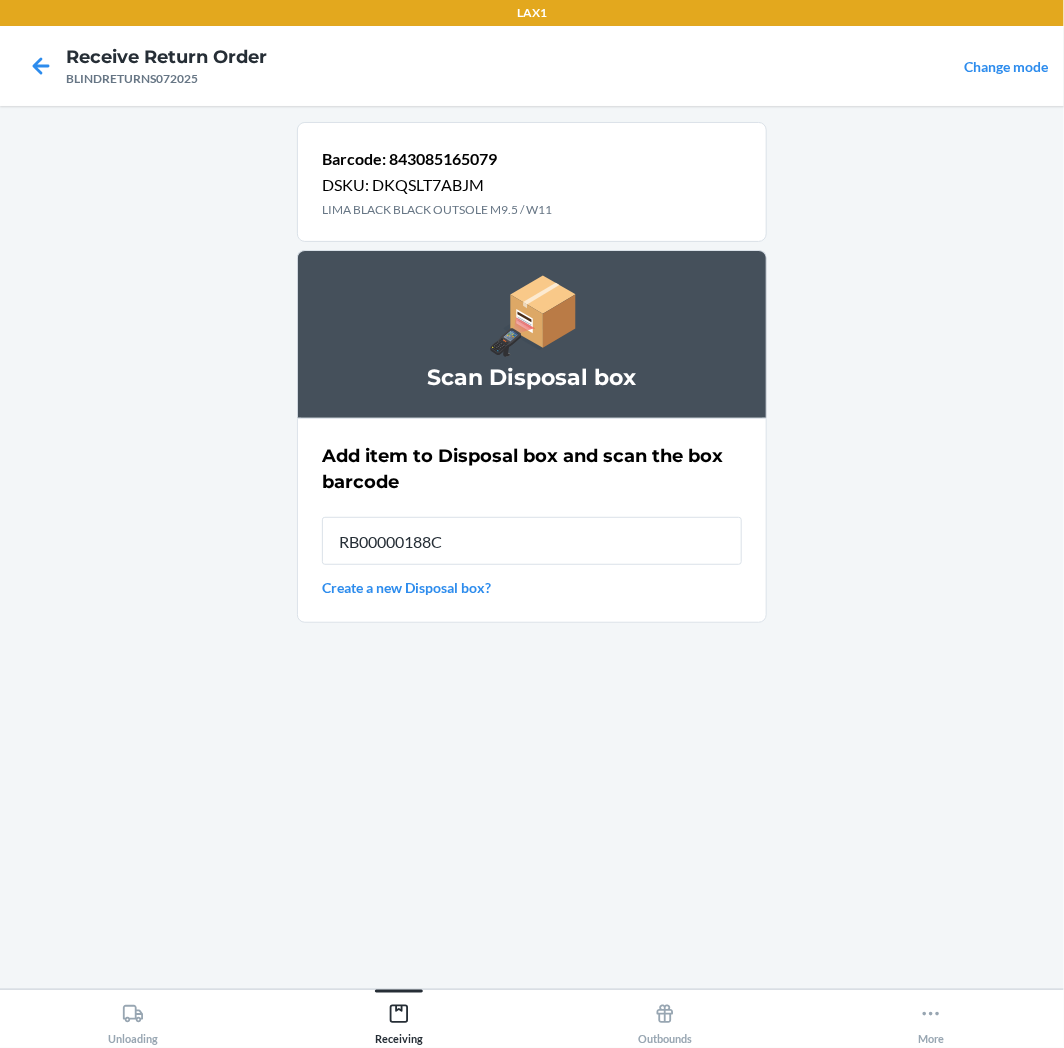 type on "RB00000188C" 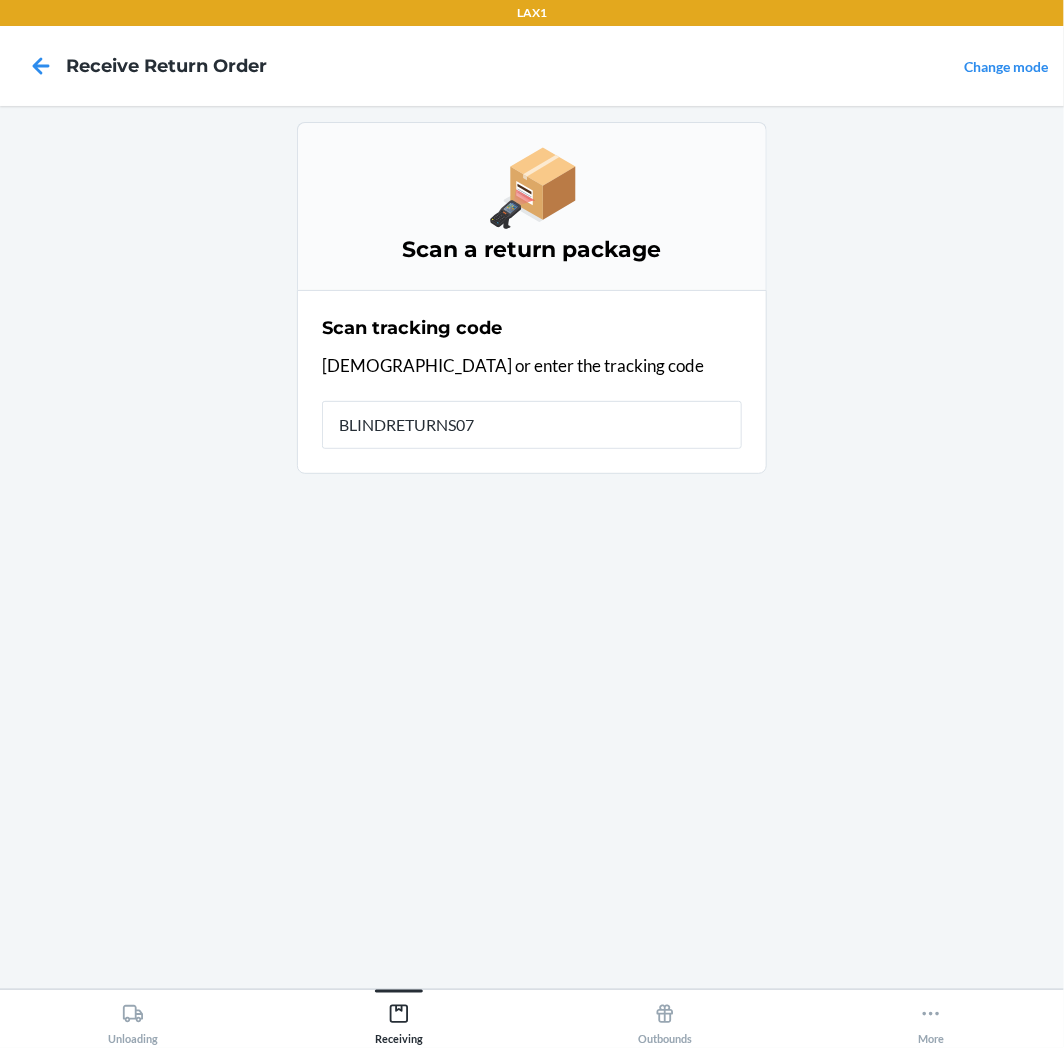 type on "BLINDRETURNS072" 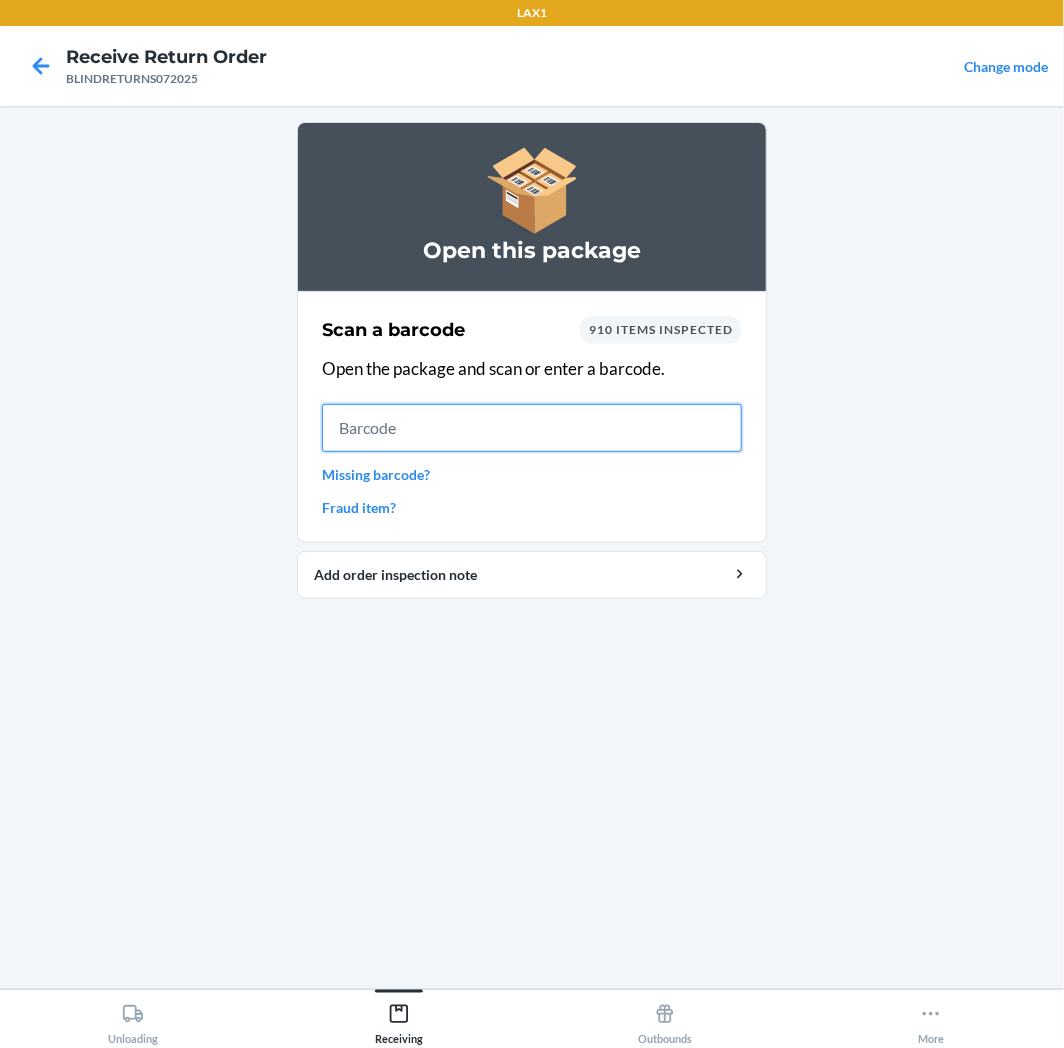click at bounding box center (532, 428) 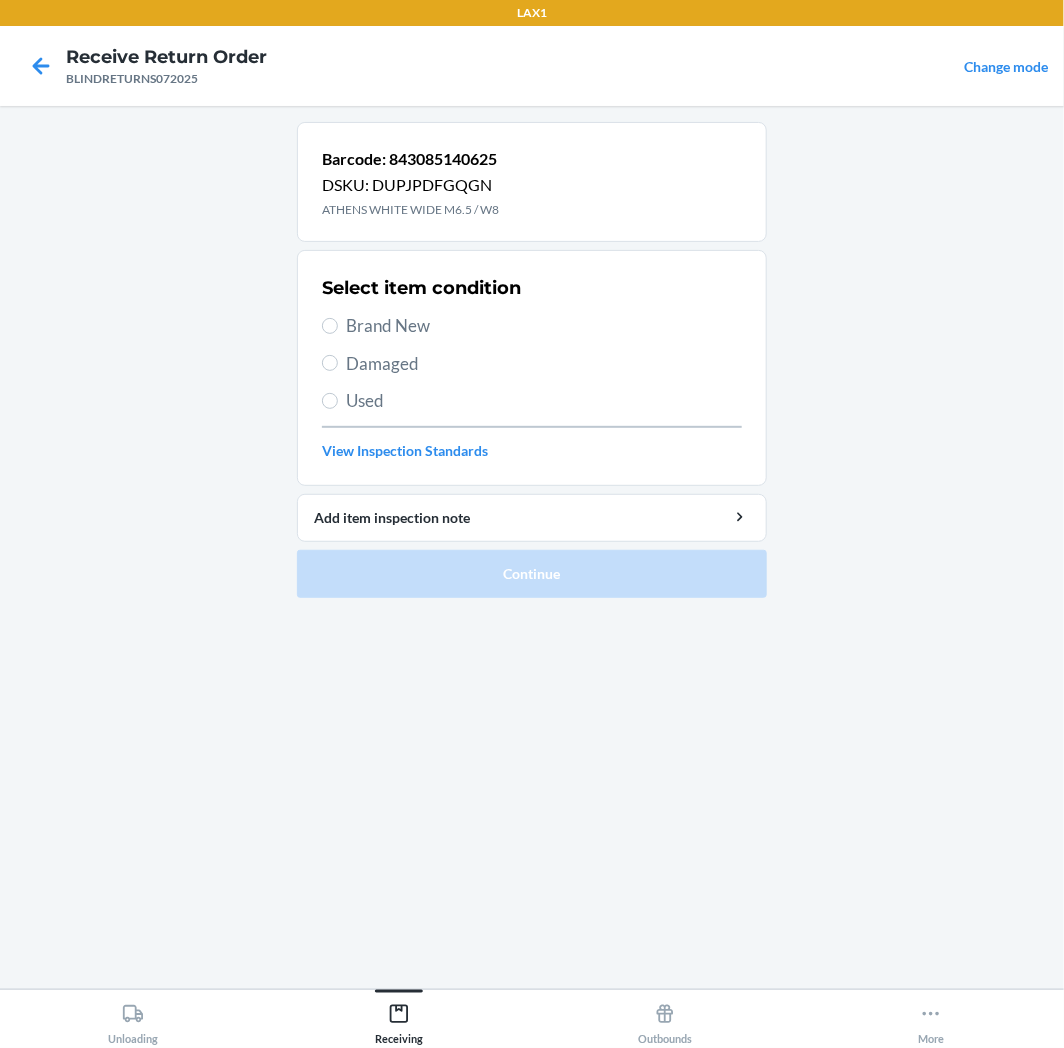 click on "Brand New" at bounding box center [544, 326] 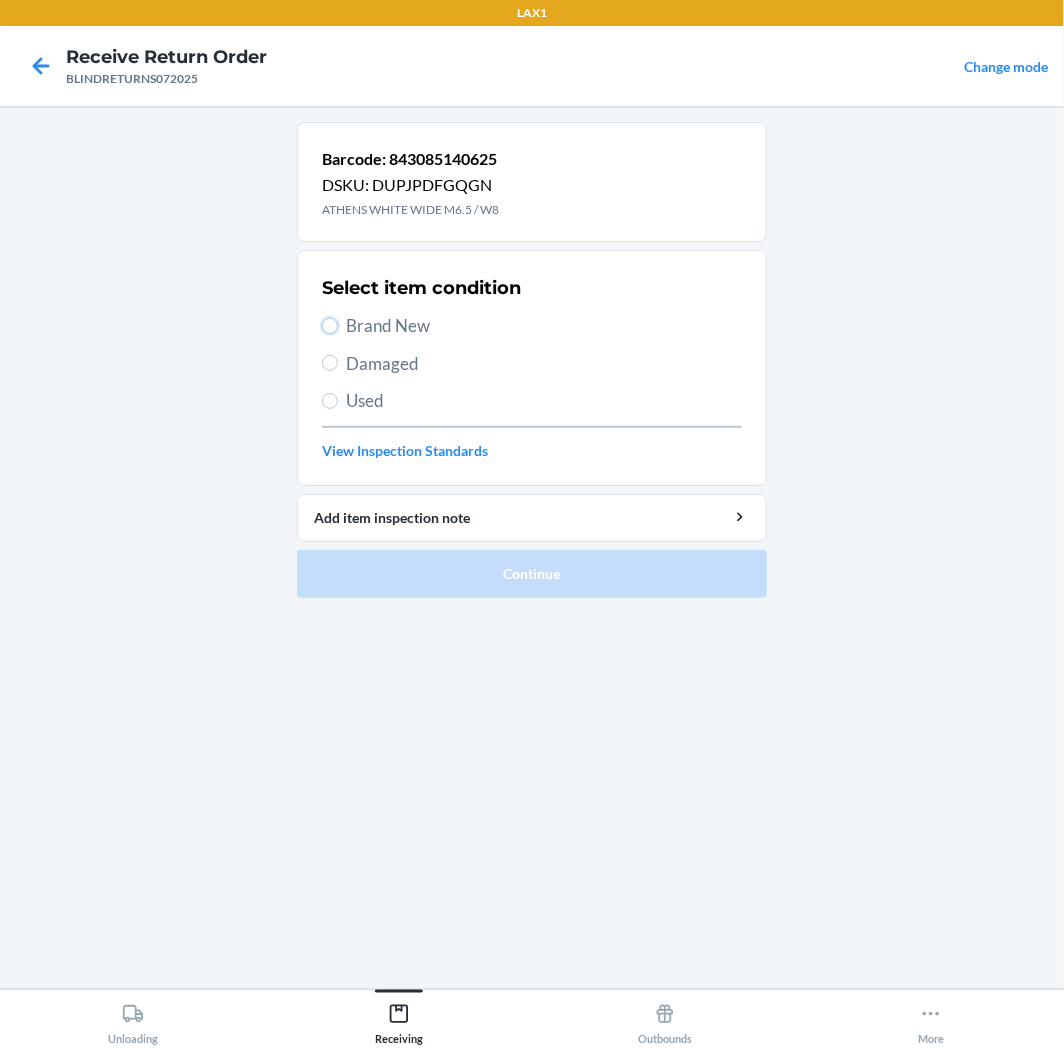 click on "Brand New" at bounding box center (330, 326) 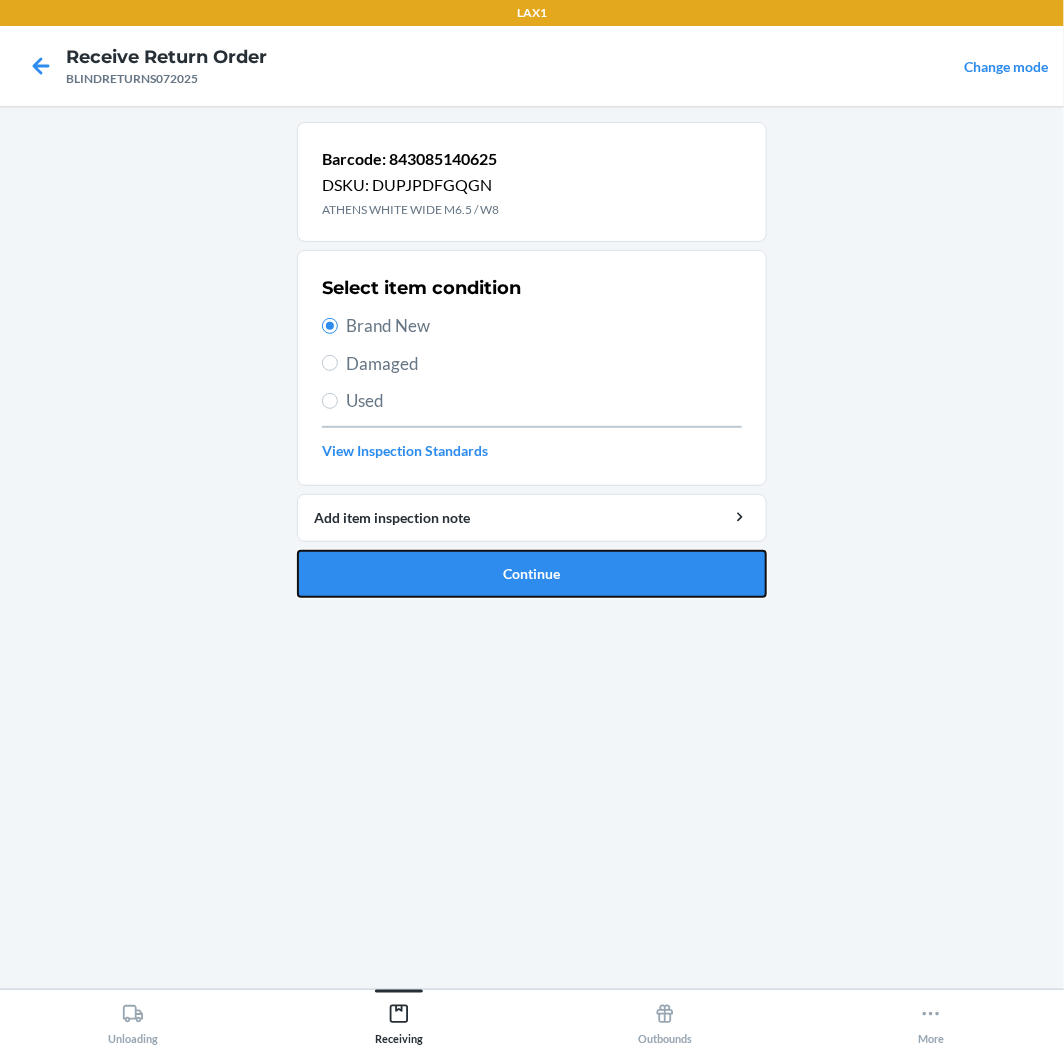 click on "Continue" at bounding box center [532, 574] 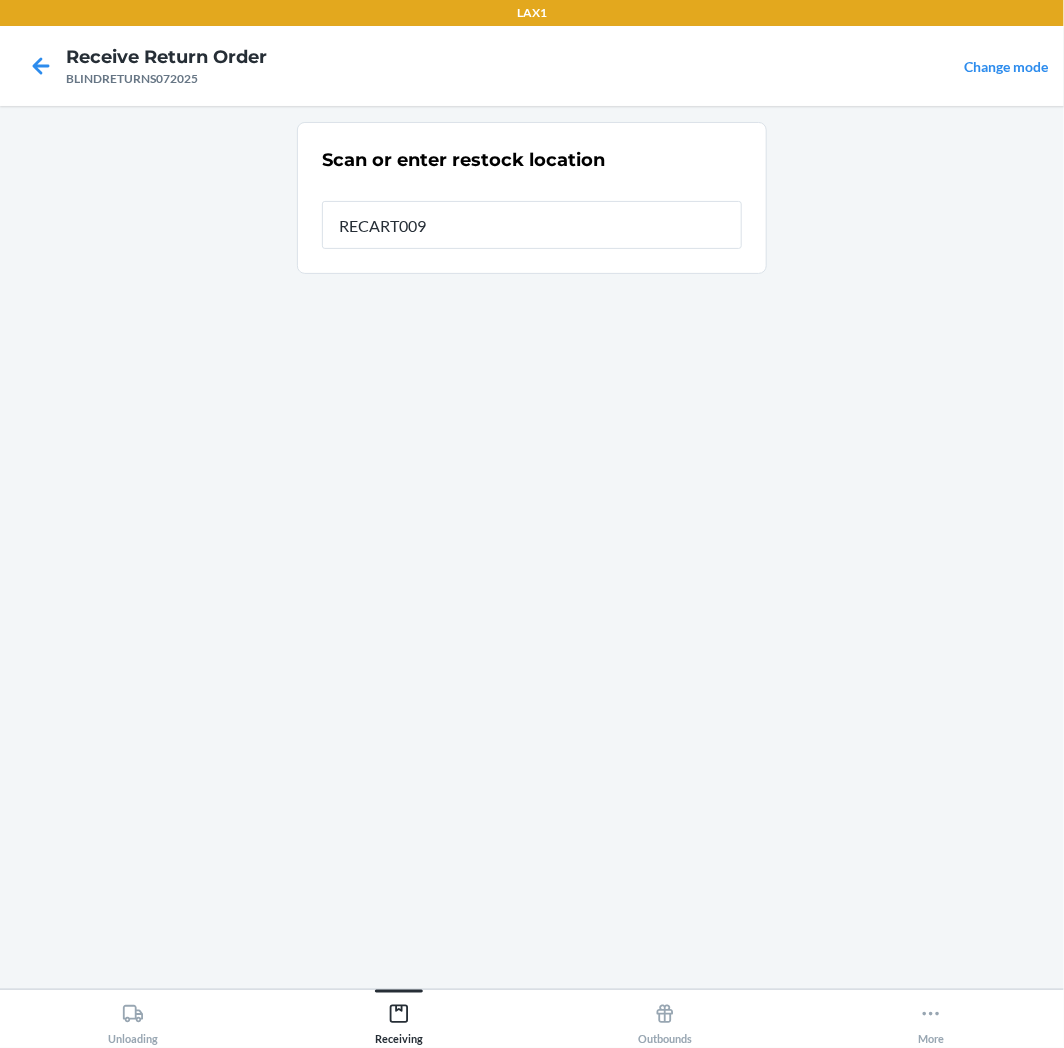 type on "RECART009" 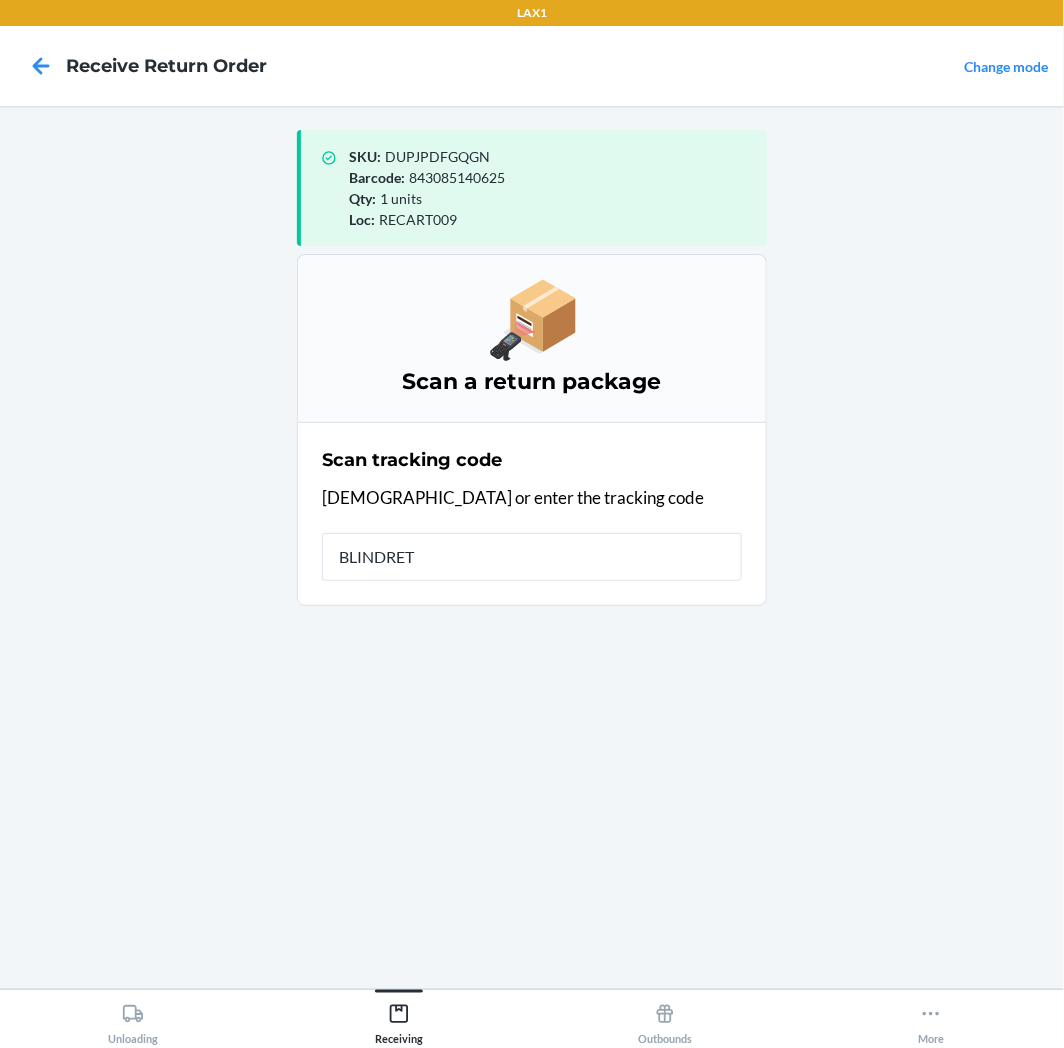 type on "BLINDRETU" 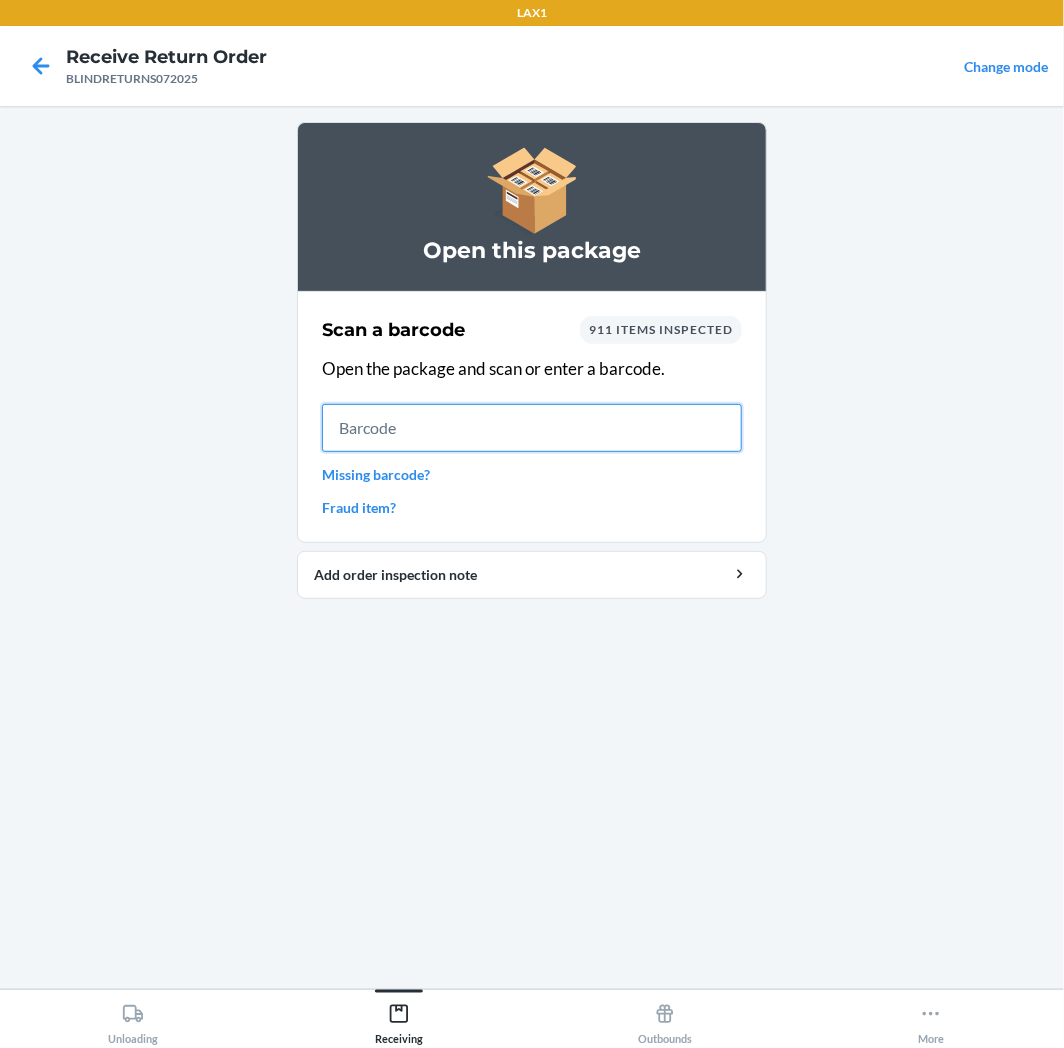 drag, startPoint x: 687, startPoint y: 441, endPoint x: 691, endPoint y: 423, distance: 18.439089 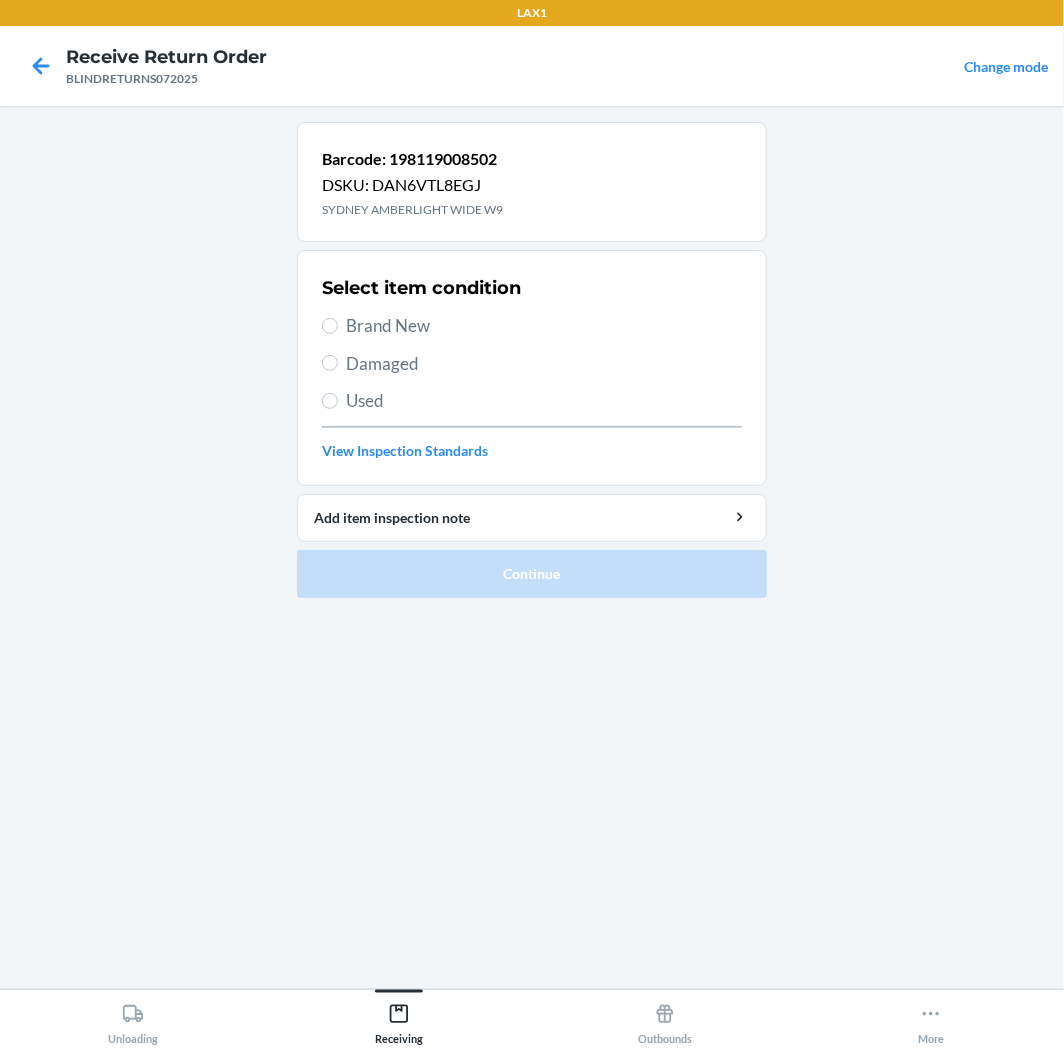 click on "Select item condition Brand New Damaged Used View Inspection Standards" at bounding box center [532, 368] 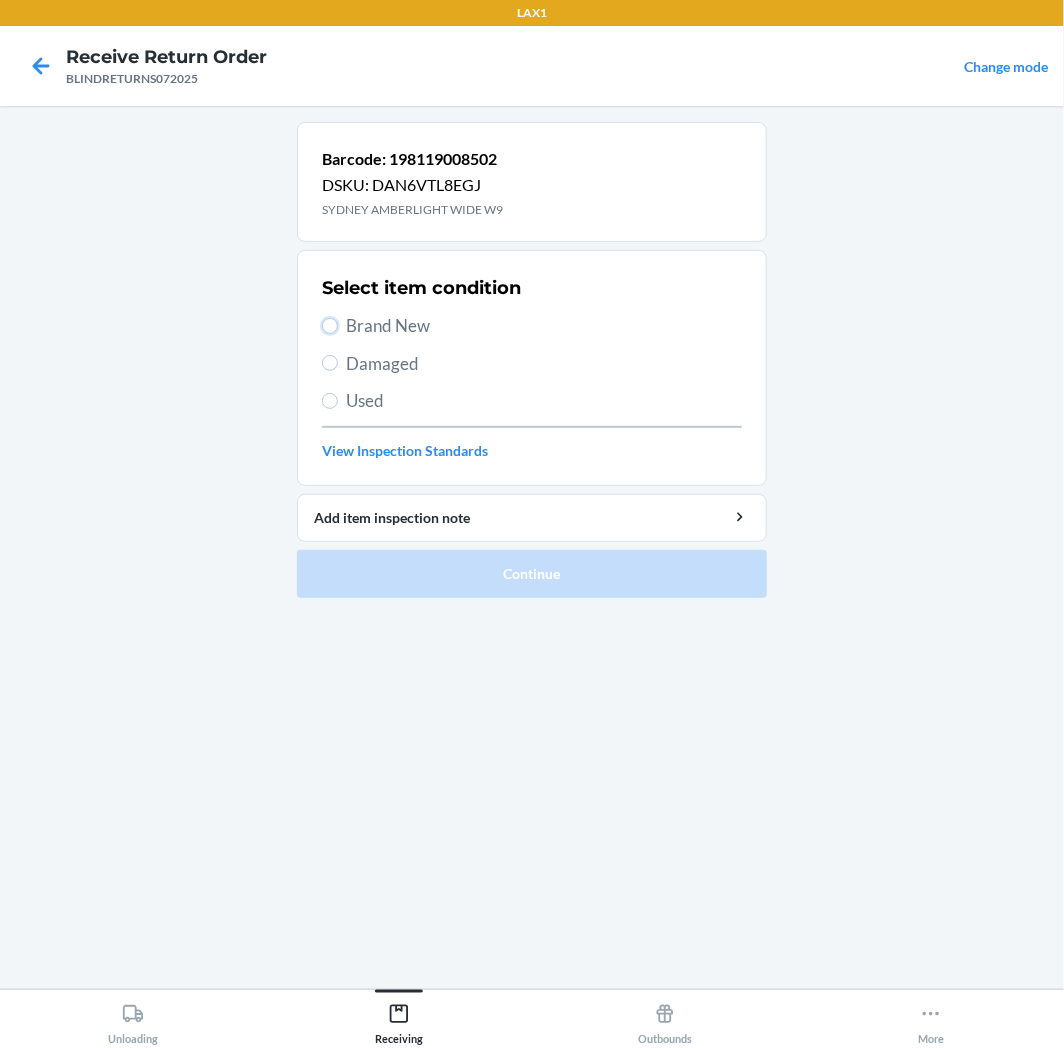 click on "Brand New" at bounding box center [330, 326] 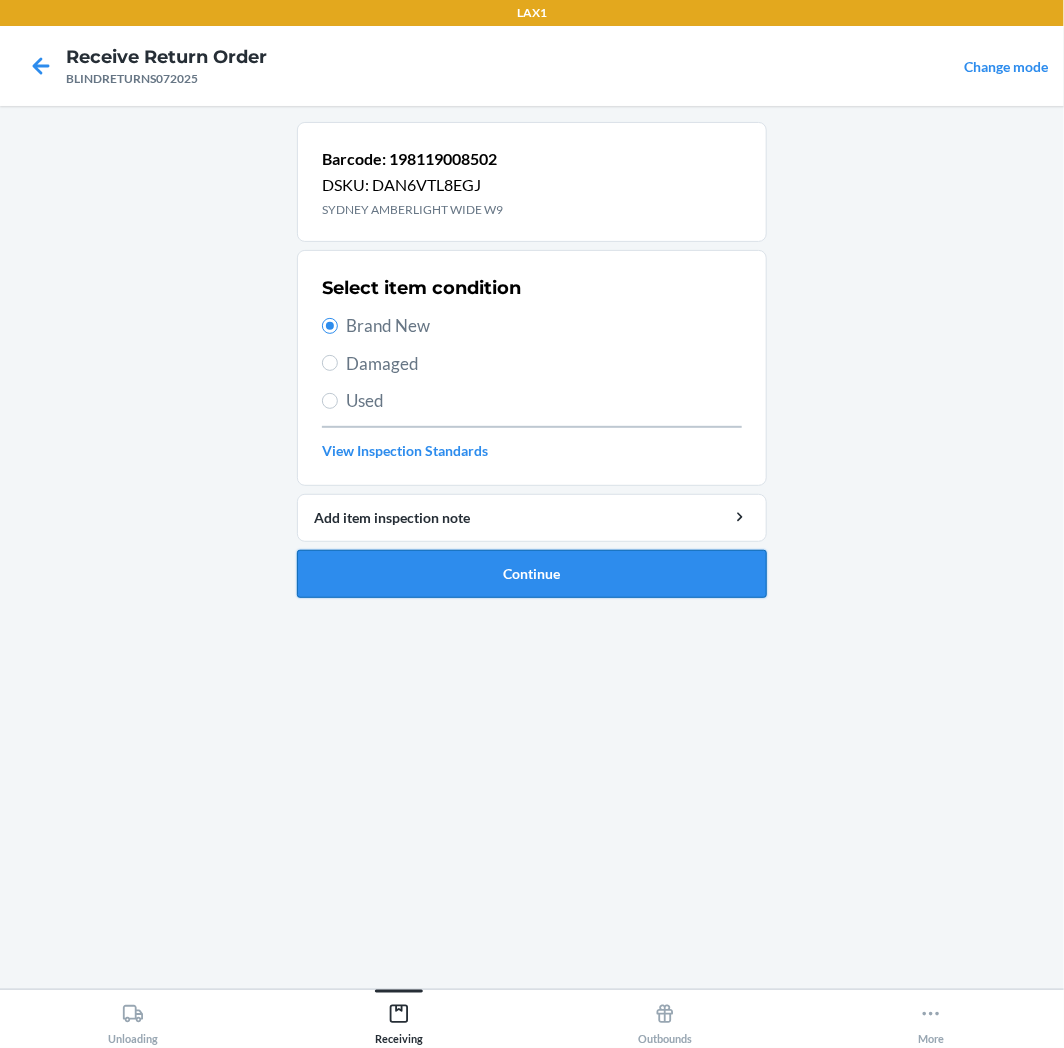 click on "Continue" at bounding box center [532, 574] 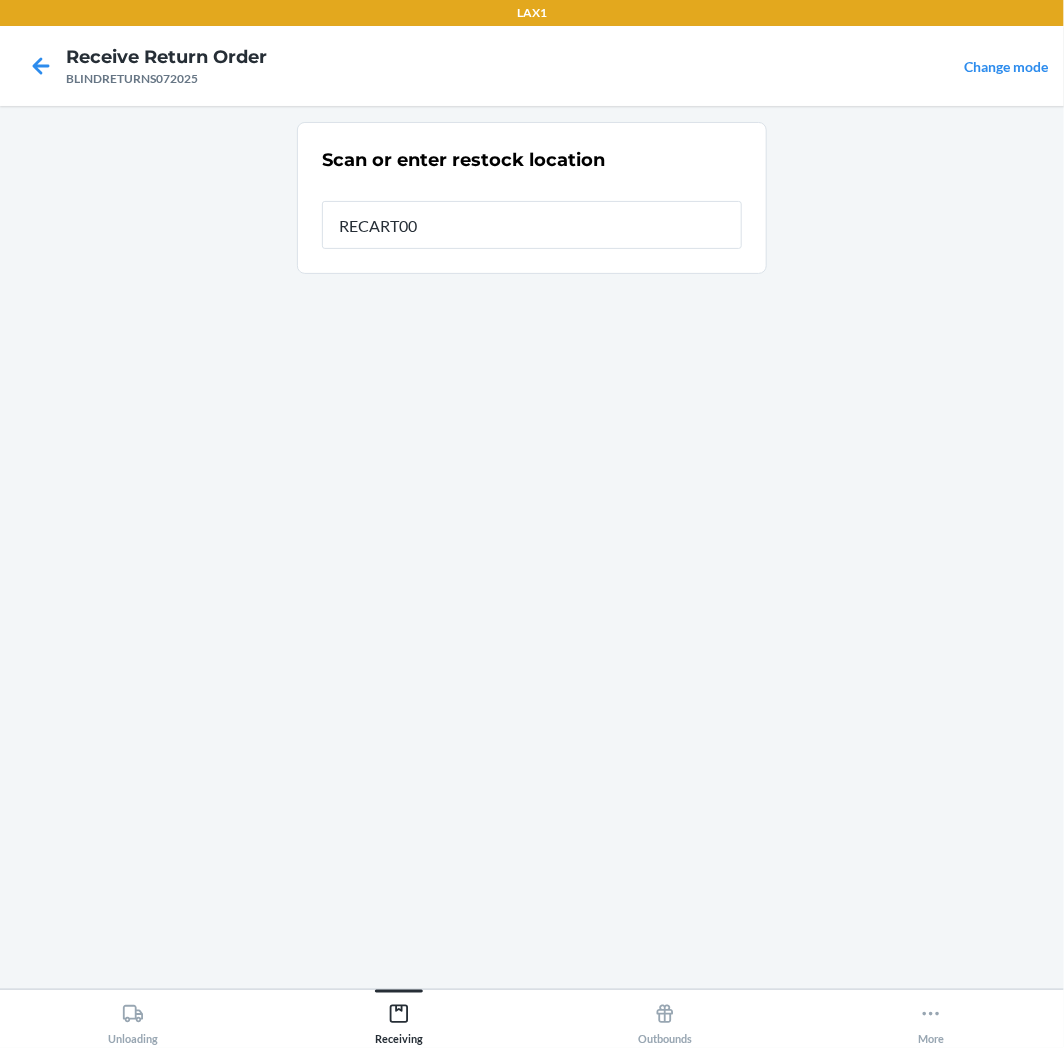 type on "RECART009" 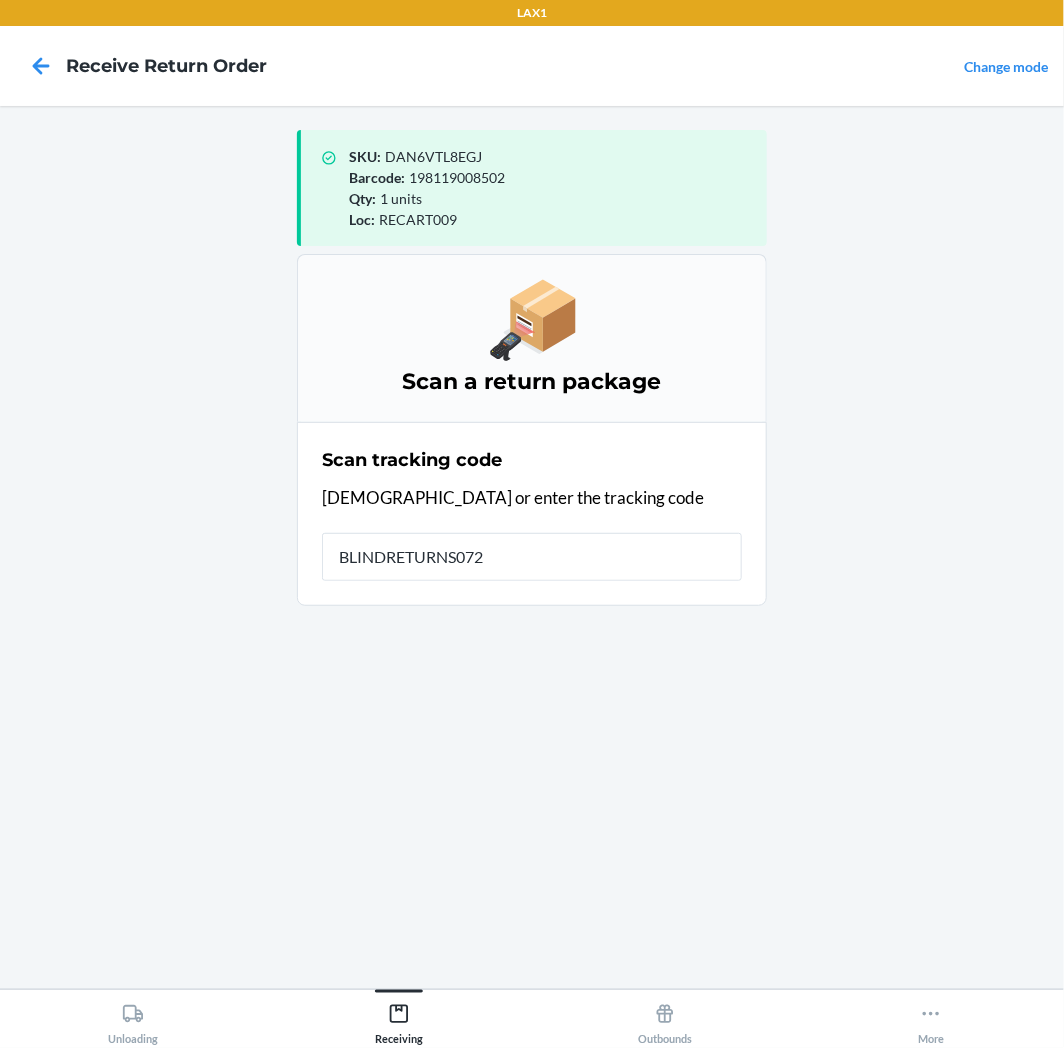 type on "BLINDRETURNS0720" 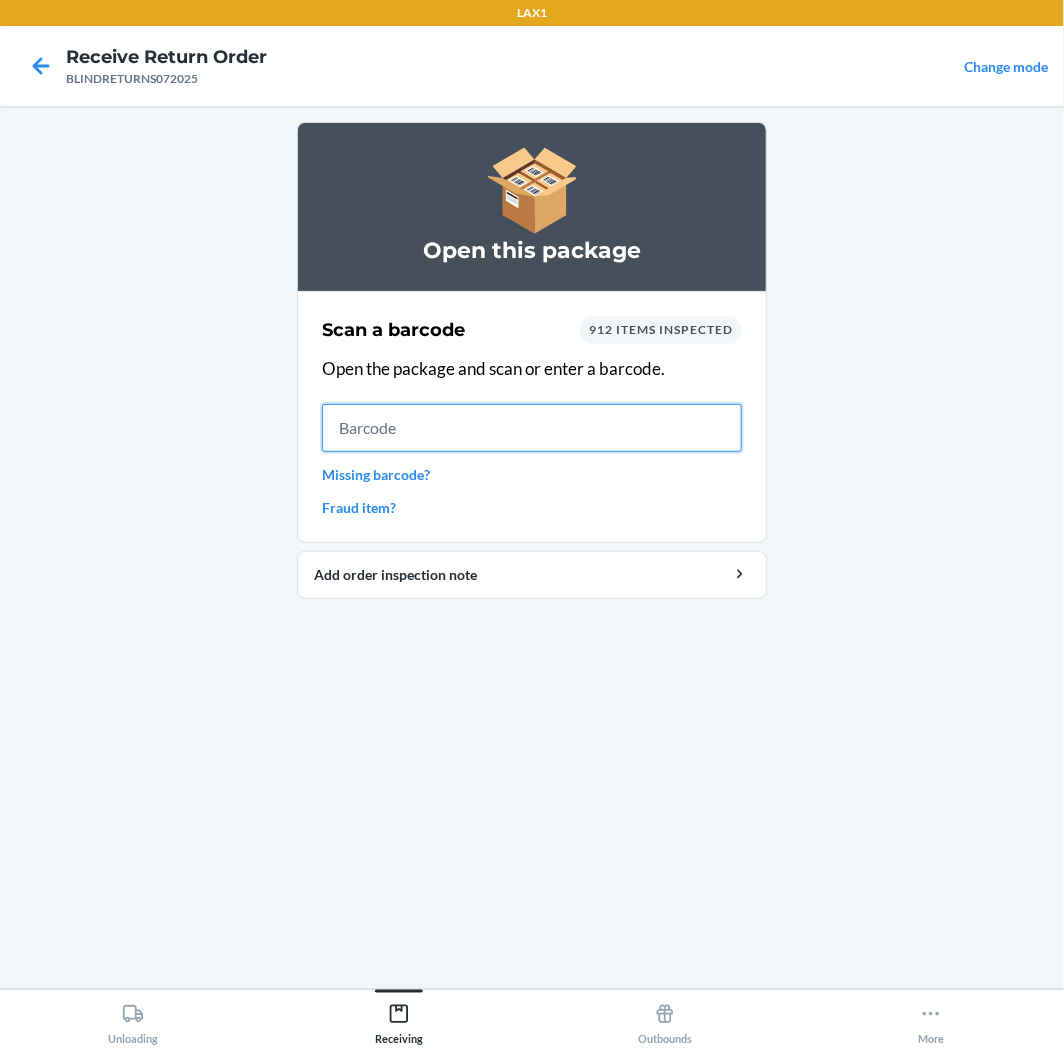 click at bounding box center (532, 428) 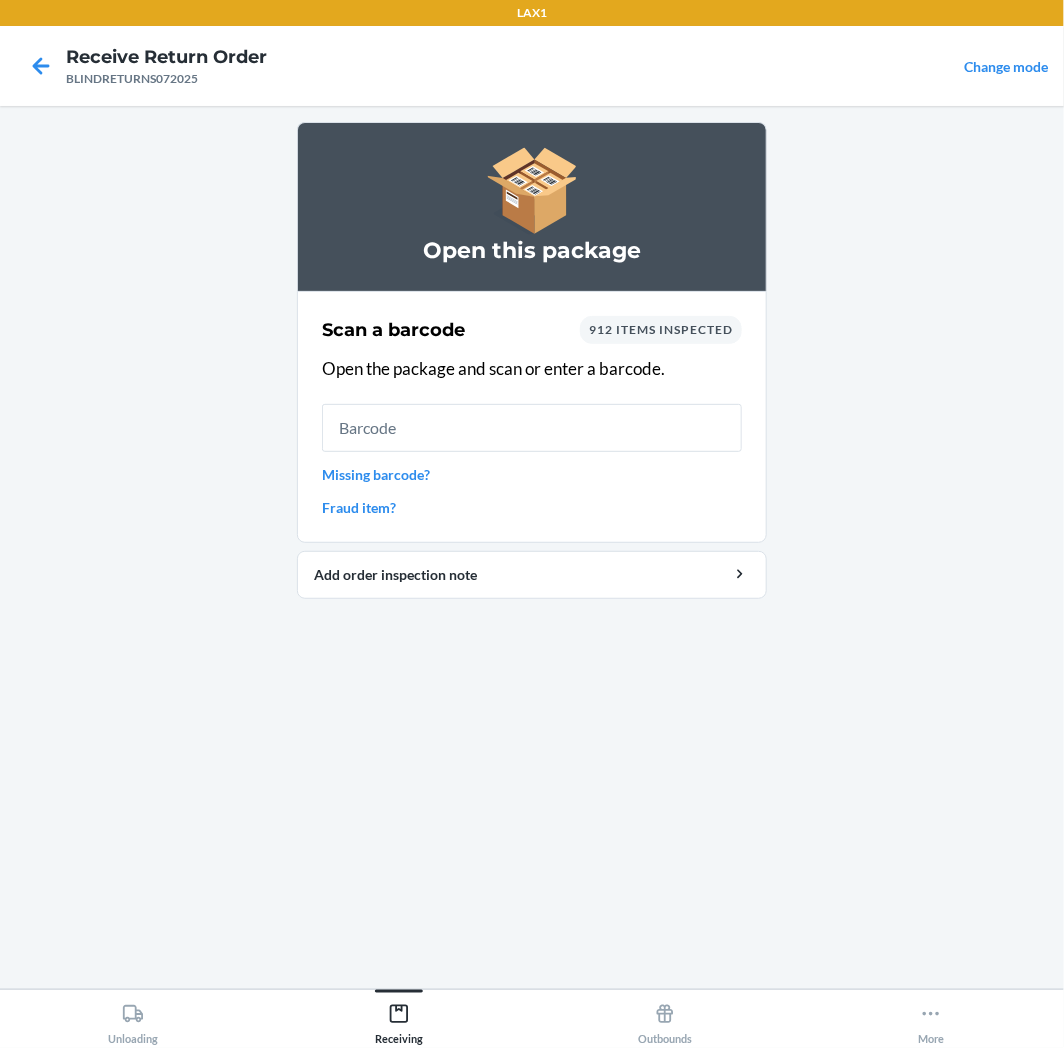 click on "Scan a barcode 912 items inspected Open the package and scan or enter a barcode. Missing barcode? Fraud item?" at bounding box center [532, 417] 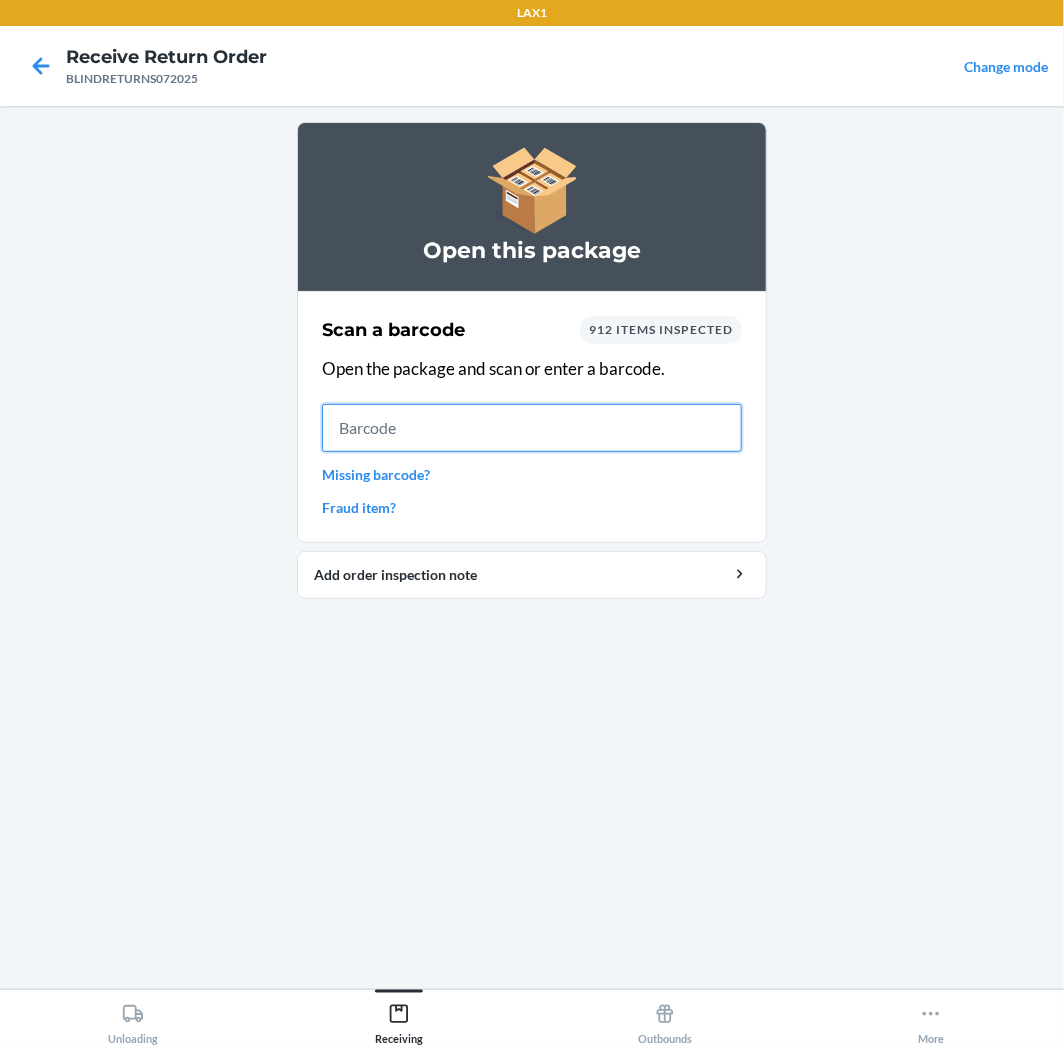 click at bounding box center [532, 428] 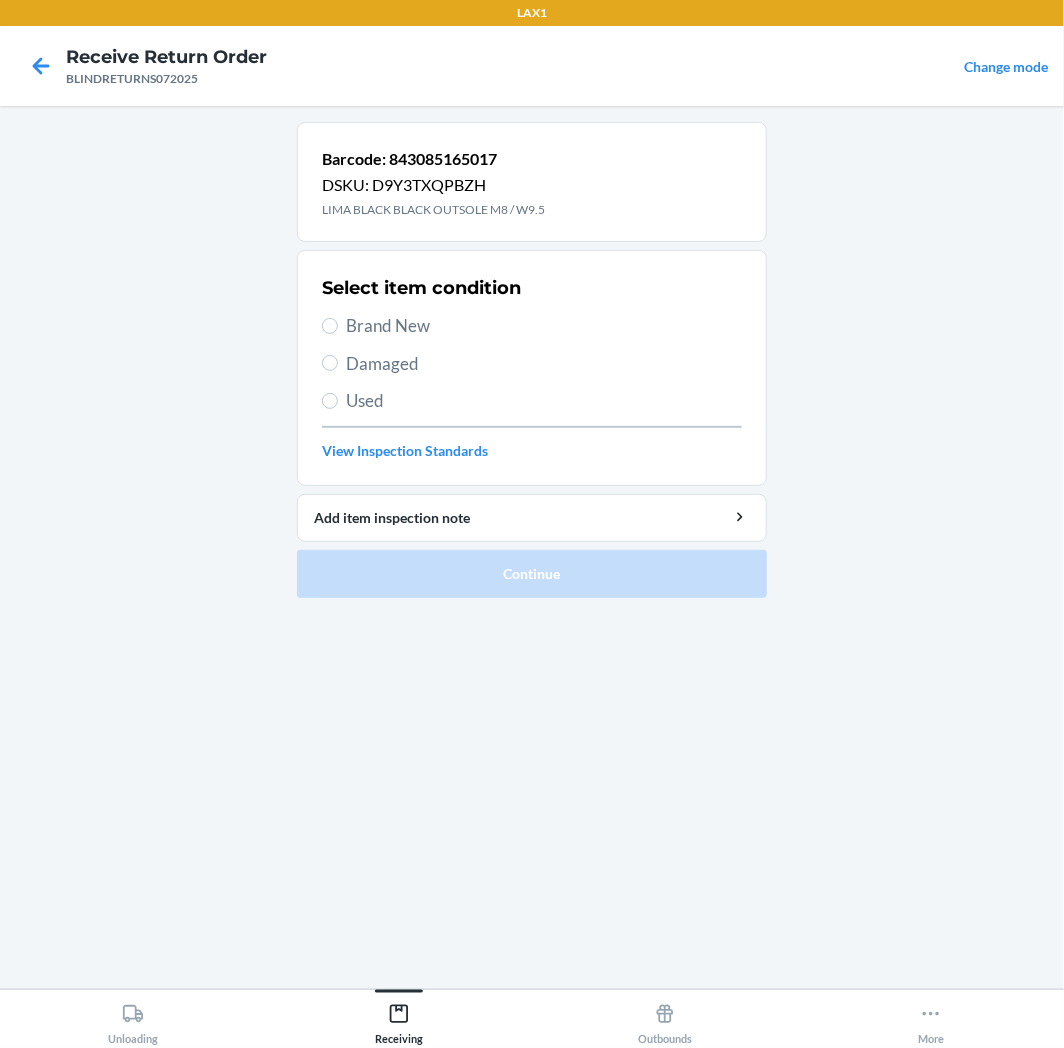 click on "Brand New" at bounding box center [544, 326] 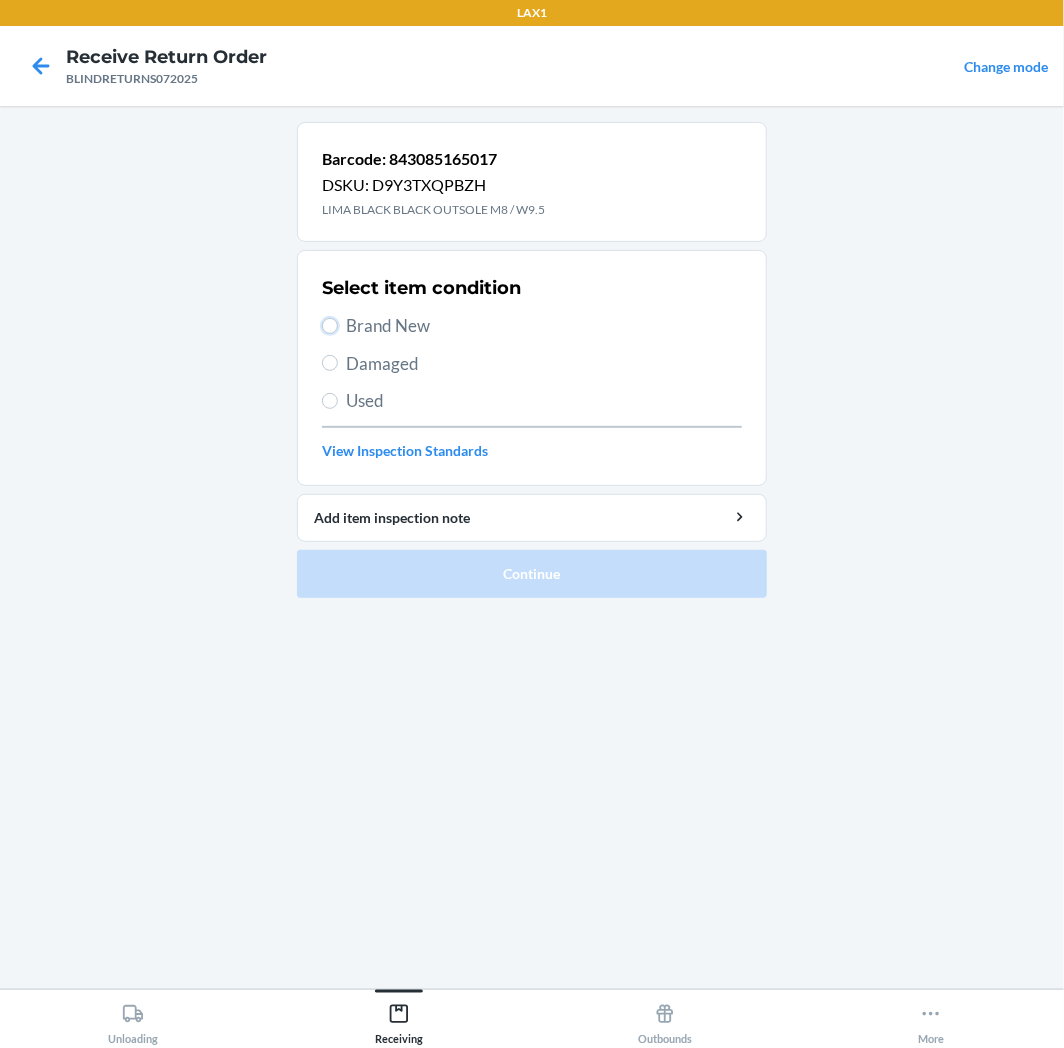 click on "Brand New" at bounding box center (330, 326) 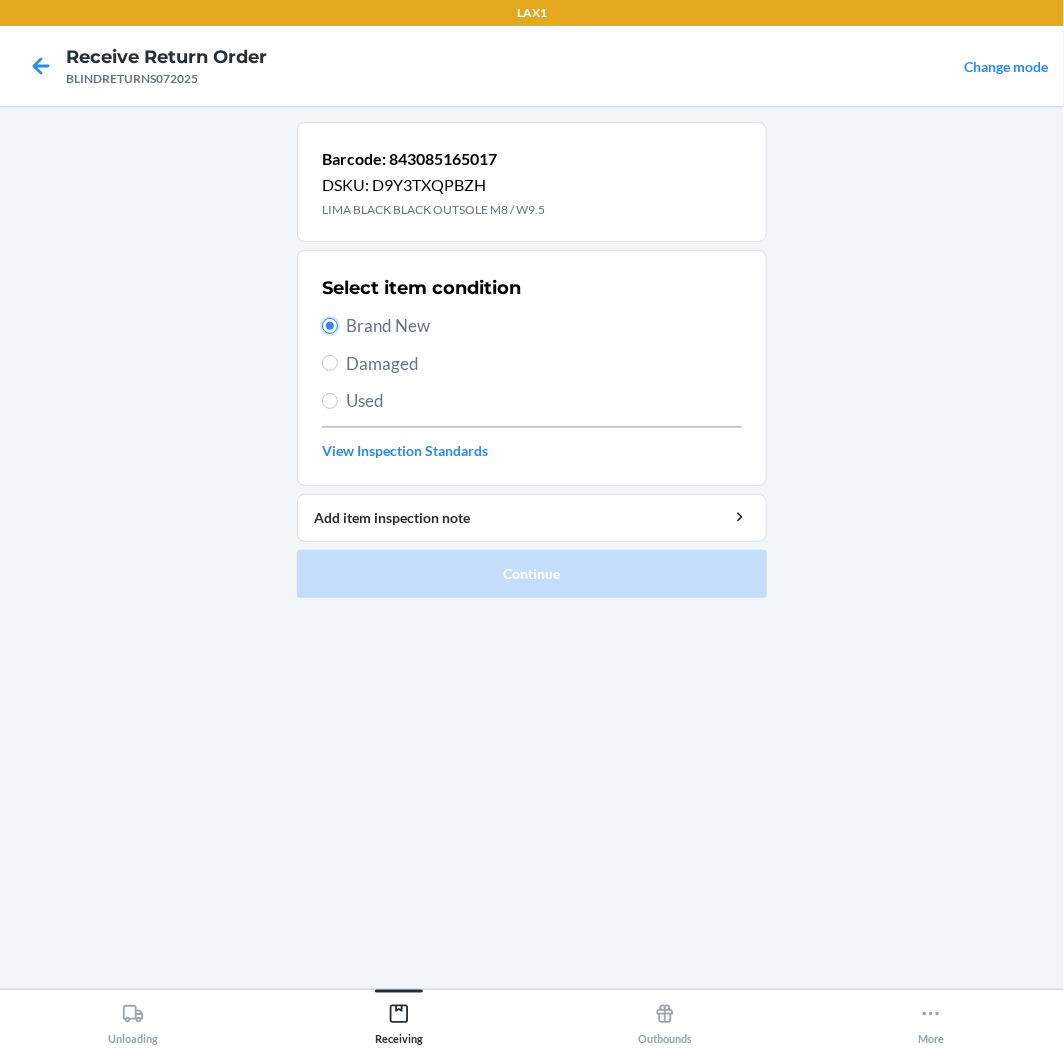 radio on "true" 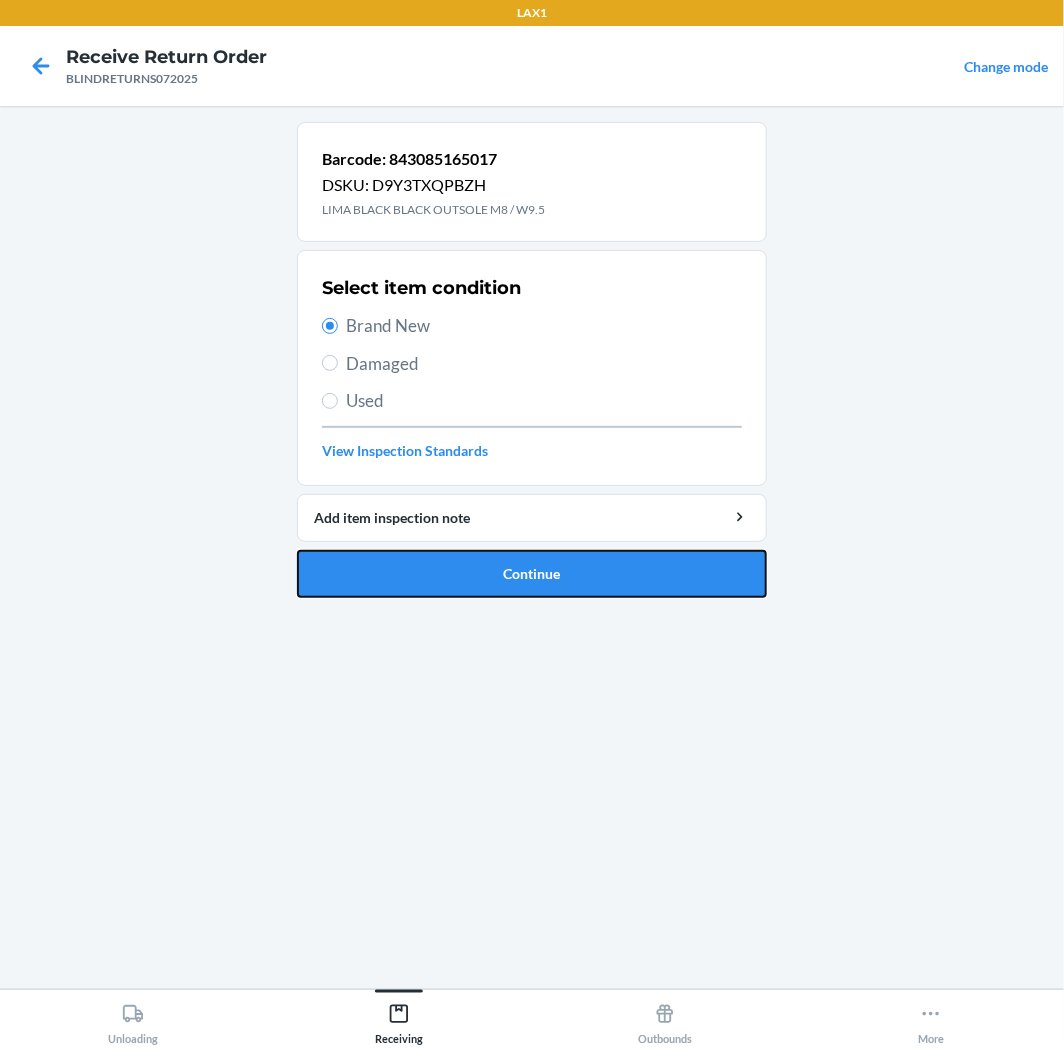 click on "Continue" at bounding box center (532, 574) 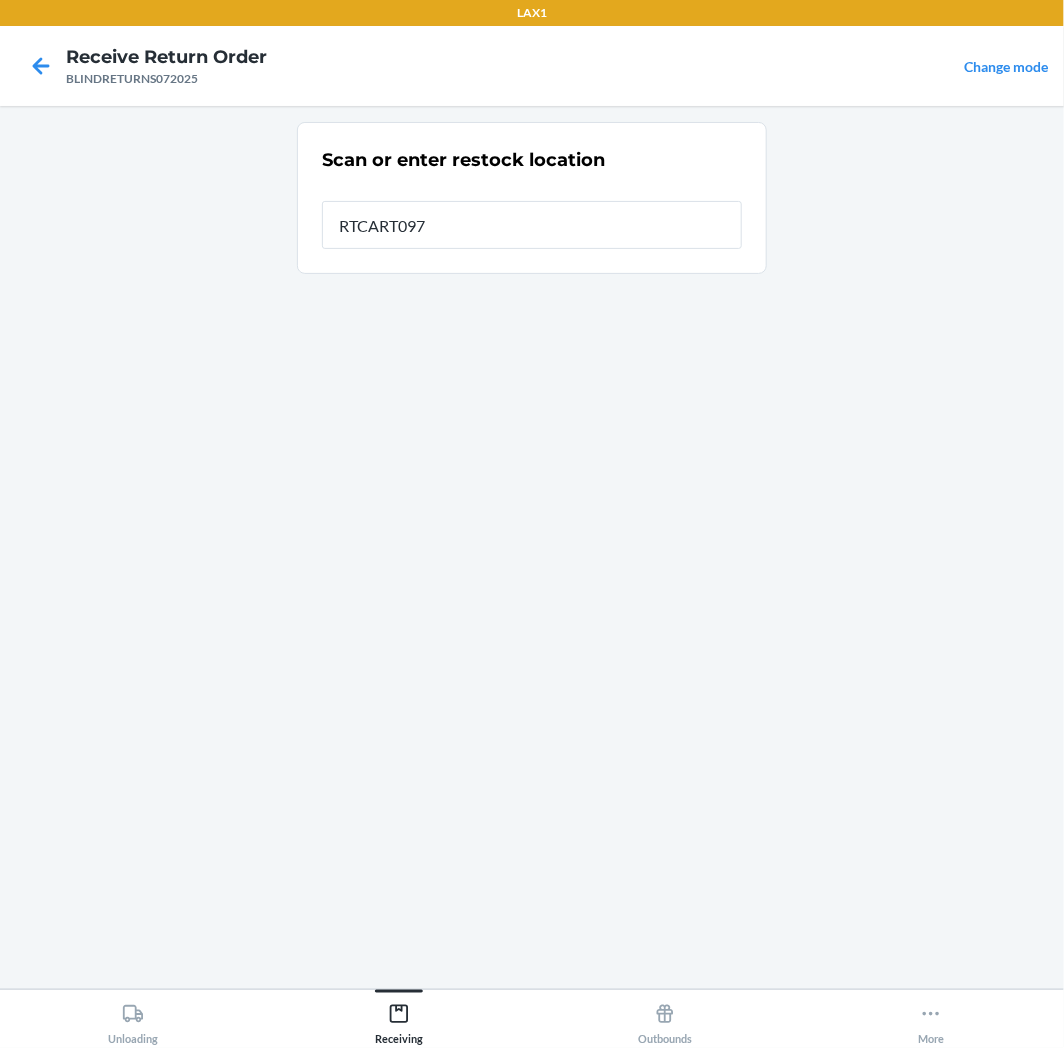 type on "RTCART097" 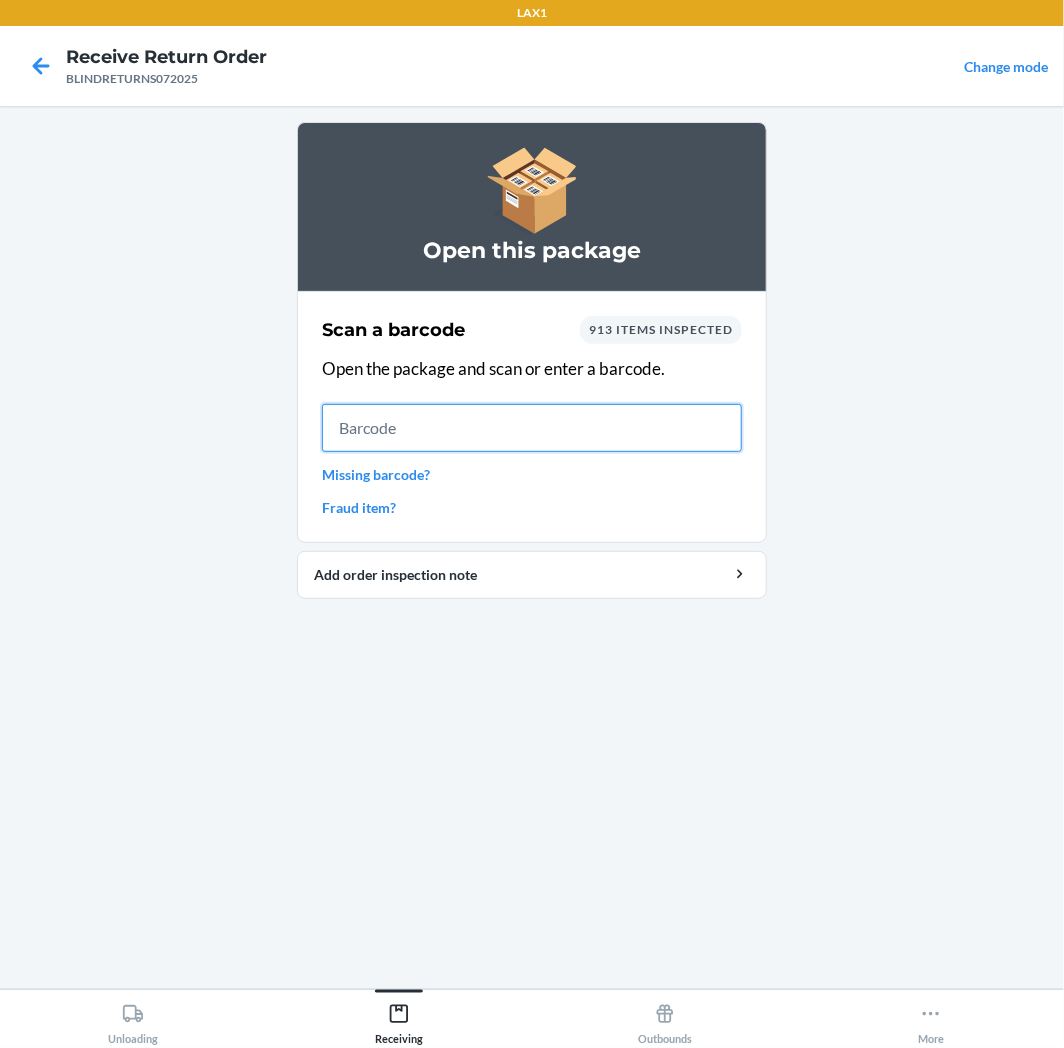 click at bounding box center (532, 428) 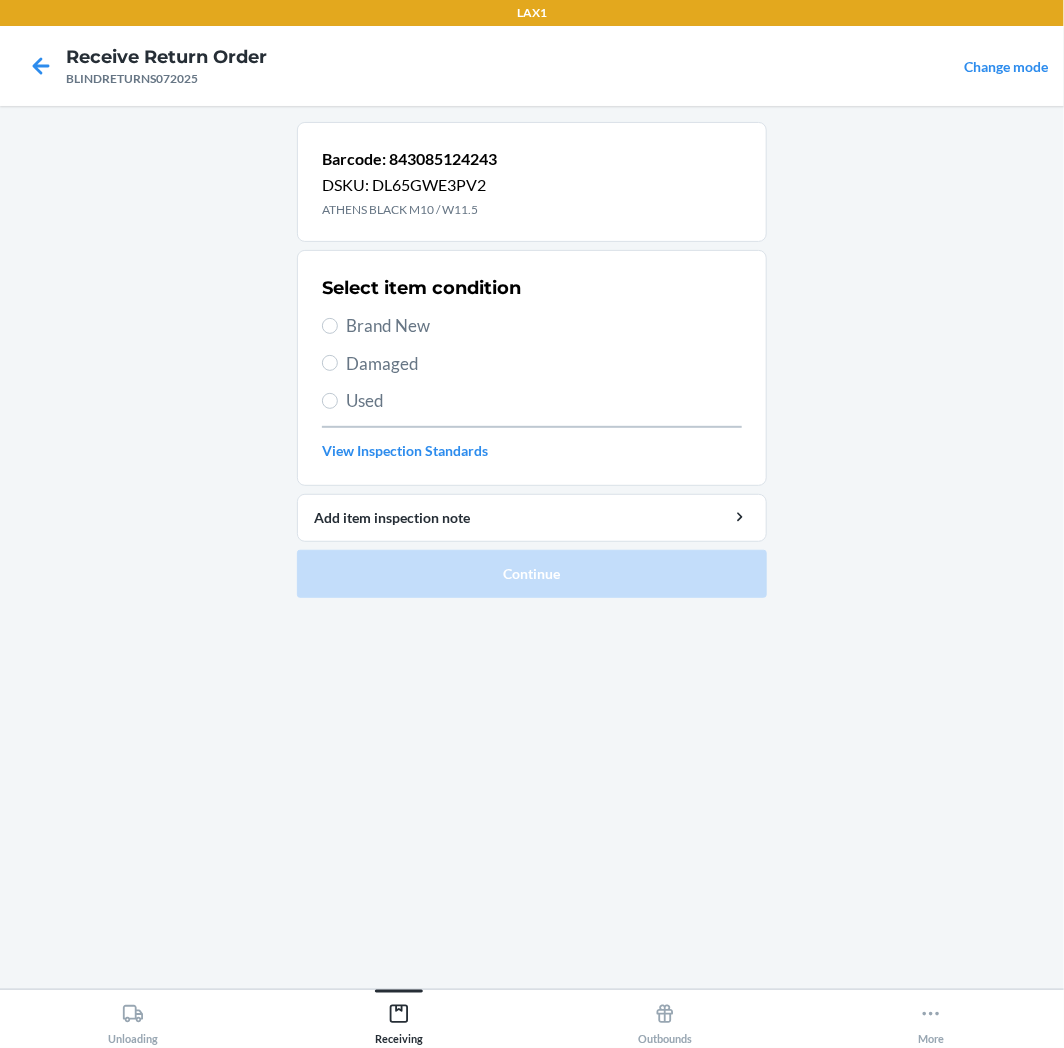 click on "Select item condition Brand New Damaged Used View Inspection Standards" at bounding box center [532, 368] 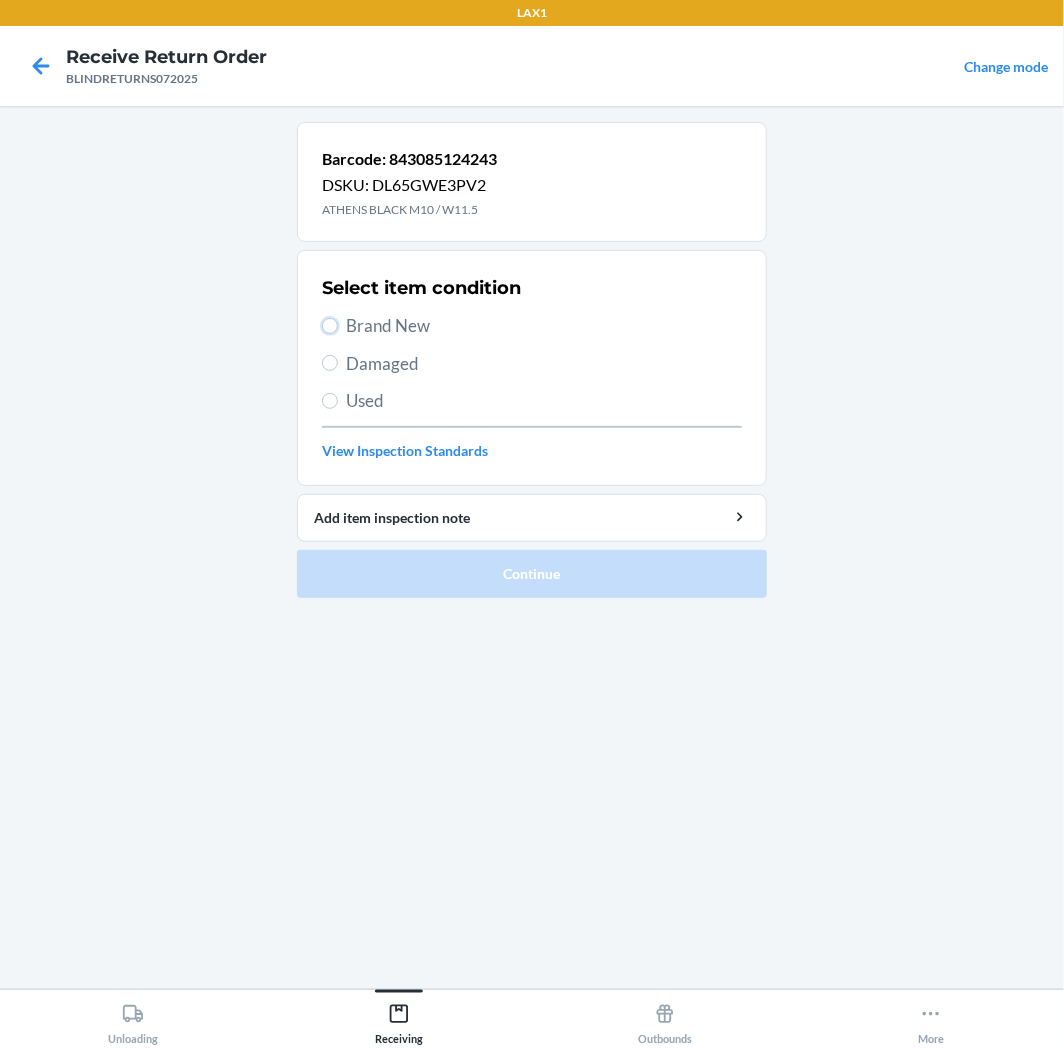 click on "Brand New" at bounding box center (330, 326) 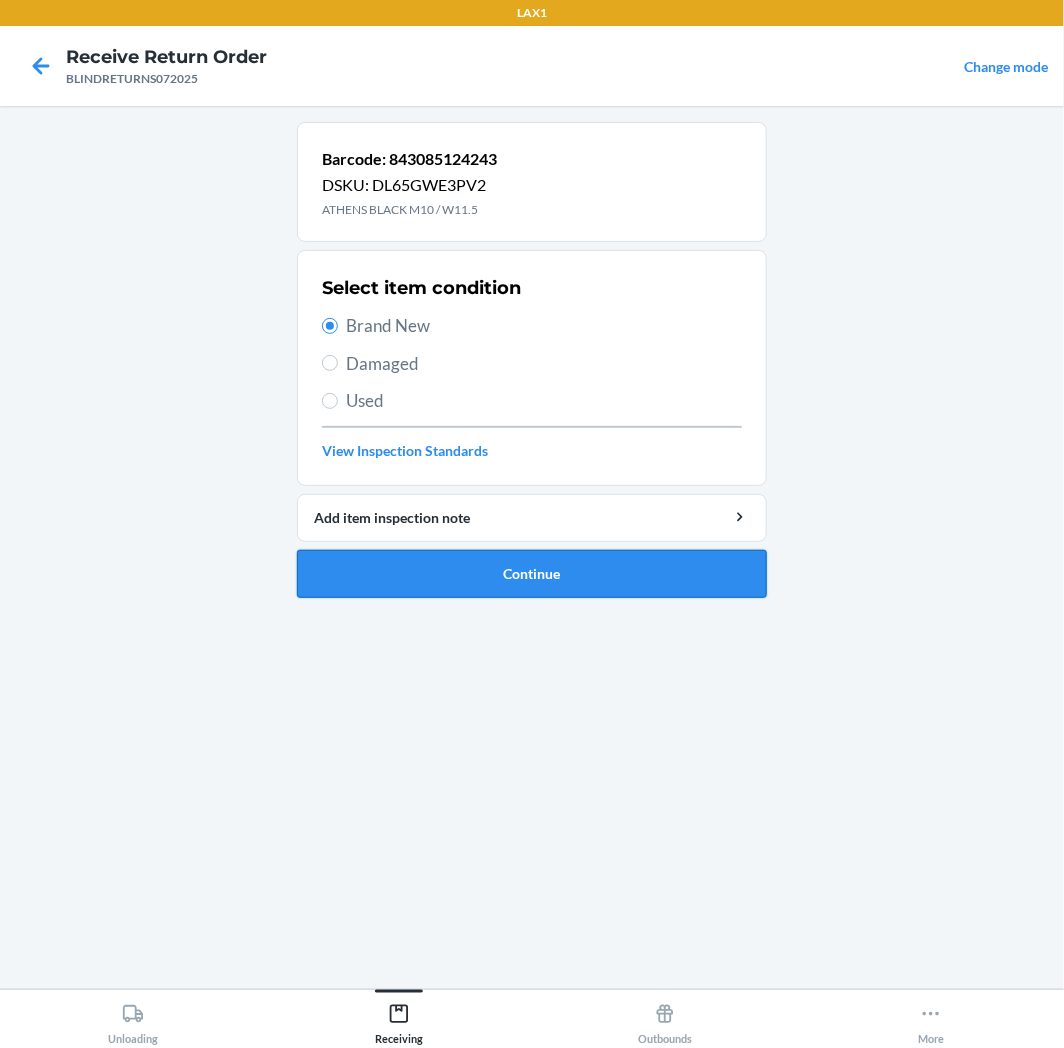 drag, startPoint x: 495, startPoint y: 573, endPoint x: 488, endPoint y: 582, distance: 11.401754 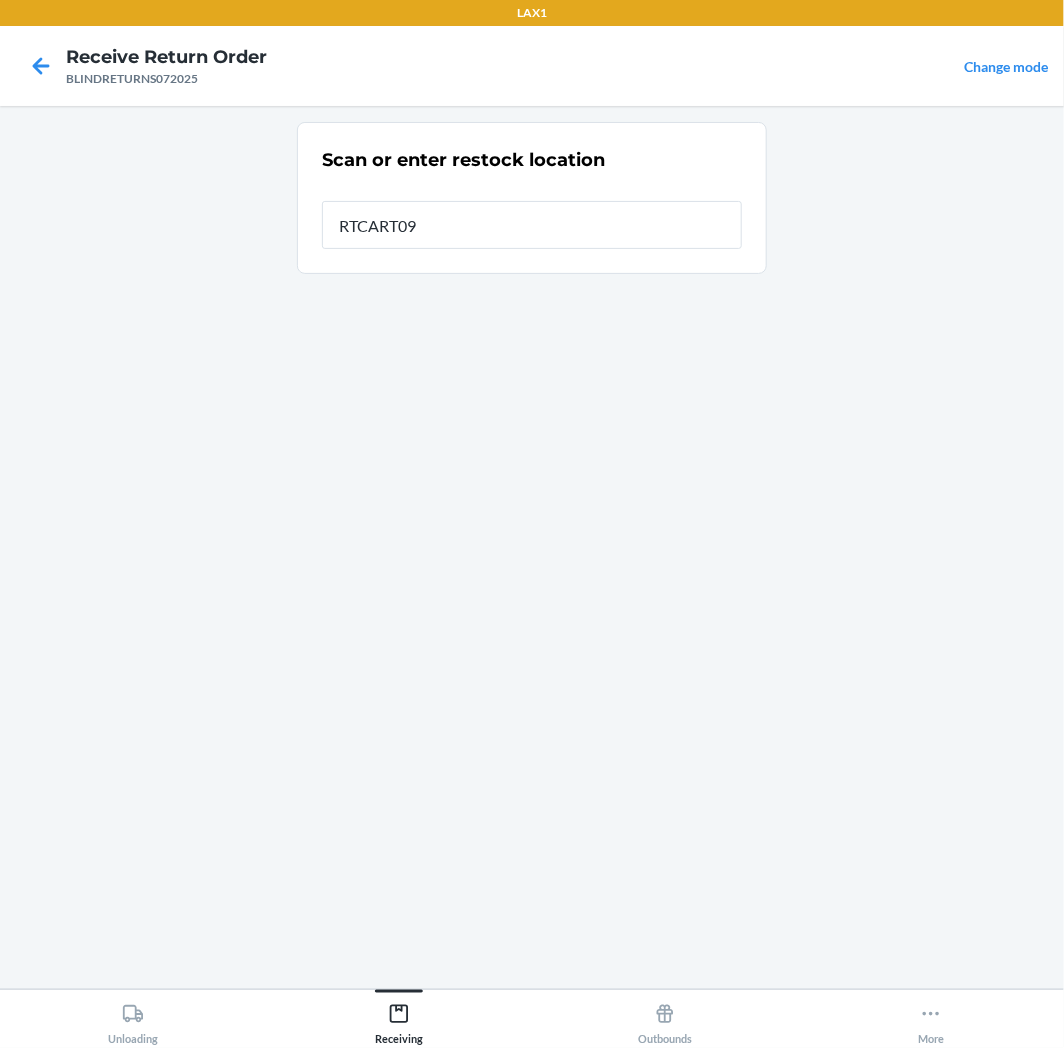 type on "RTCART097" 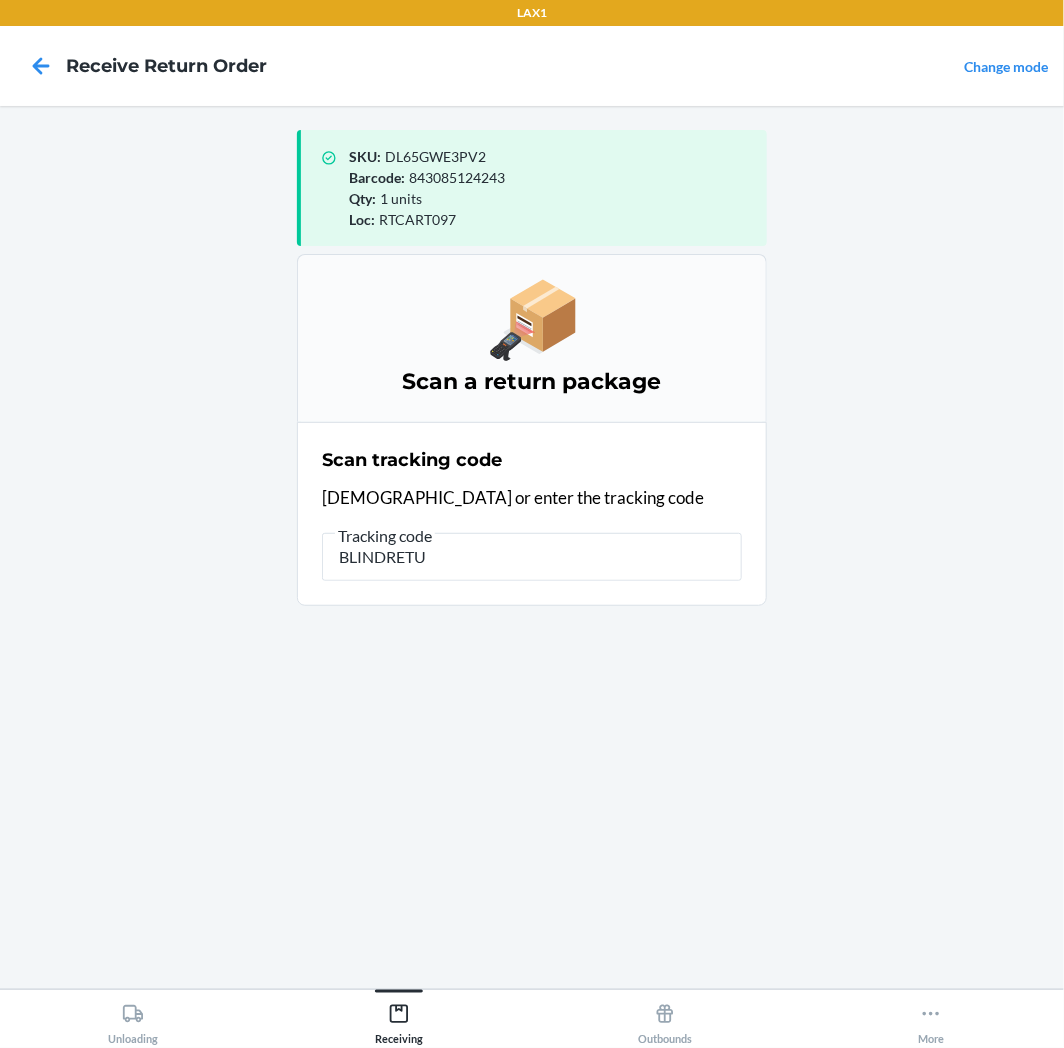 type on "BLINDRETUR" 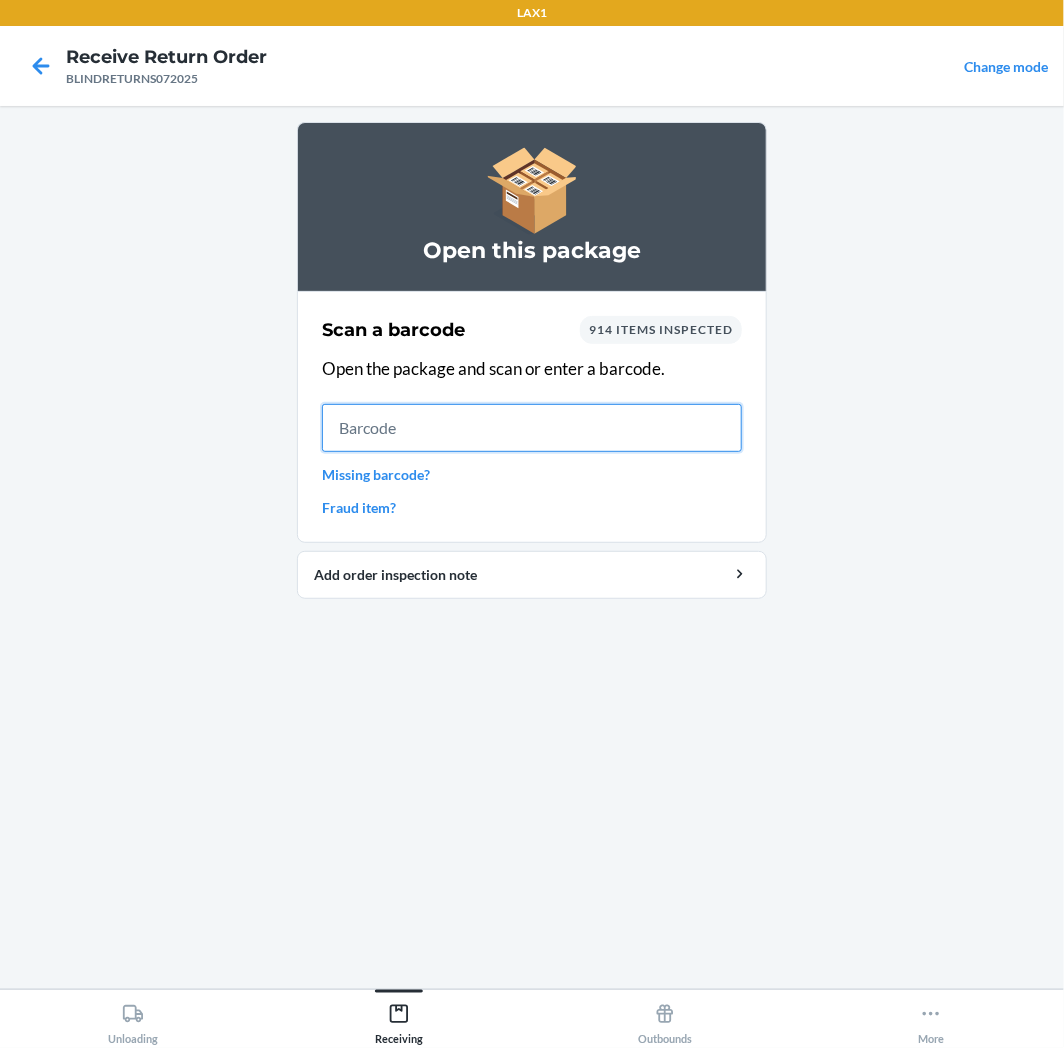 click at bounding box center [532, 428] 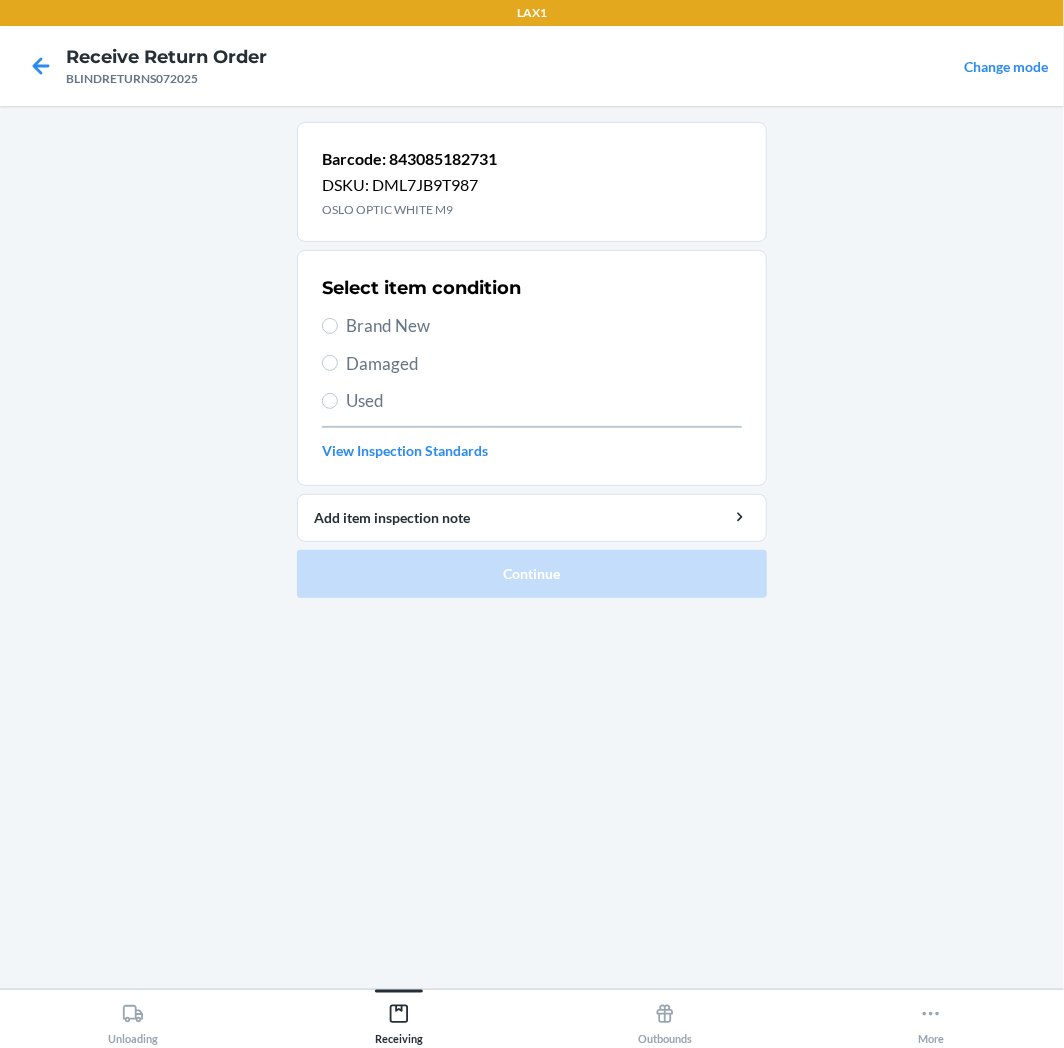 click on "Brand New" at bounding box center [544, 326] 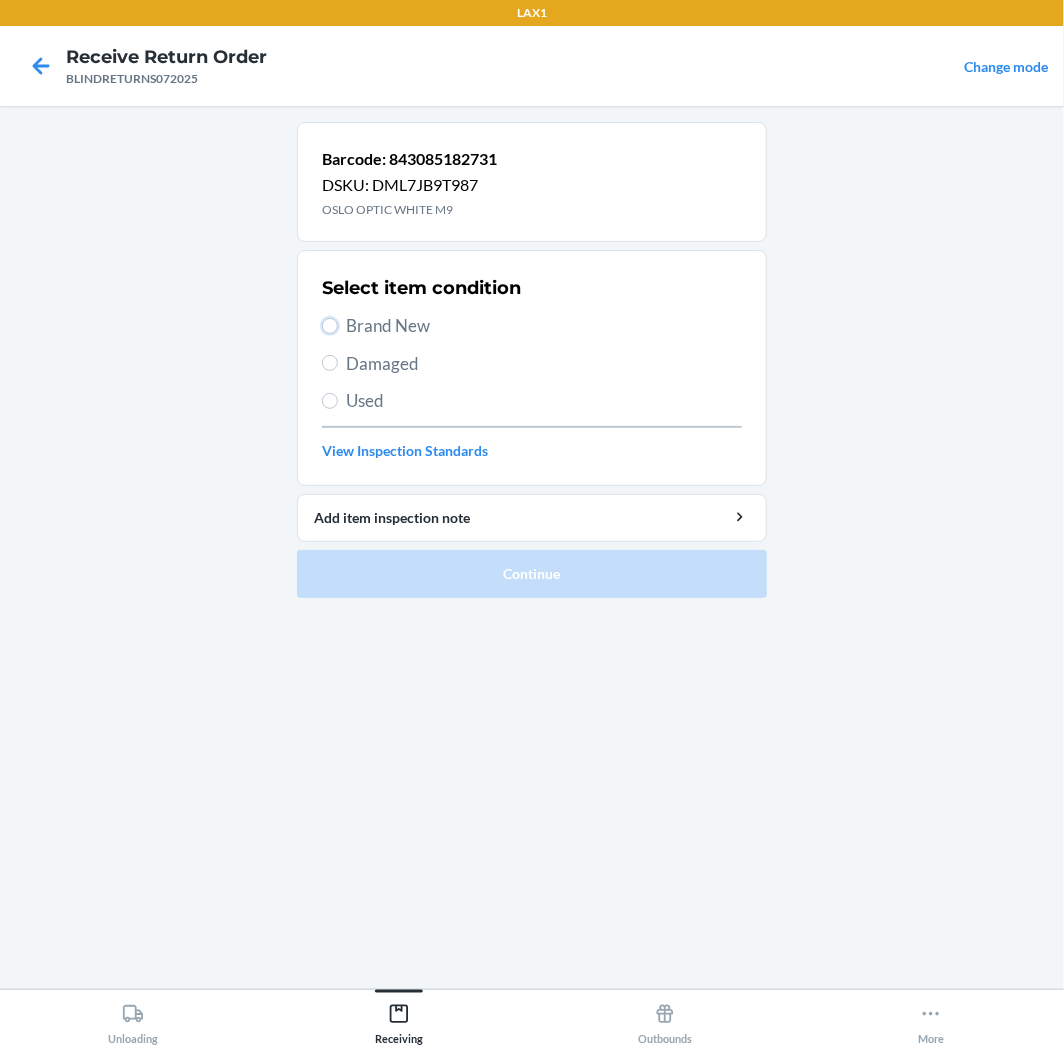 click on "Brand New" at bounding box center [330, 326] 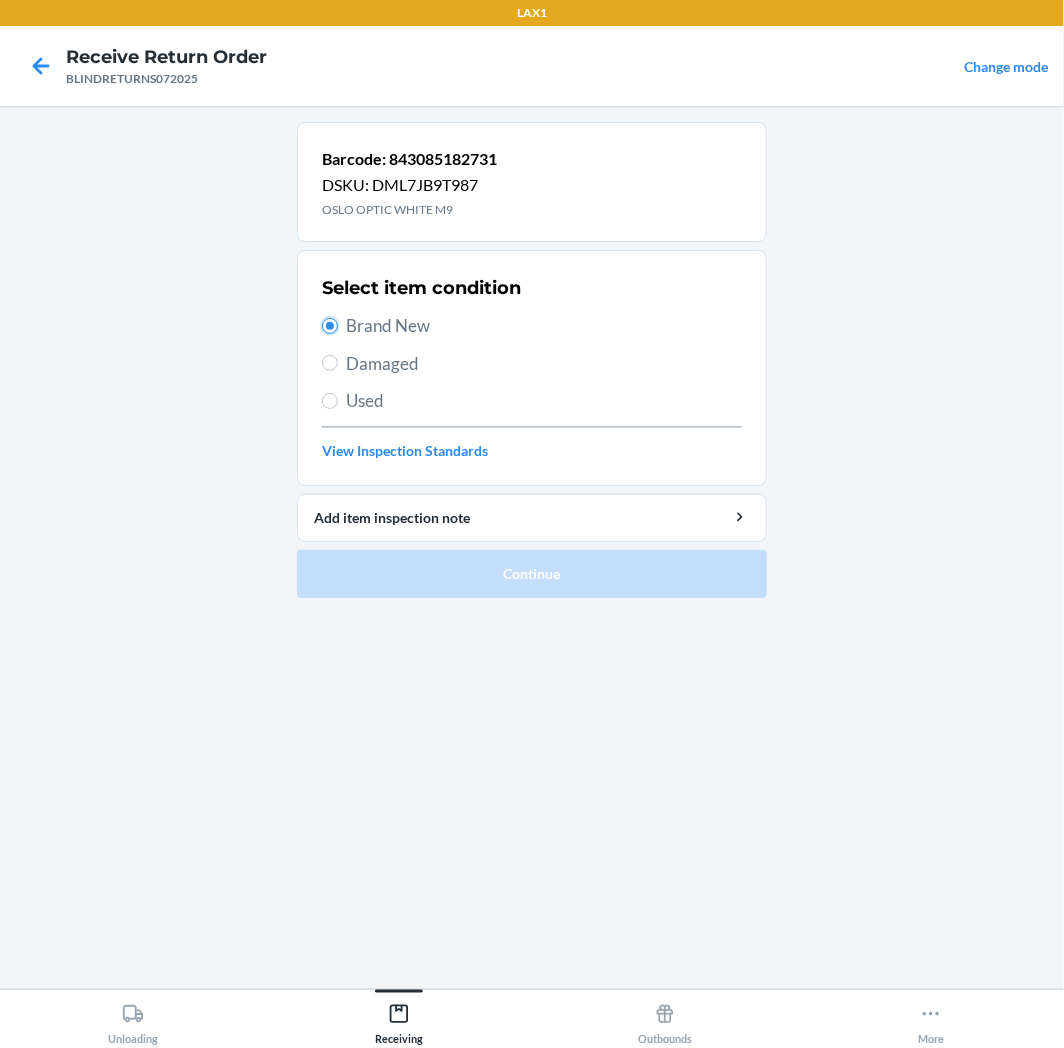 radio on "true" 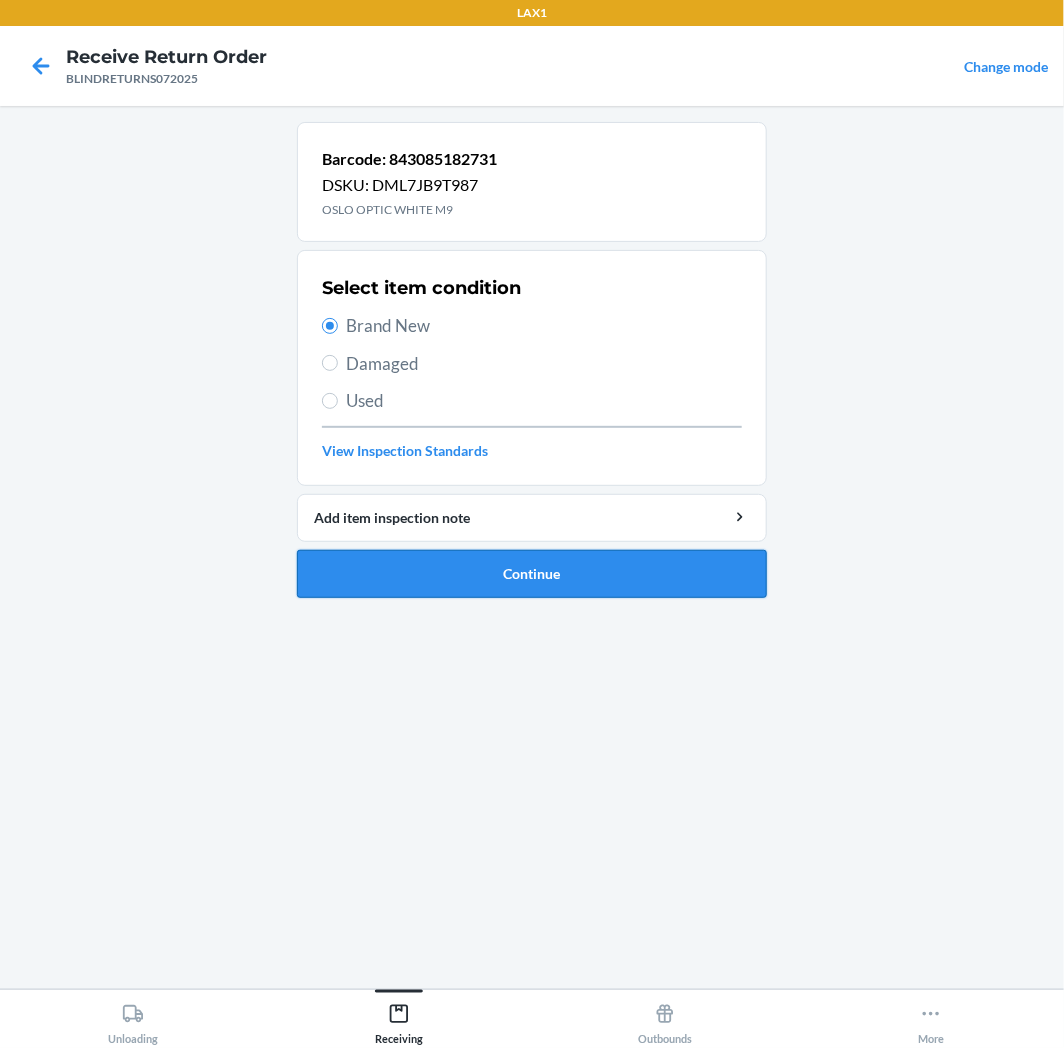 click on "Continue" at bounding box center [532, 574] 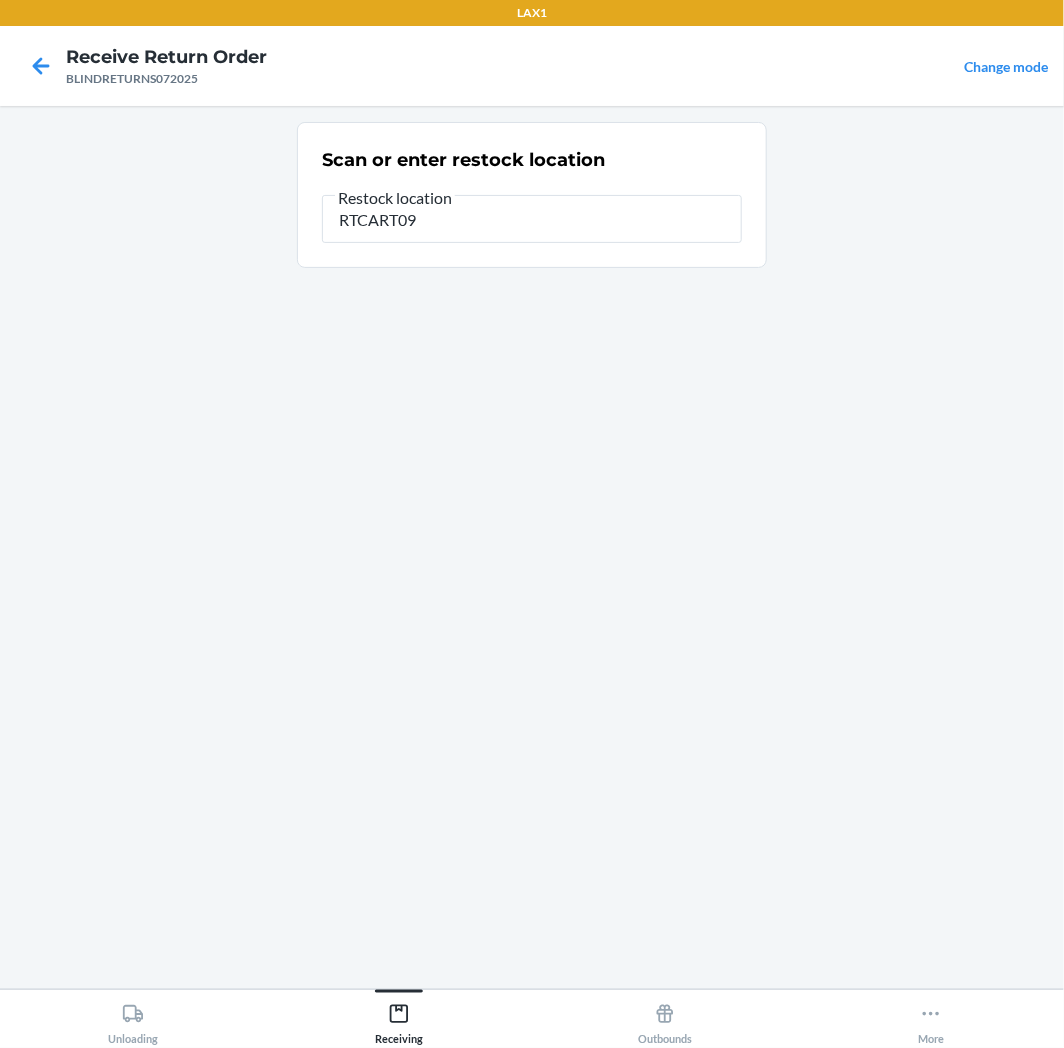 type on "RTCART097" 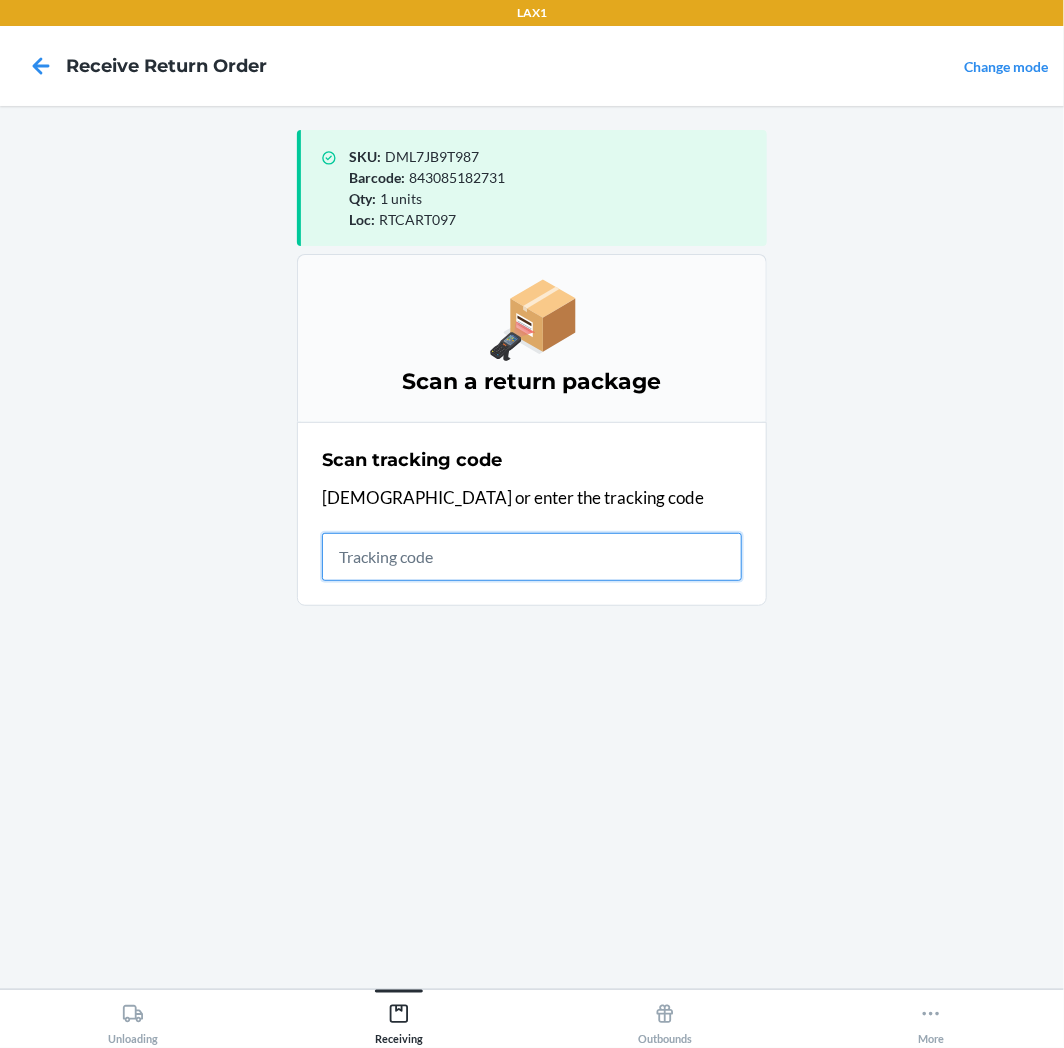 click at bounding box center (532, 557) 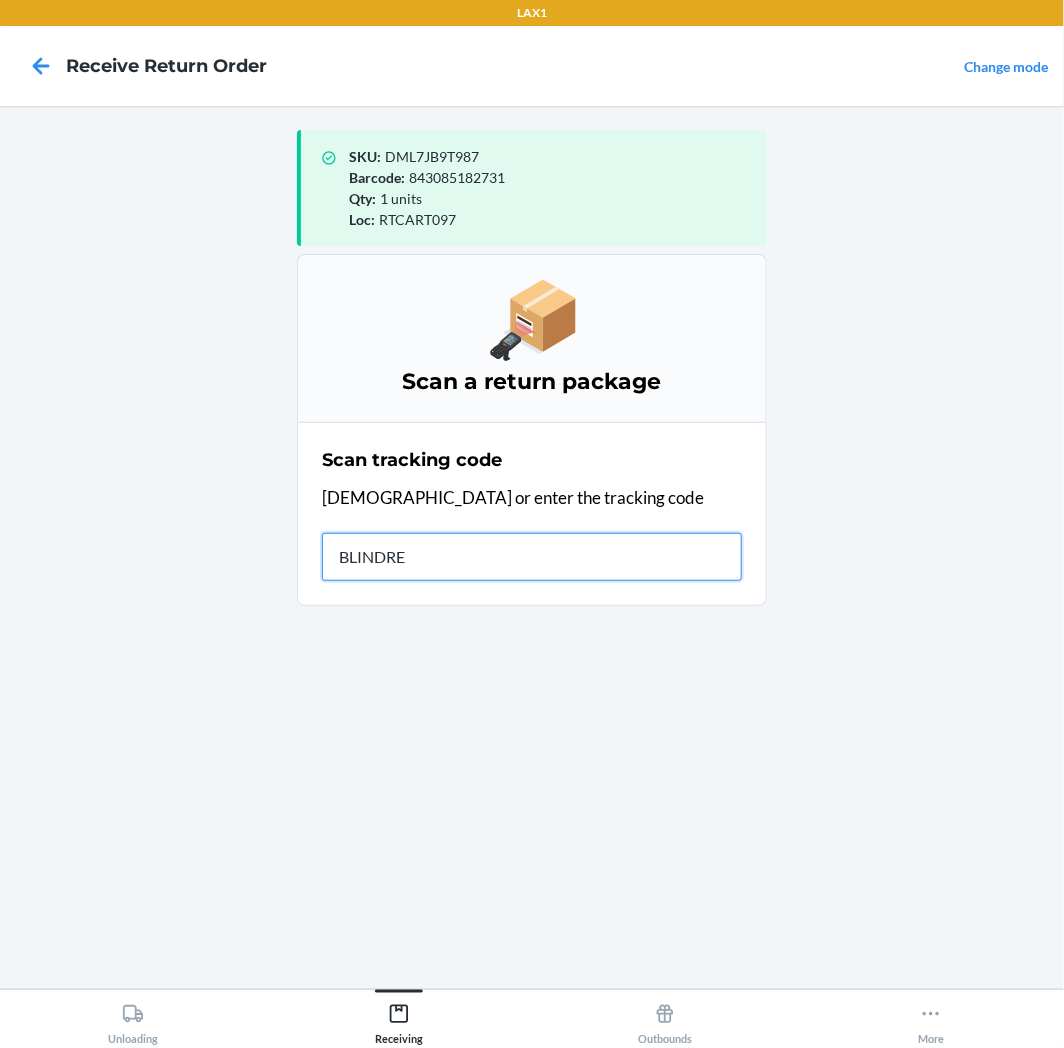 type on "BLINDRET" 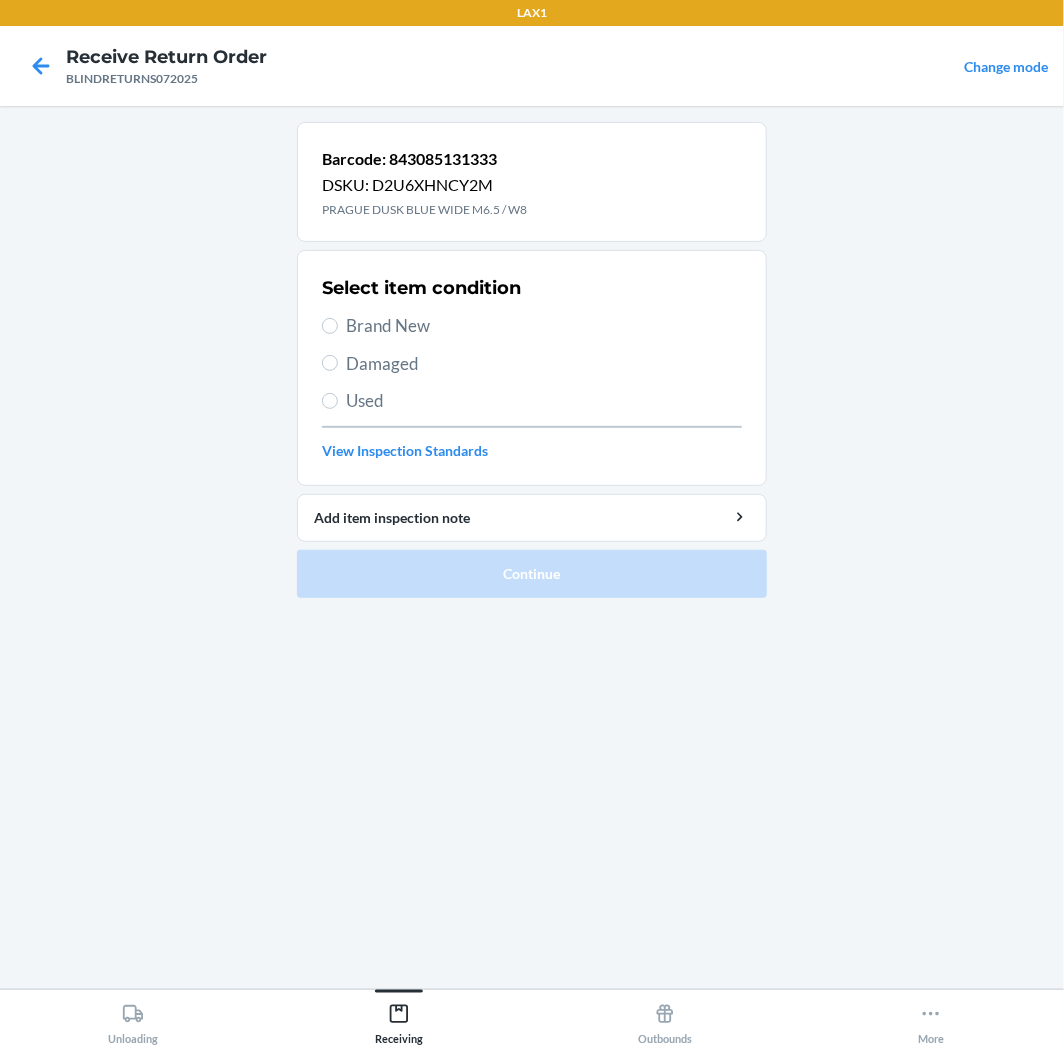 click on "Used" at bounding box center [544, 401] 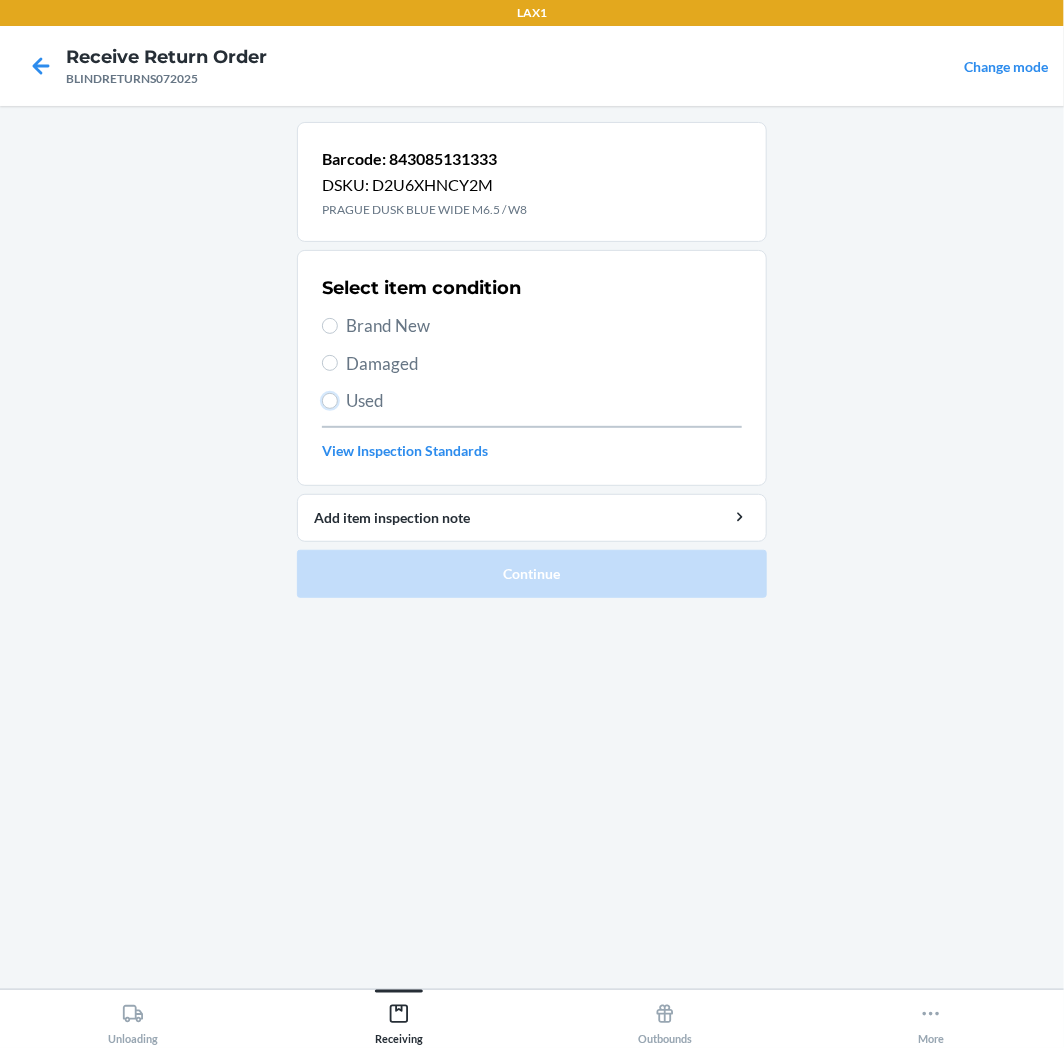 click on "Used" at bounding box center [330, 401] 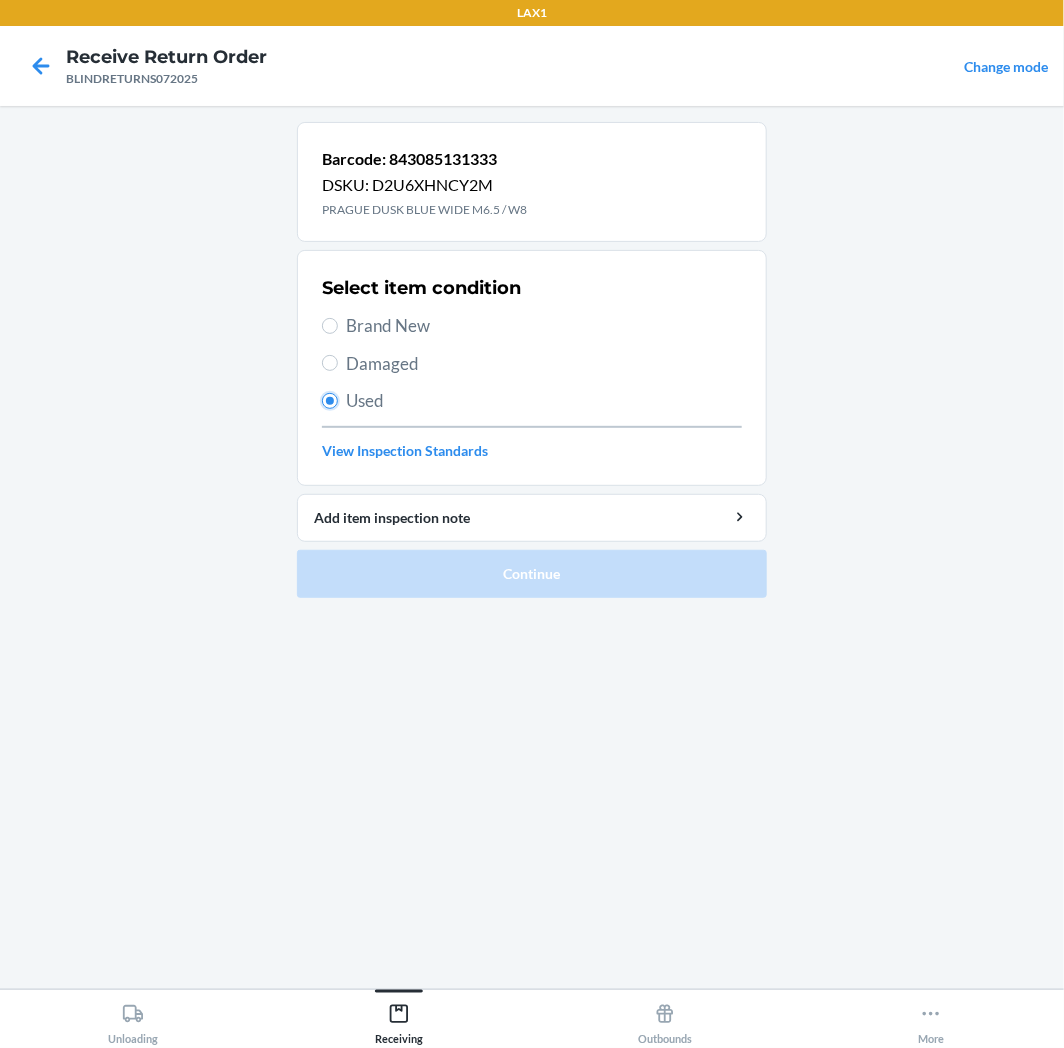 radio on "true" 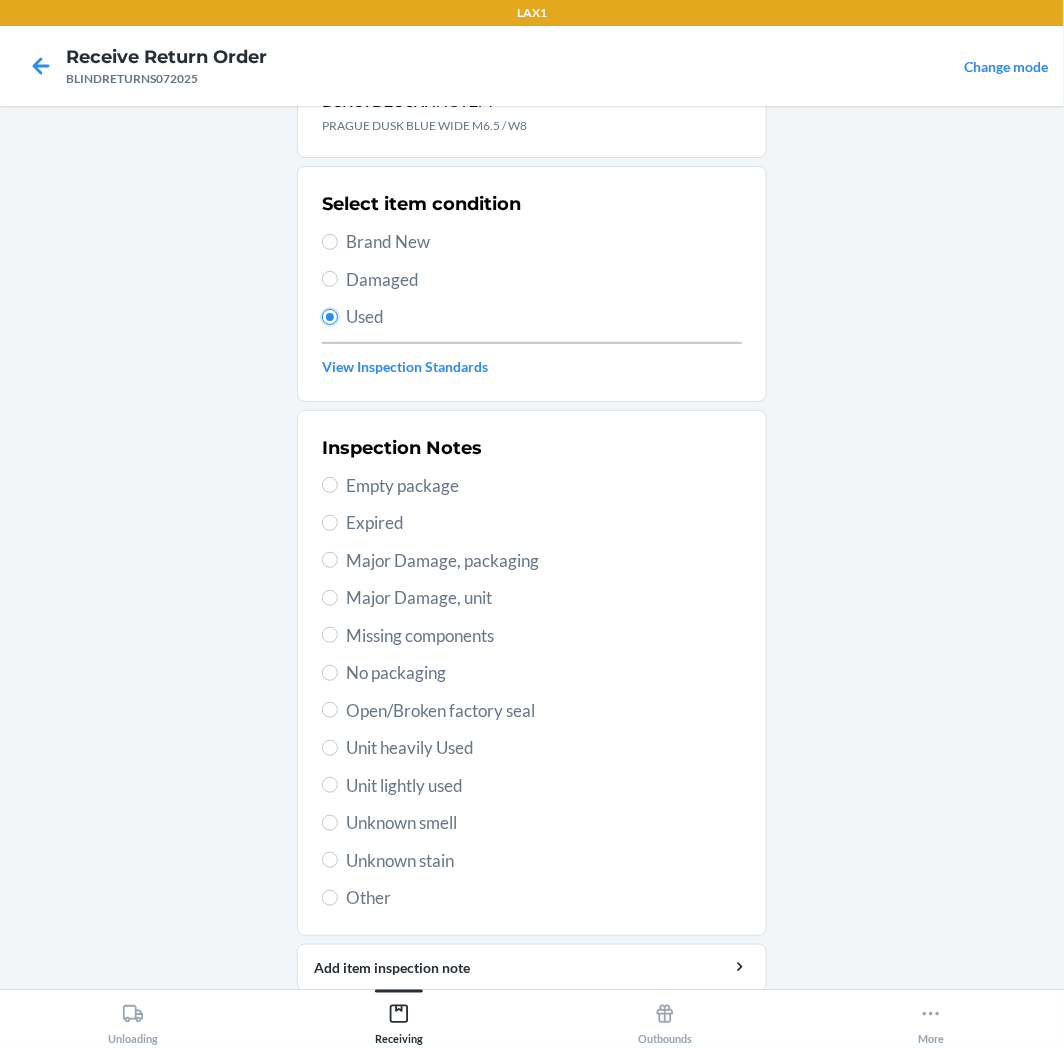 scroll, scrollTop: 157, scrollLeft: 0, axis: vertical 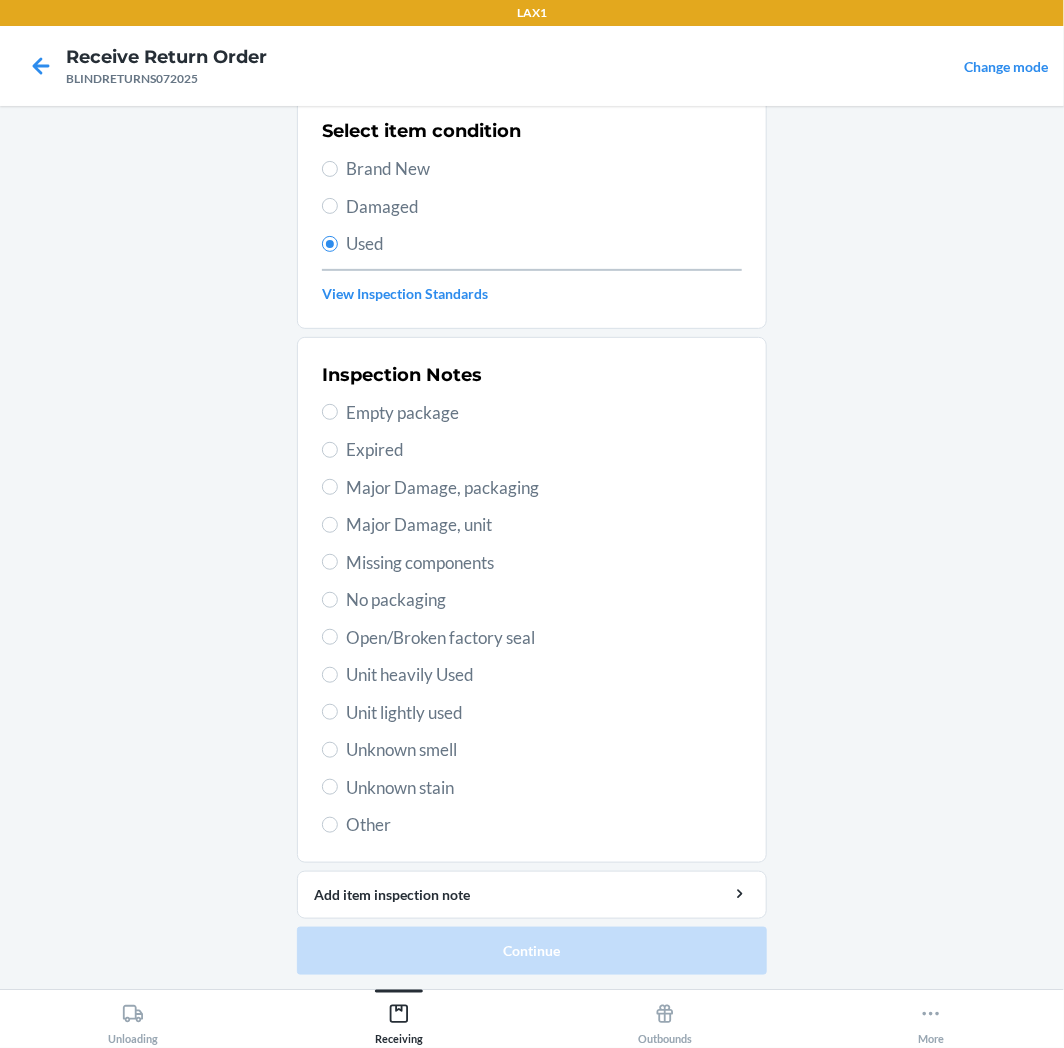 click on "Unit heavily Used" at bounding box center [544, 675] 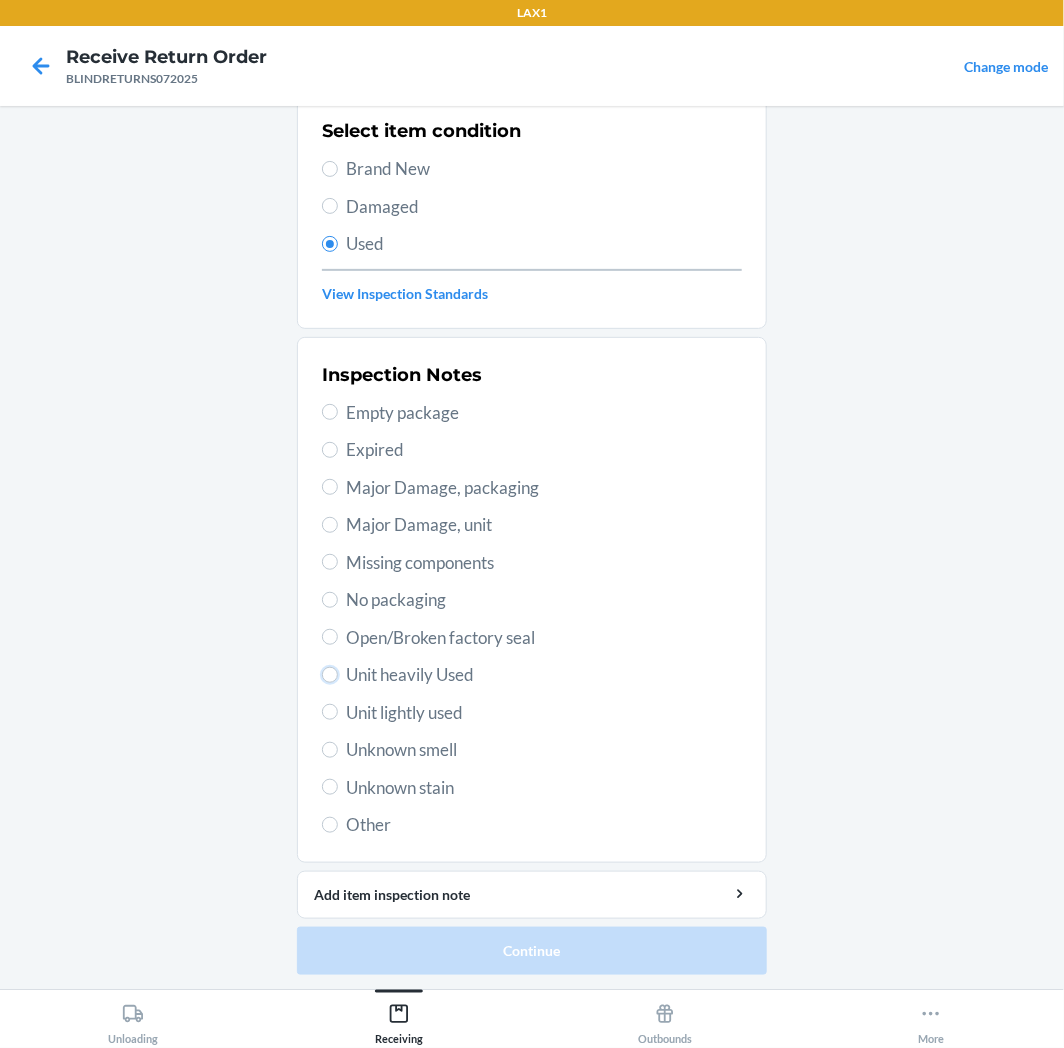 click on "Unit heavily Used" at bounding box center (330, 675) 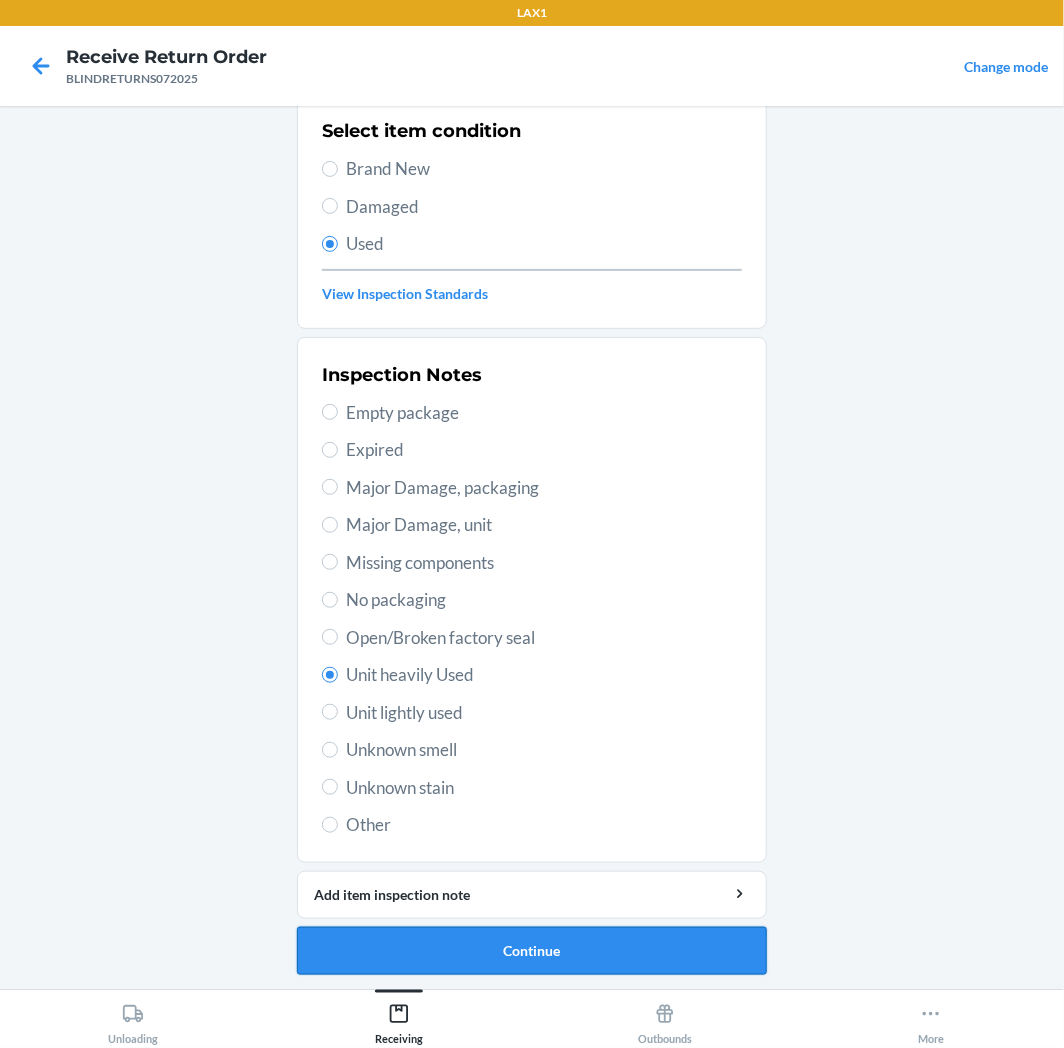 click on "Continue" at bounding box center [532, 951] 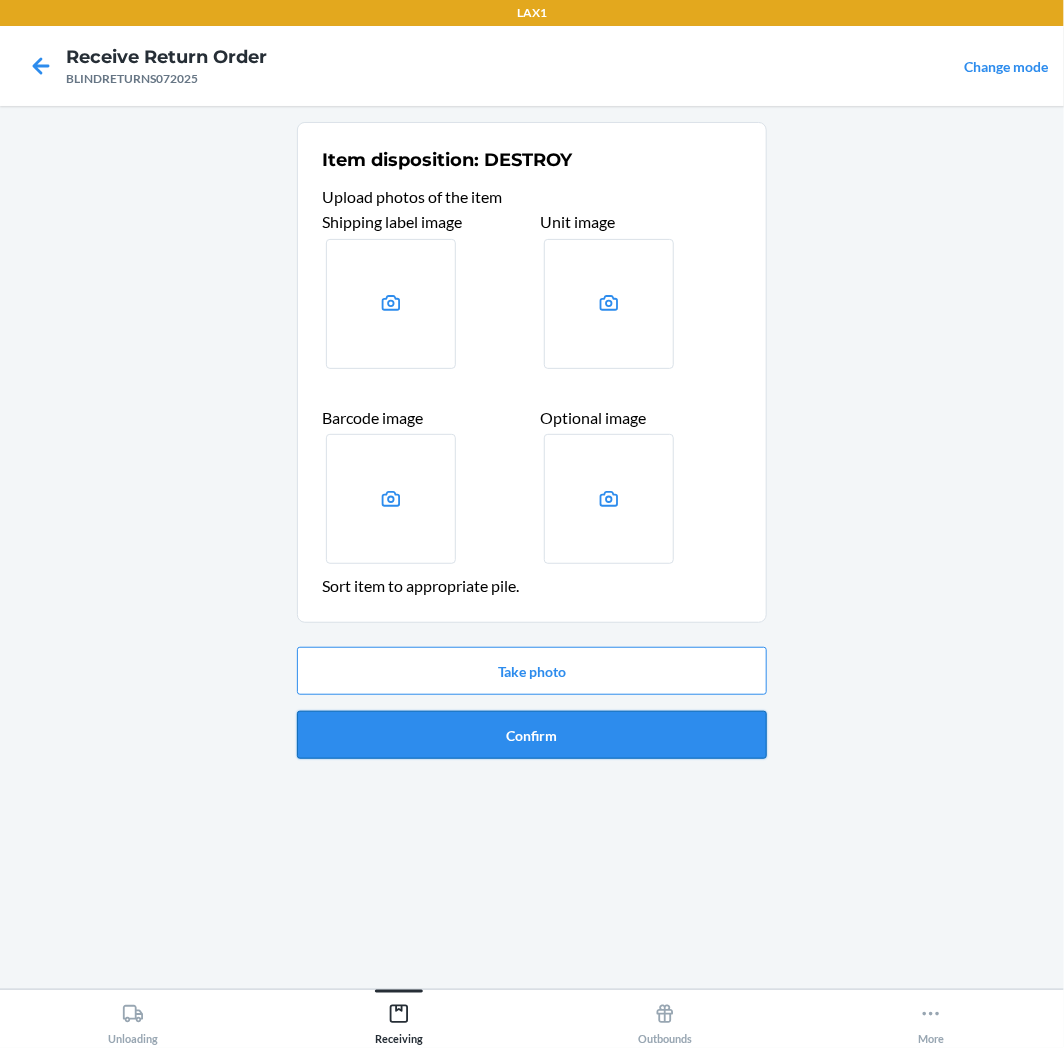 click on "Confirm" at bounding box center [532, 735] 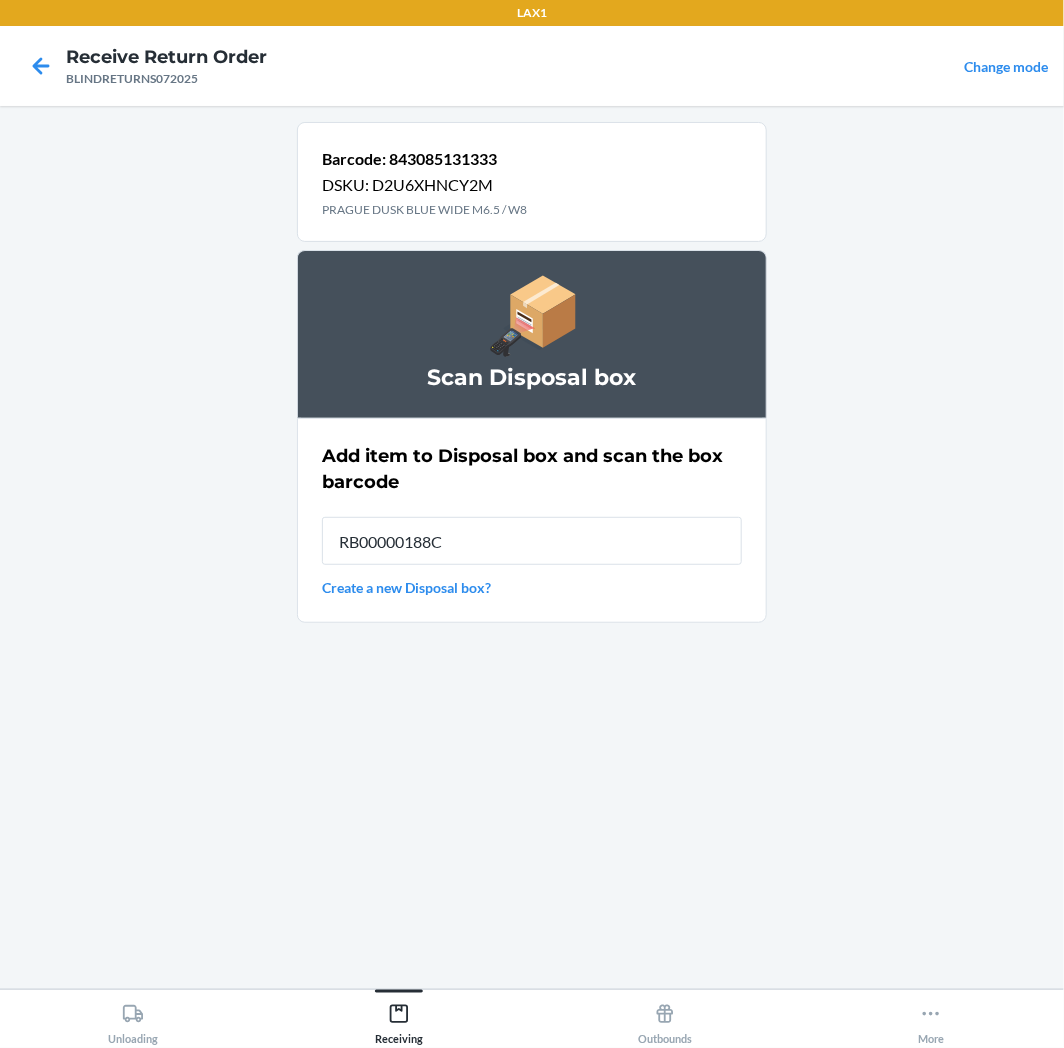 type on "RB00000188C" 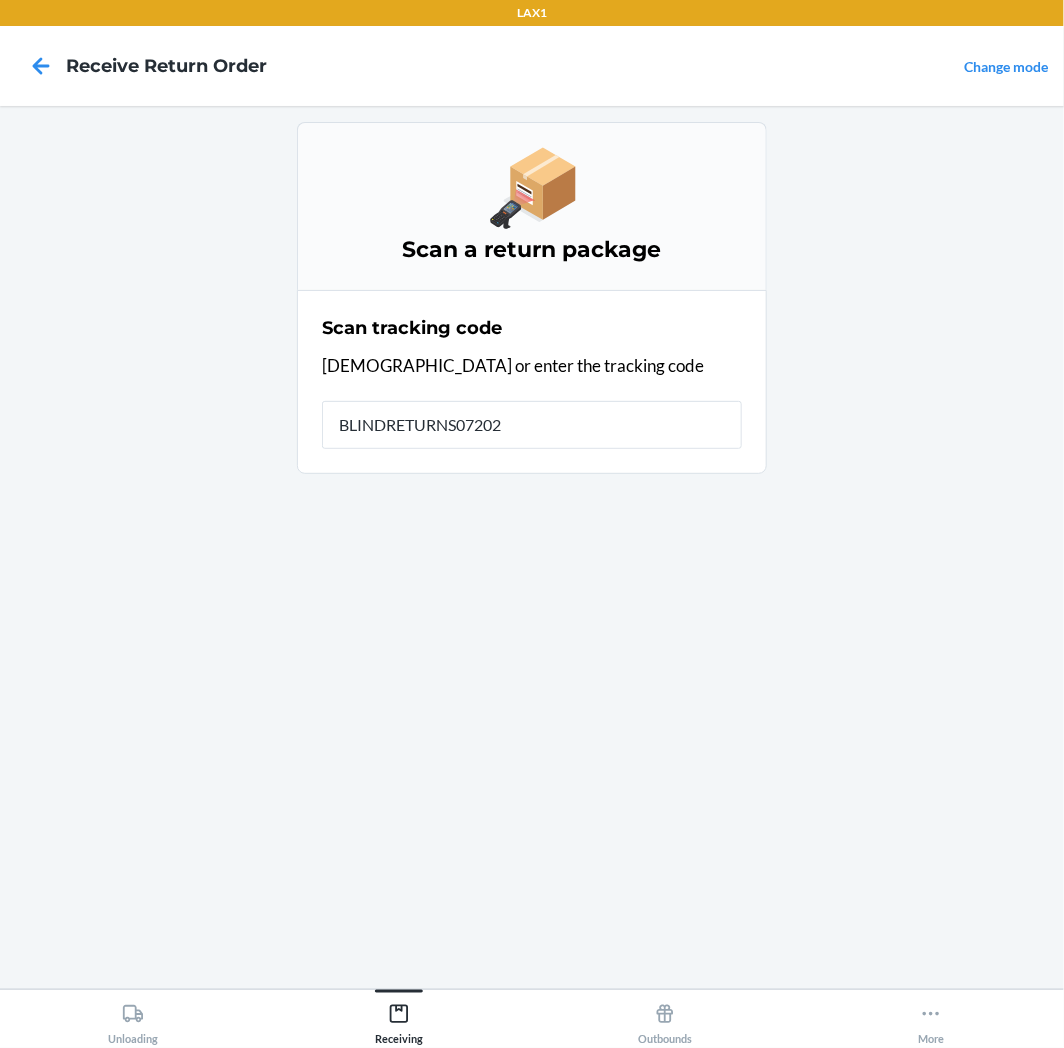 type on "BLINDRETURNS072025" 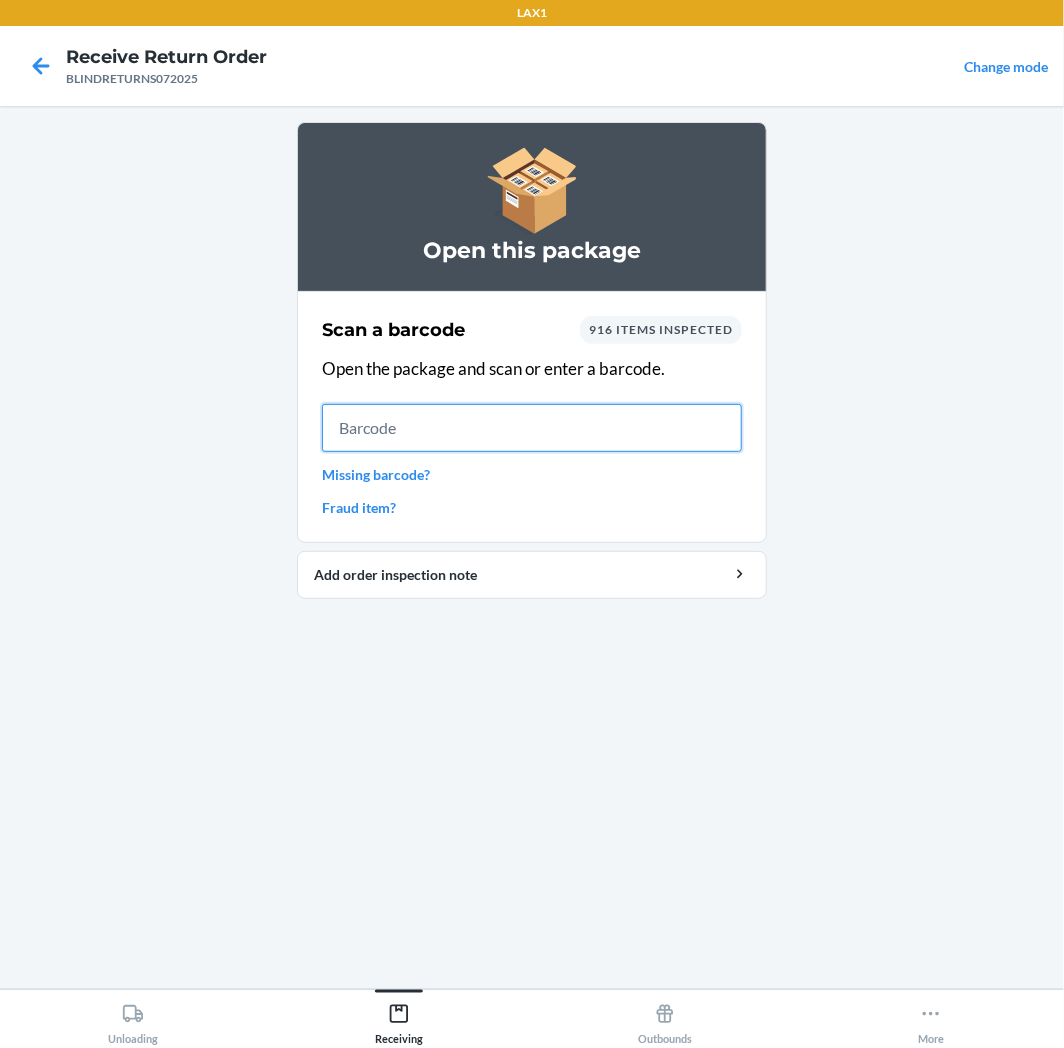 drag, startPoint x: 543, startPoint y: 432, endPoint x: 530, endPoint y: 437, distance: 13.928389 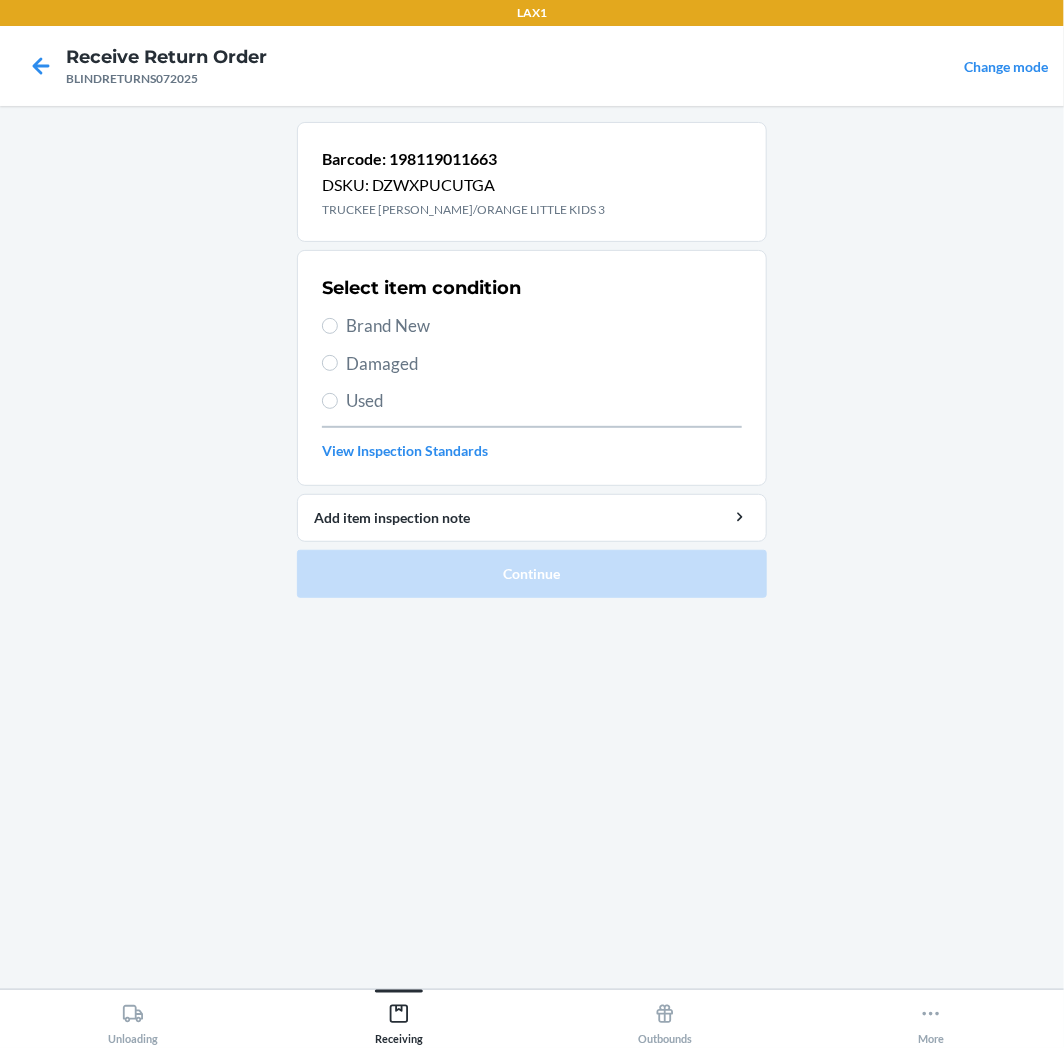 click on "Brand New" at bounding box center (544, 326) 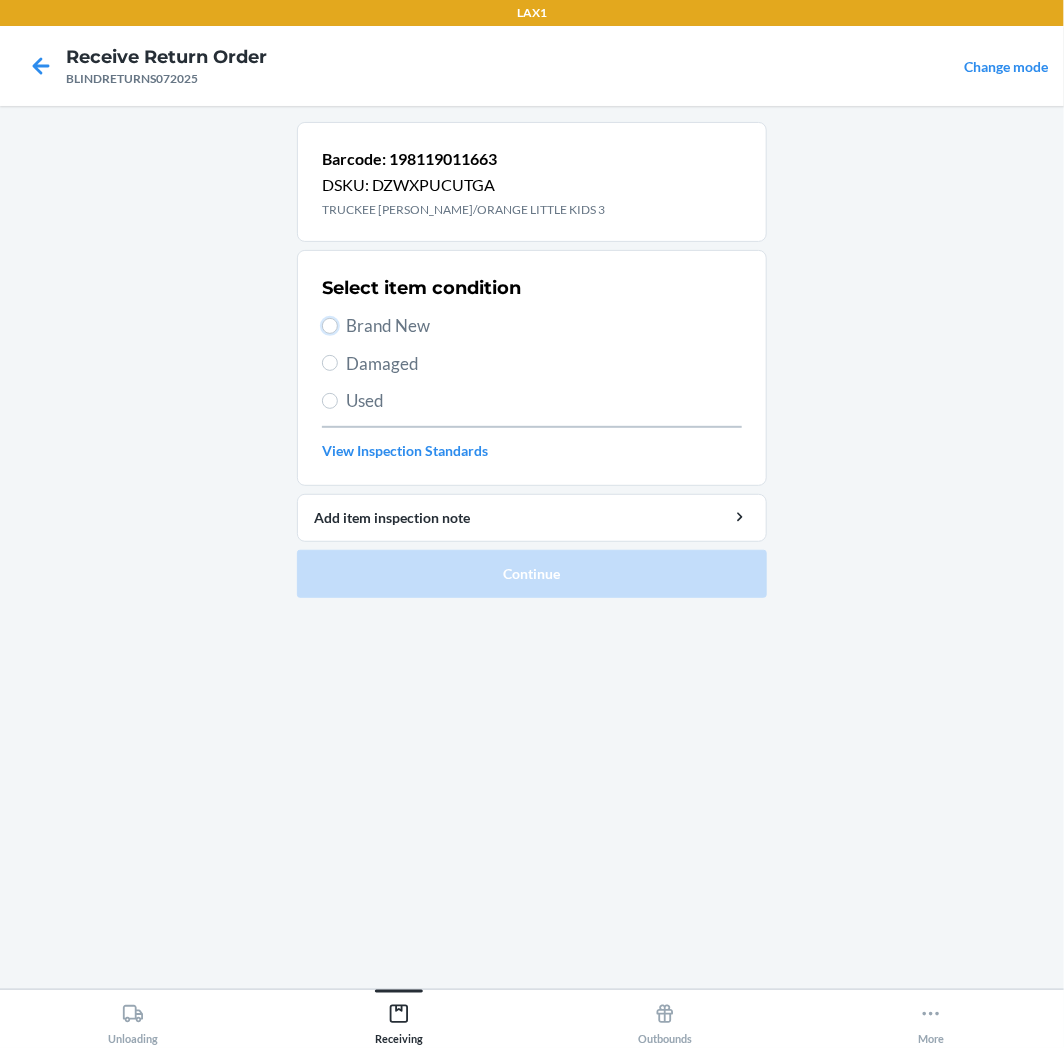click on "Brand New" at bounding box center (330, 326) 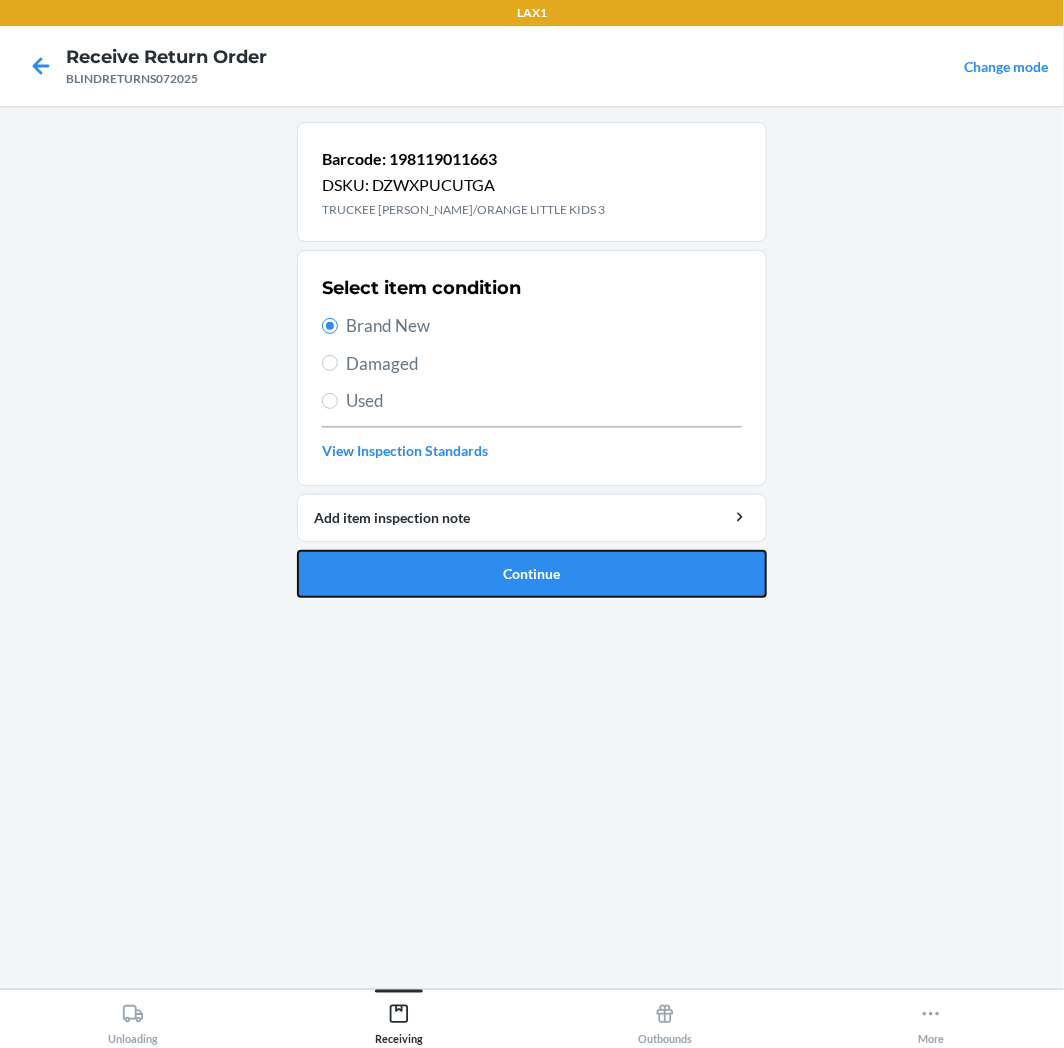 click on "Continue" at bounding box center (532, 574) 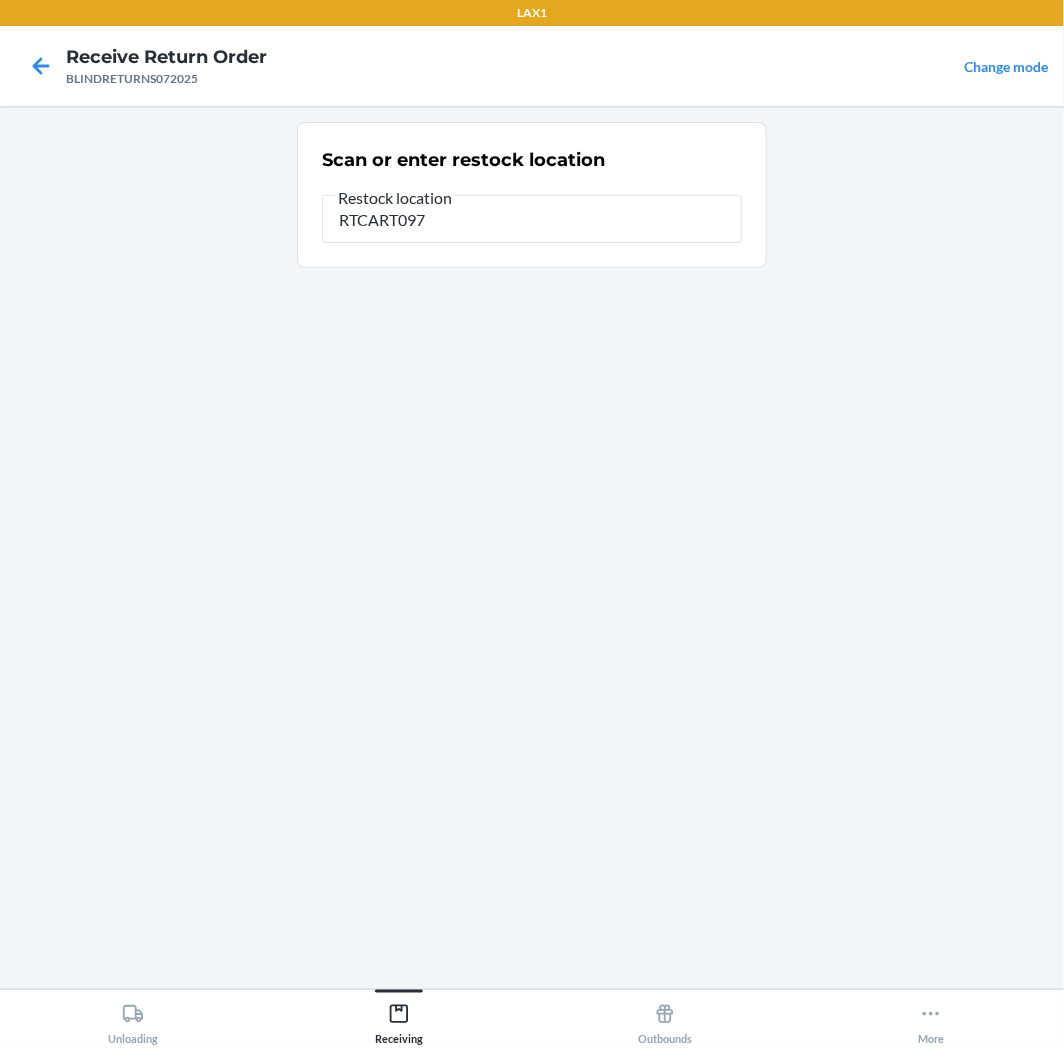 type on "RTCART097" 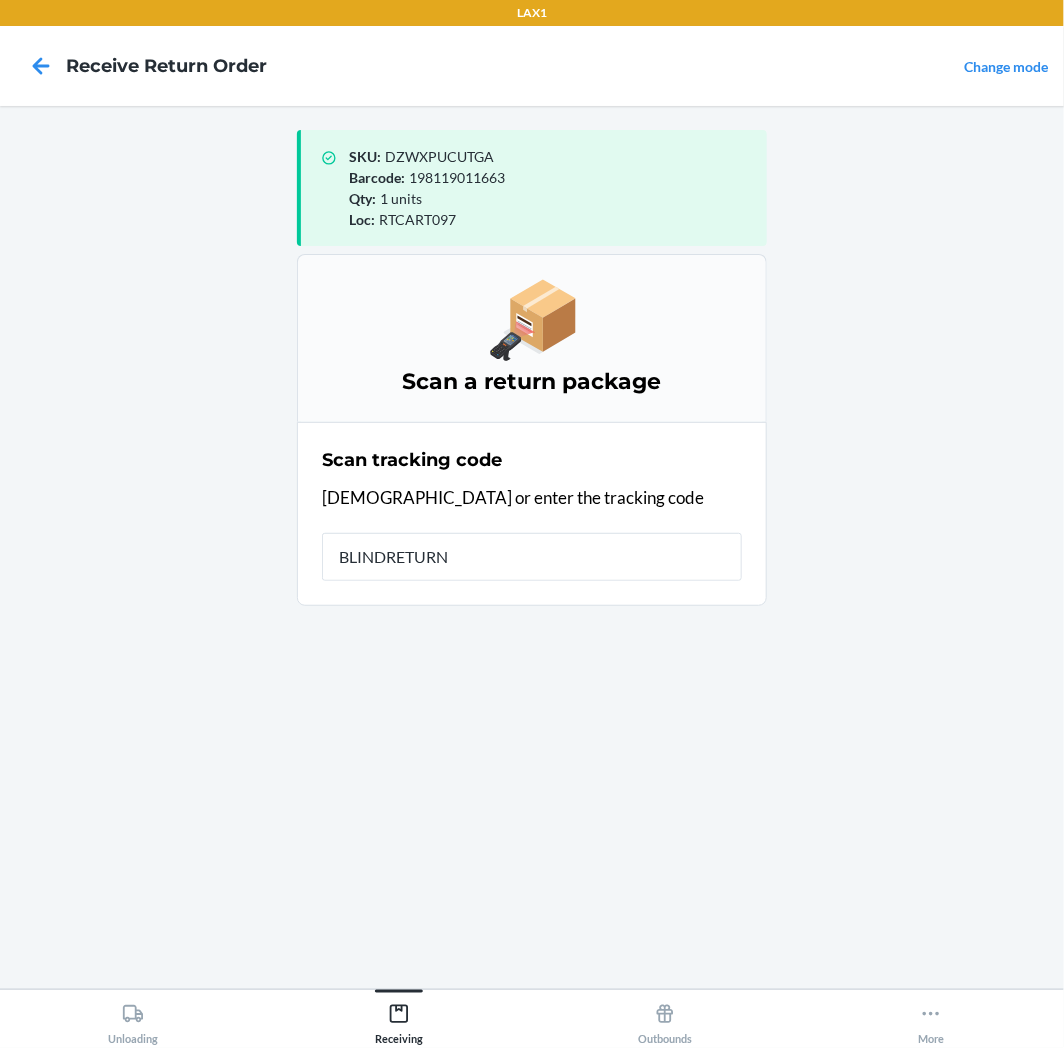 type on "BLINDRETURNS" 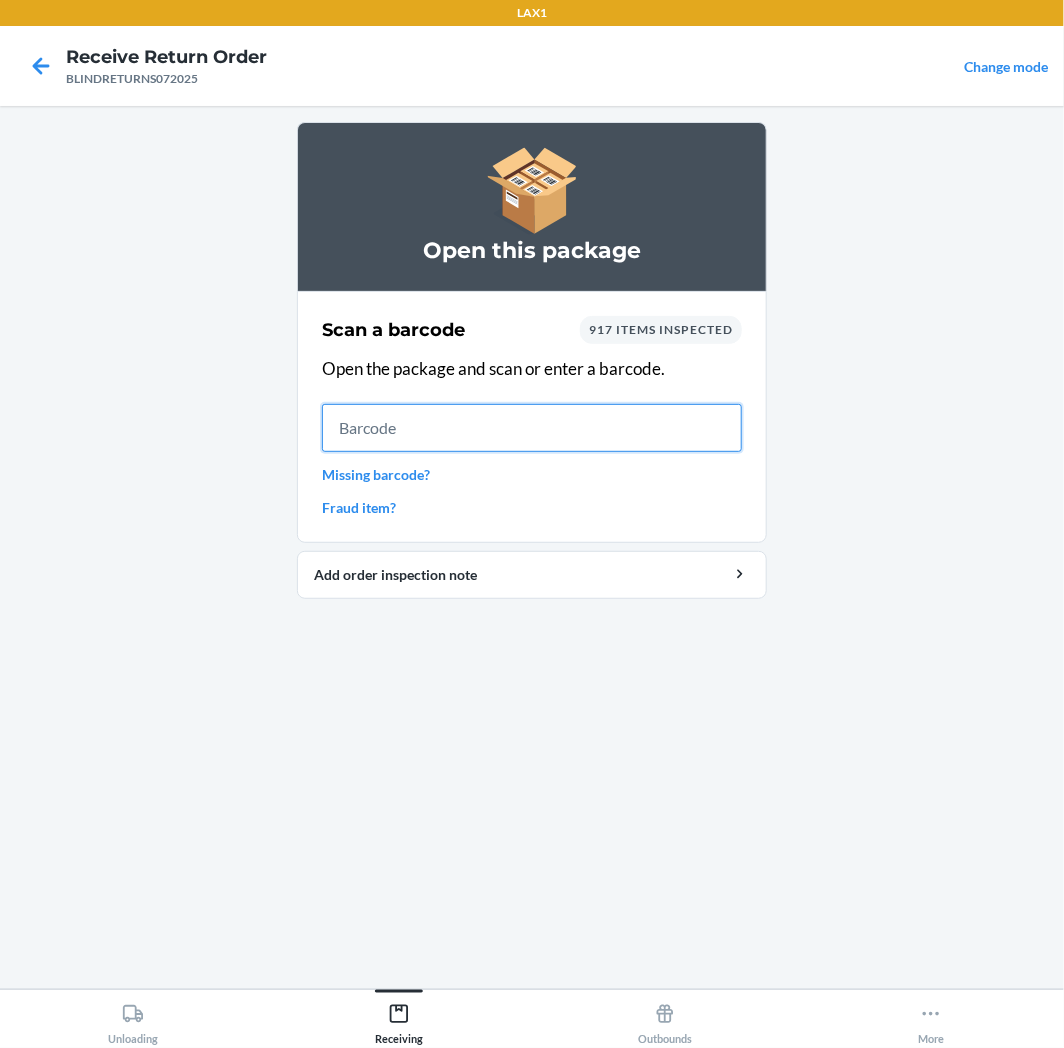 click at bounding box center [532, 428] 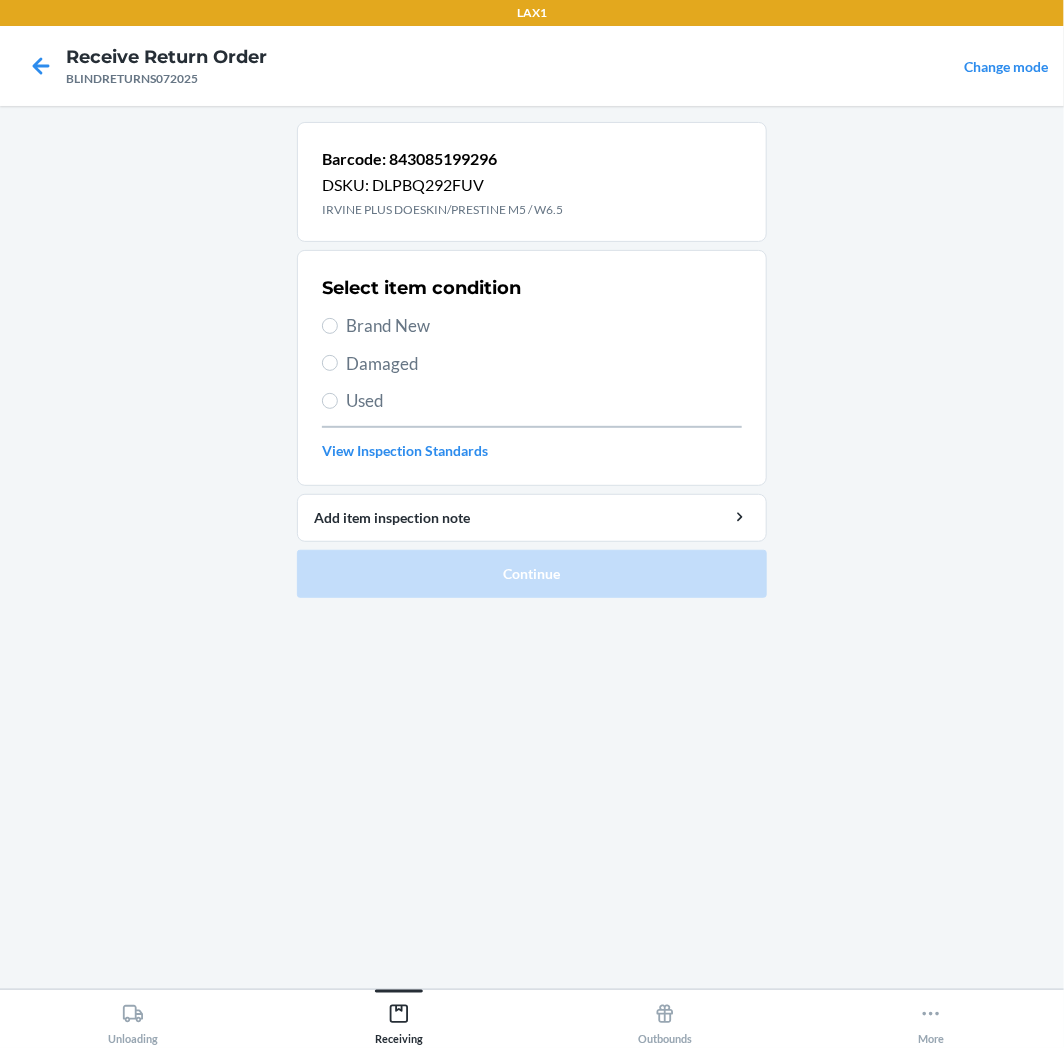 click on "Brand New" at bounding box center (544, 326) 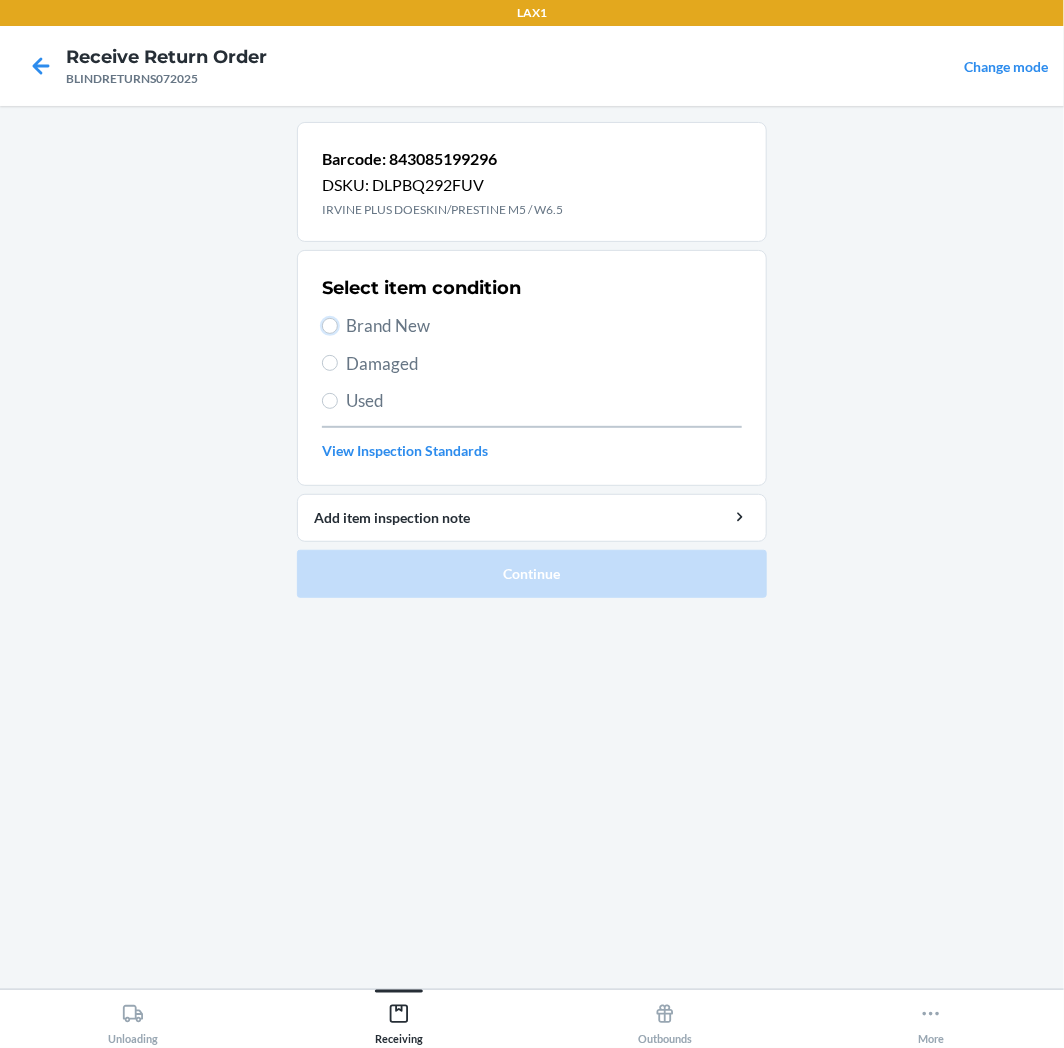 click on "Brand New" at bounding box center [330, 326] 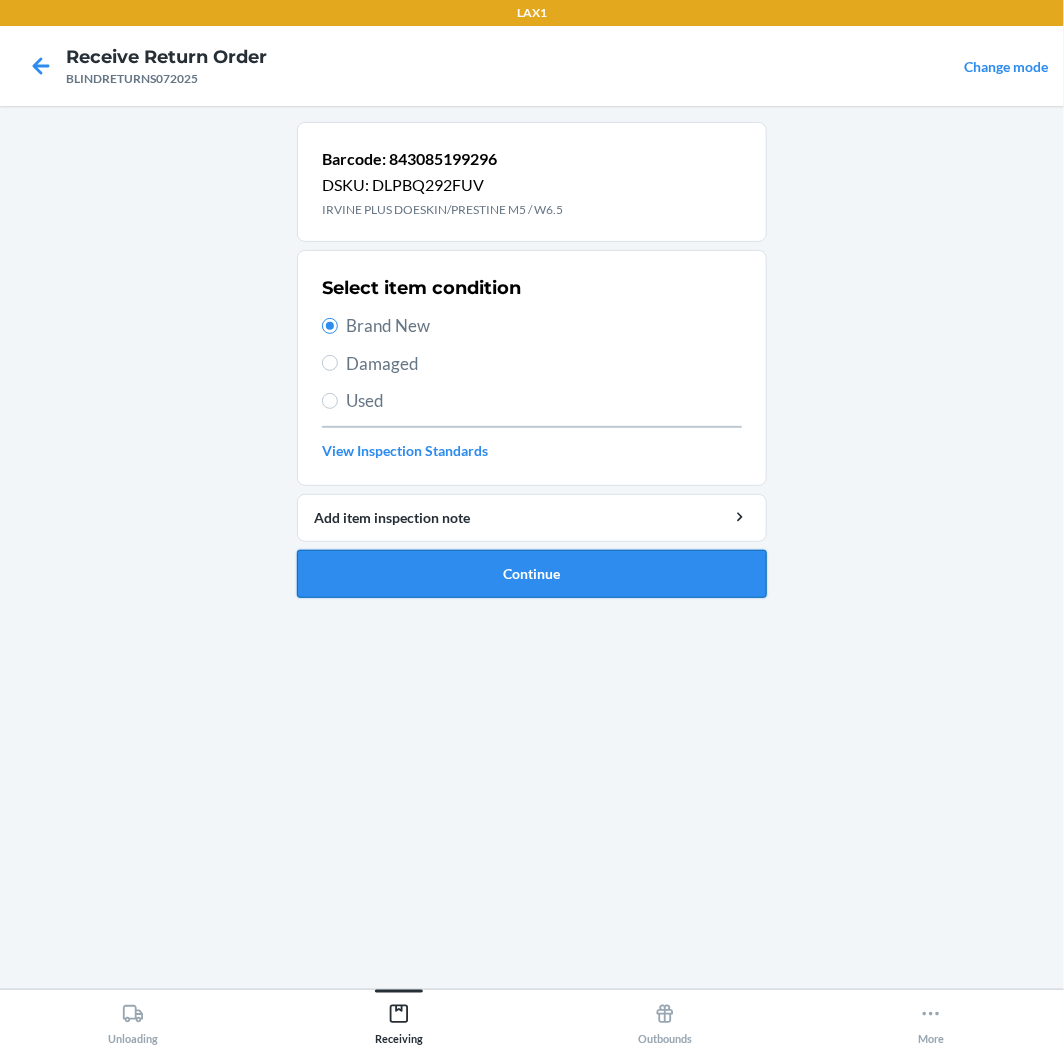 click on "Continue" at bounding box center [532, 574] 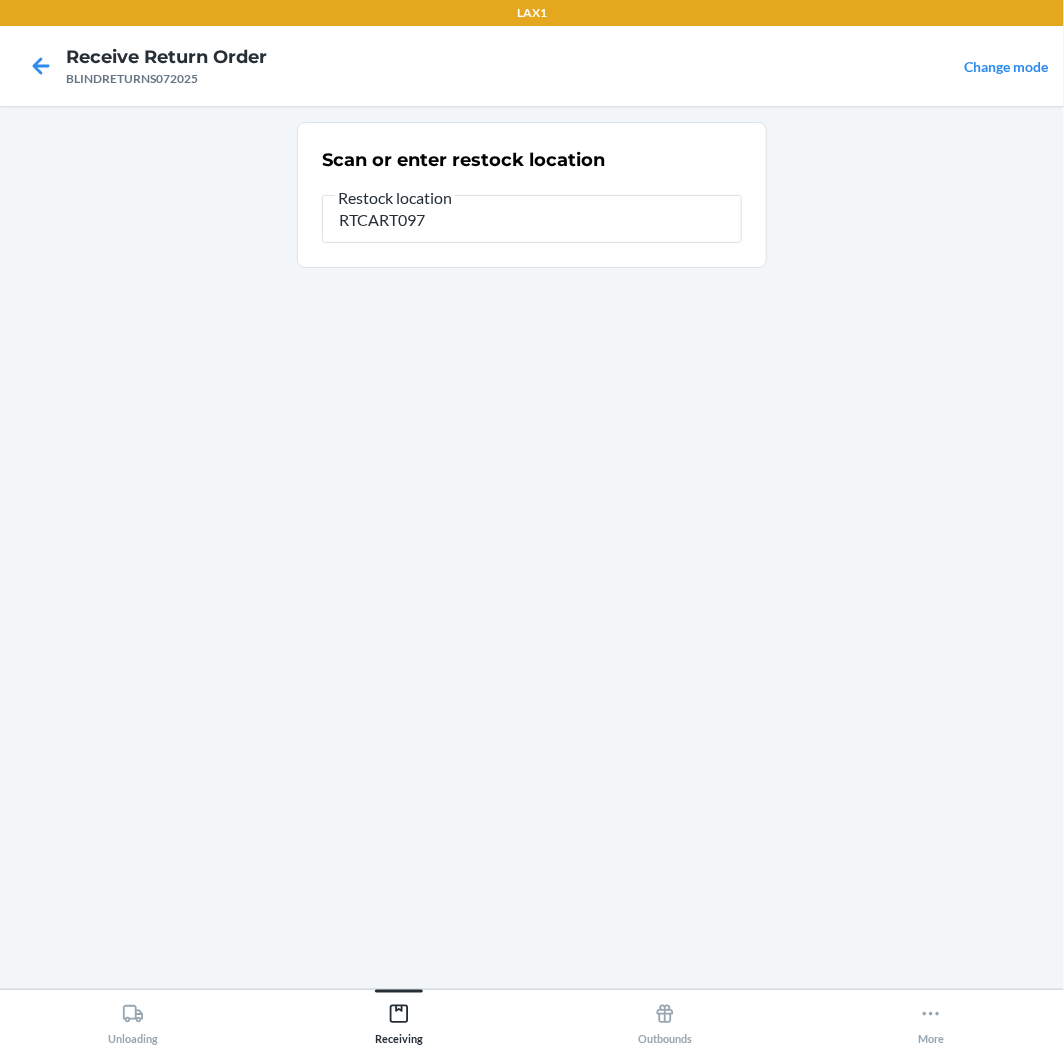 type on "RTCART097" 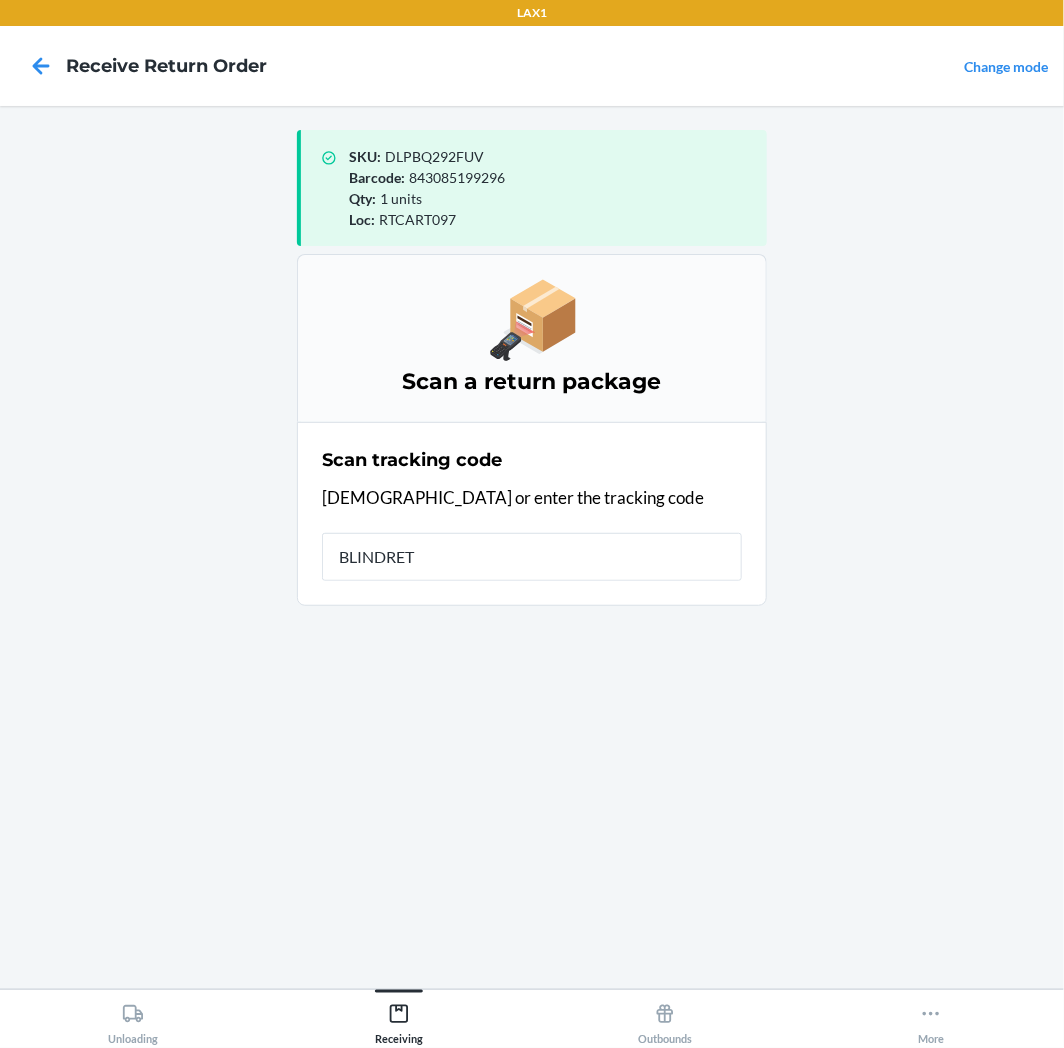 type on "BLINDRETU" 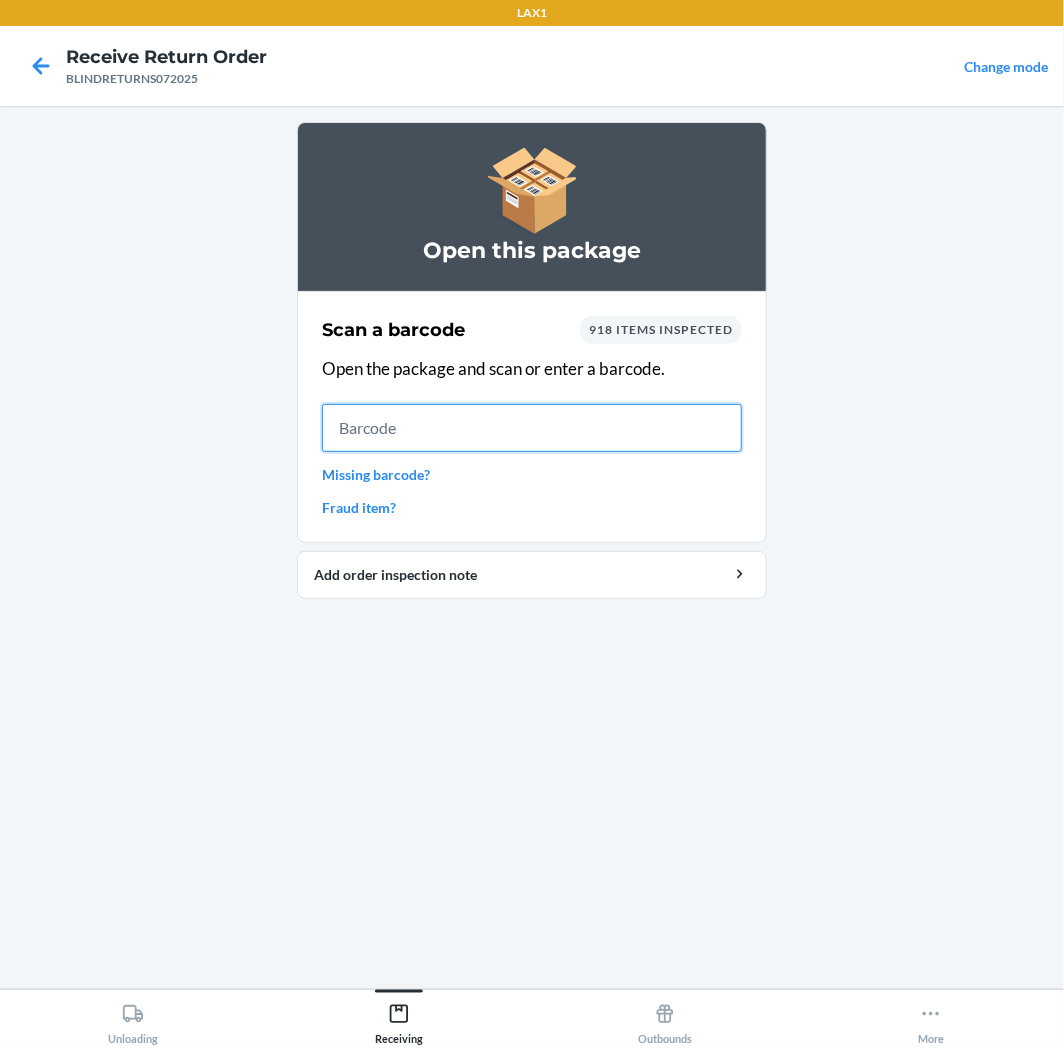 click at bounding box center [532, 428] 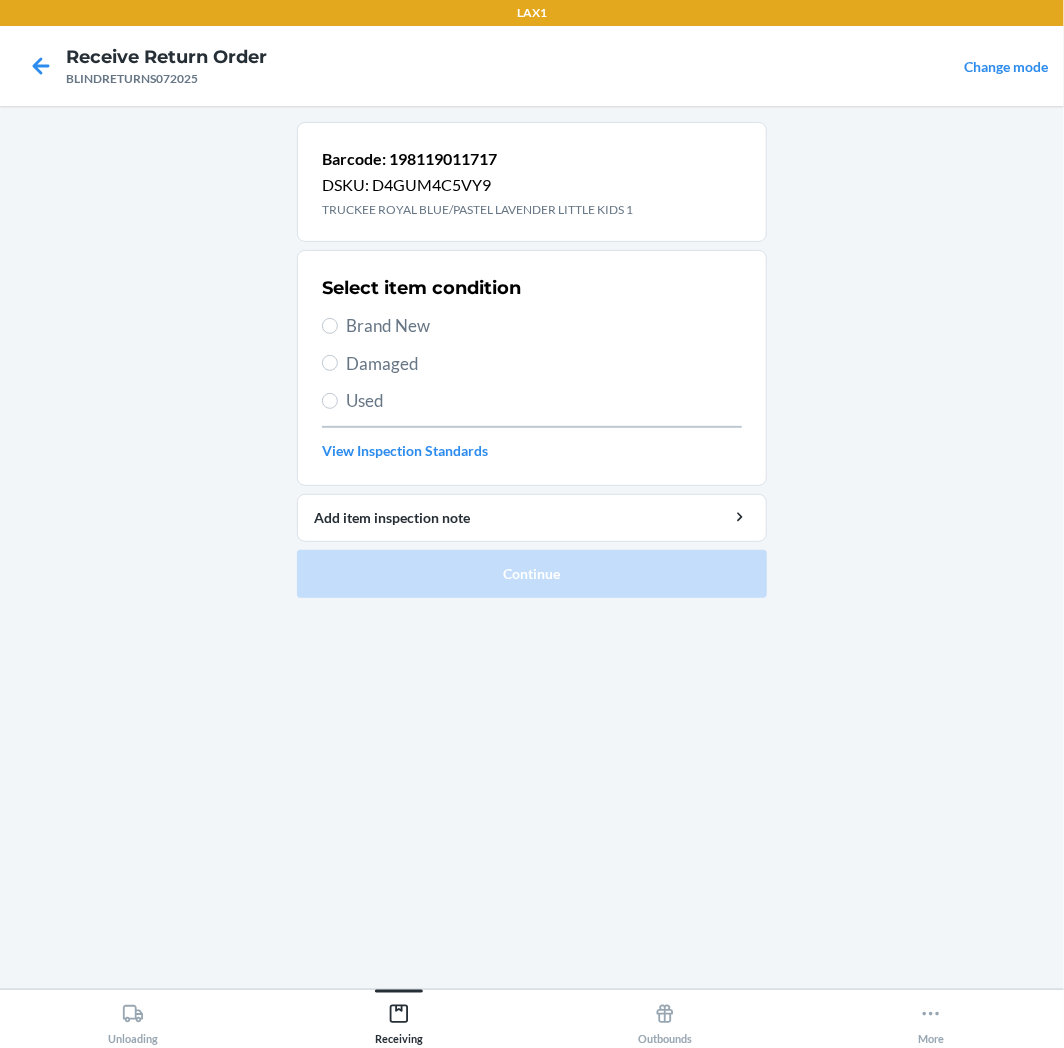 click on "Brand New" at bounding box center [544, 326] 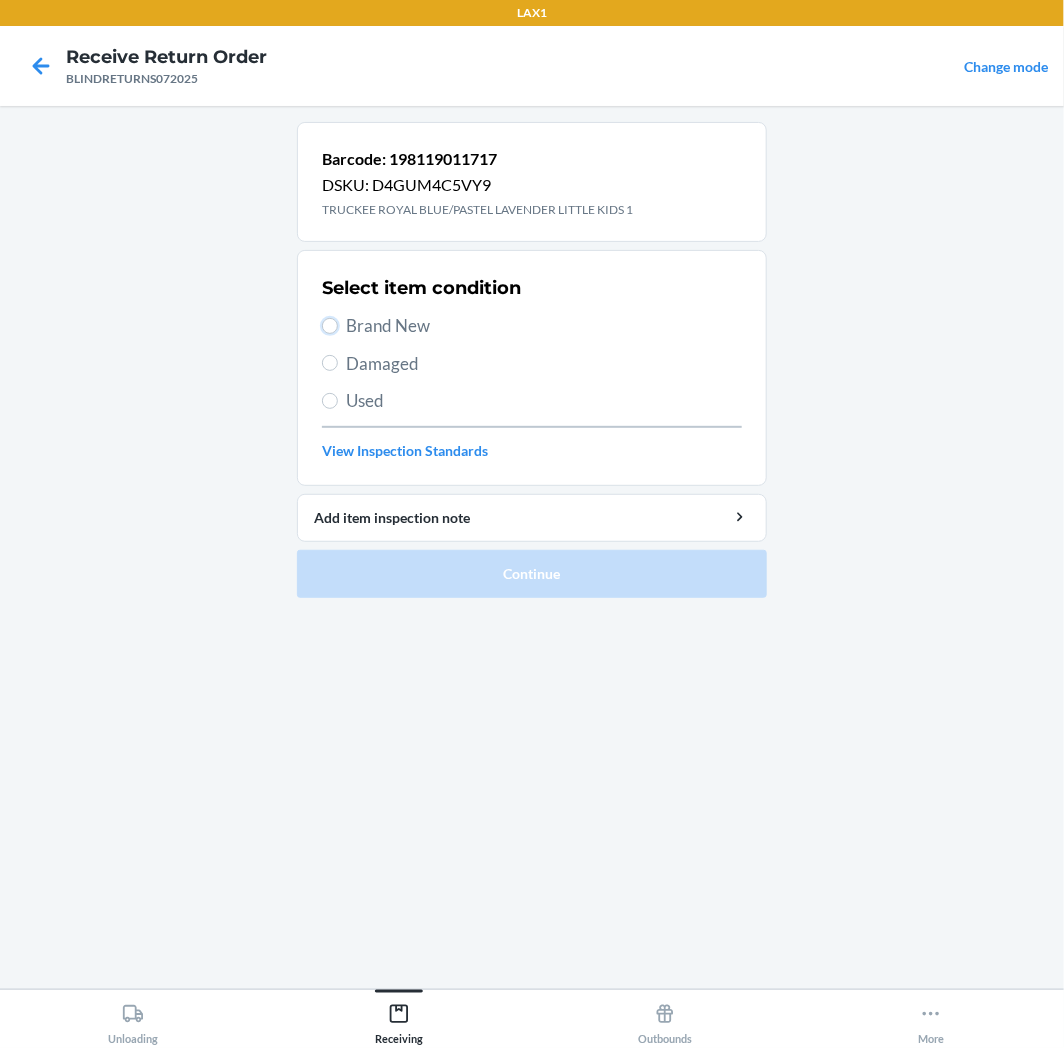 click on "Brand New" at bounding box center [330, 326] 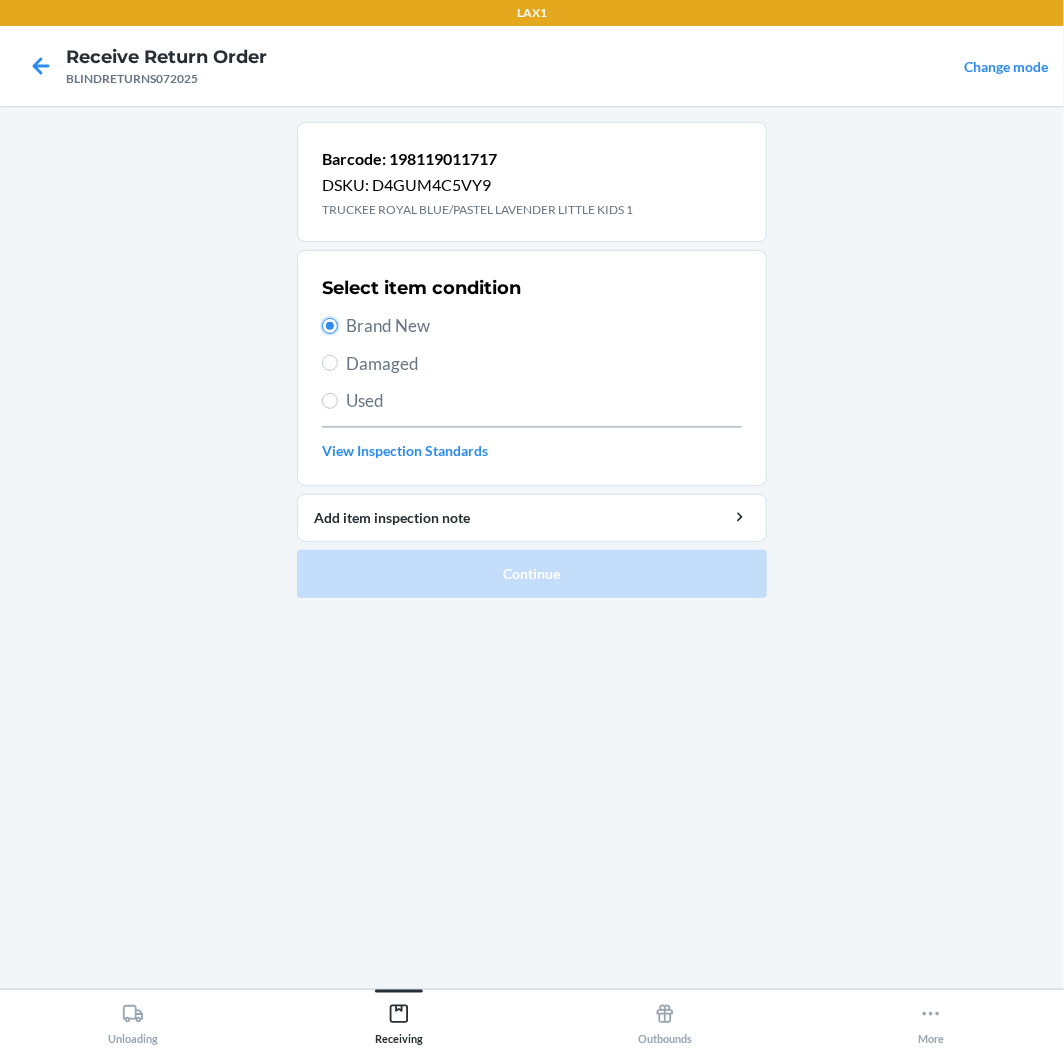 radio on "true" 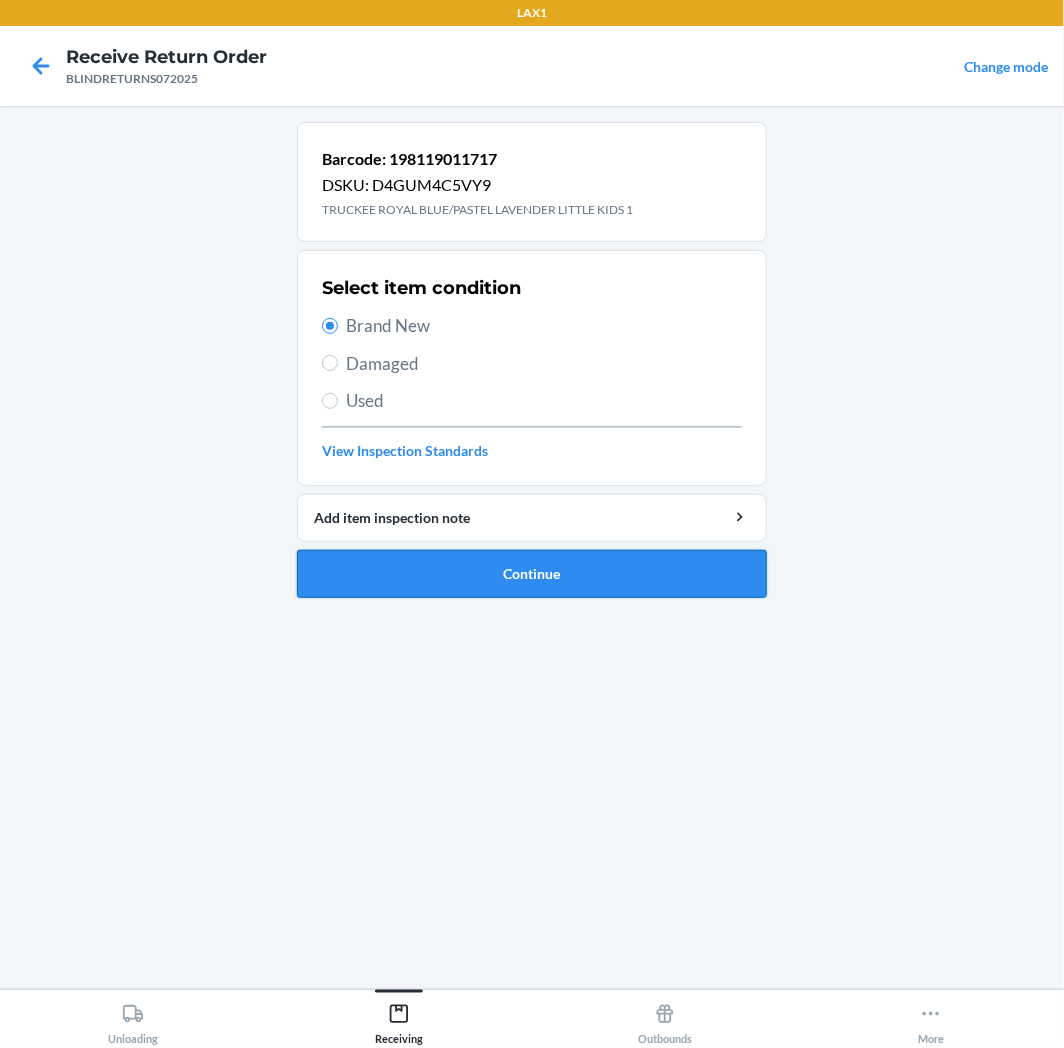 click on "Continue" at bounding box center (532, 574) 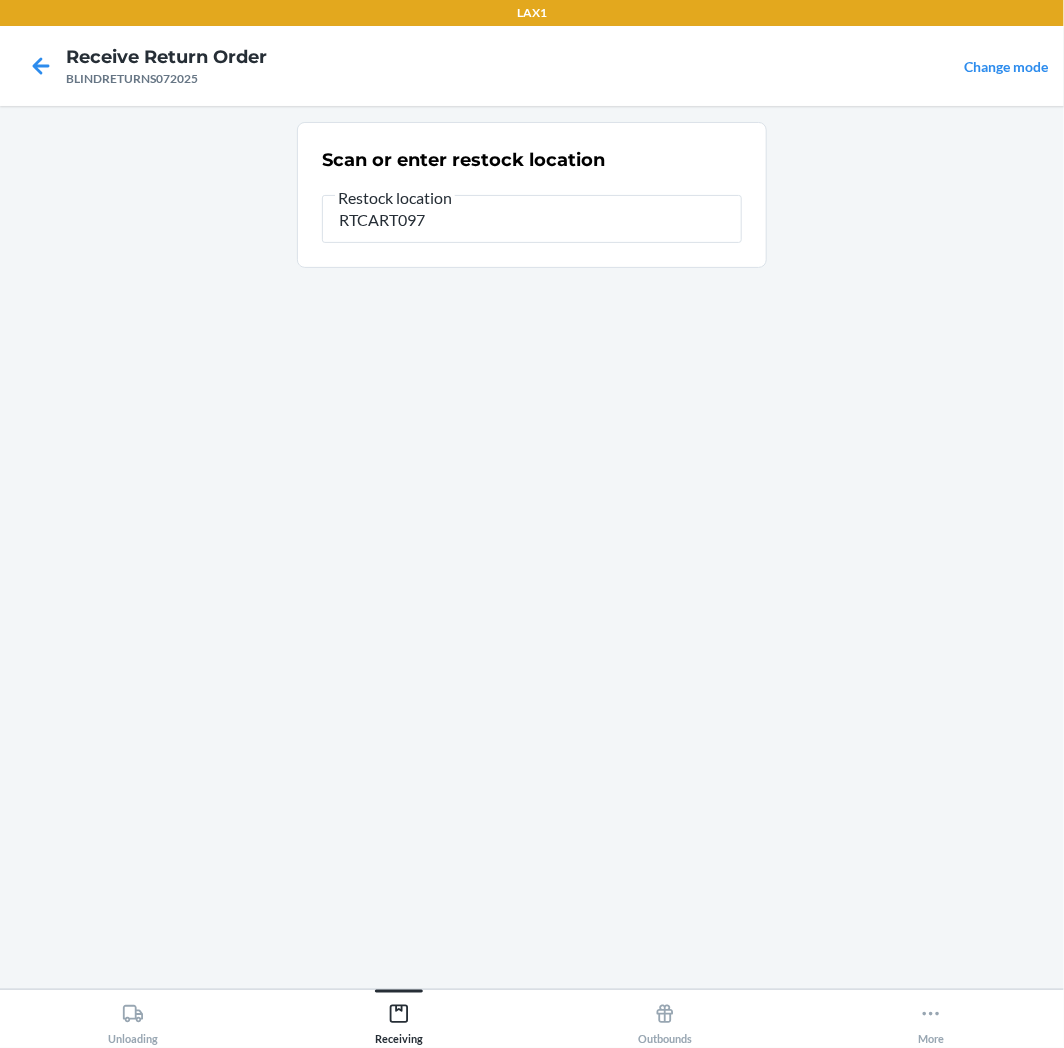 type on "RTCART097" 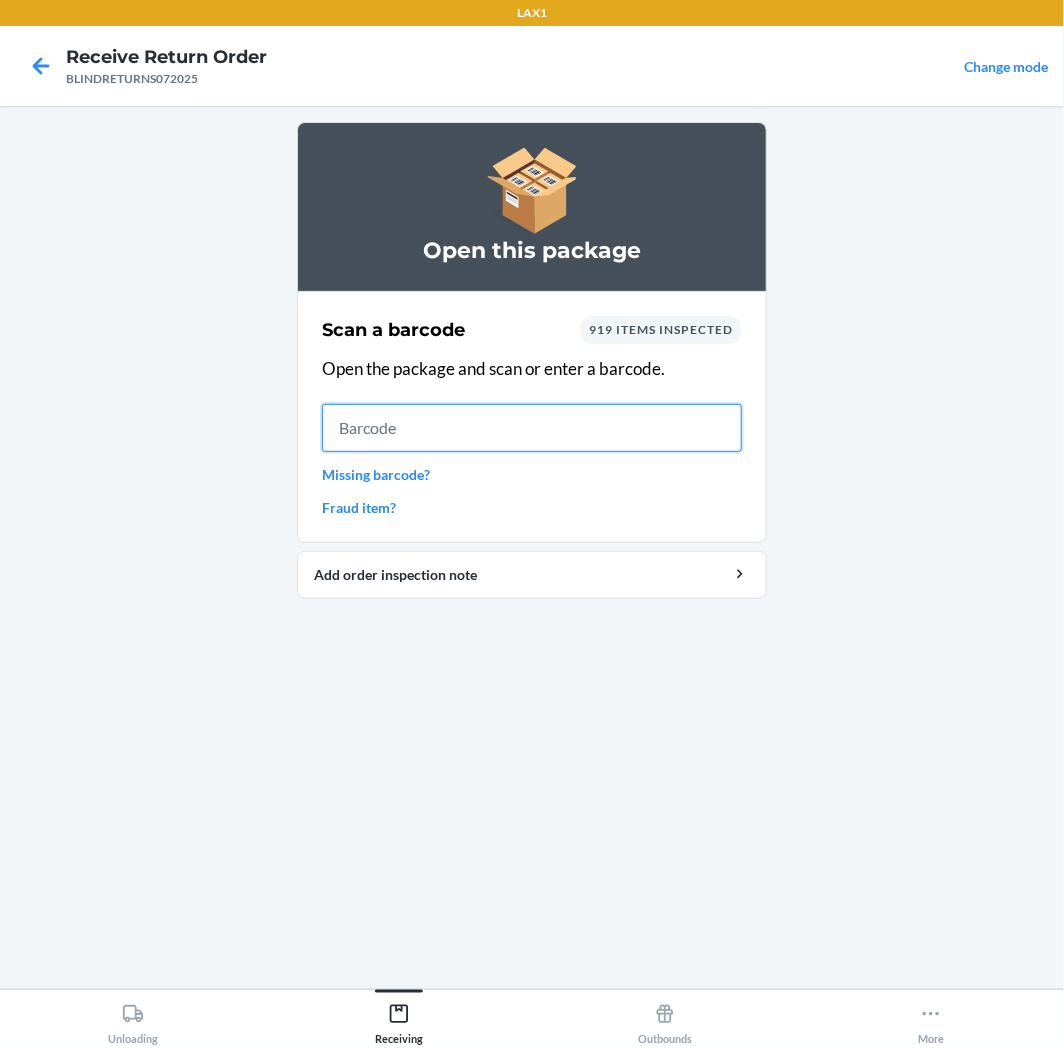 click at bounding box center (532, 428) 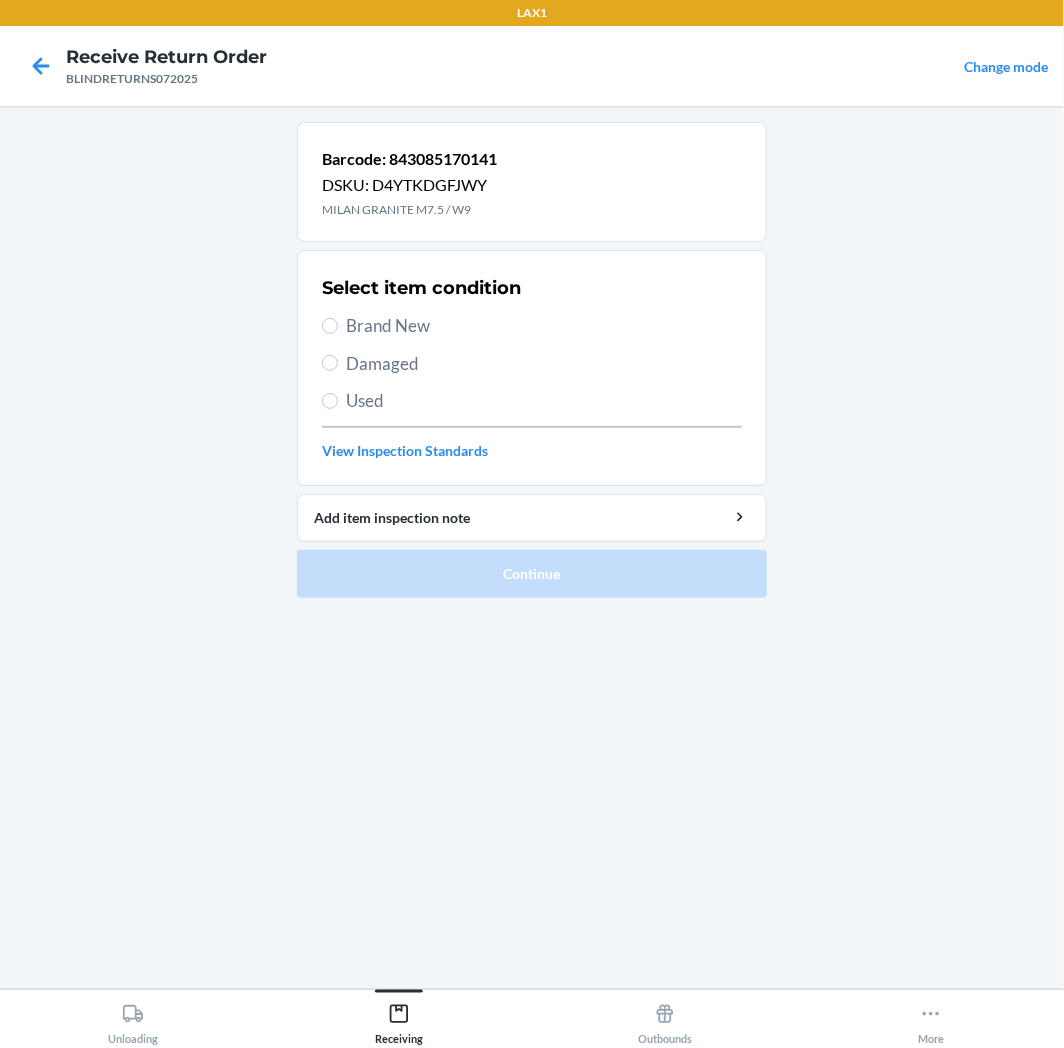 click on "Brand New" at bounding box center [544, 326] 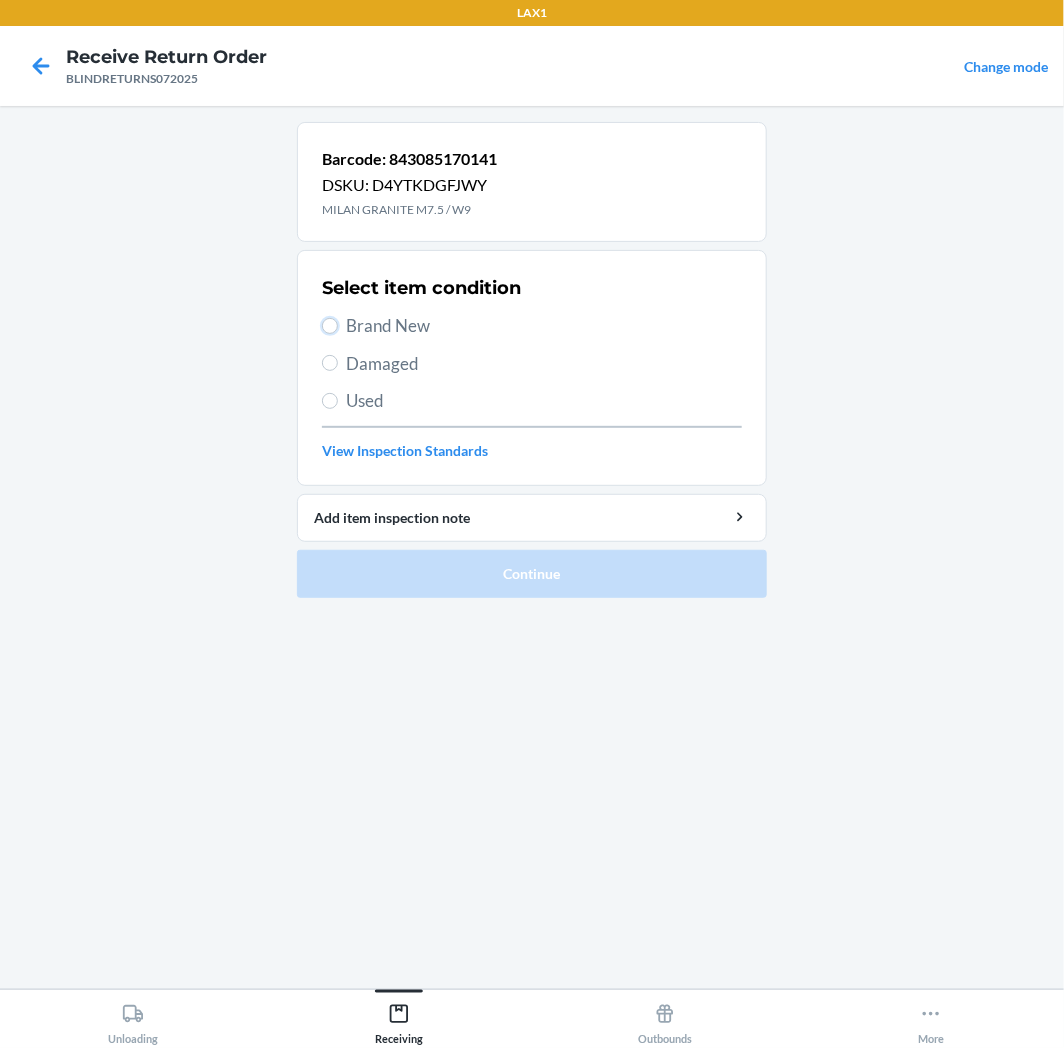 click on "Brand New" at bounding box center [330, 326] 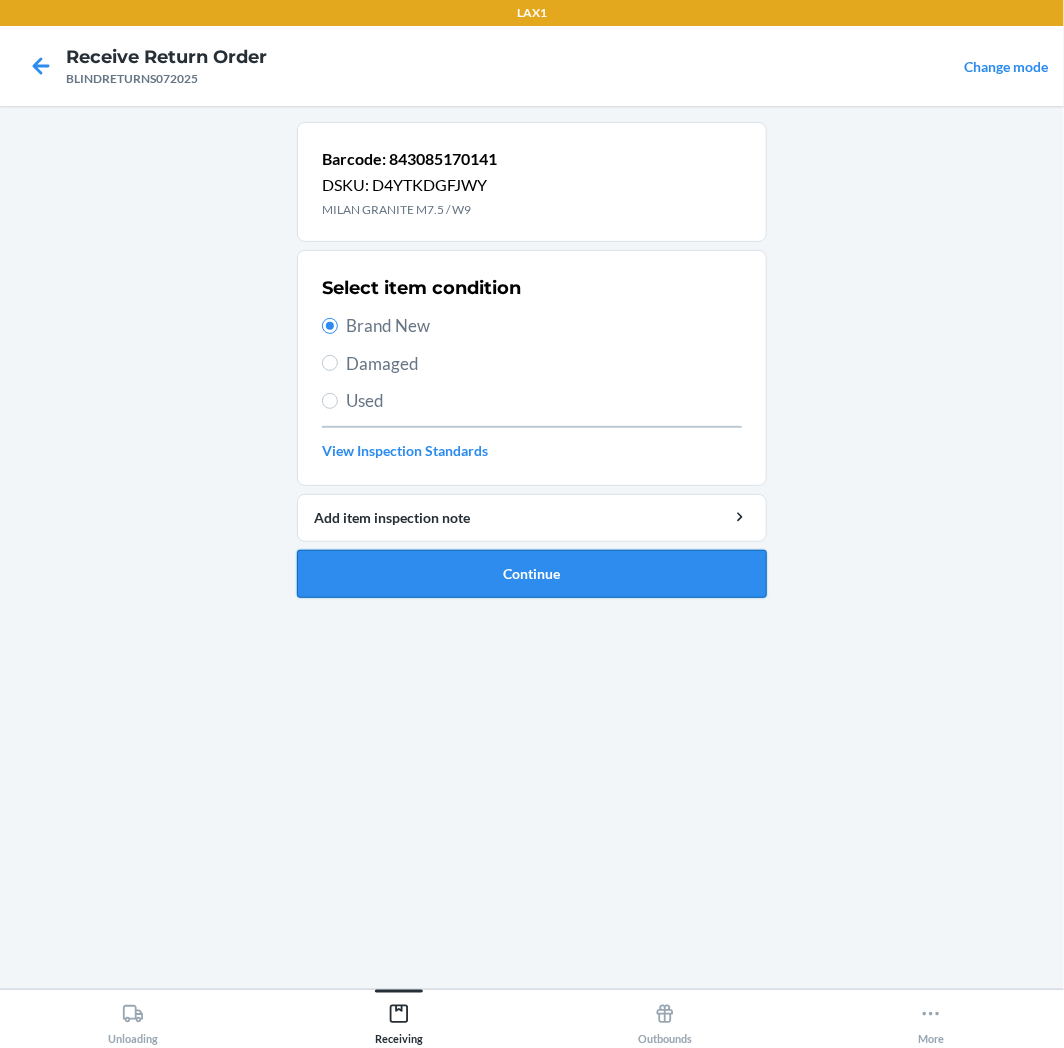 click on "Continue" at bounding box center [532, 574] 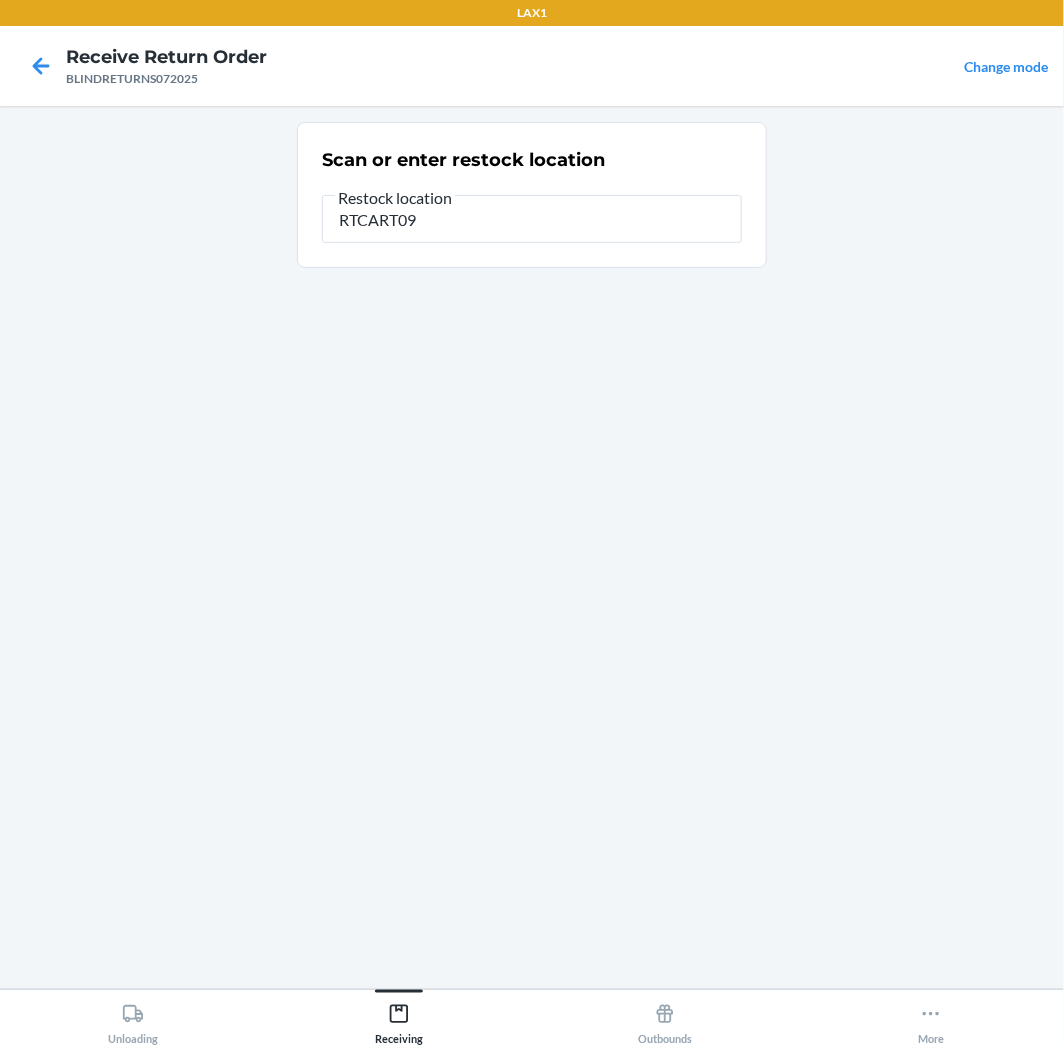 type on "RTCART097" 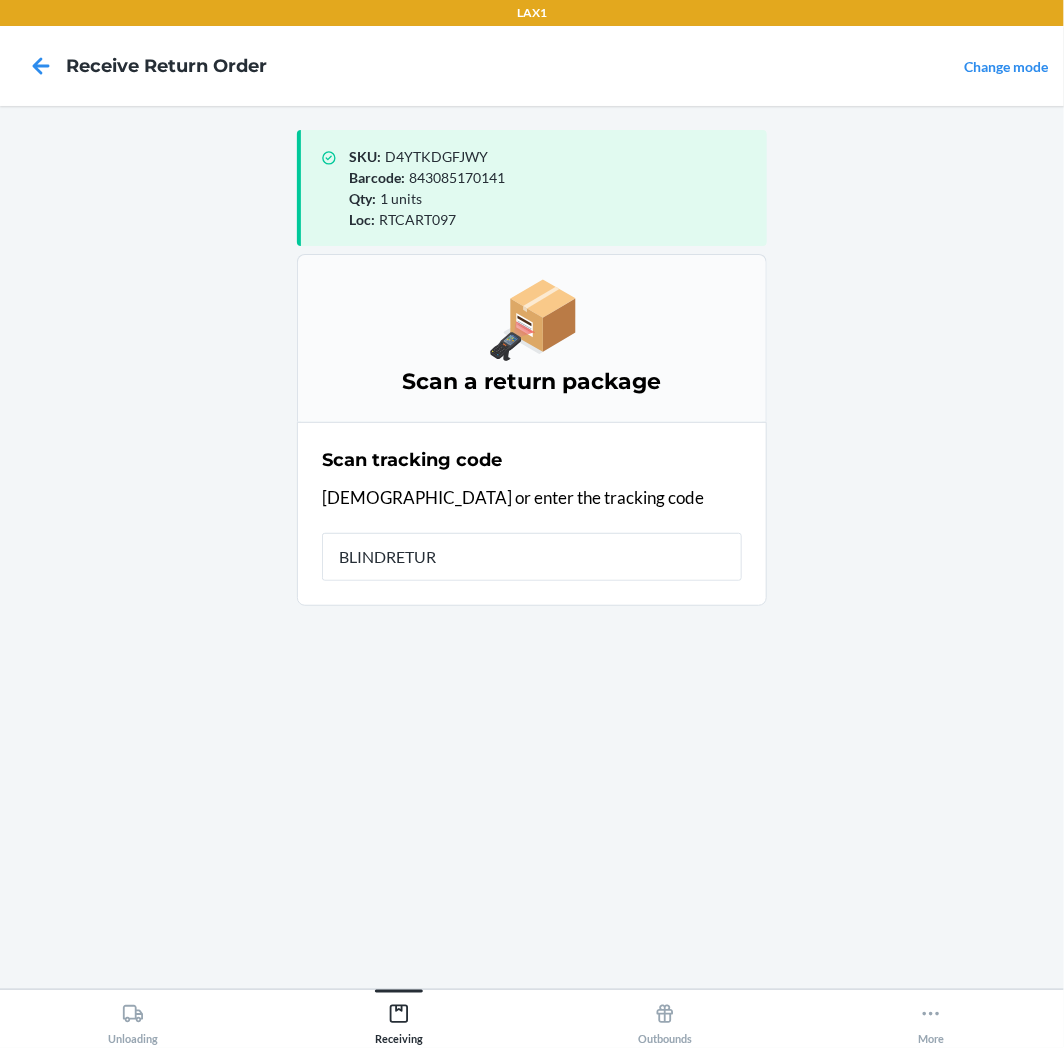 type on "BLINDRETURN" 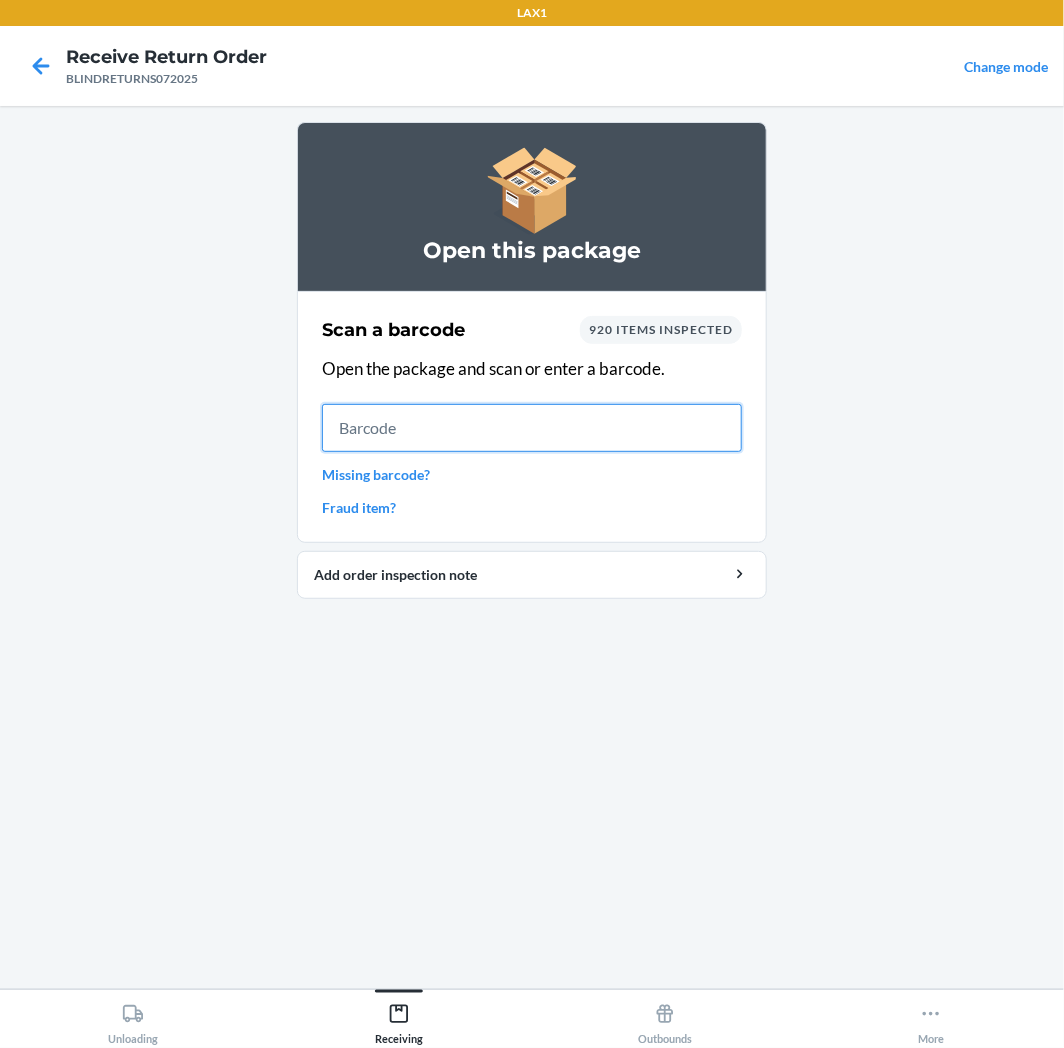 click at bounding box center (532, 428) 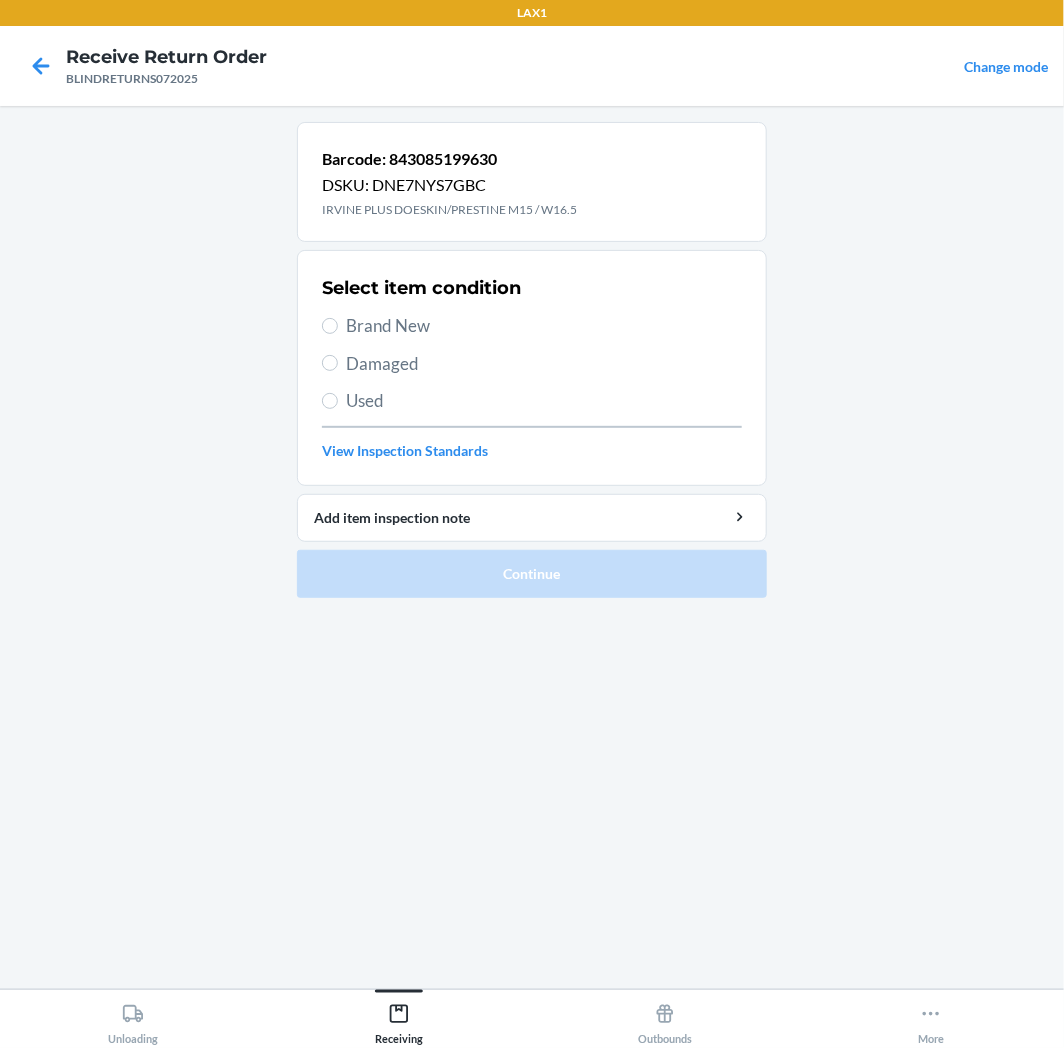 click on "Used" at bounding box center (544, 401) 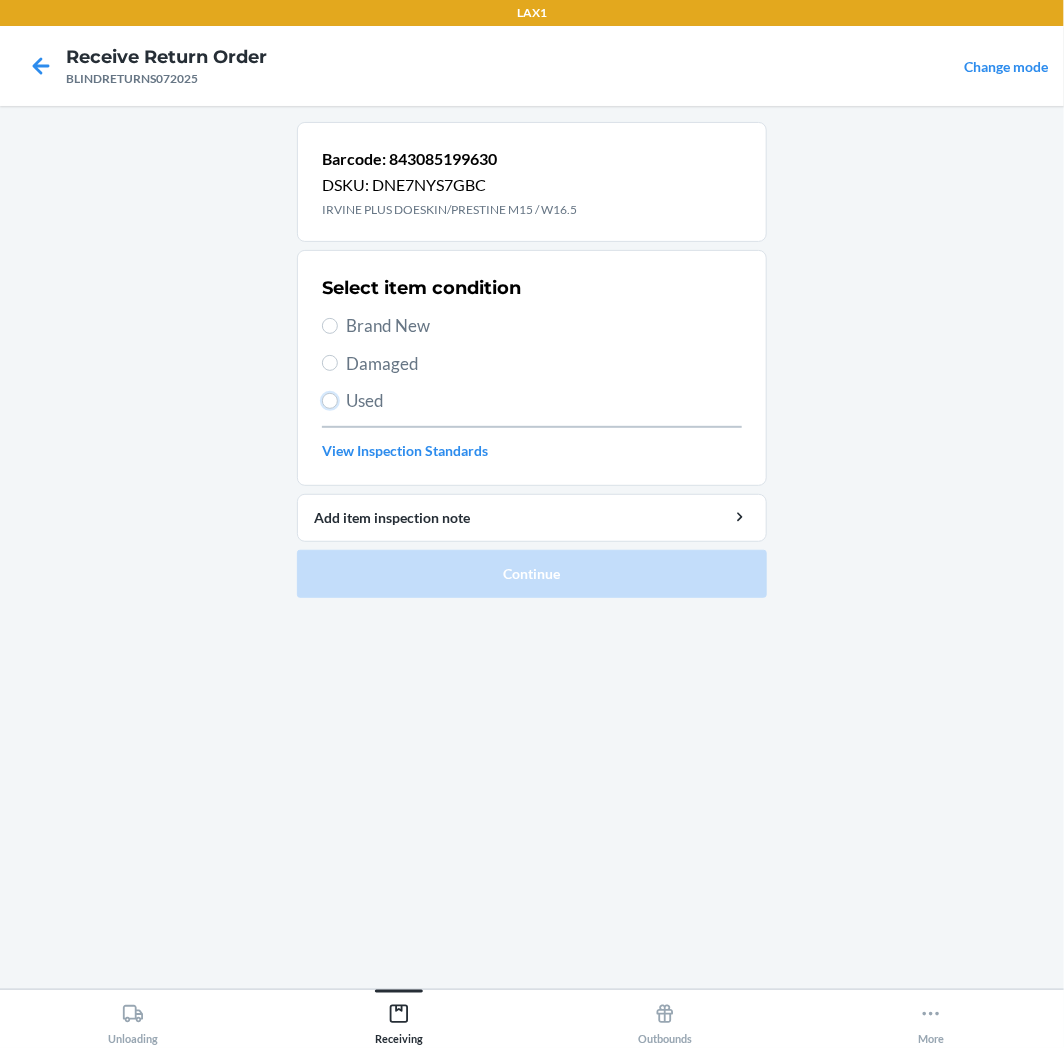 click on "Used" at bounding box center [330, 401] 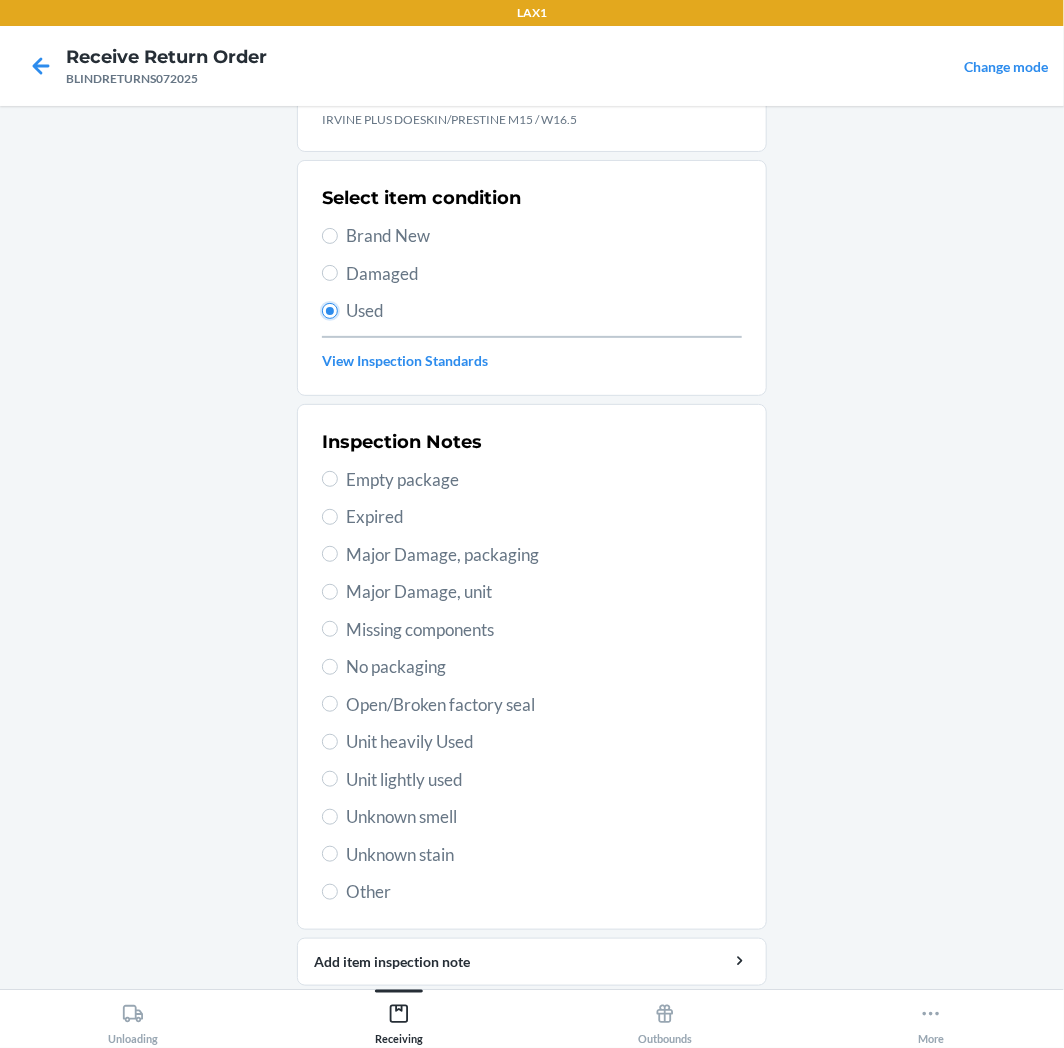 scroll, scrollTop: 157, scrollLeft: 0, axis: vertical 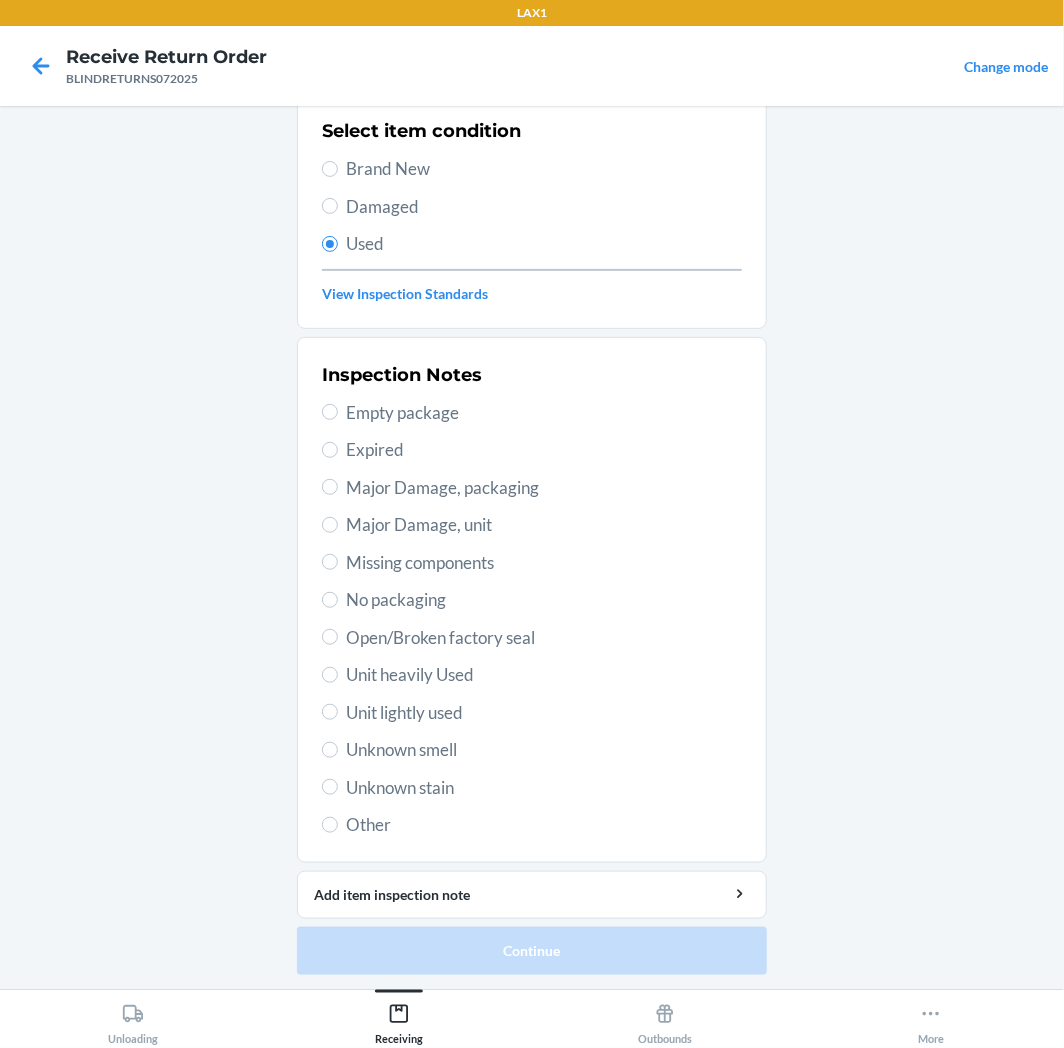 click on "Unit heavily Used" at bounding box center (544, 675) 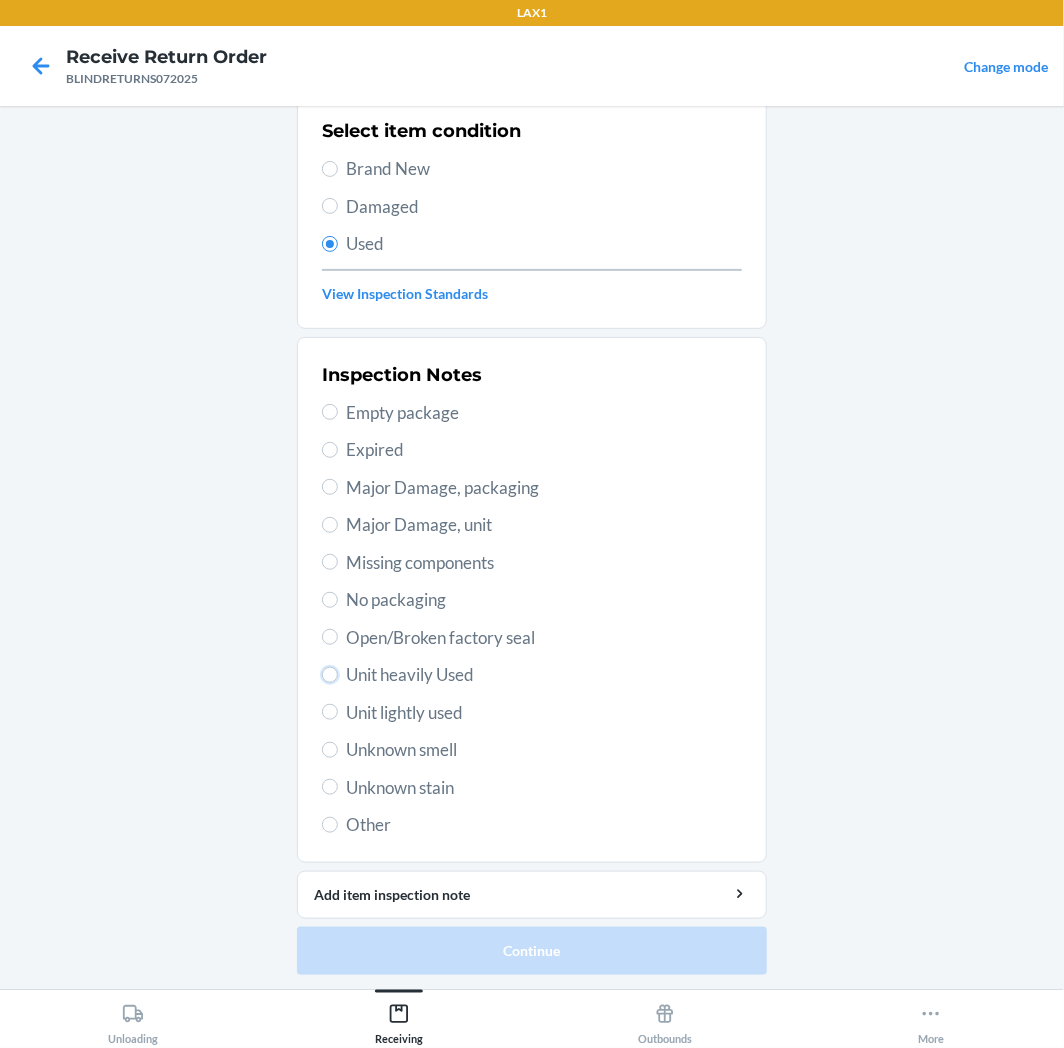 click on "Unit heavily Used" at bounding box center [330, 675] 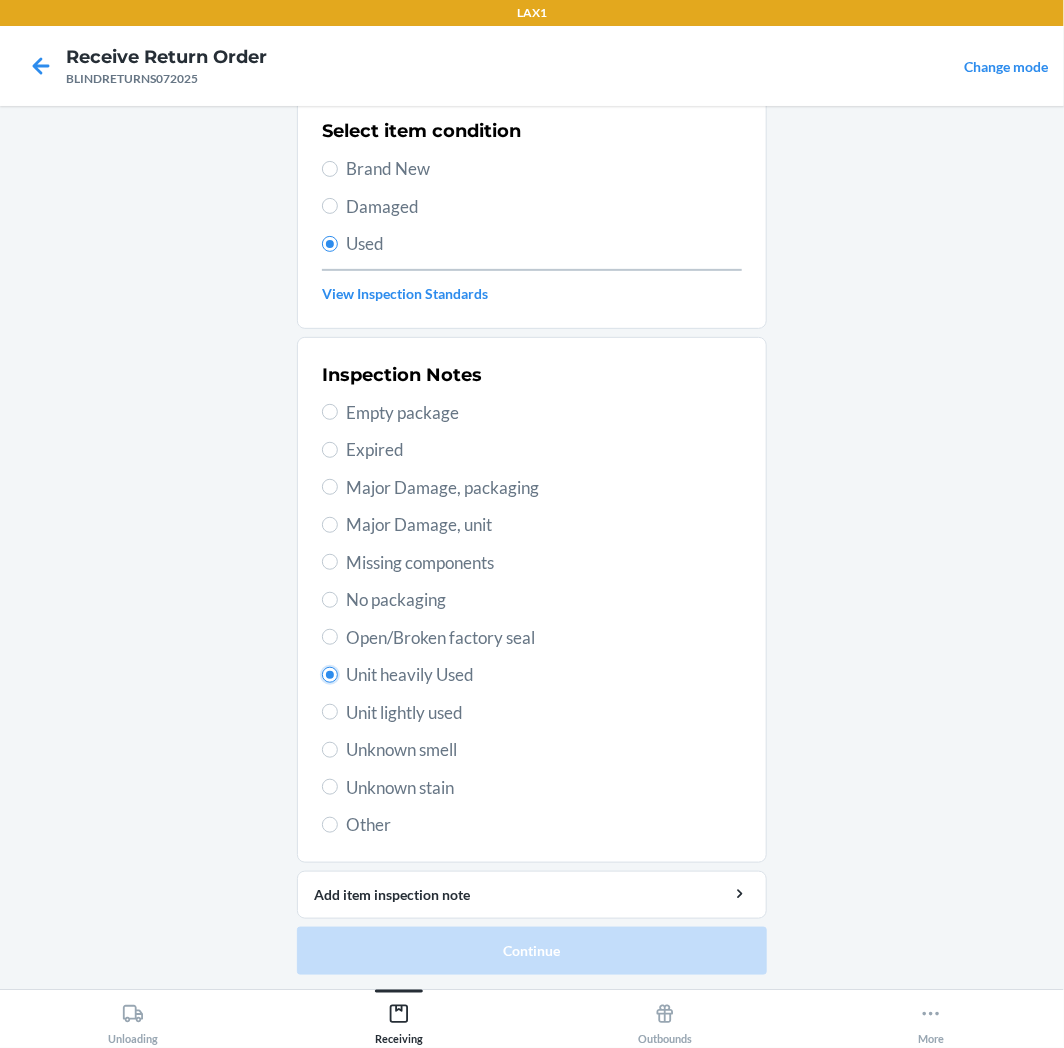 radio on "true" 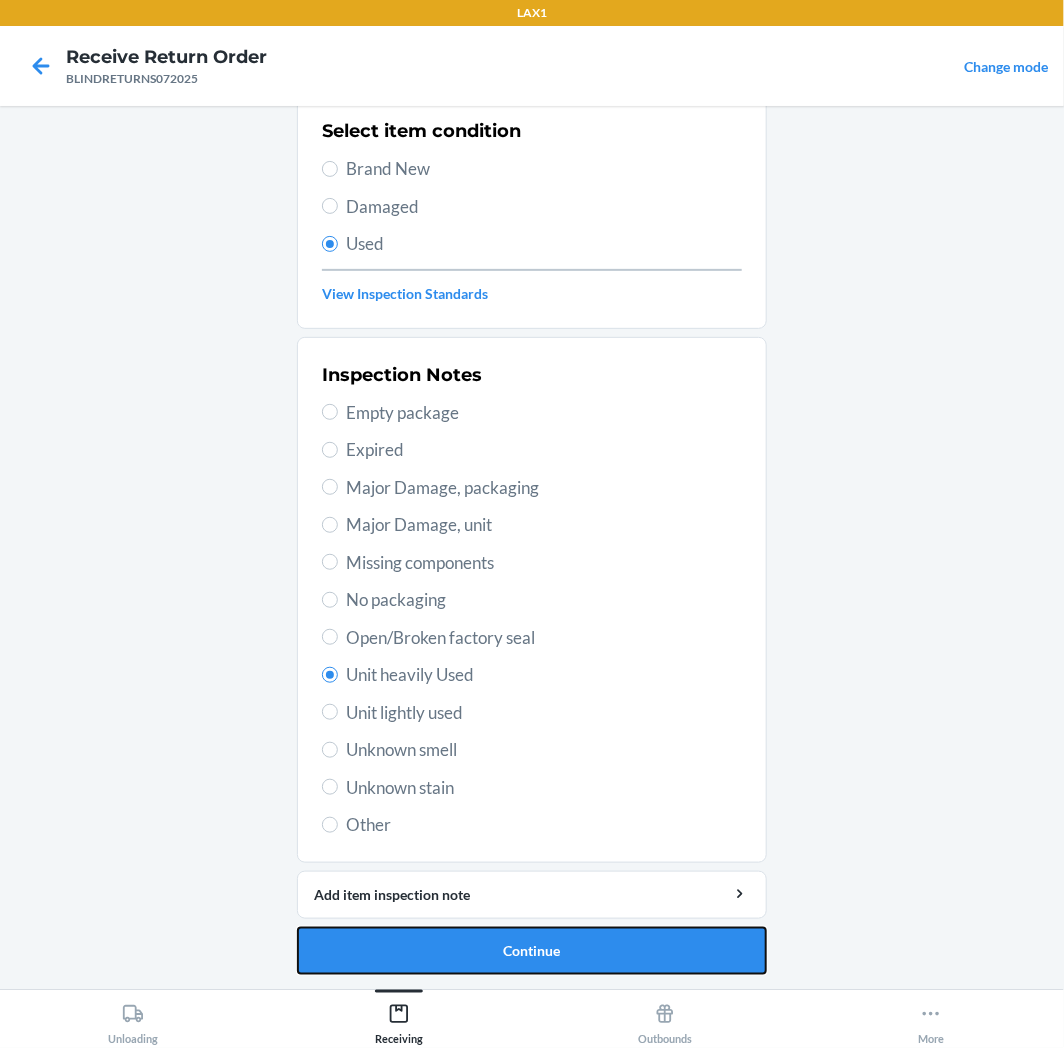 click on "Continue" at bounding box center [532, 951] 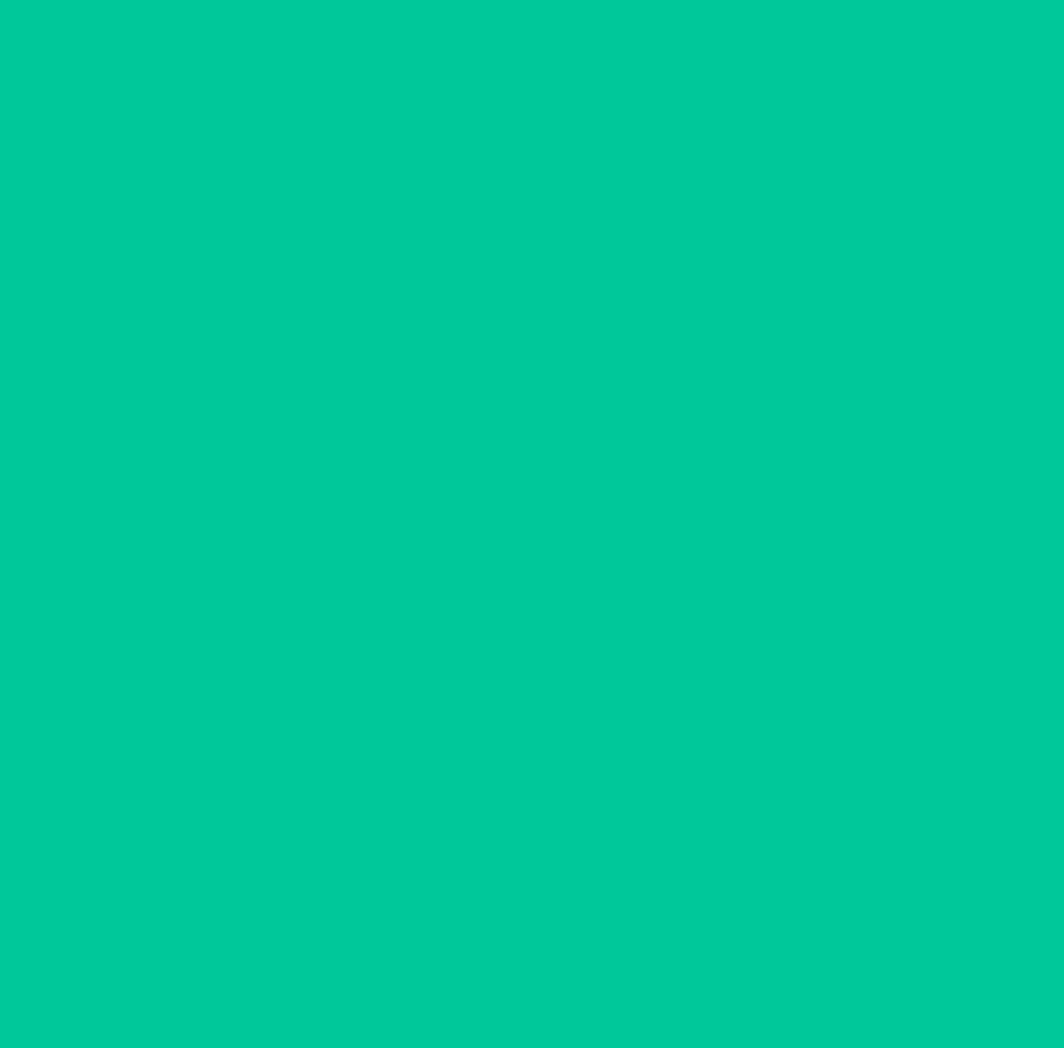 scroll, scrollTop: 0, scrollLeft: 0, axis: both 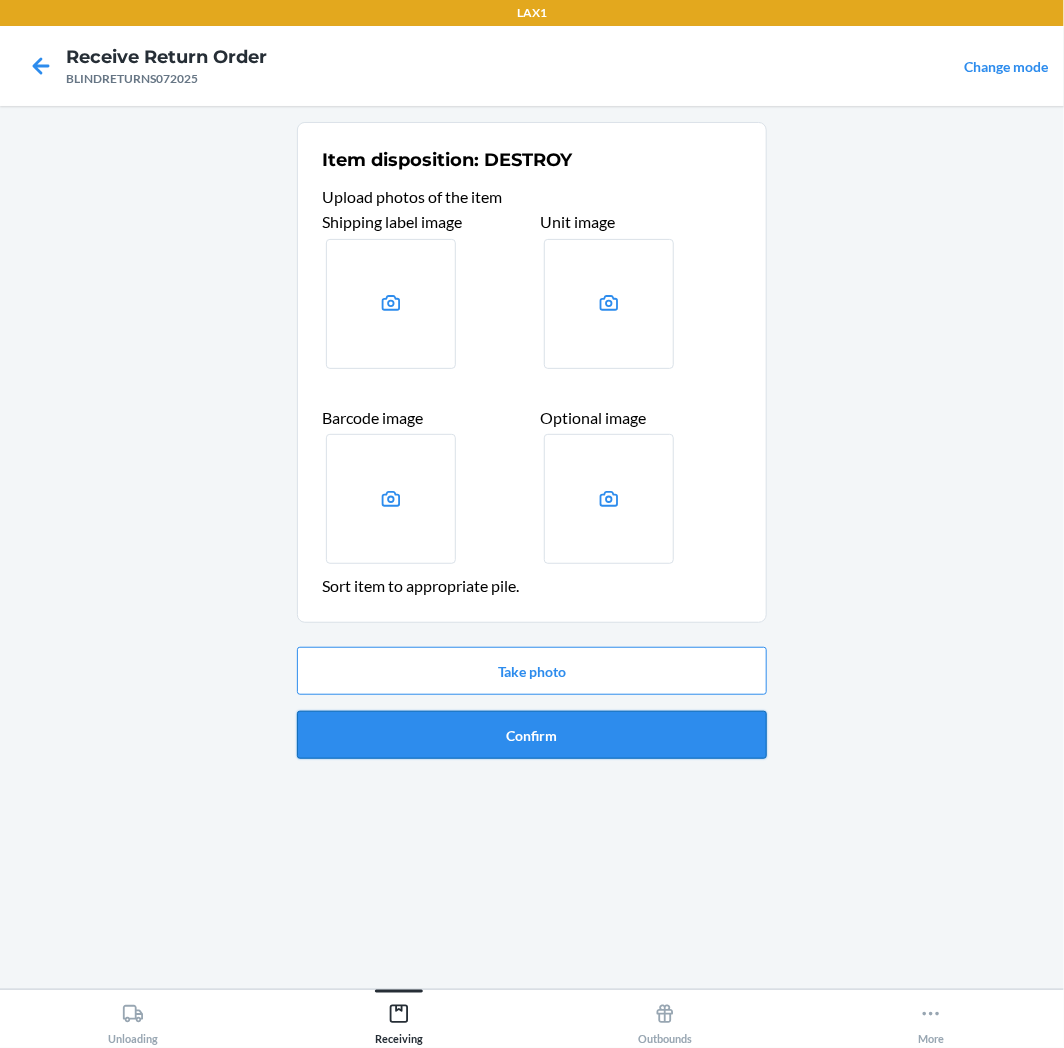 click on "Confirm" at bounding box center [532, 735] 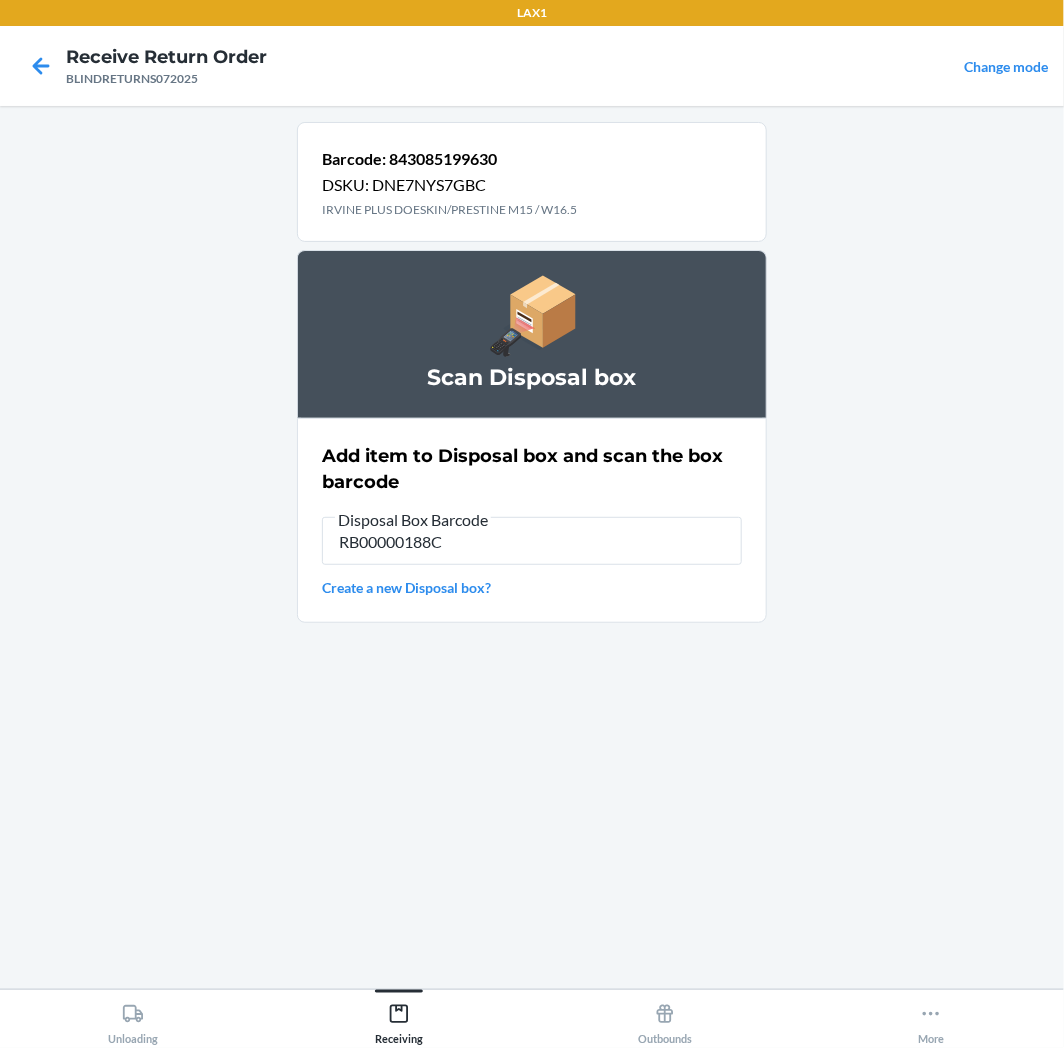 type on "RB00000188C" 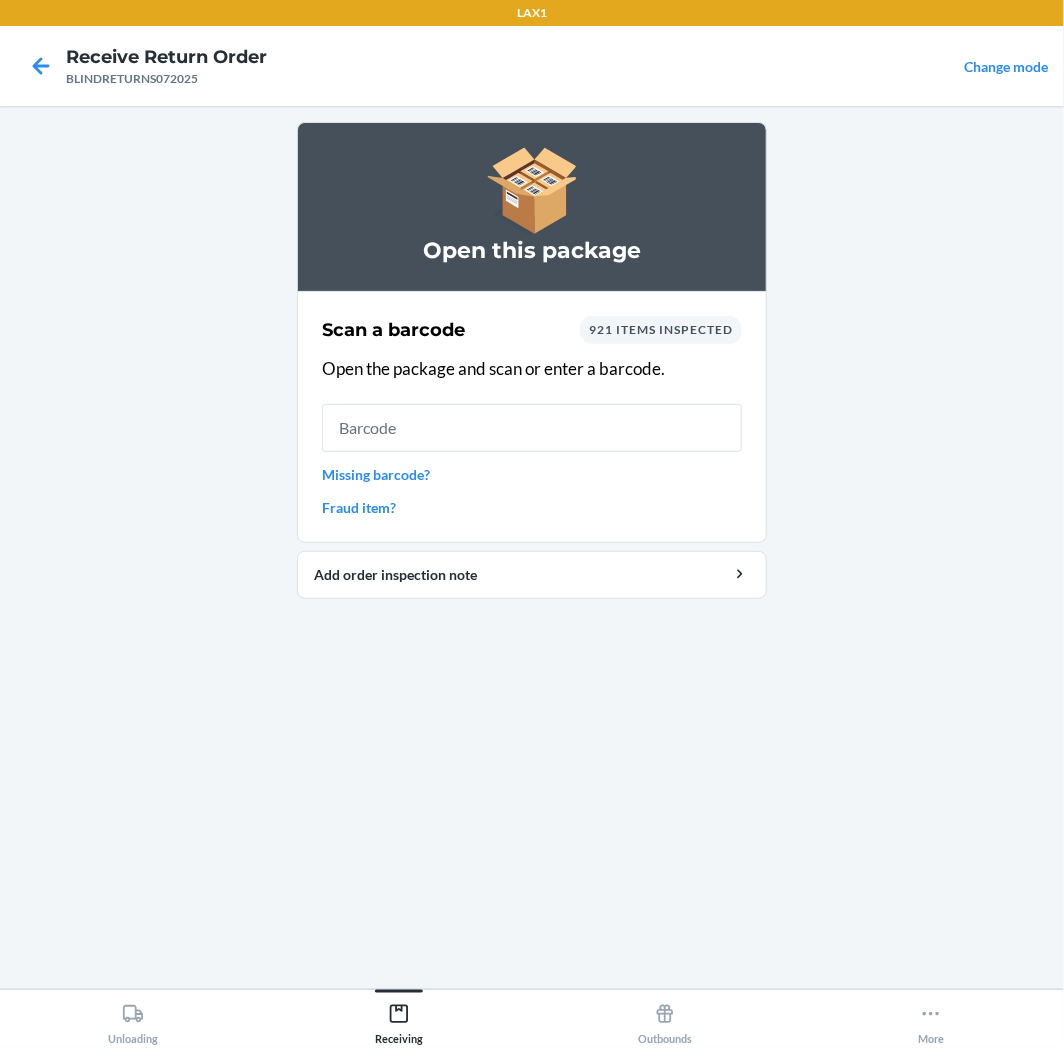 click on "Missing barcode?" at bounding box center [532, 474] 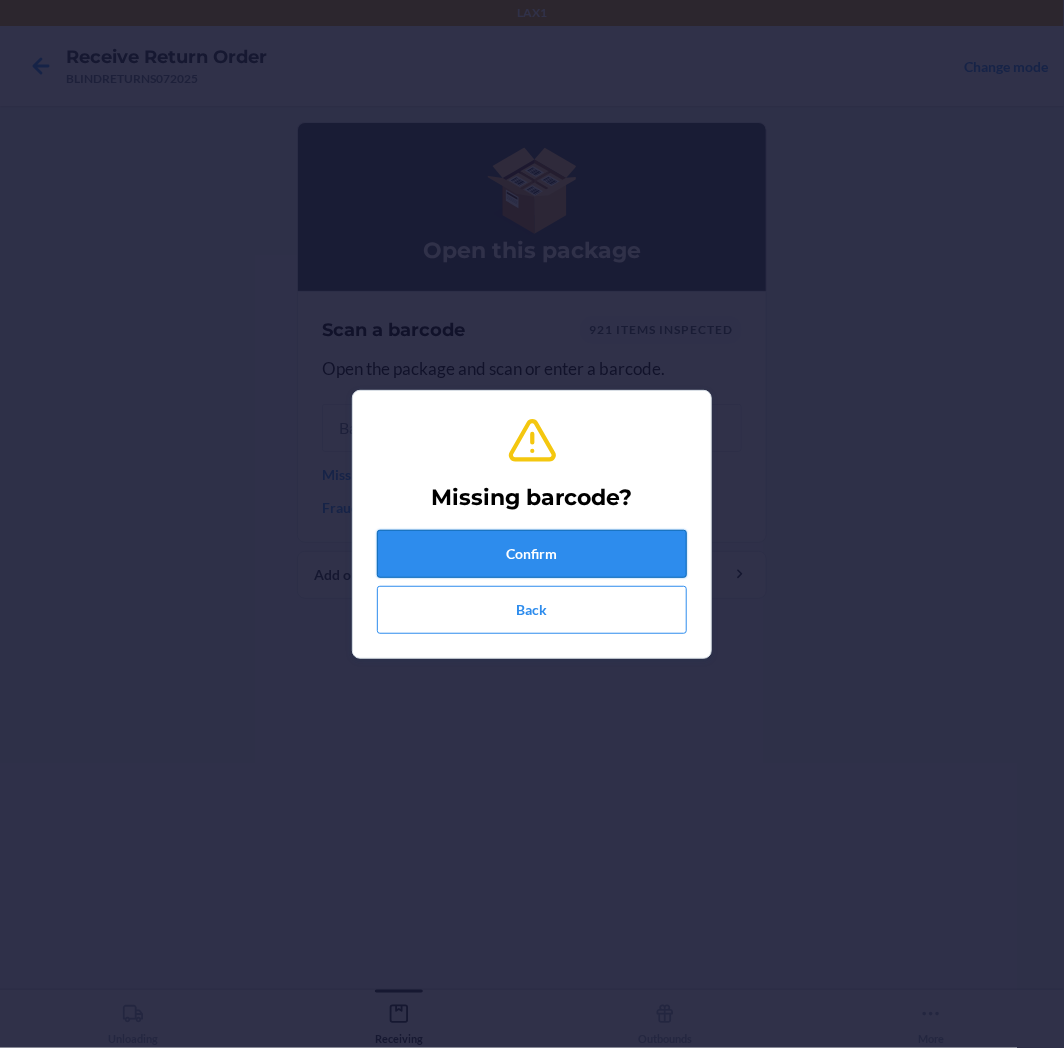 click on "Confirm" at bounding box center (532, 554) 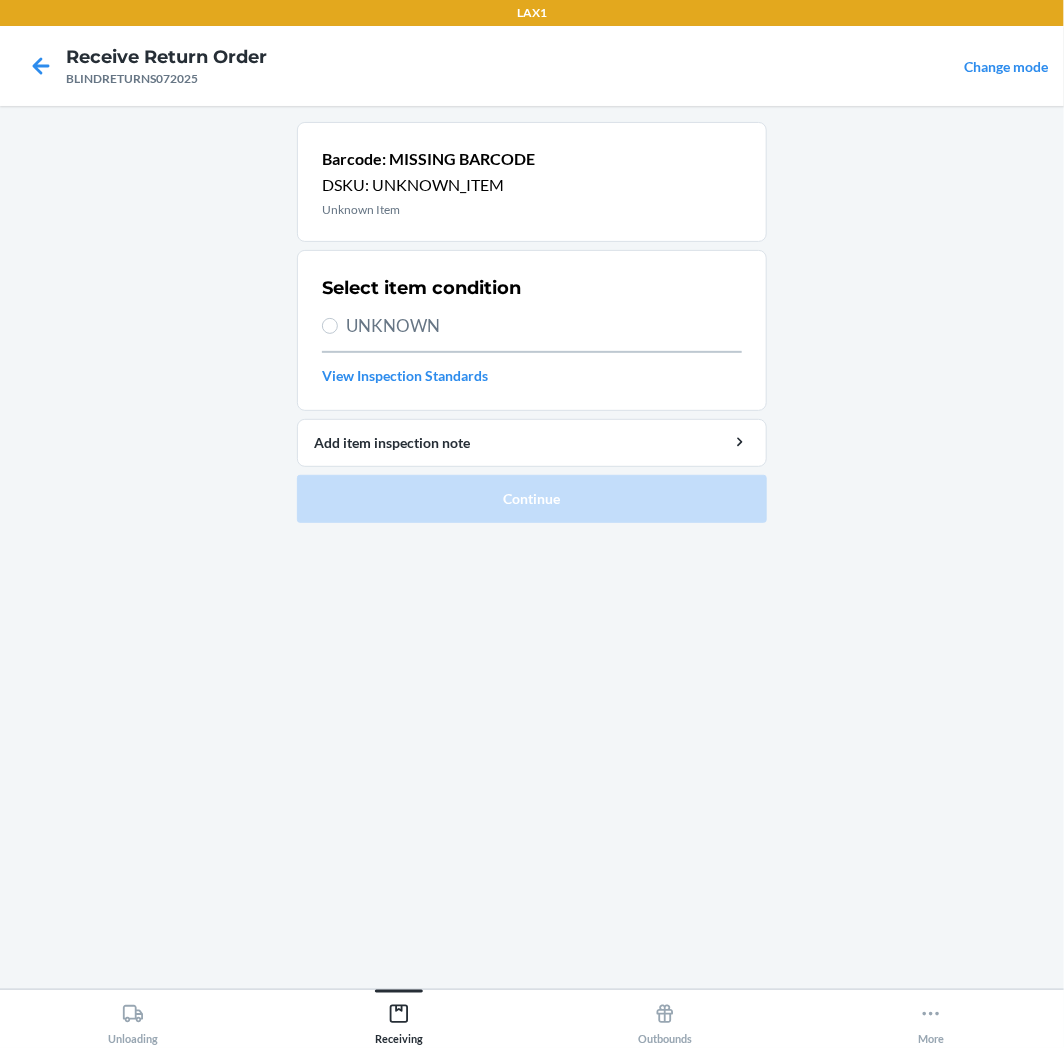 click on "UNKNOWN" at bounding box center [544, 326] 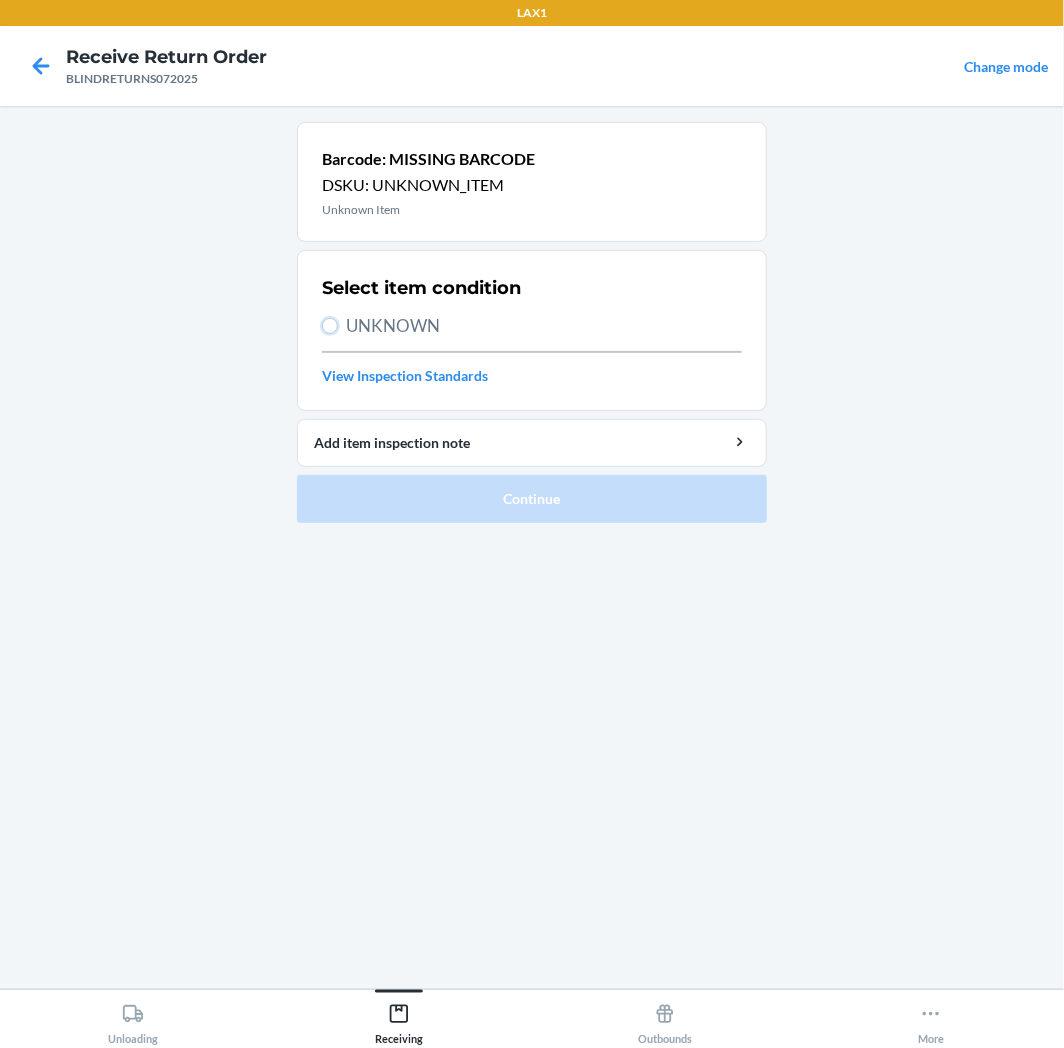 click on "UNKNOWN" at bounding box center (330, 326) 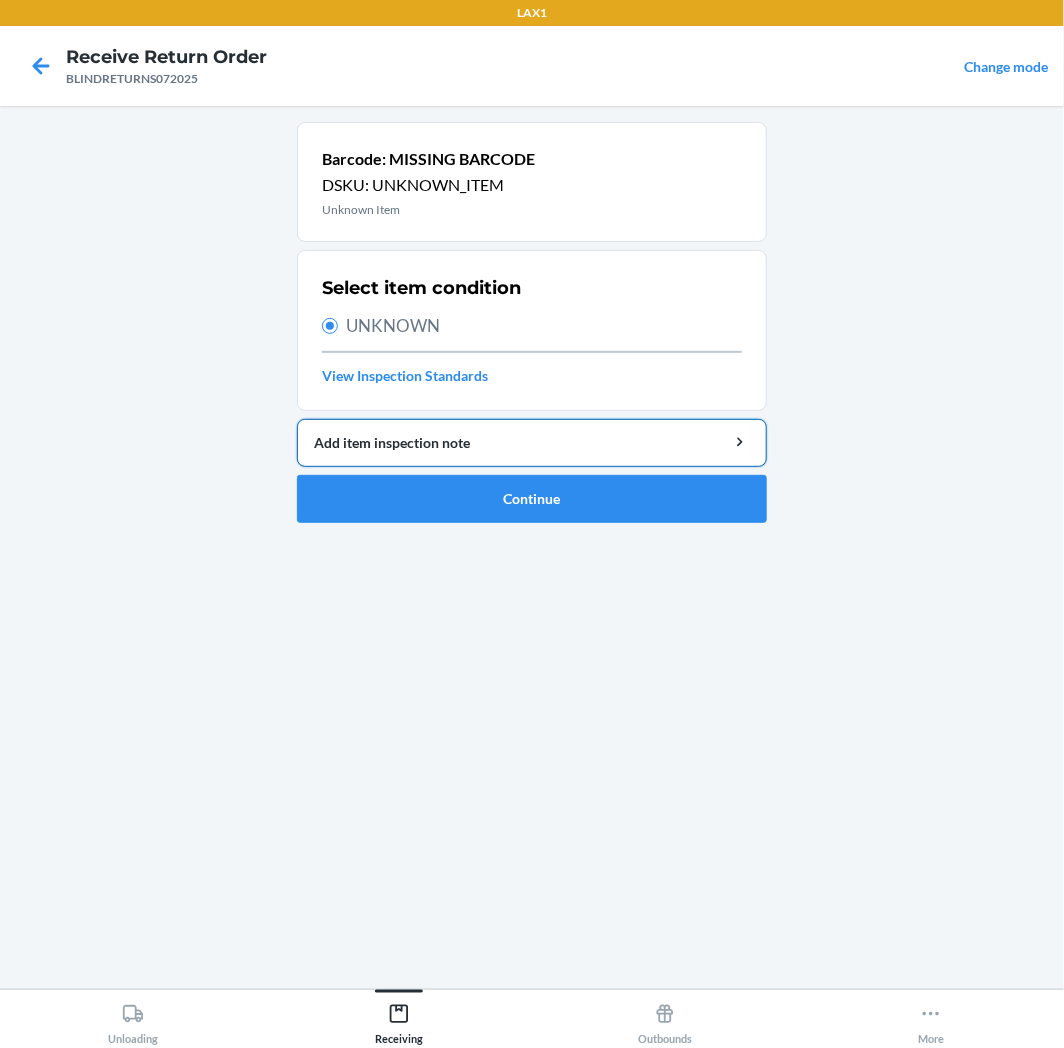 click on "Add item inspection note" at bounding box center [532, 442] 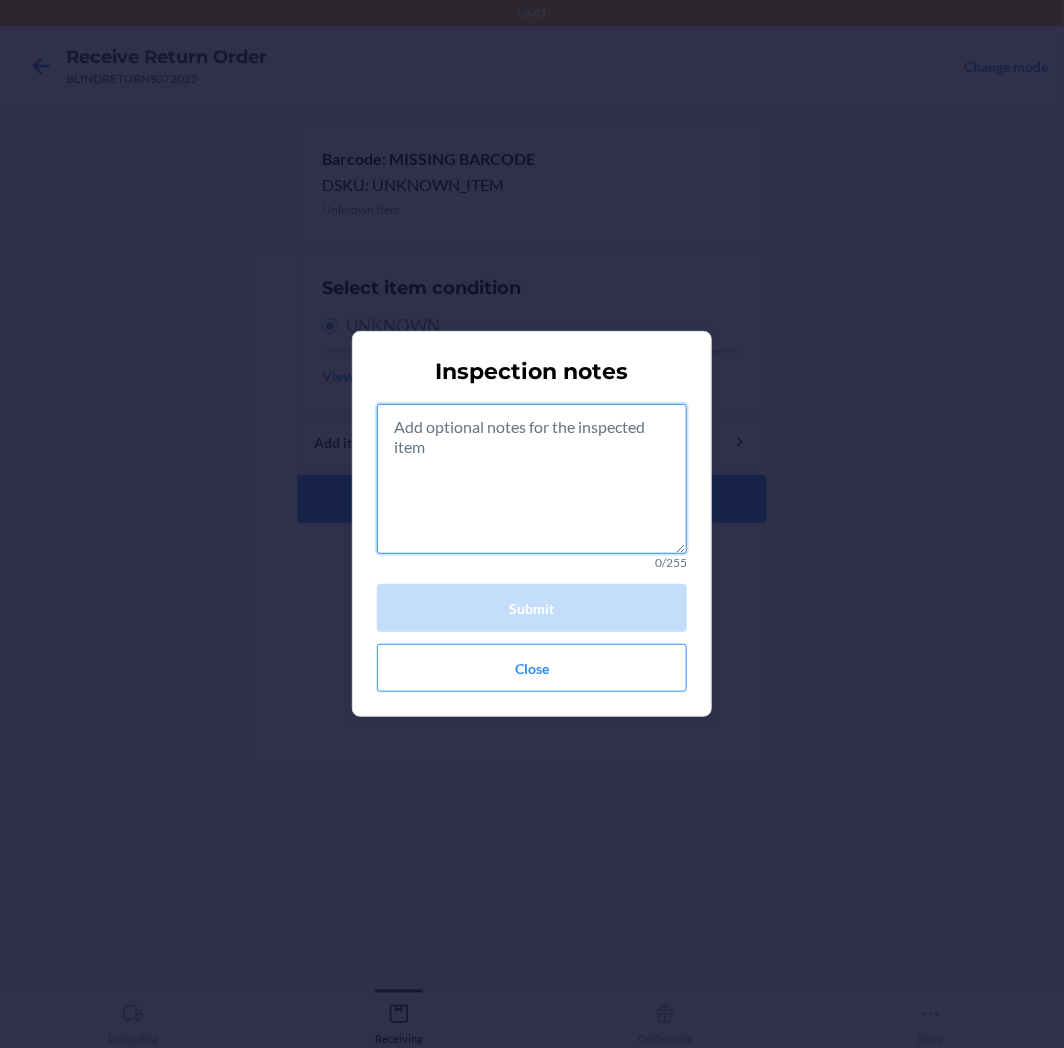 click at bounding box center [532, 479] 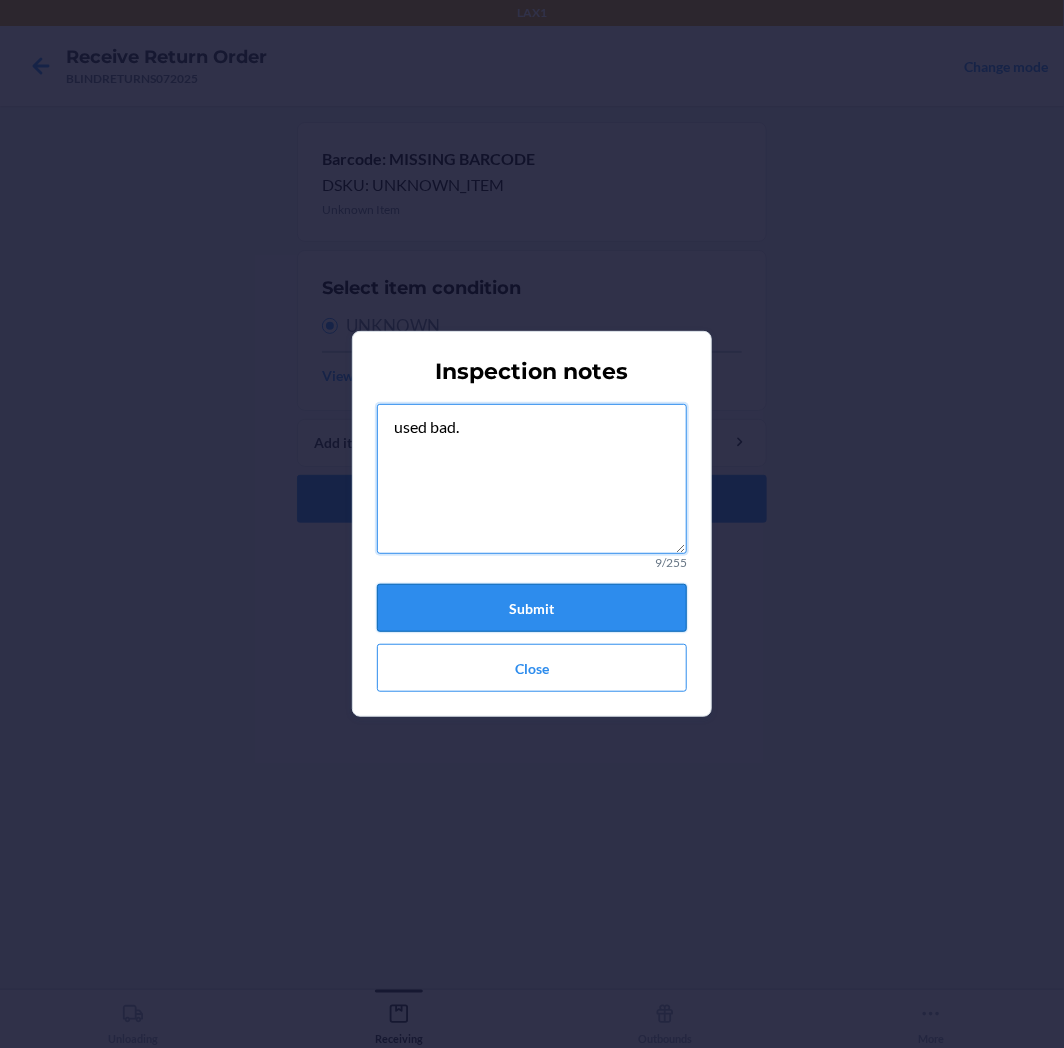 type on "used bad." 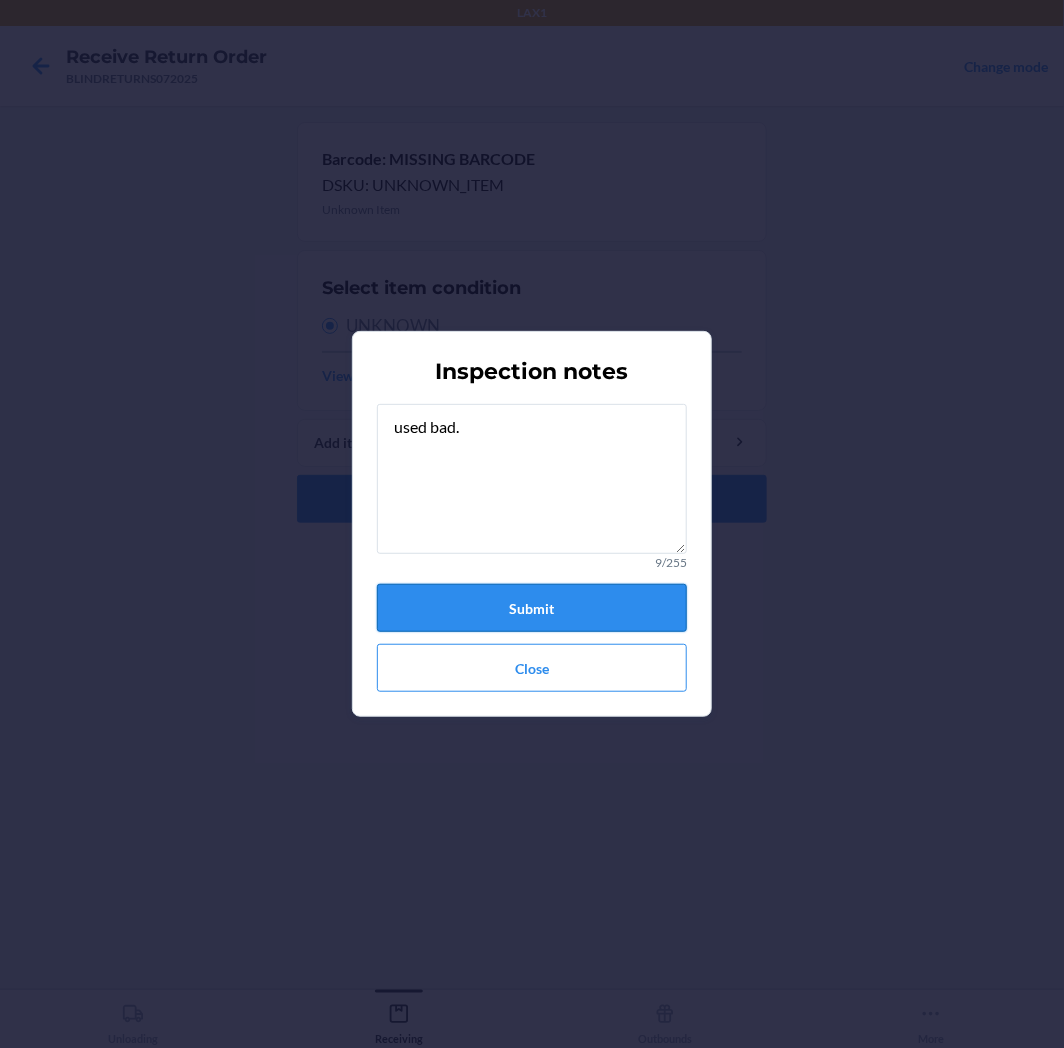 click on "Submit" at bounding box center (532, 608) 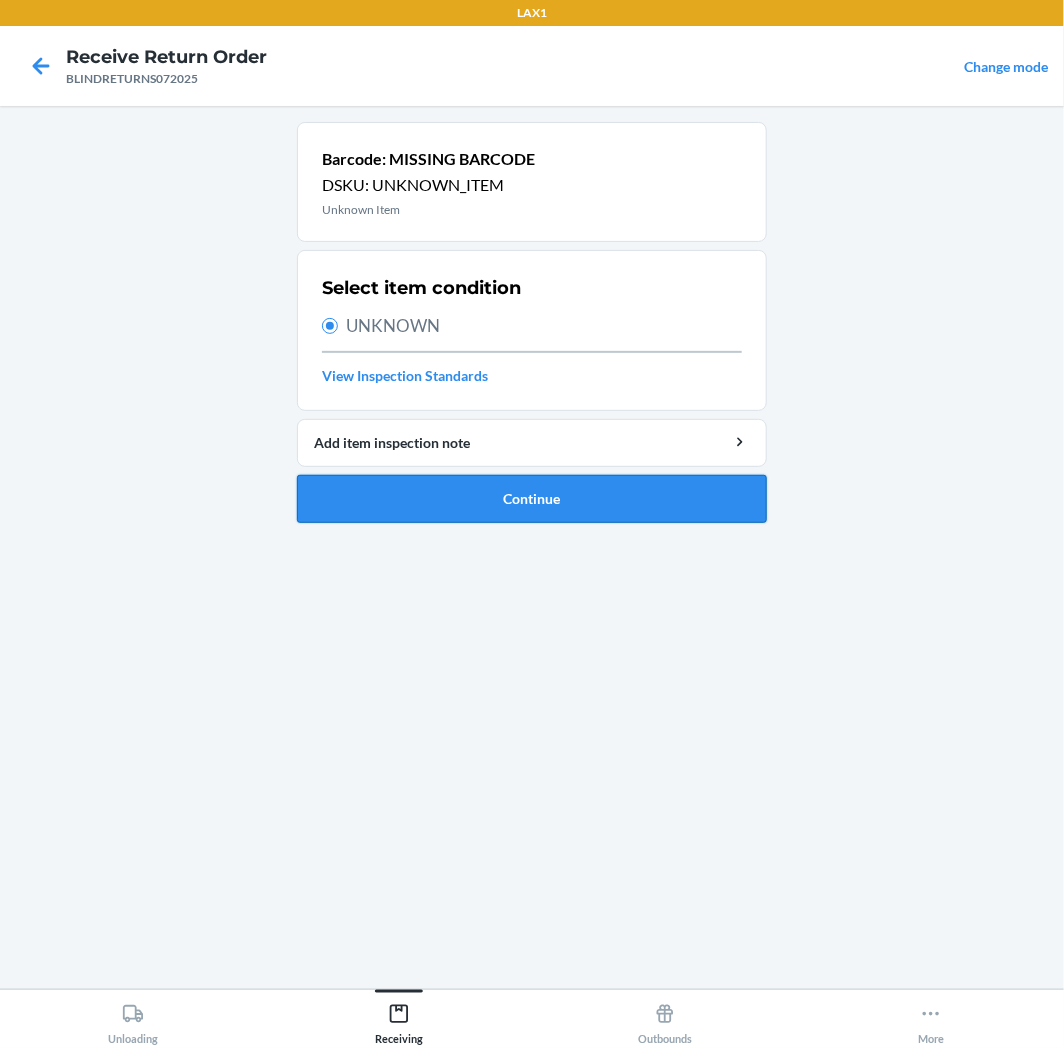 click on "Continue" at bounding box center (532, 499) 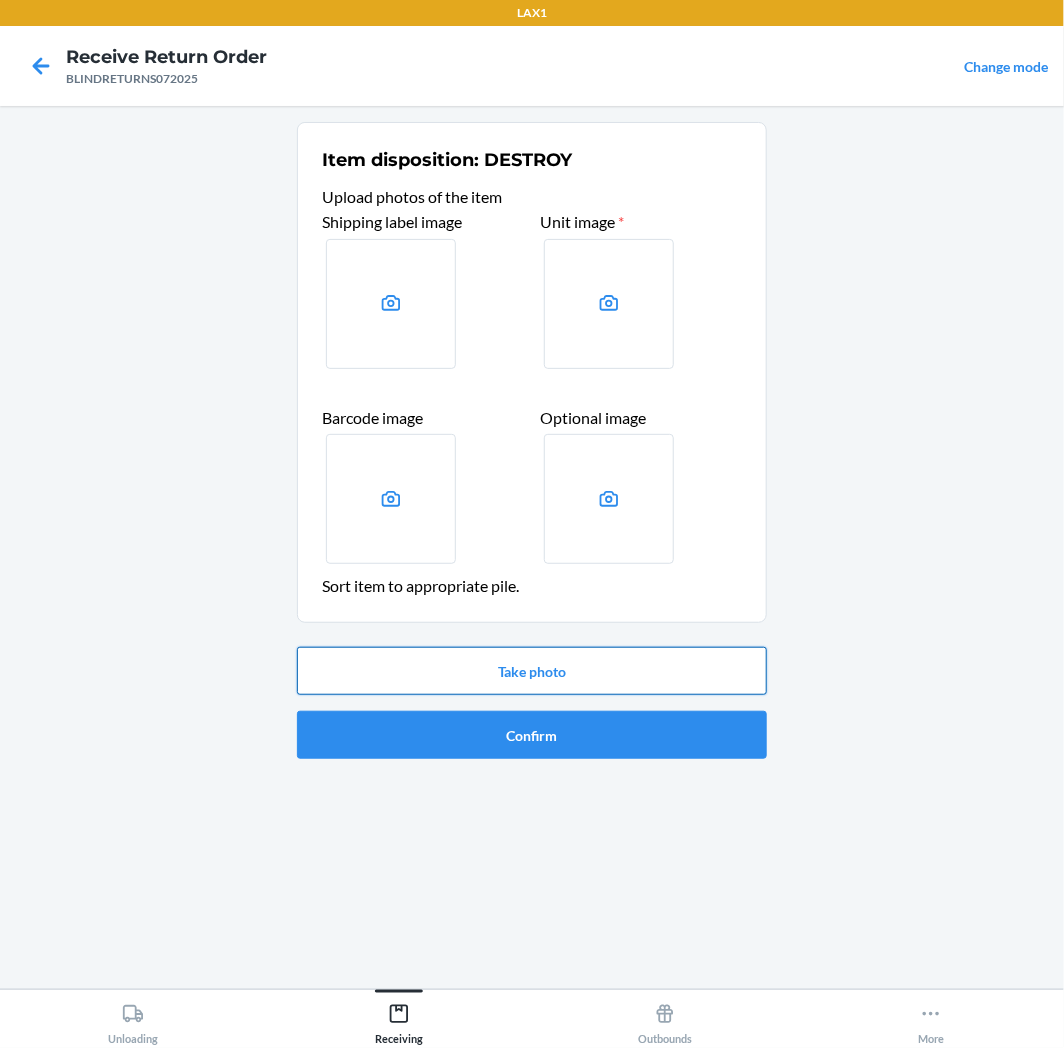 click on "Take photo" at bounding box center (532, 671) 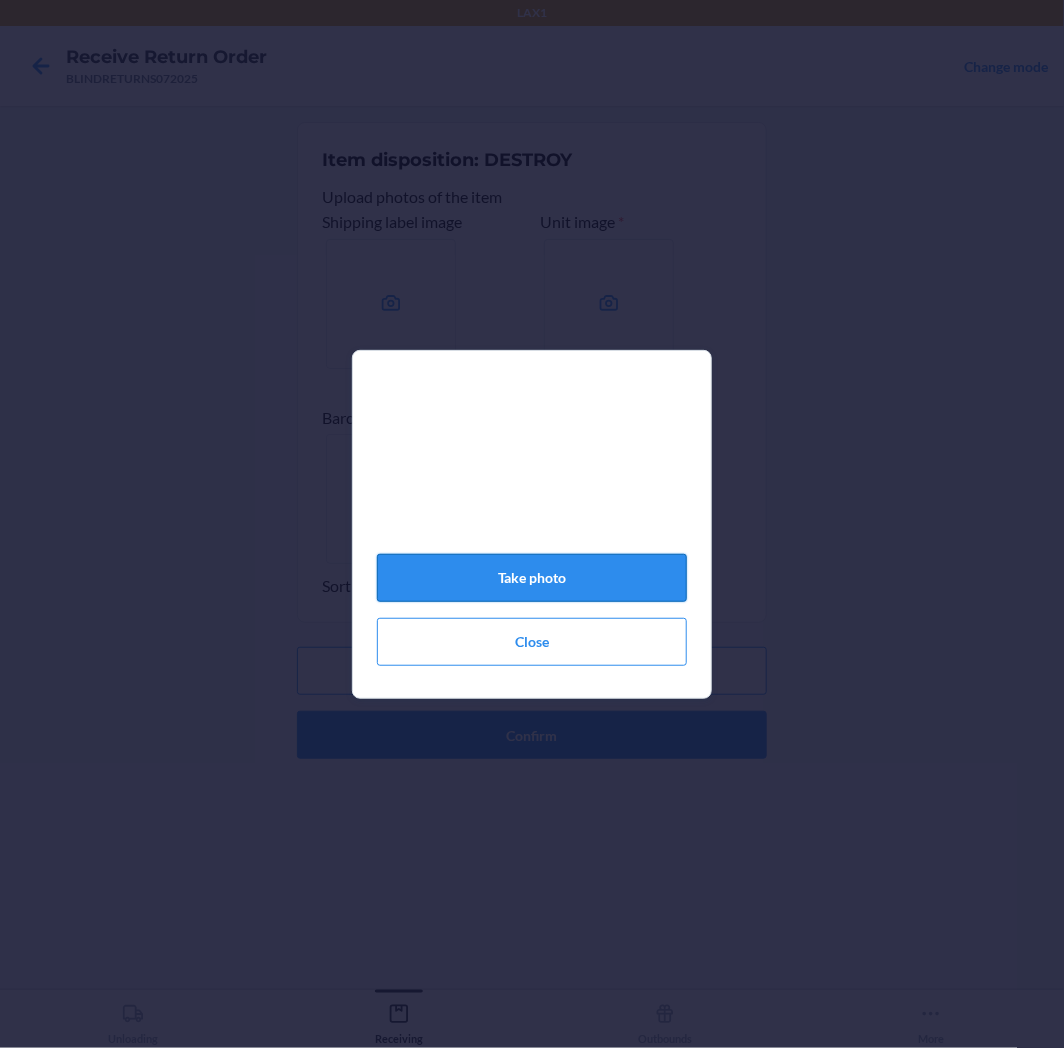 click on "Take photo" 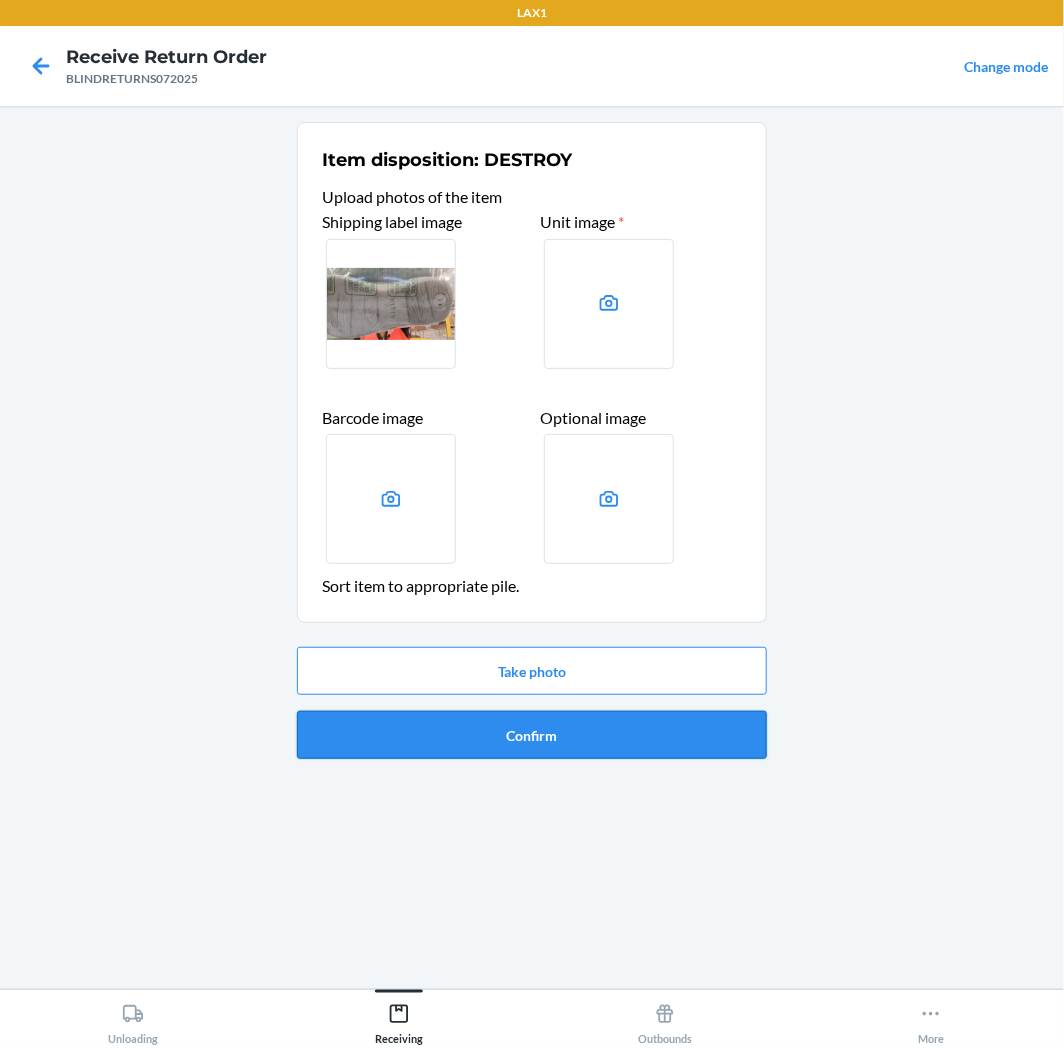 click on "Confirm" at bounding box center (532, 735) 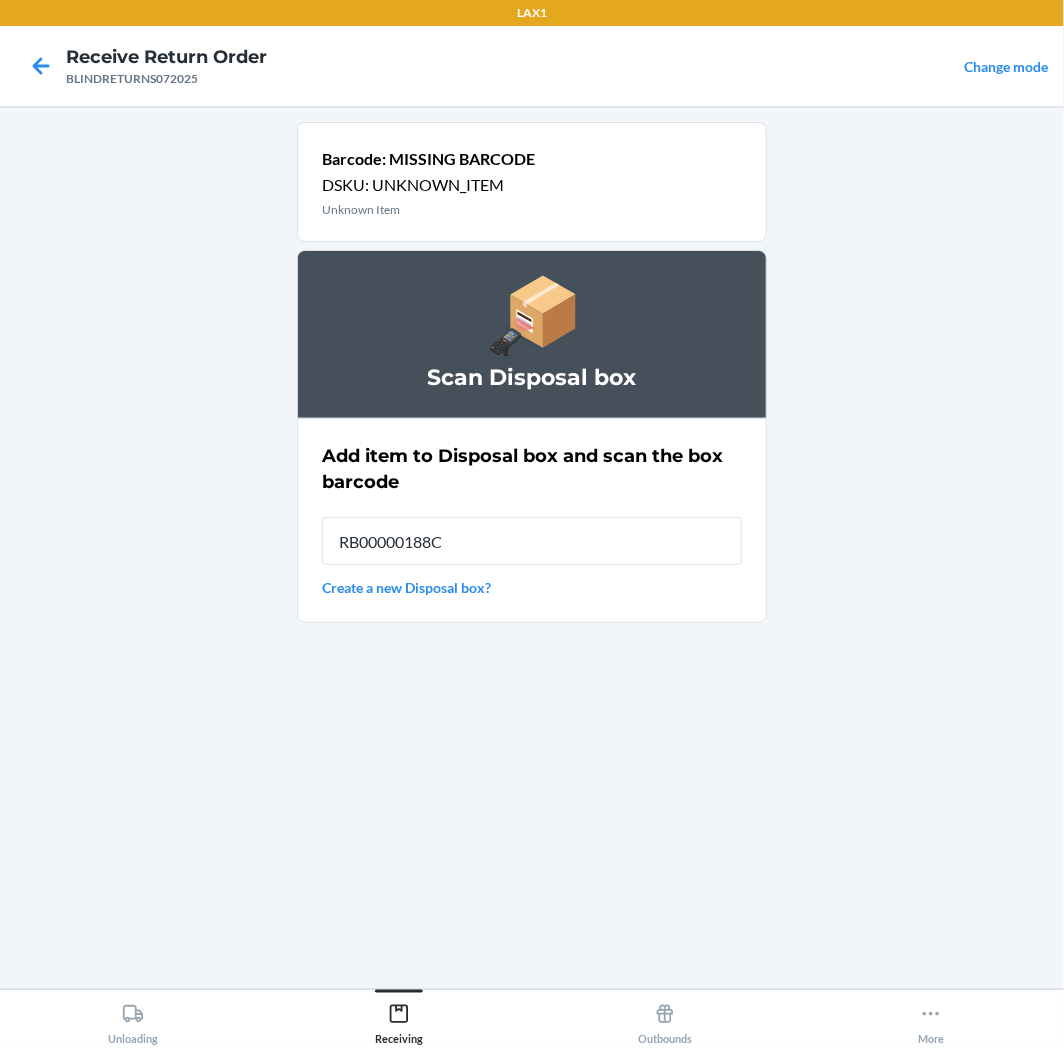 type on "RB00000188C" 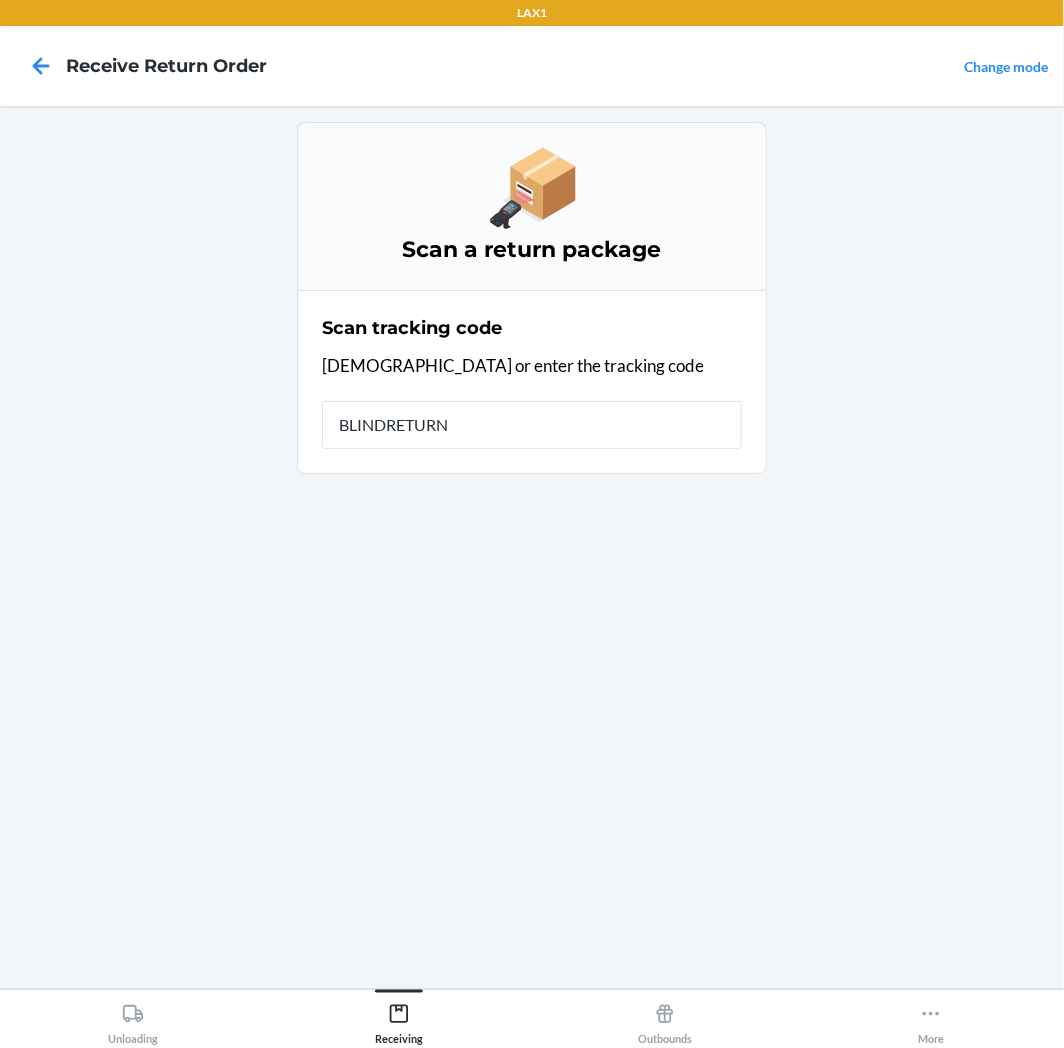 type on "BLINDRETURNS" 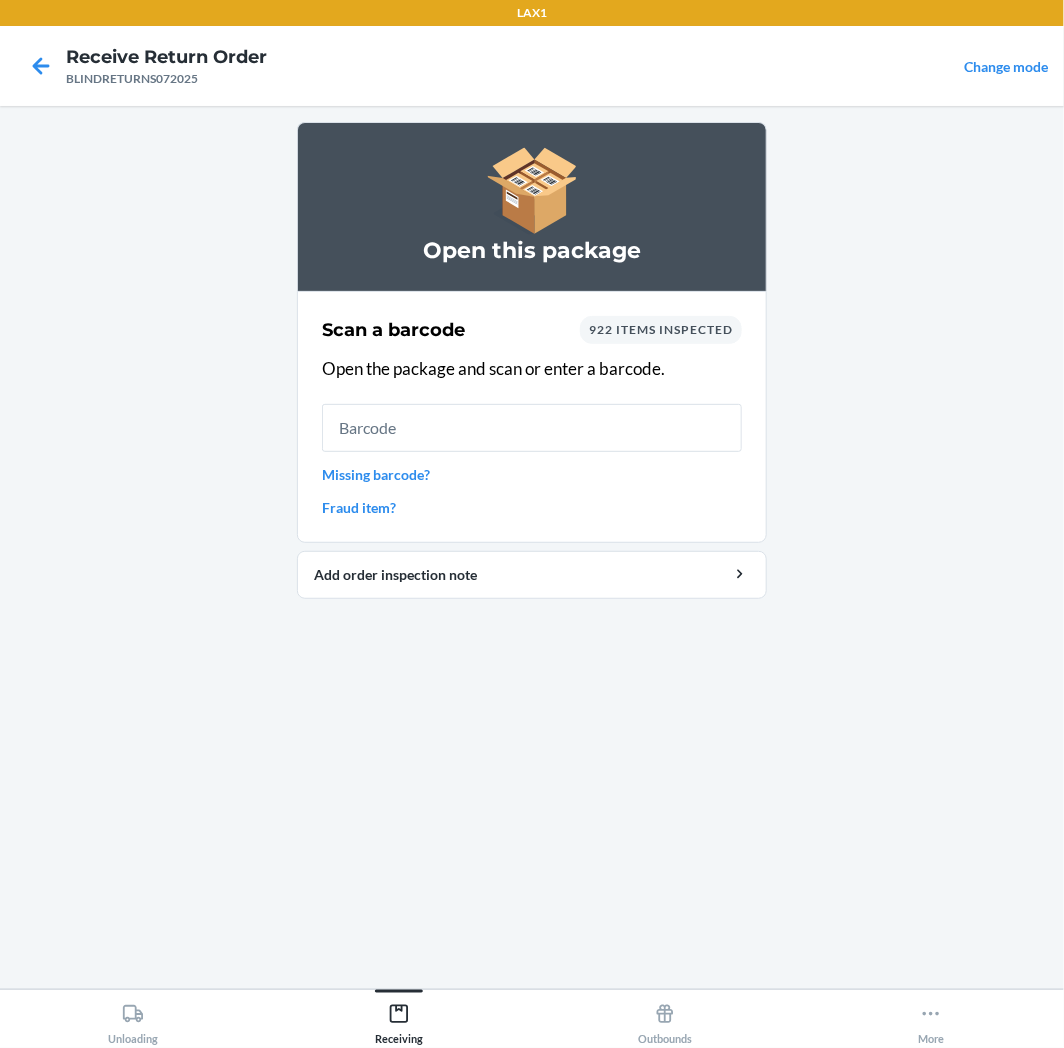click on "Missing barcode?" at bounding box center (532, 474) 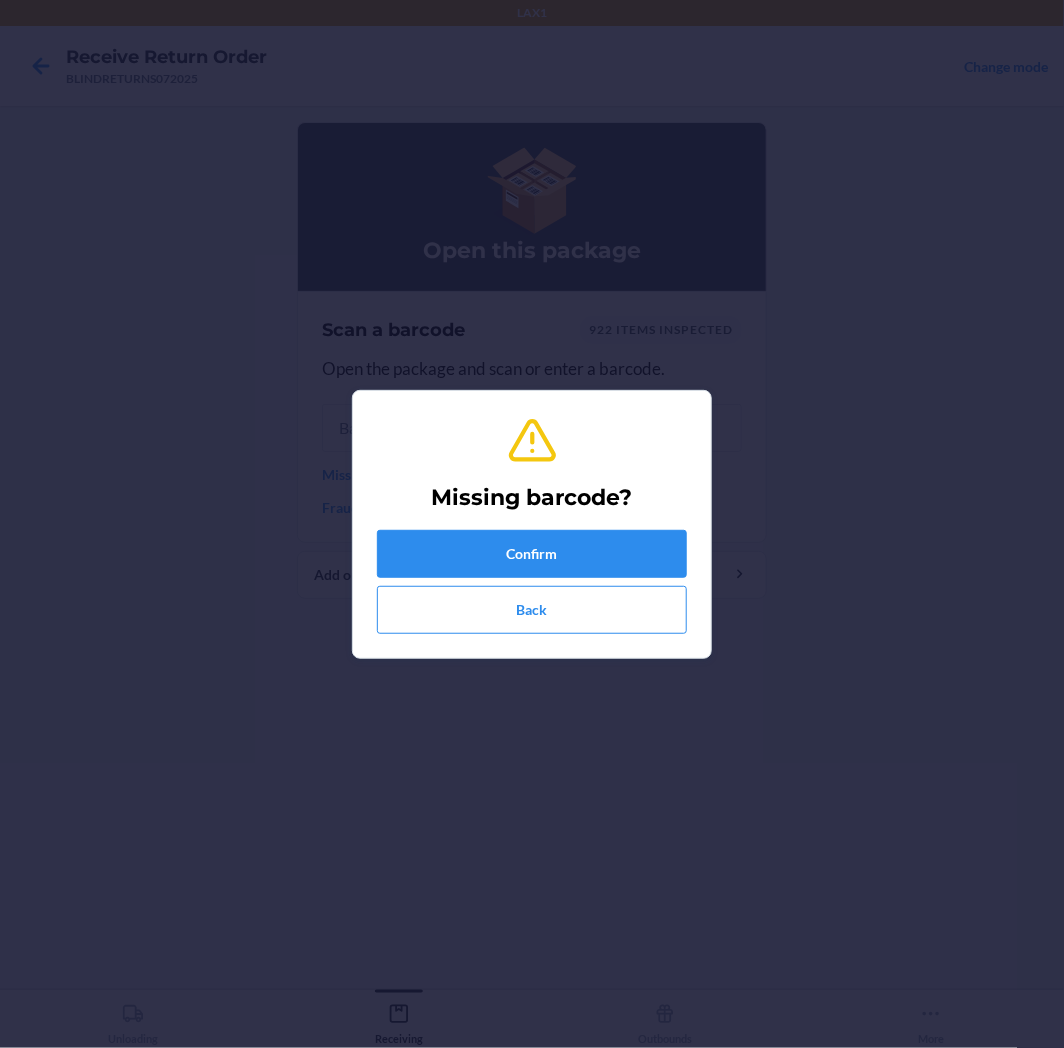 click on "Missing barcode? Confirm Back" at bounding box center (532, 524) 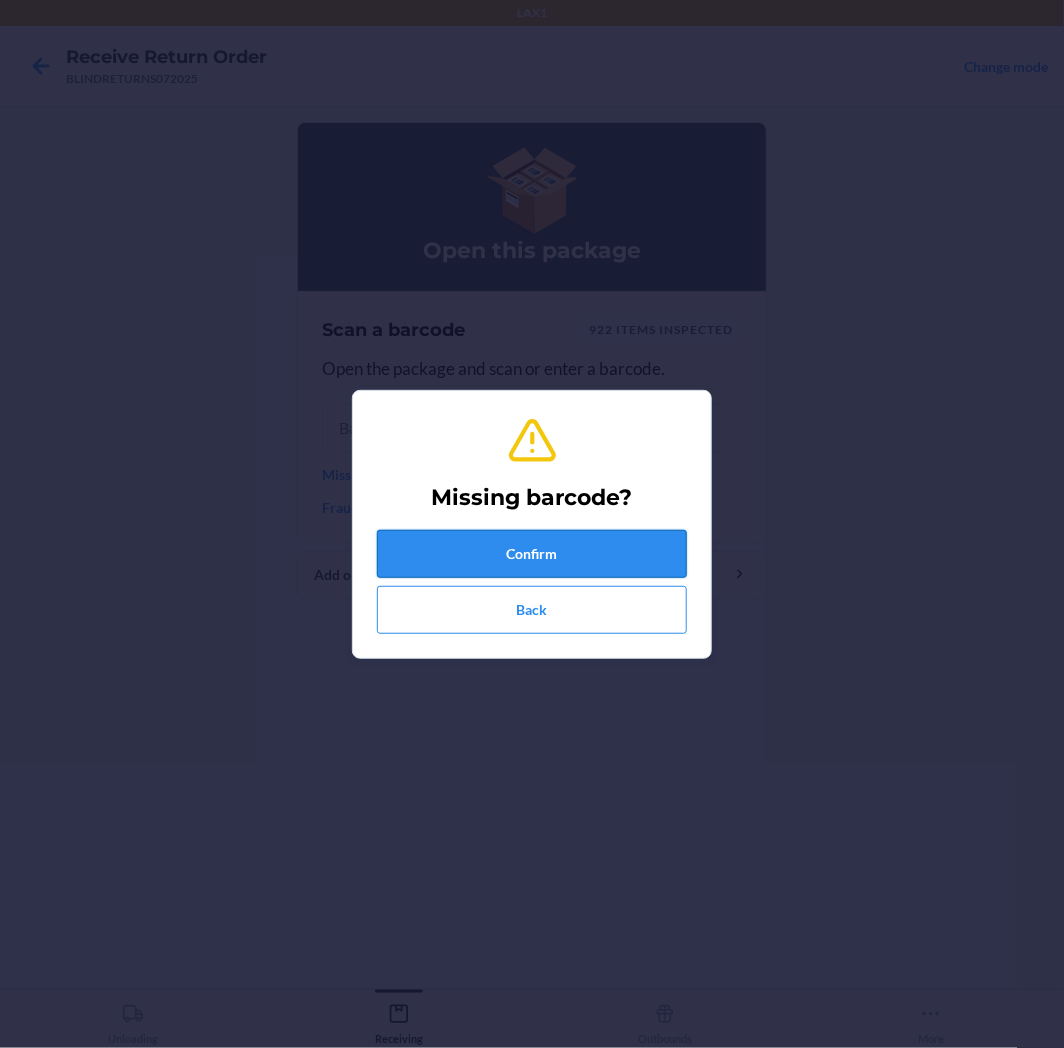 click on "Confirm" at bounding box center [532, 554] 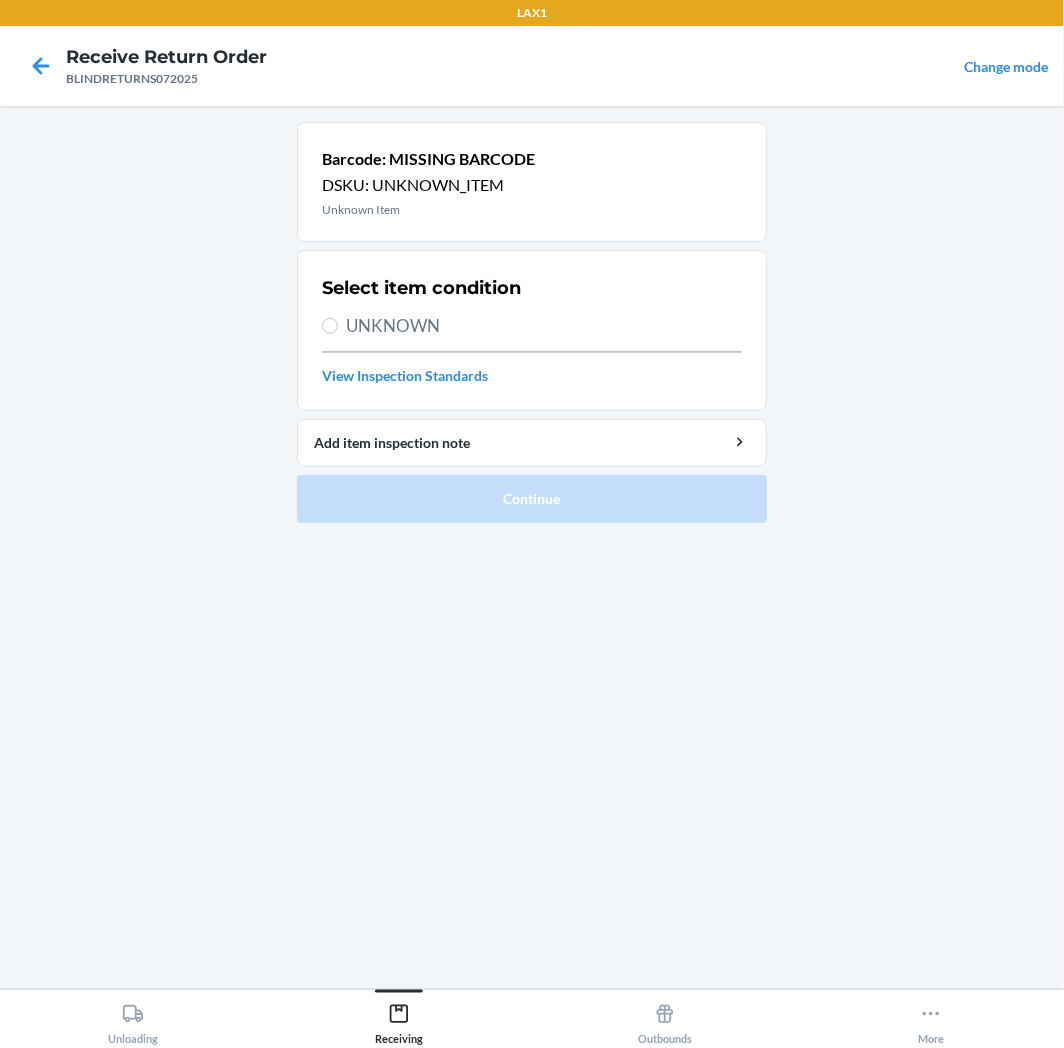 click on "UNKNOWN" at bounding box center [544, 326] 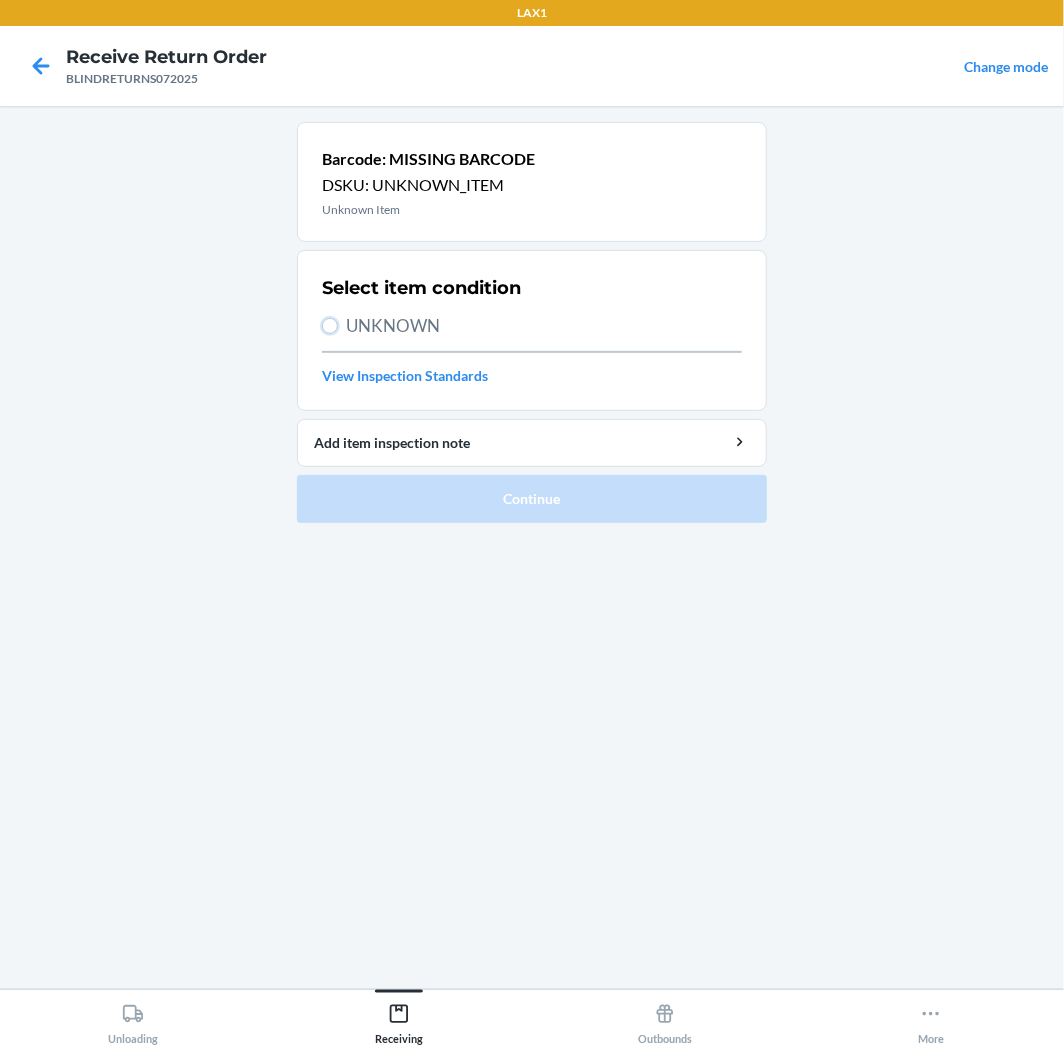 click on "UNKNOWN" at bounding box center (330, 326) 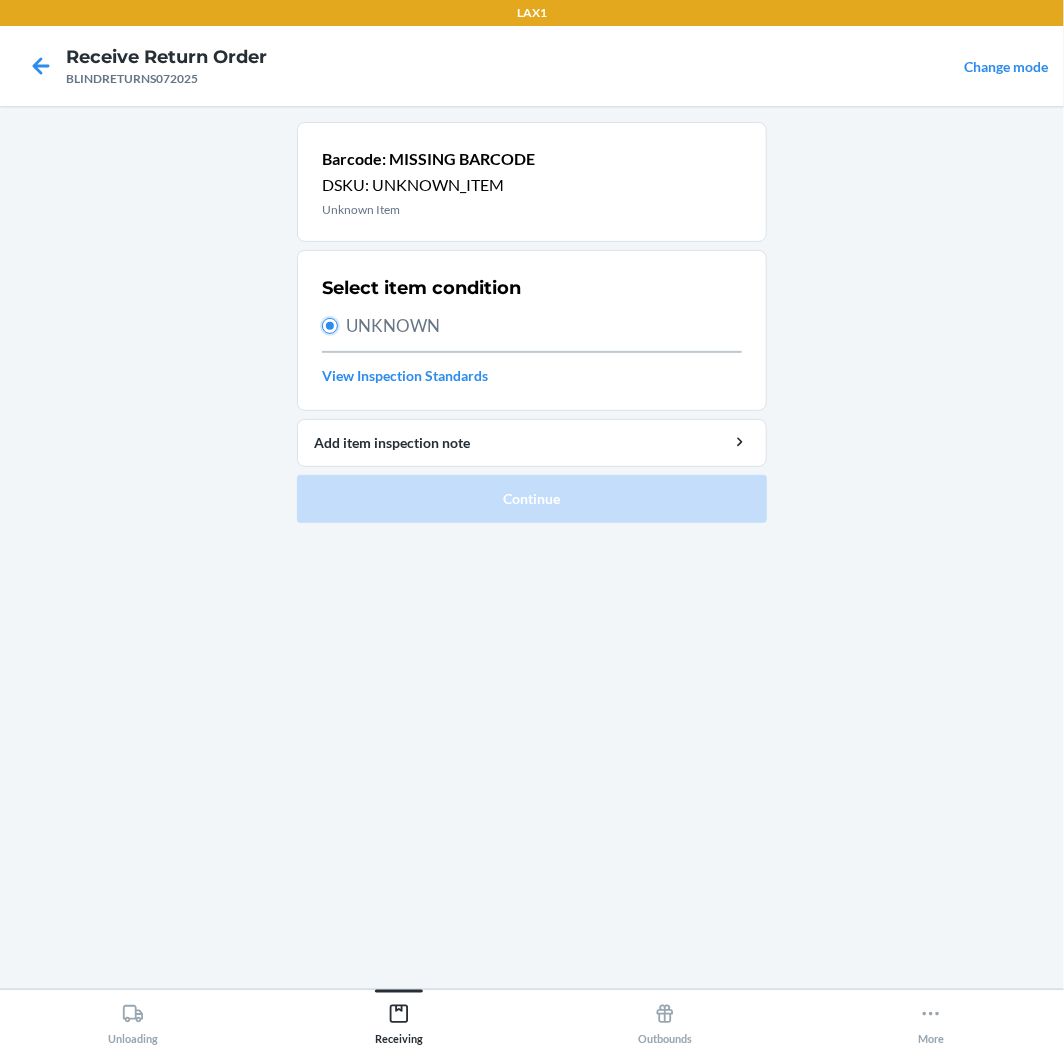 radio on "true" 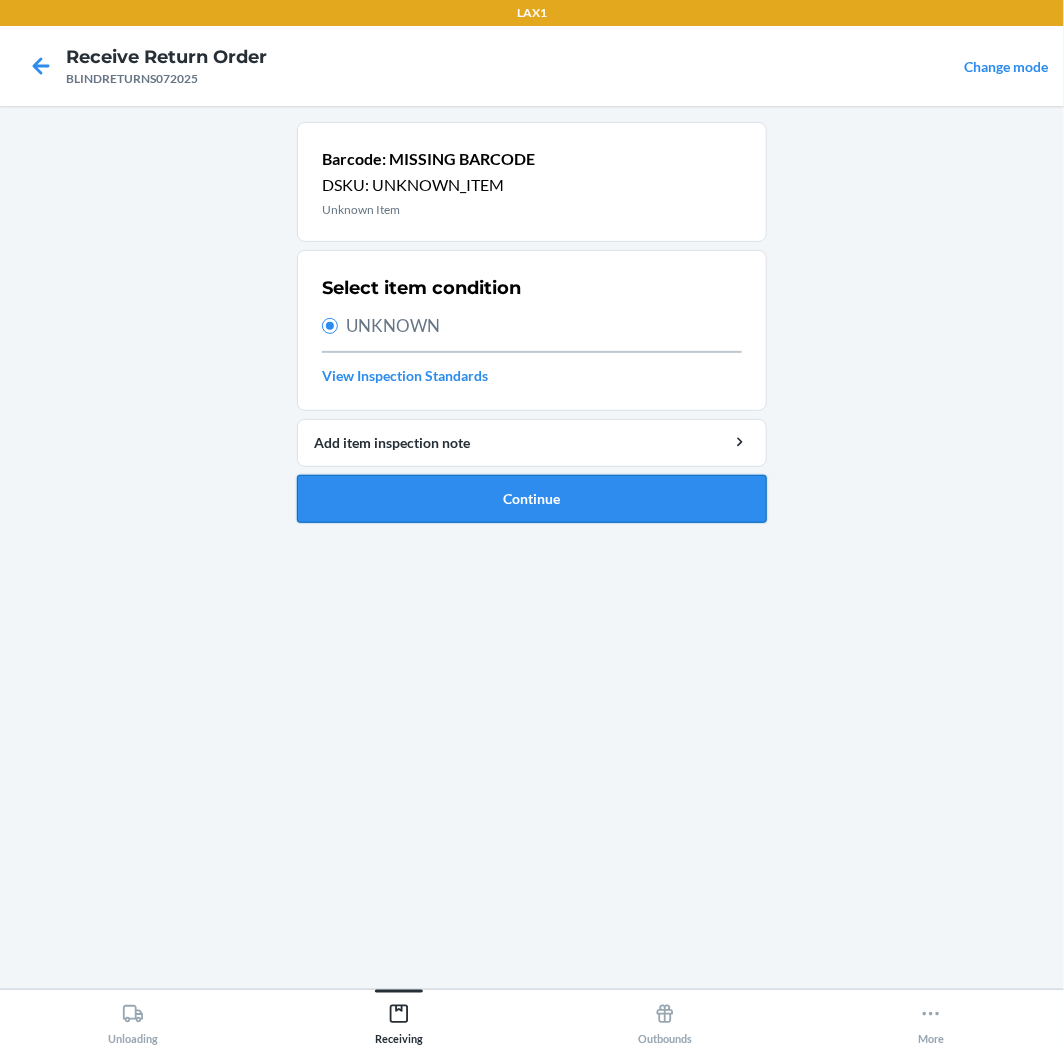 click on "Continue" at bounding box center [532, 499] 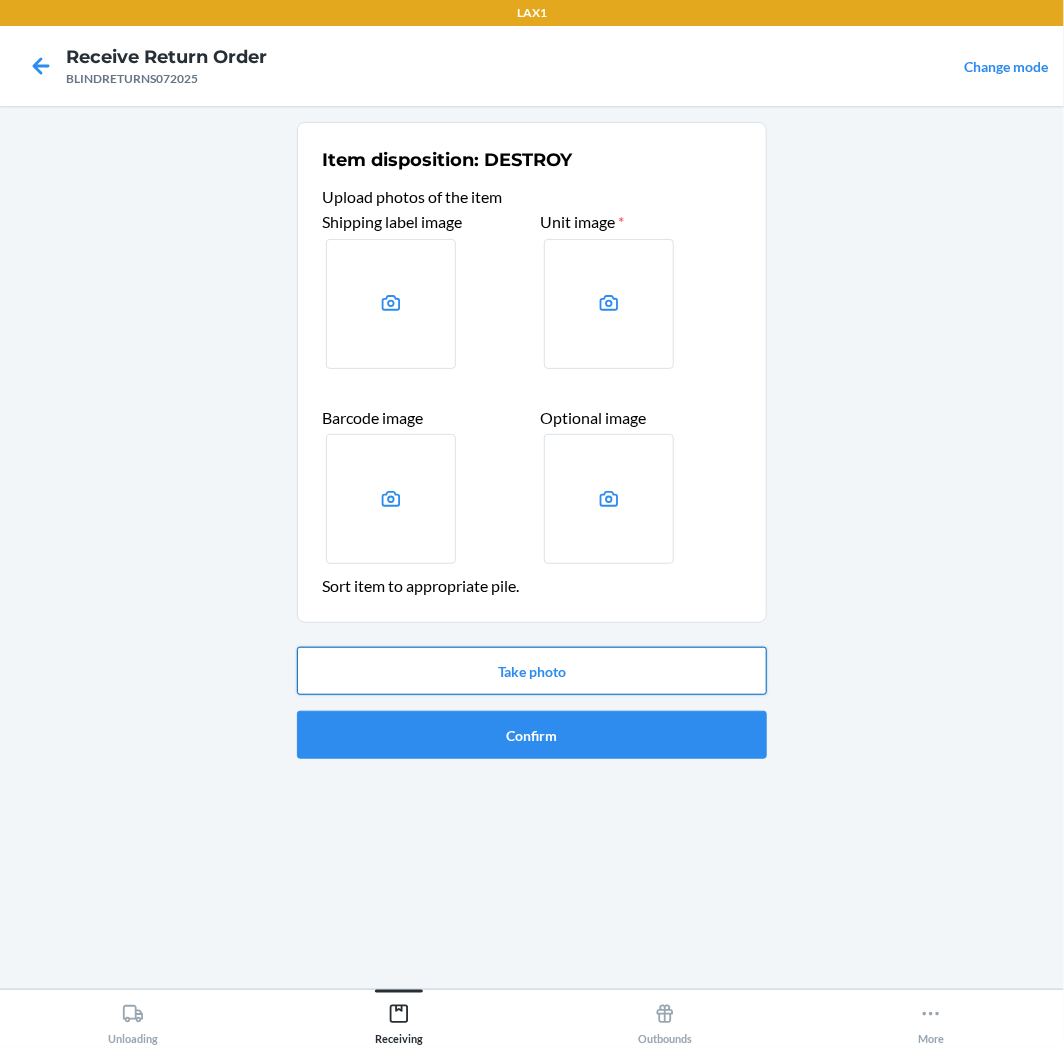 click on "Take photo" at bounding box center [532, 671] 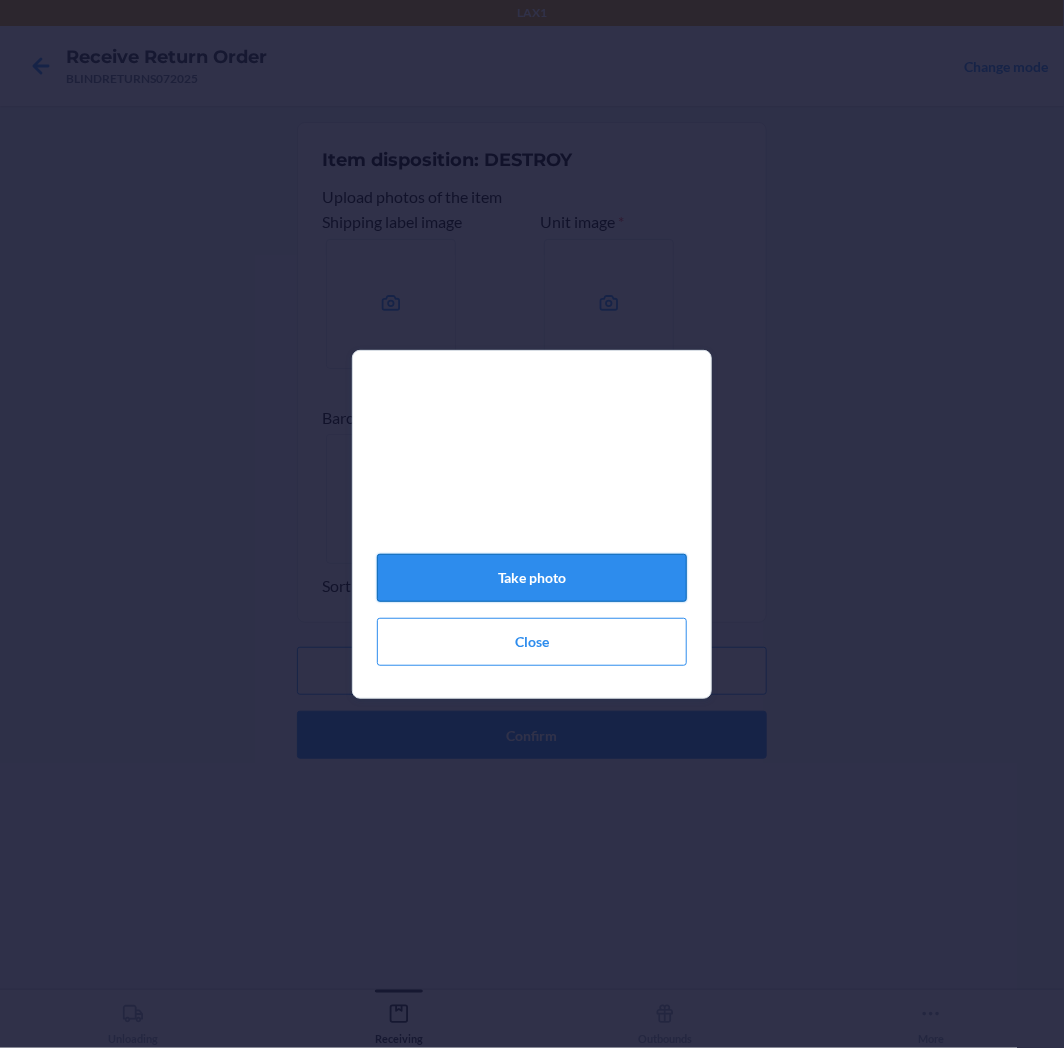 click on "Take photo" 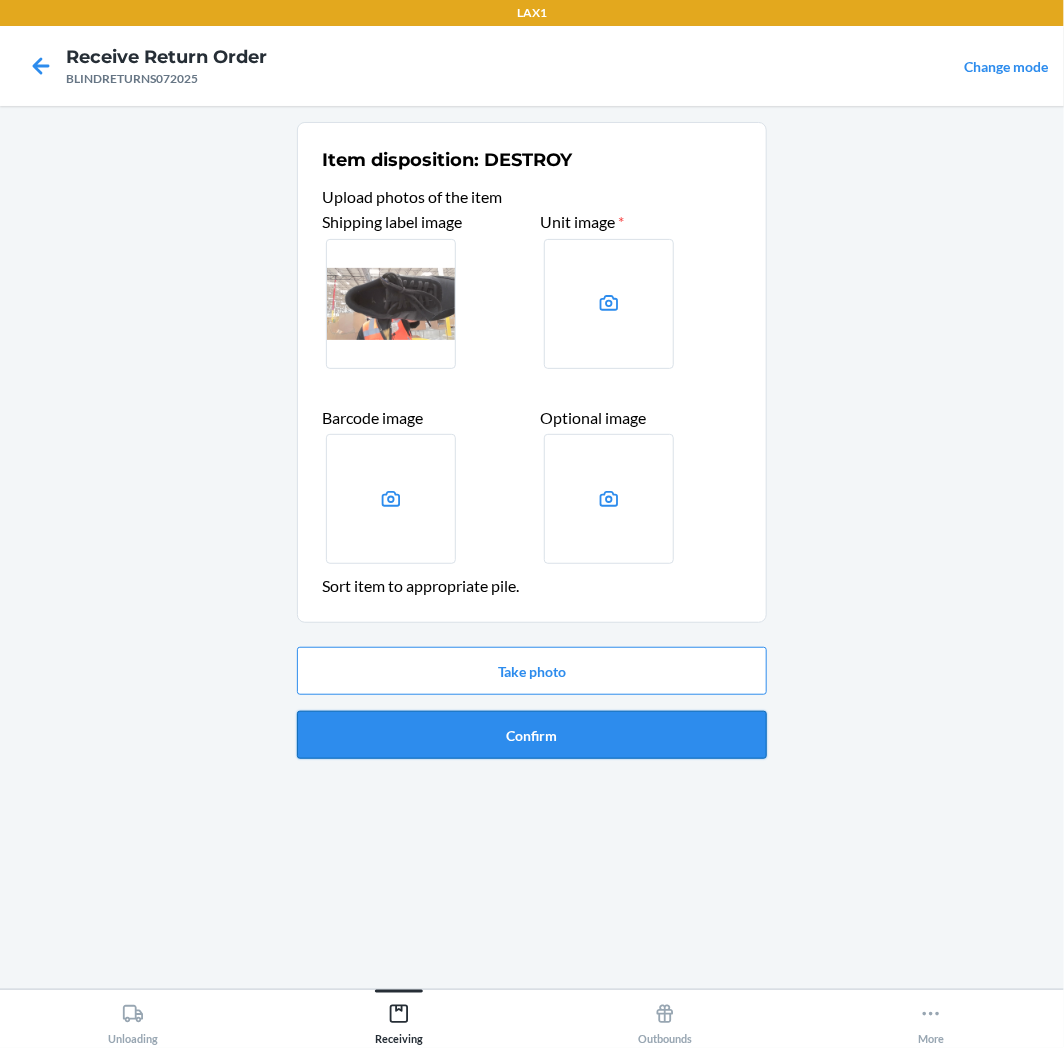 click on "Confirm" at bounding box center [532, 735] 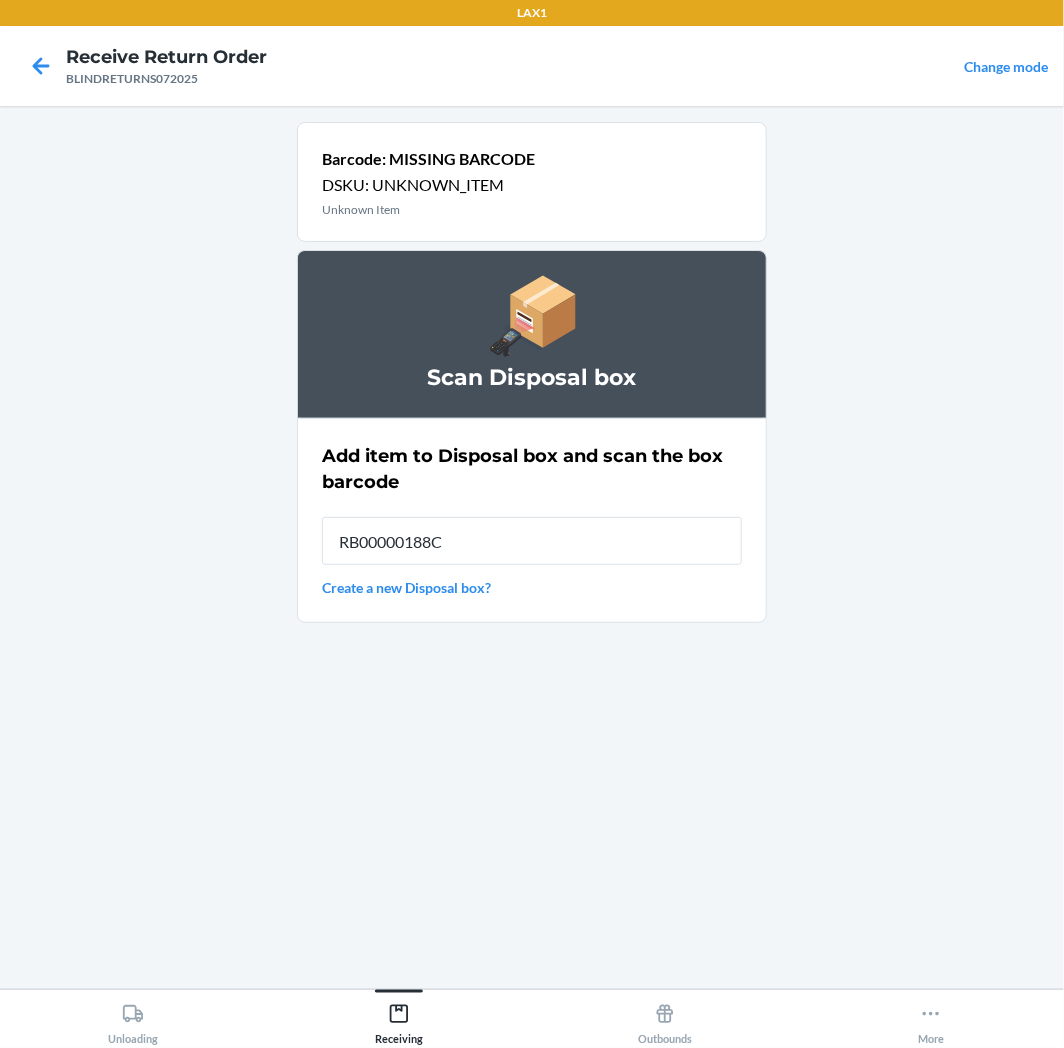 type on "RB00000188C" 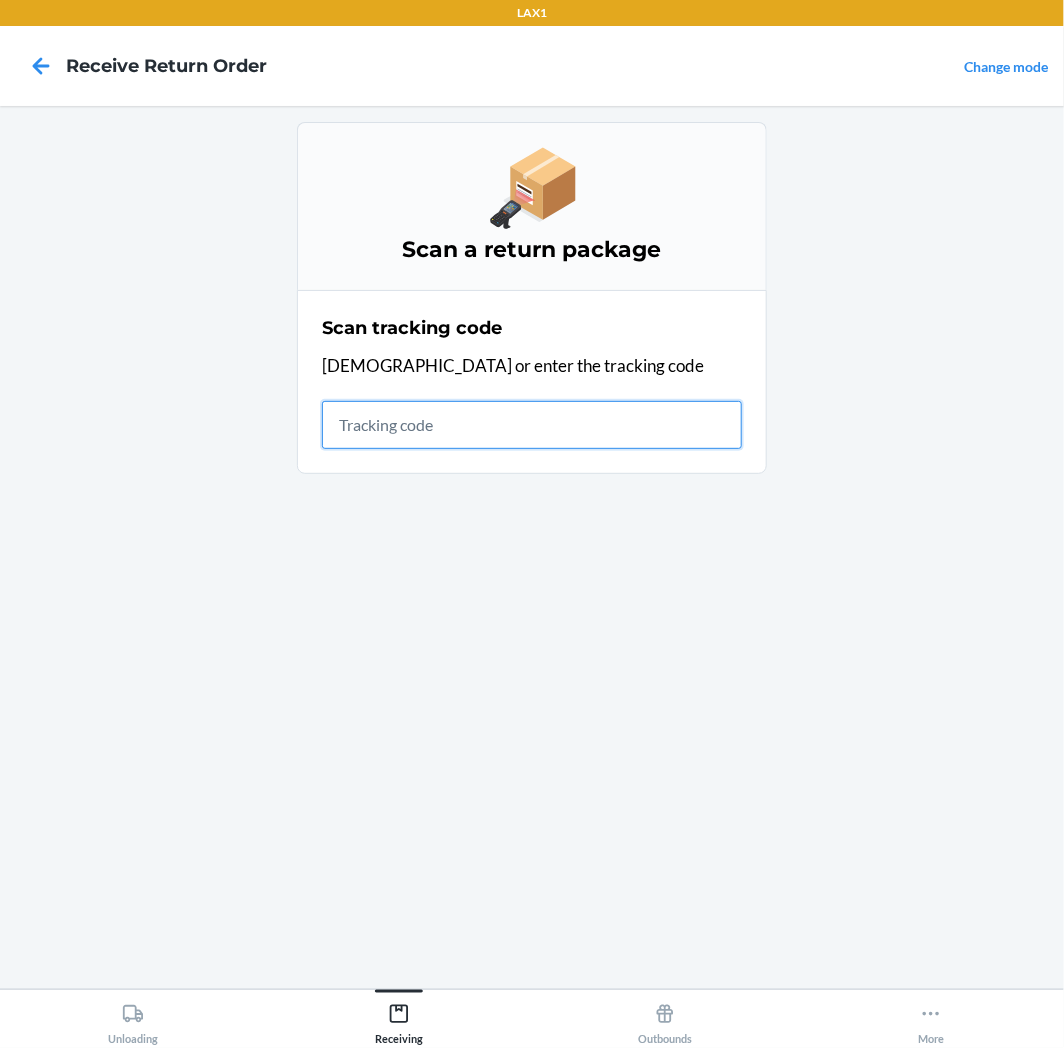 click at bounding box center (532, 425) 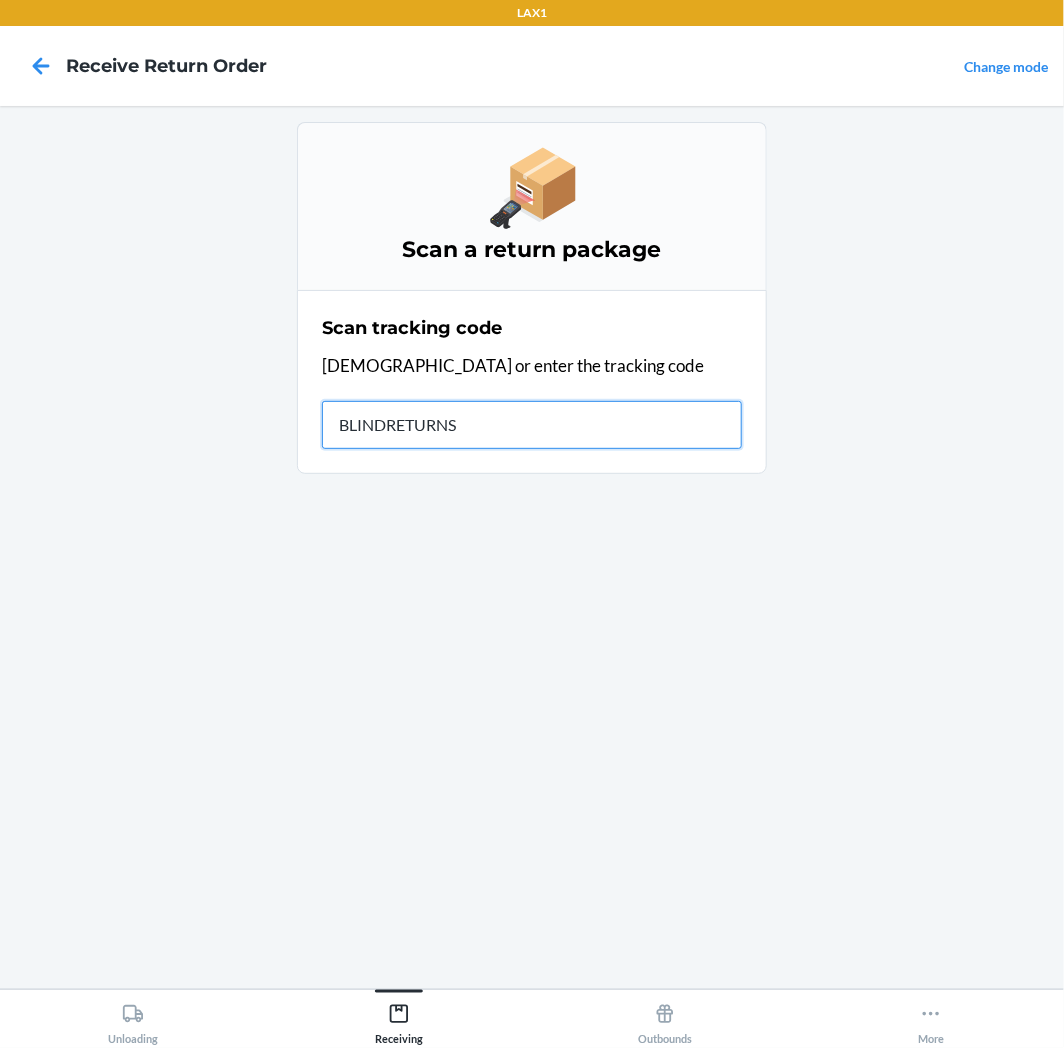 type on "BLINDRETURNS0" 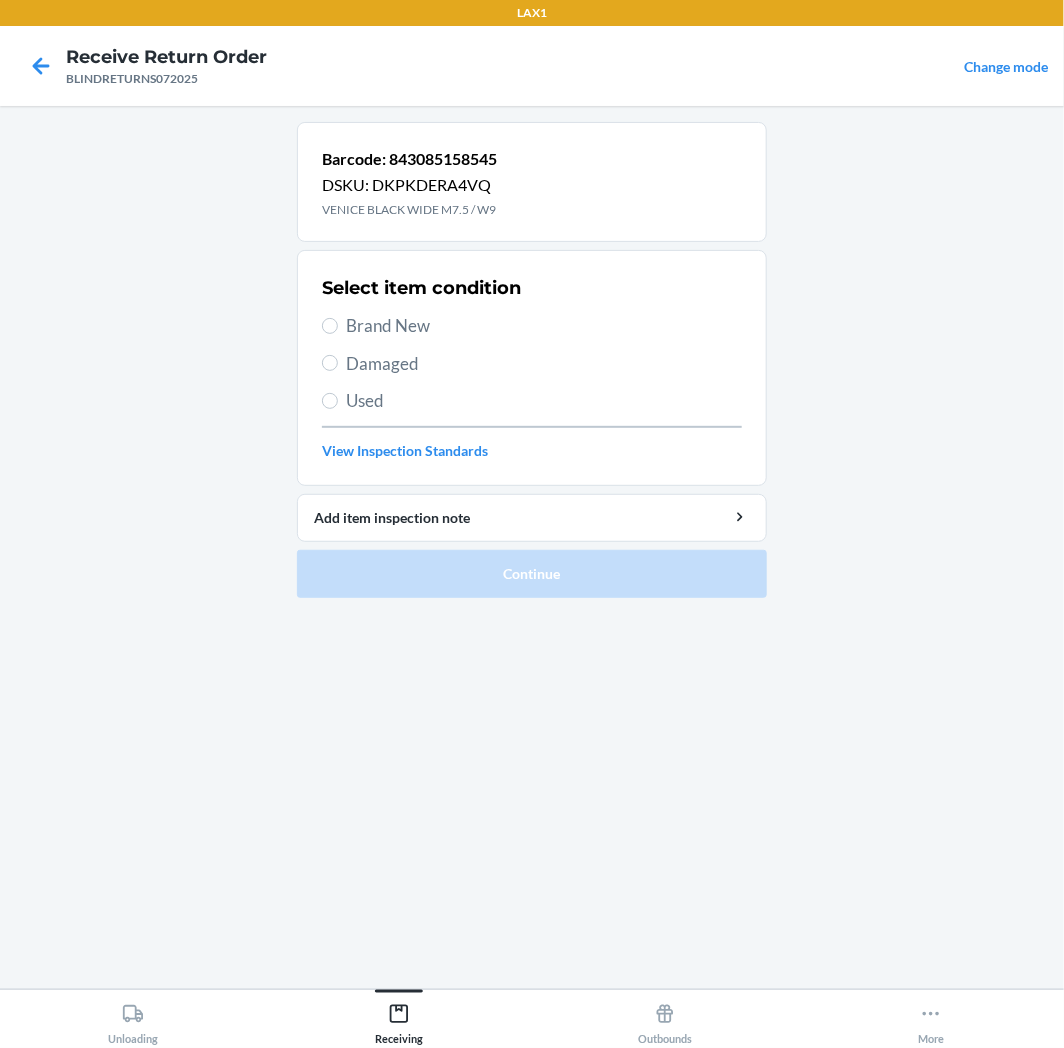 drag, startPoint x: 362, startPoint y: 331, endPoint x: 372, endPoint y: 320, distance: 14.866069 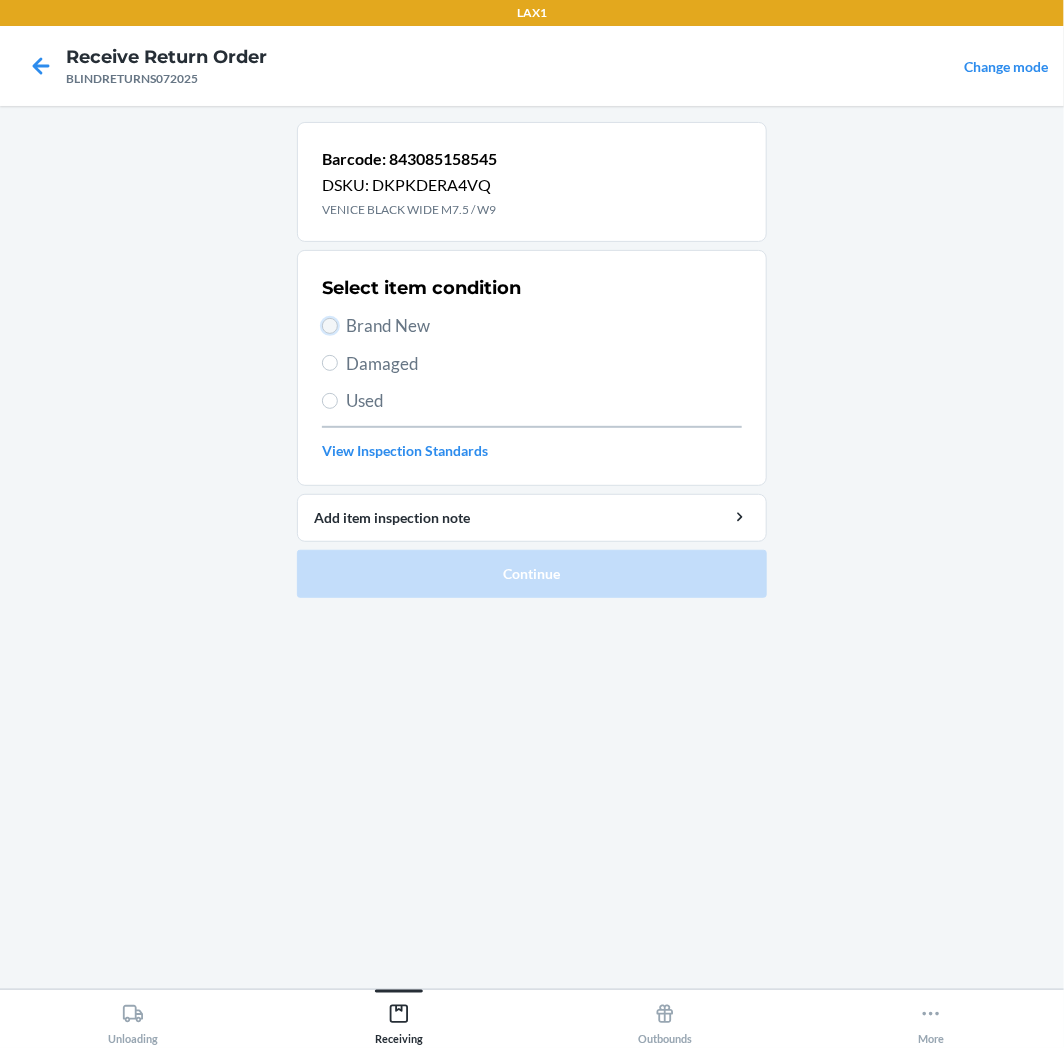 click on "Brand New" at bounding box center (330, 326) 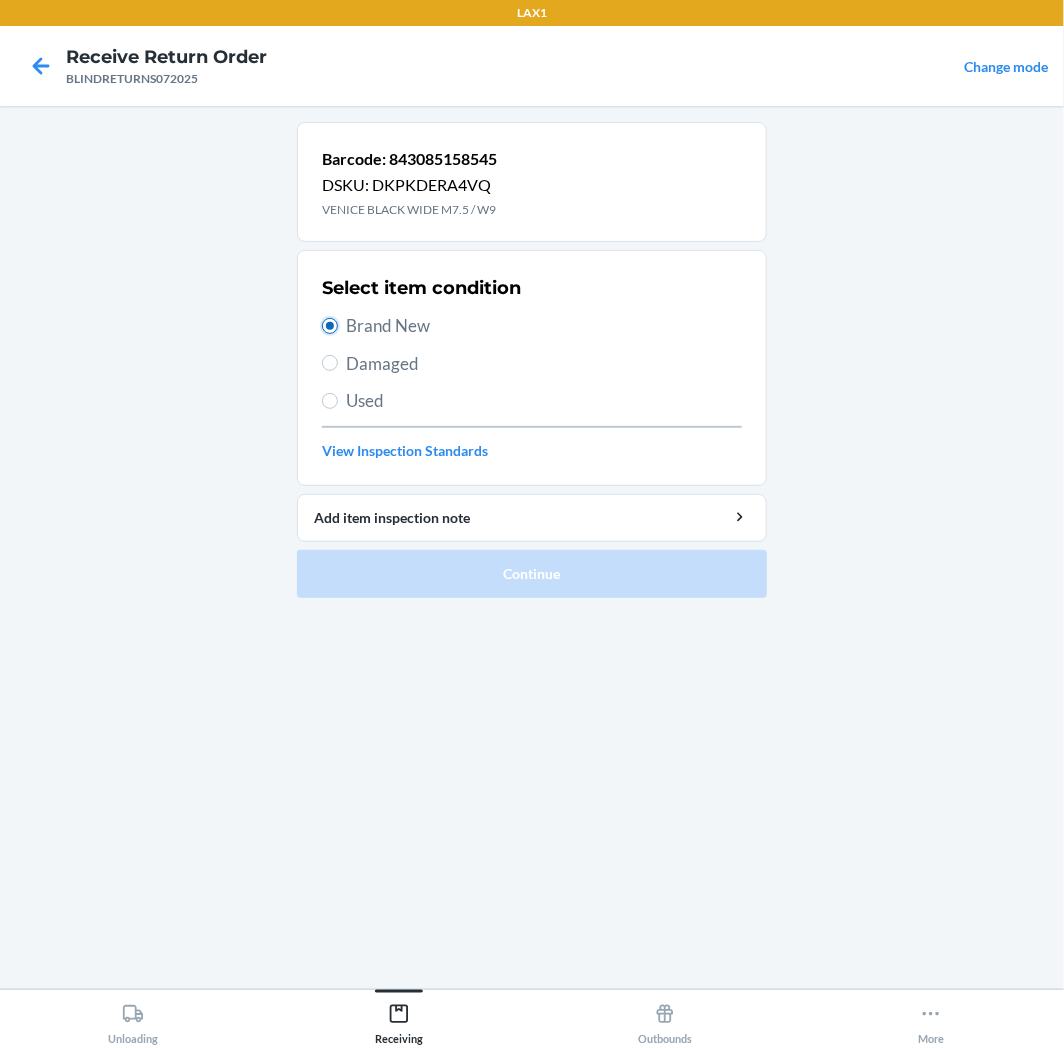 radio on "true" 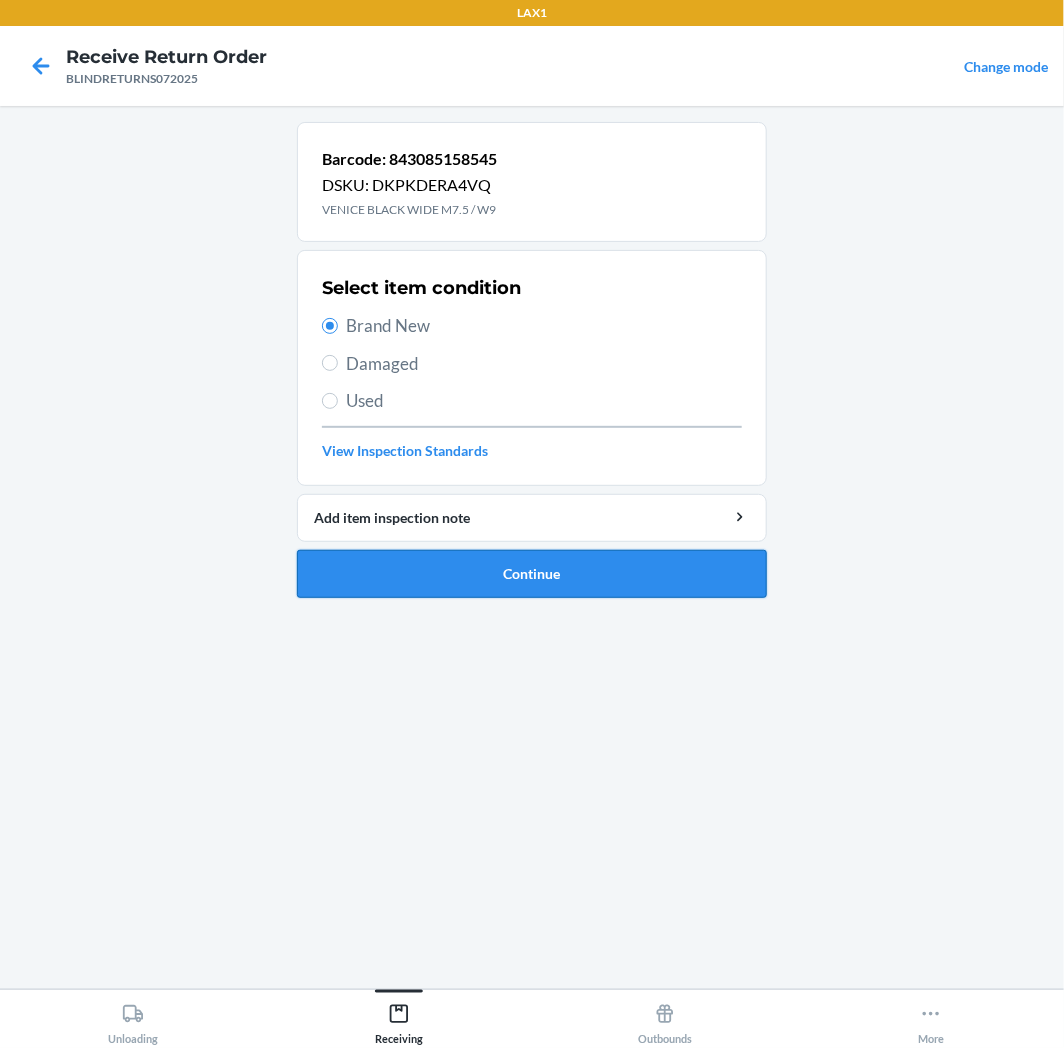 click on "Continue" at bounding box center [532, 574] 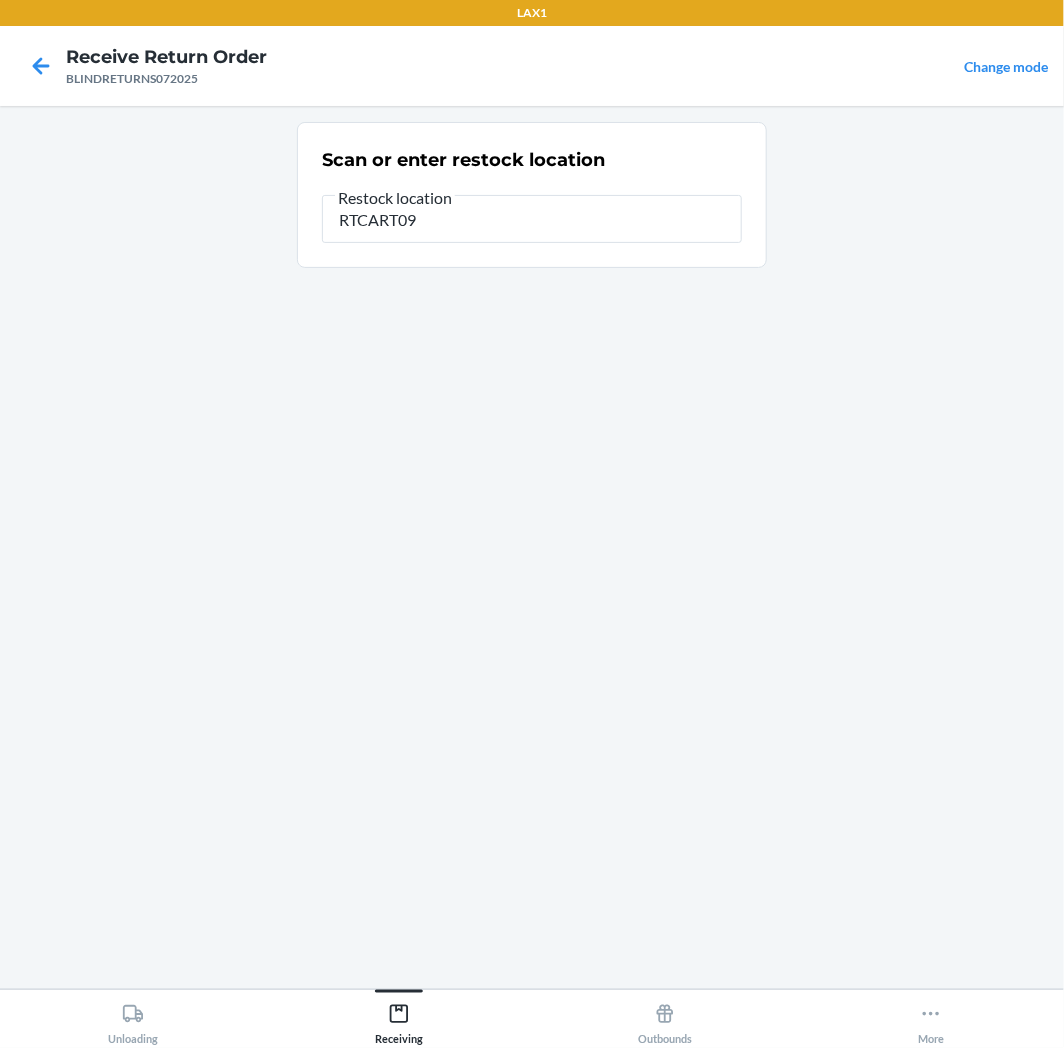 type on "RTCART097" 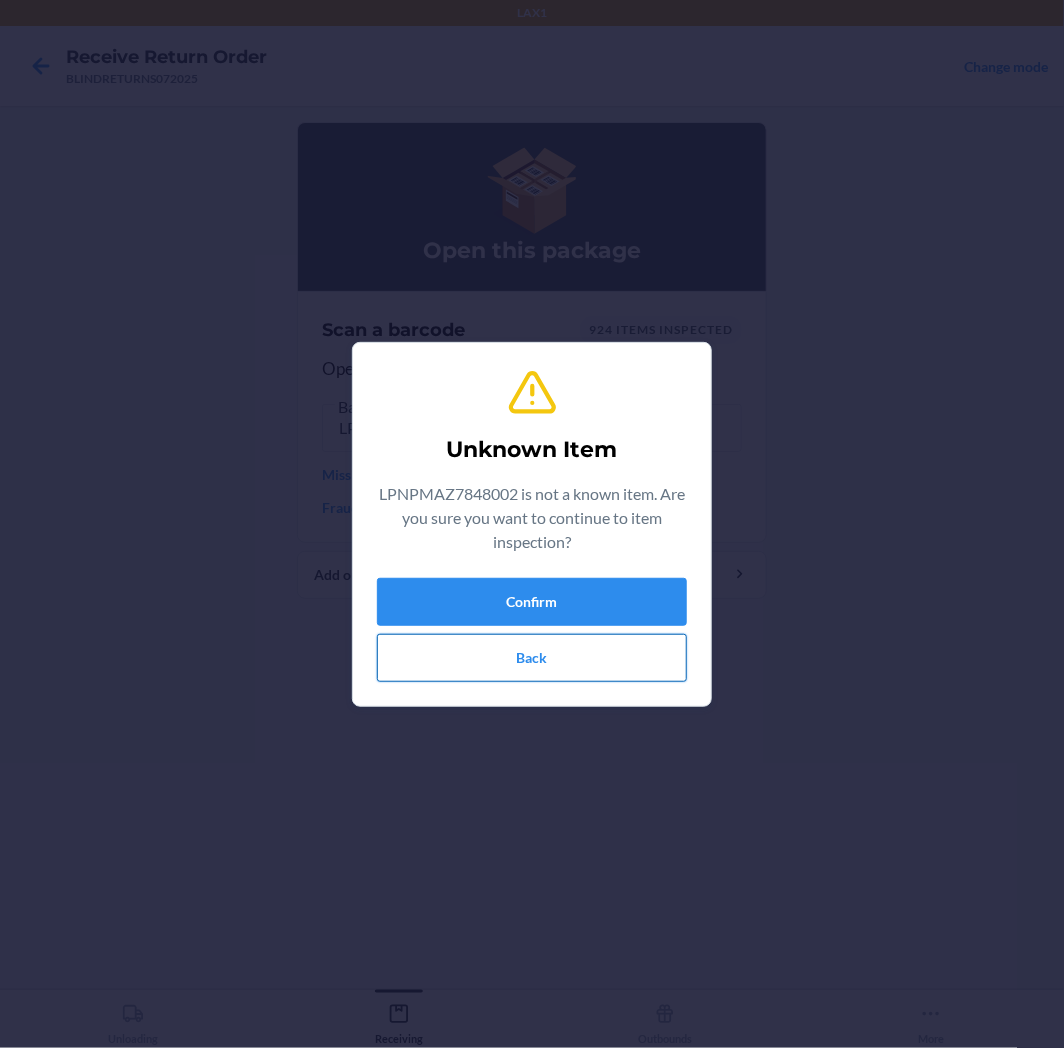 click on "Back" at bounding box center (532, 658) 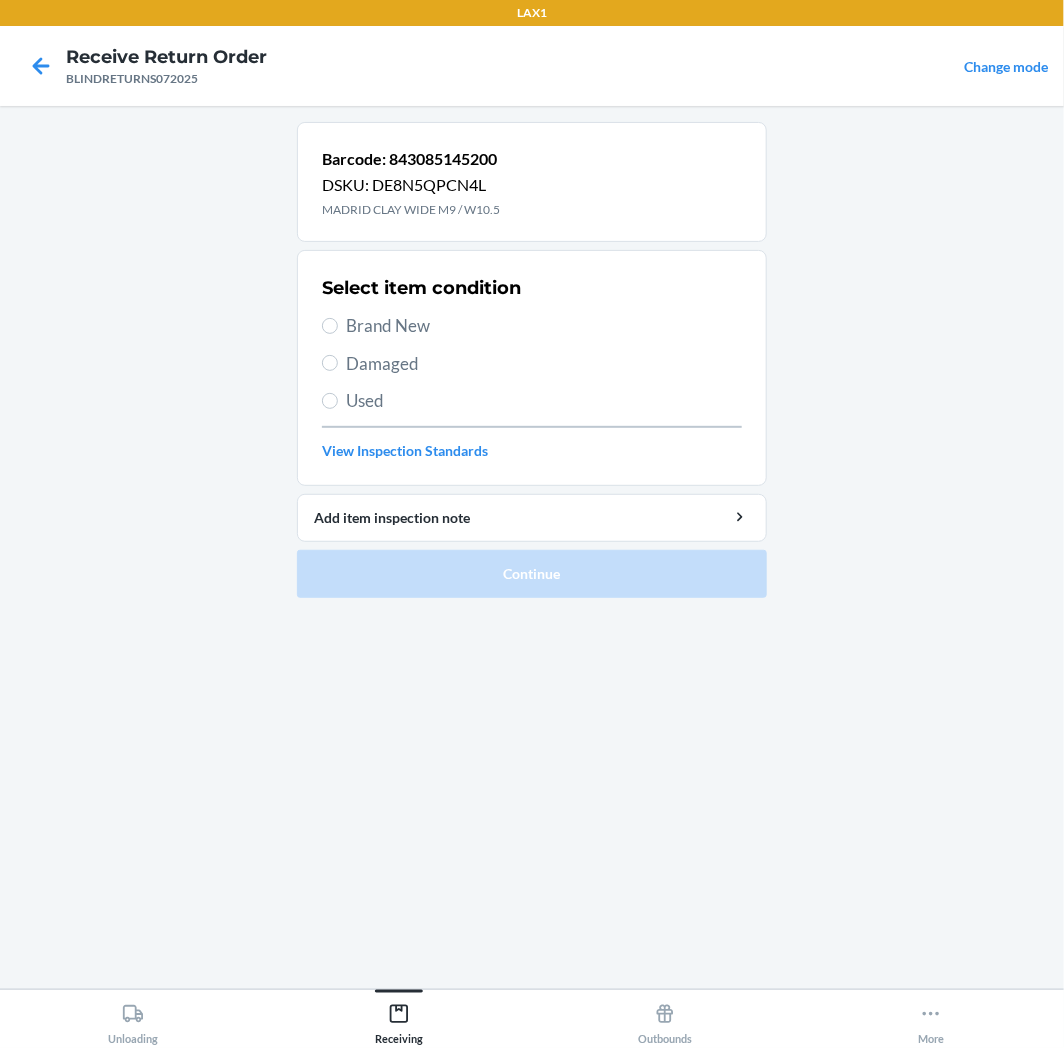 click on "Used" at bounding box center [544, 401] 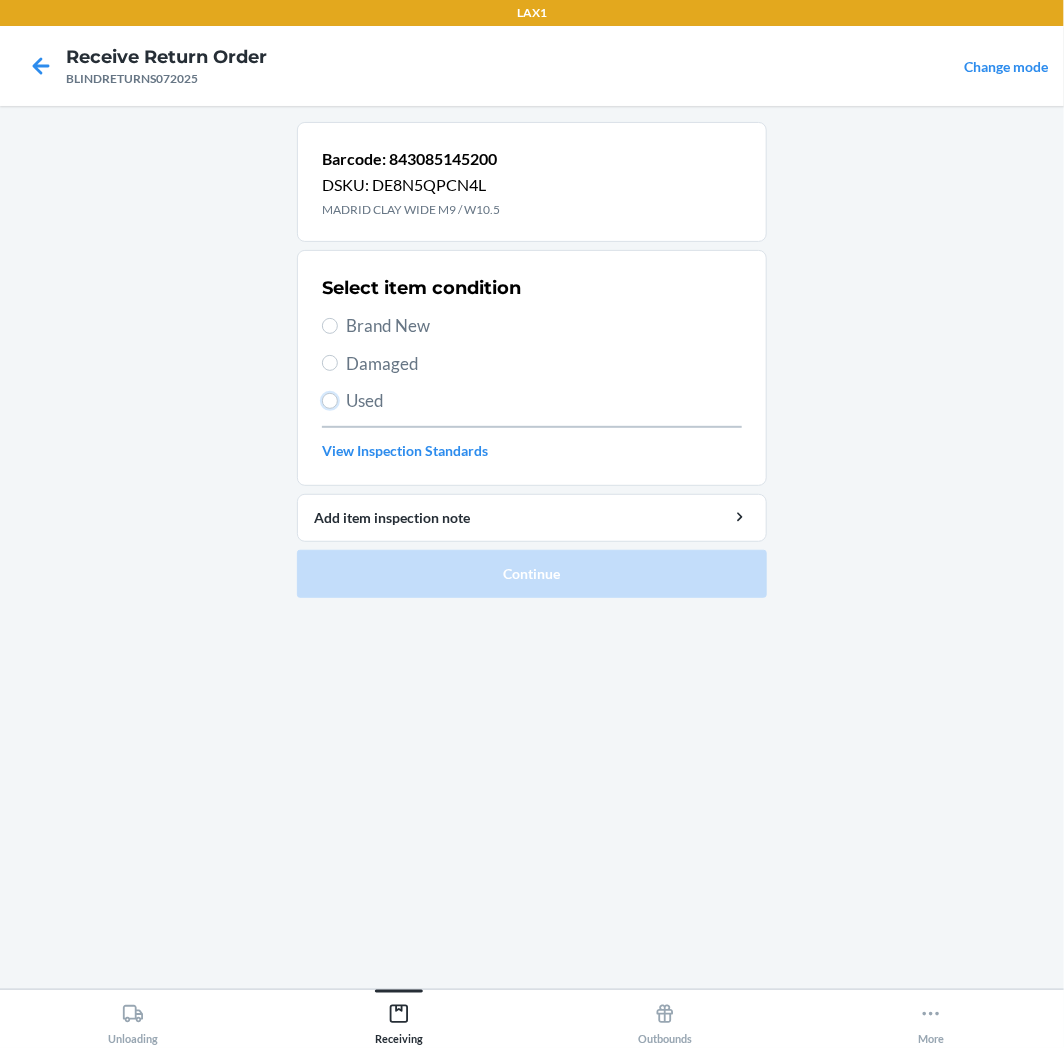 click on "Used" at bounding box center (330, 401) 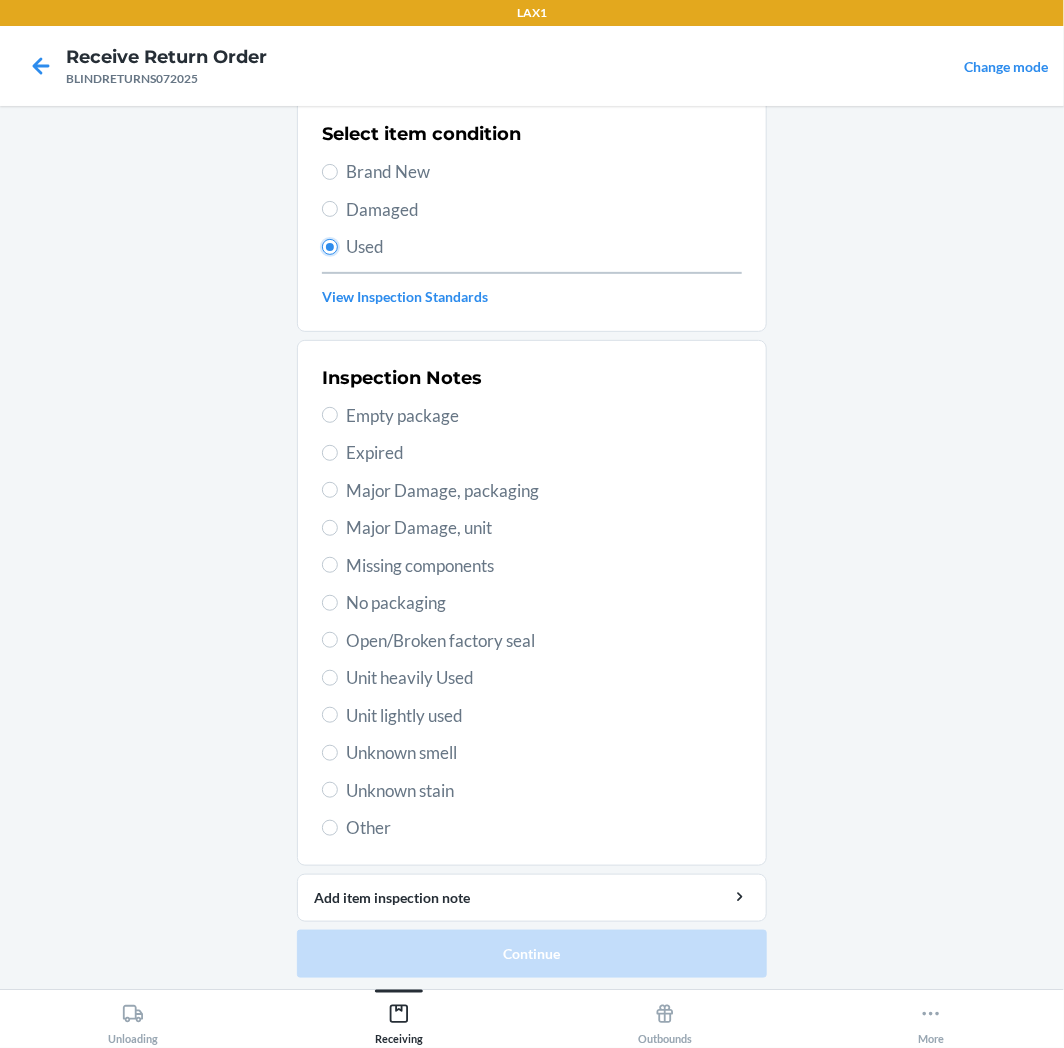 scroll, scrollTop: 157, scrollLeft: 0, axis: vertical 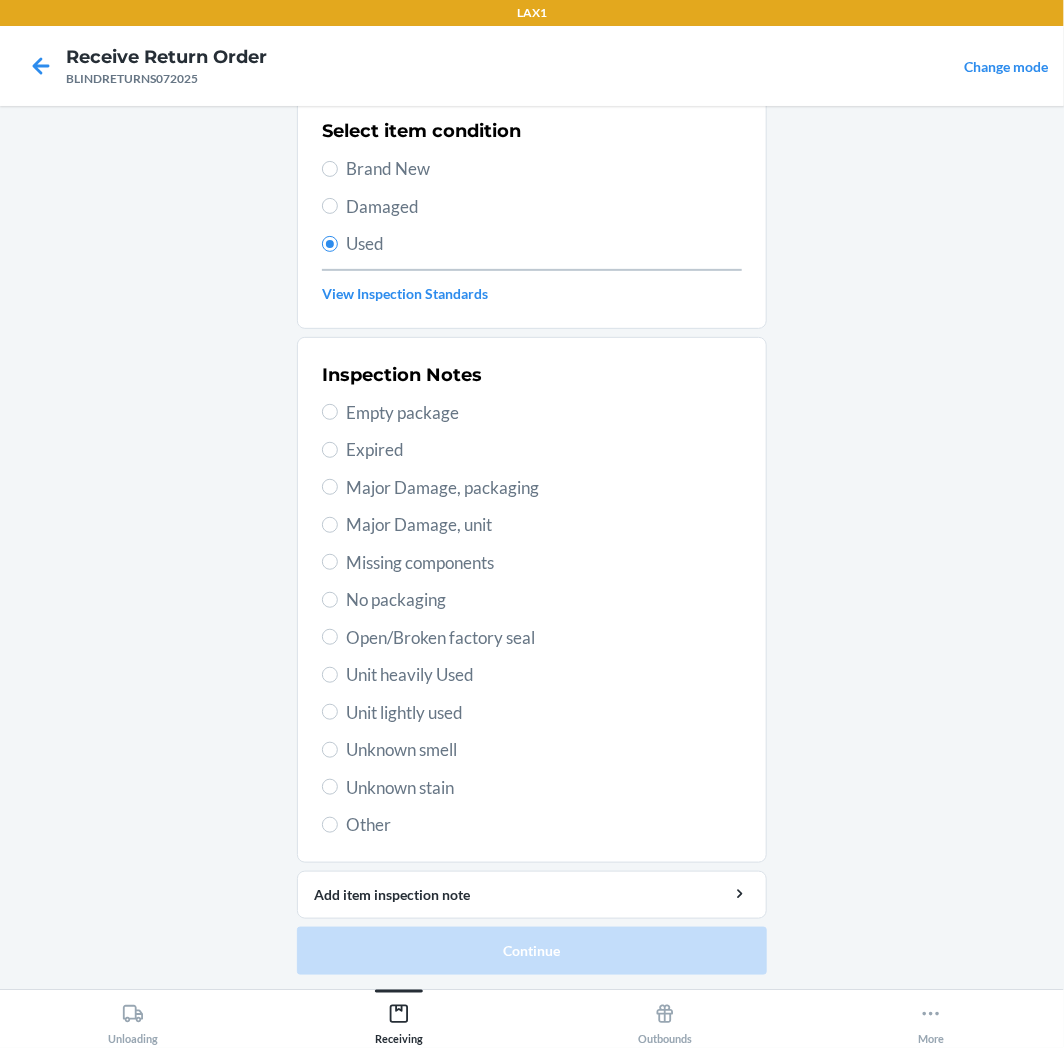 click on "Unit heavily Used" at bounding box center (544, 675) 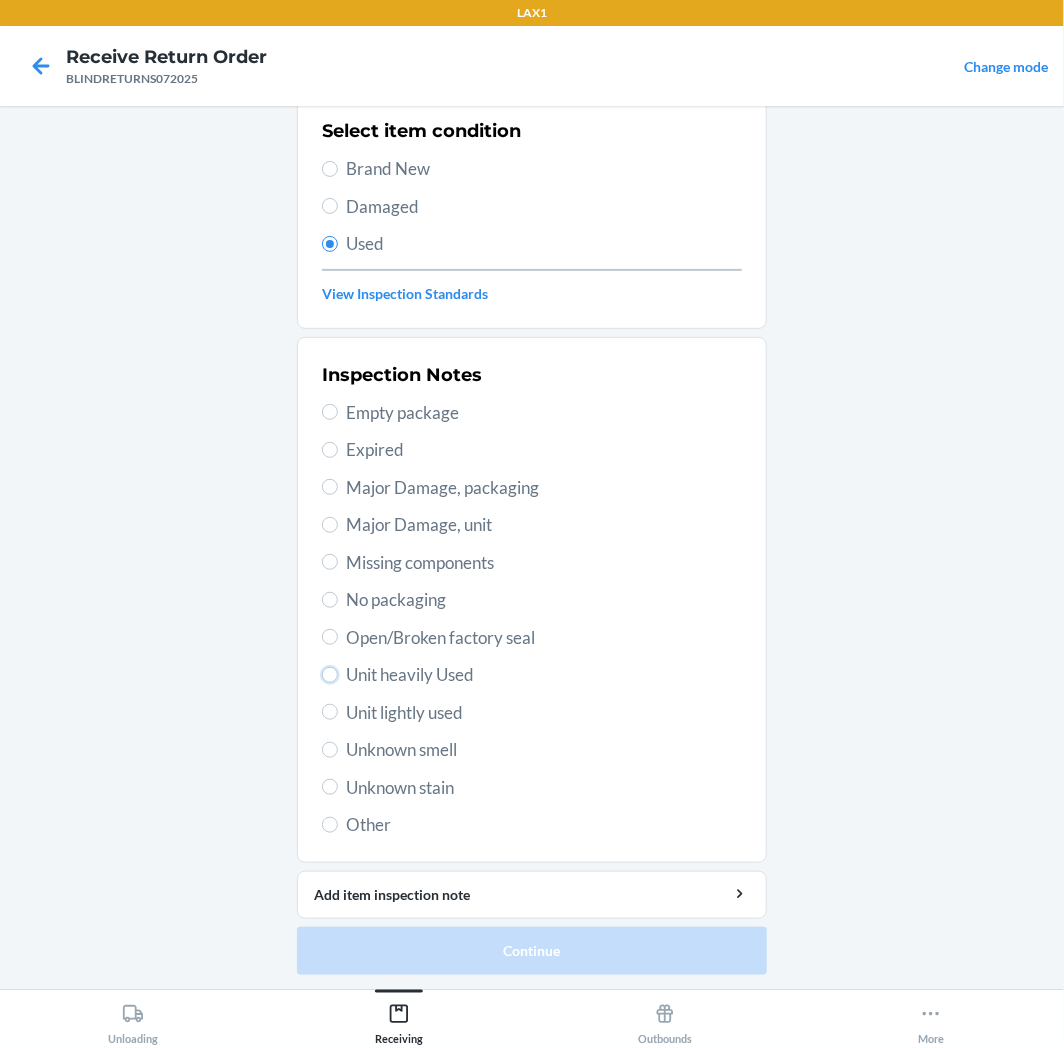 click on "Unit heavily Used" at bounding box center [330, 675] 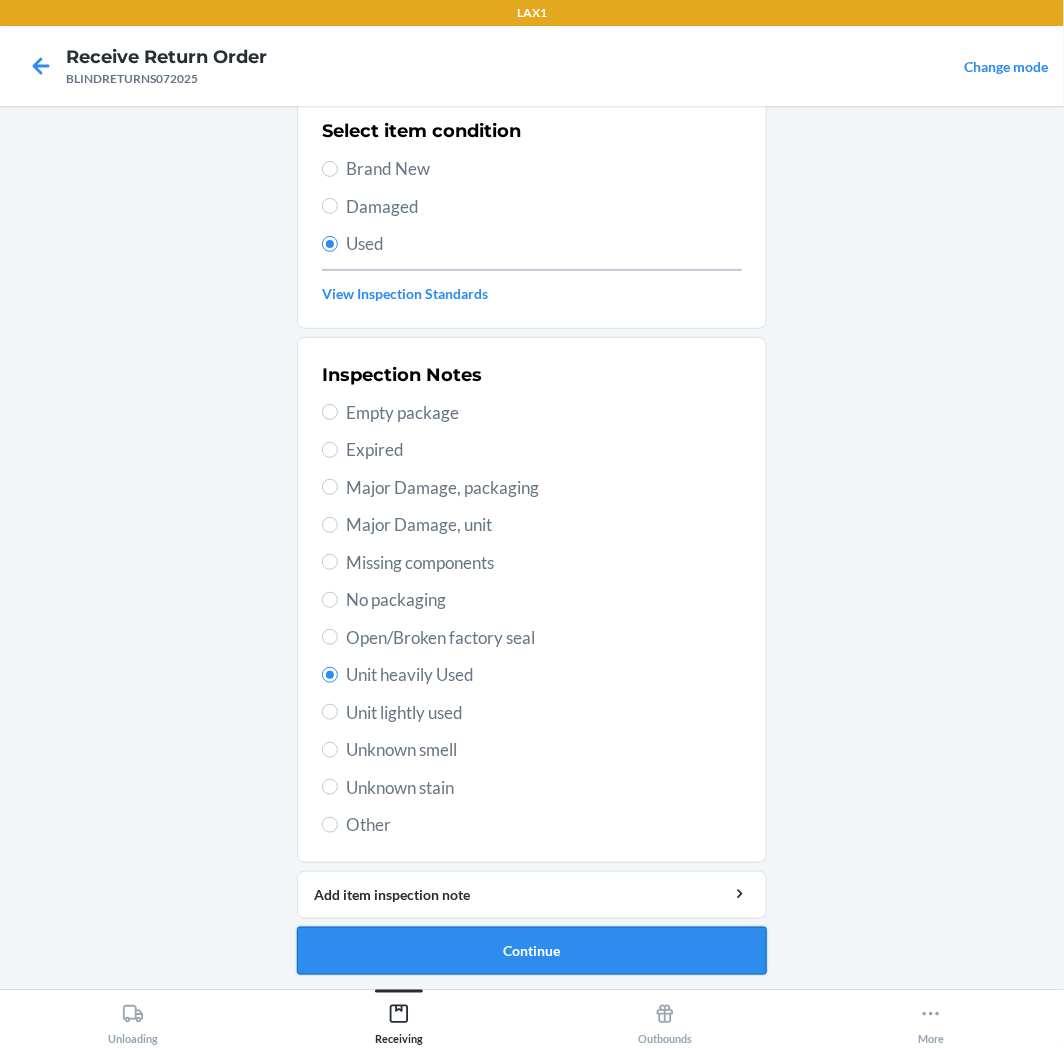 click on "Continue" at bounding box center (532, 951) 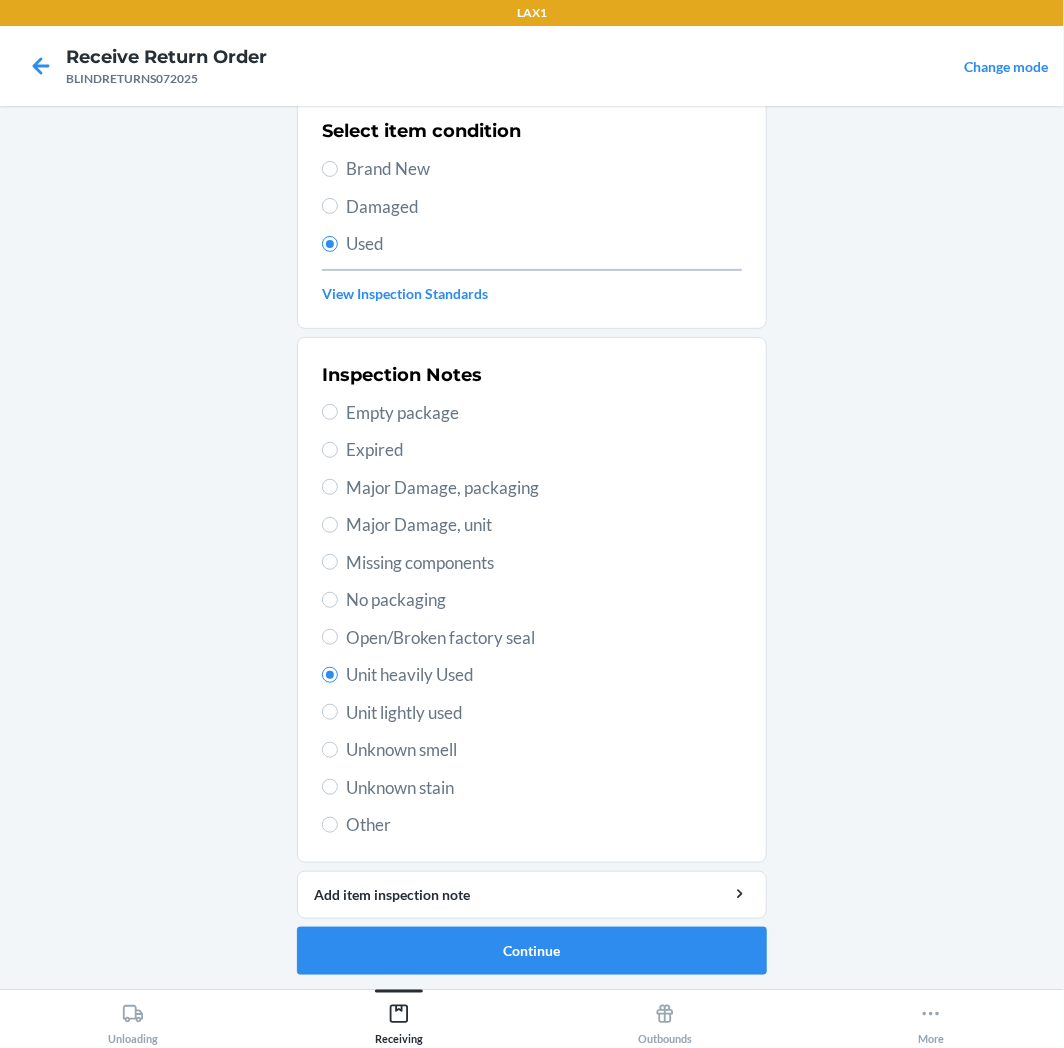 scroll, scrollTop: 0, scrollLeft: 0, axis: both 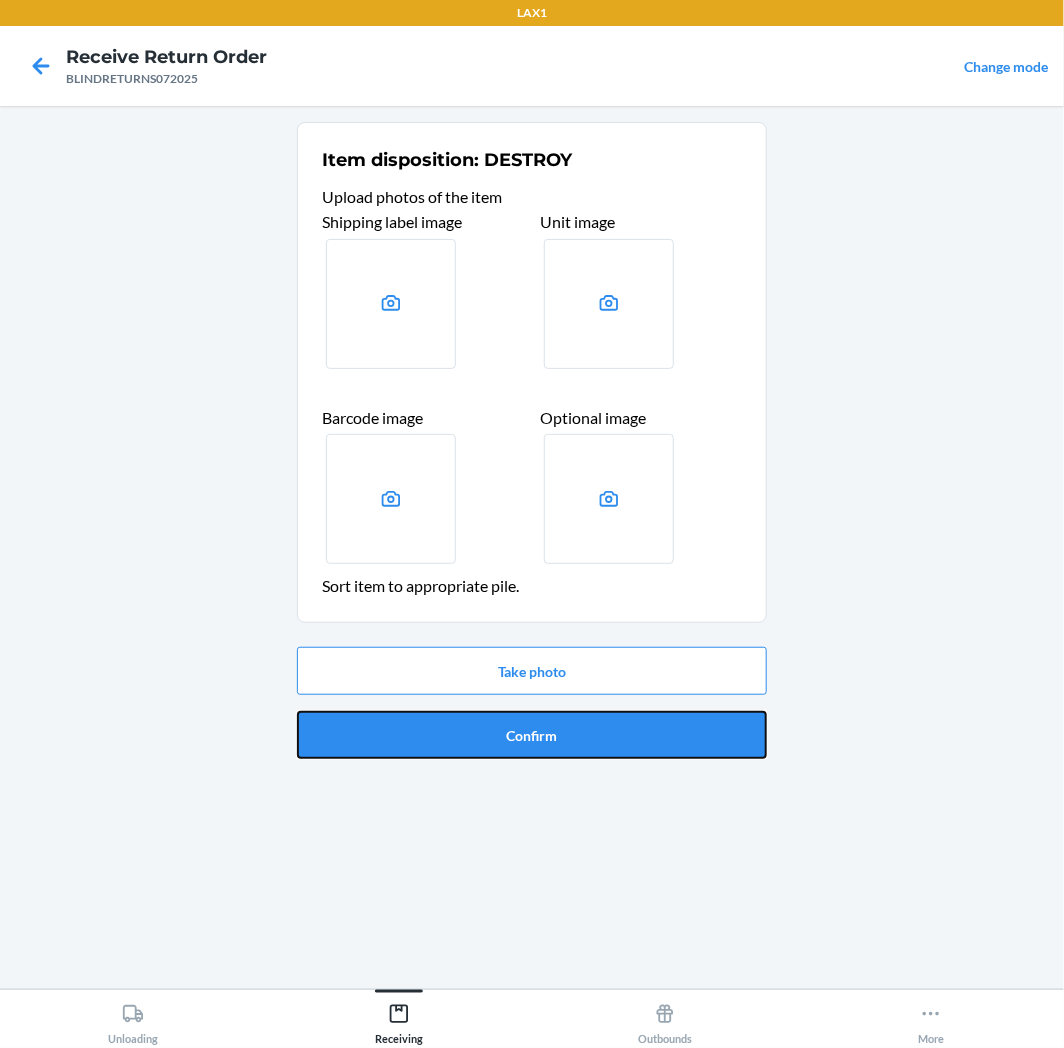 drag, startPoint x: 625, startPoint y: 745, endPoint x: 638, endPoint y: 737, distance: 15.264338 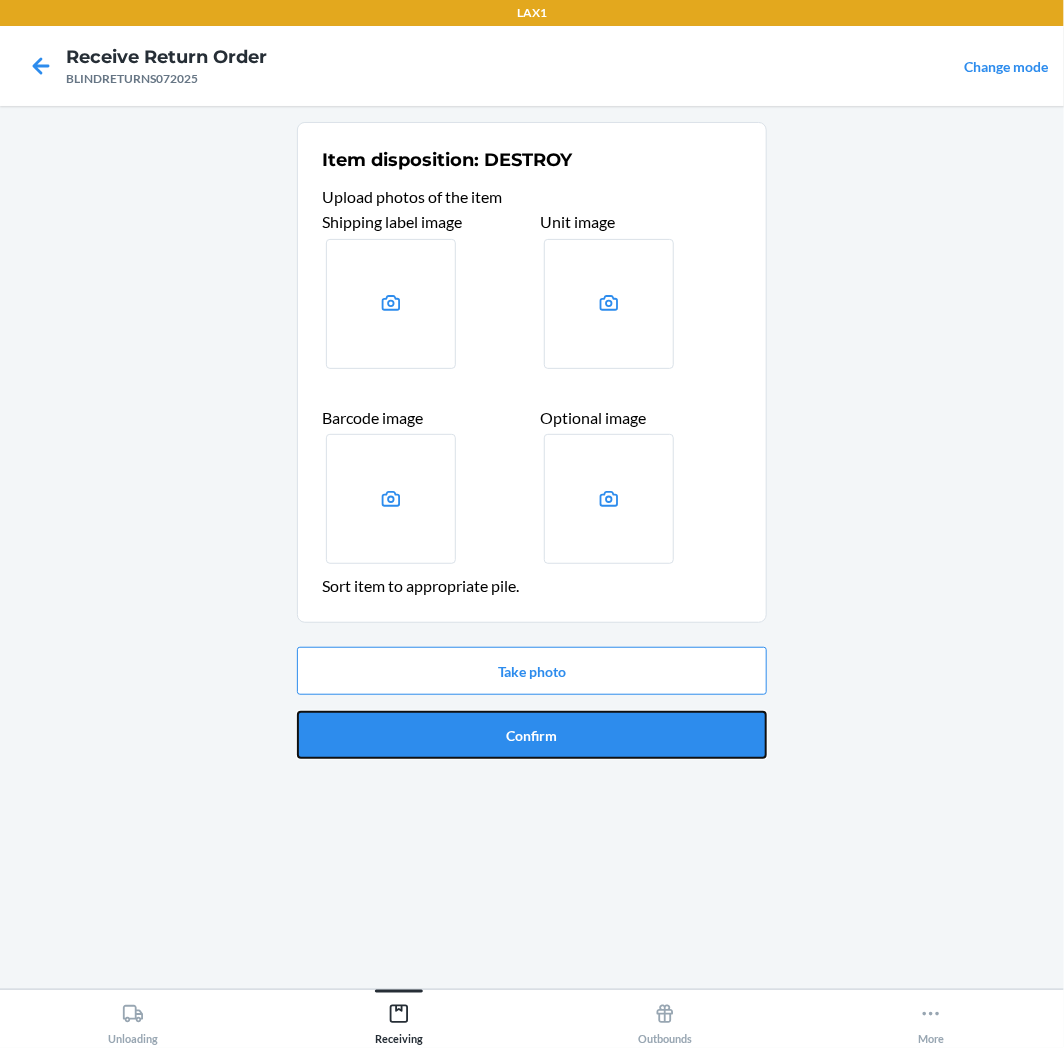 click on "Confirm" at bounding box center [532, 735] 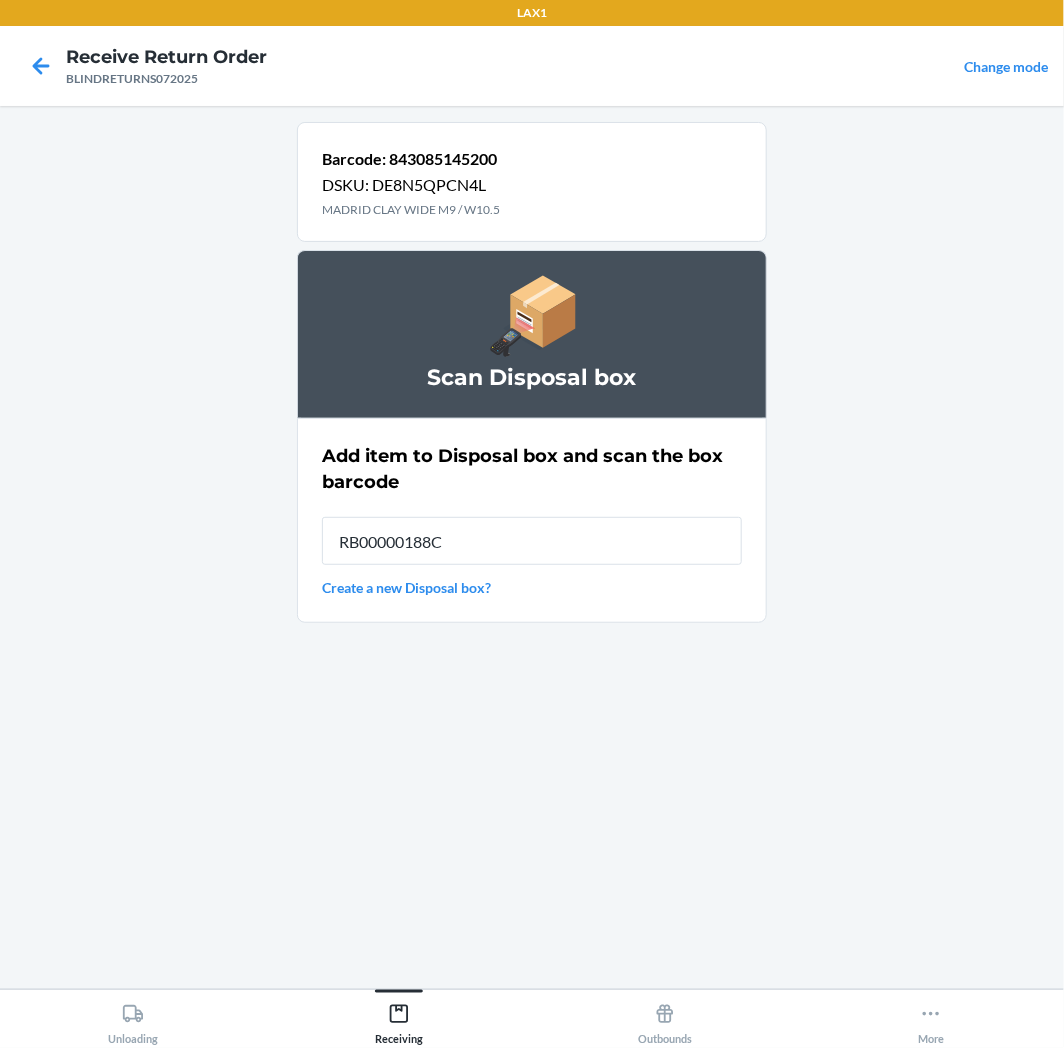 type on "RB00000188C" 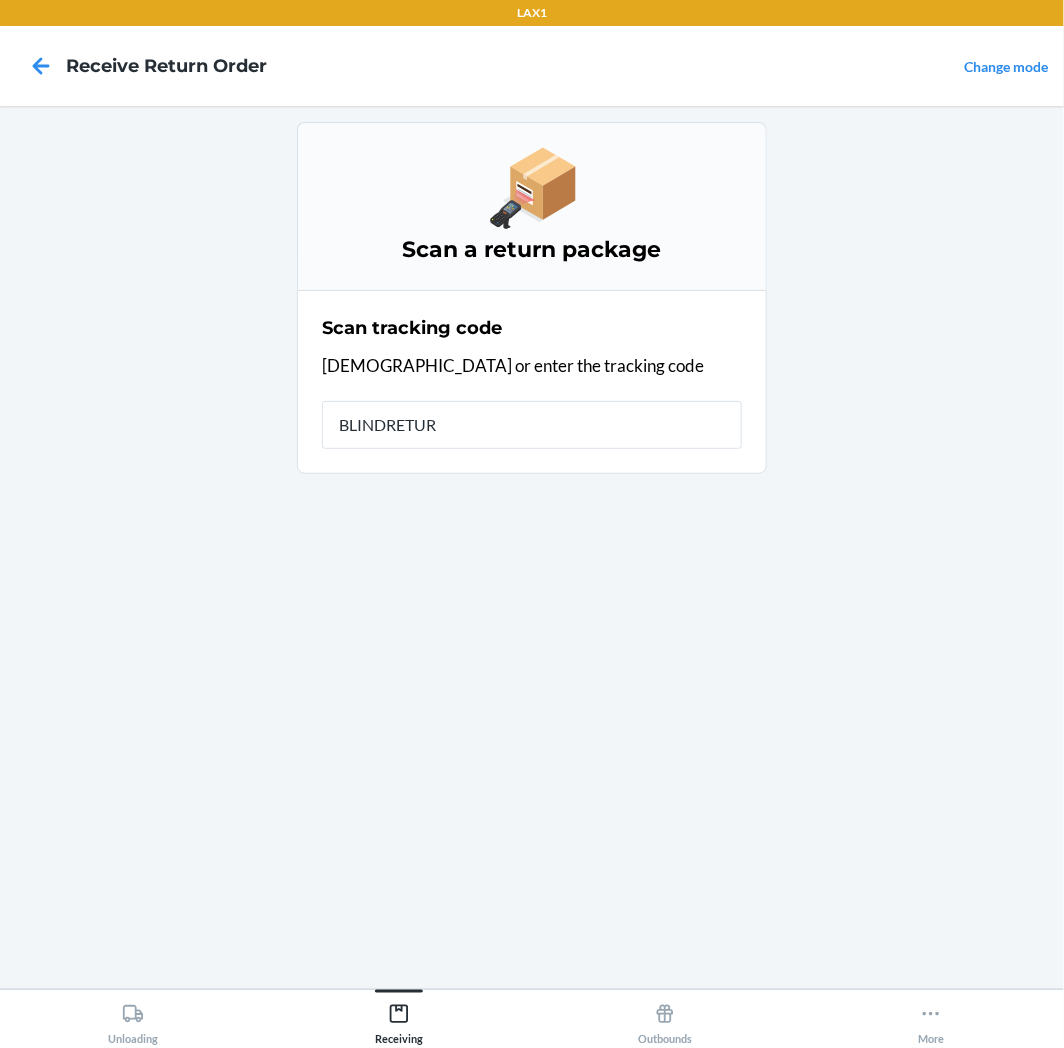 type on "BLINDRETURN" 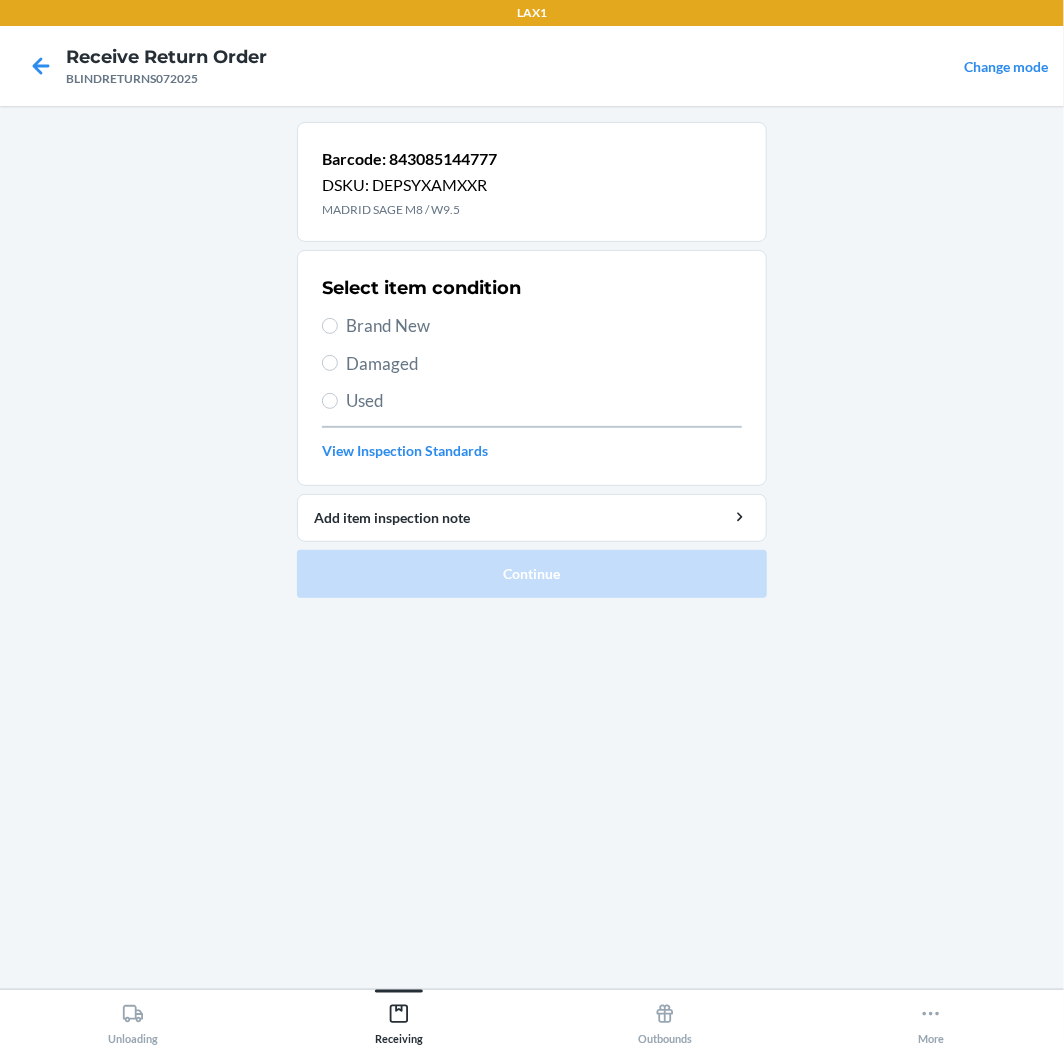 click on "Brand New" at bounding box center (544, 326) 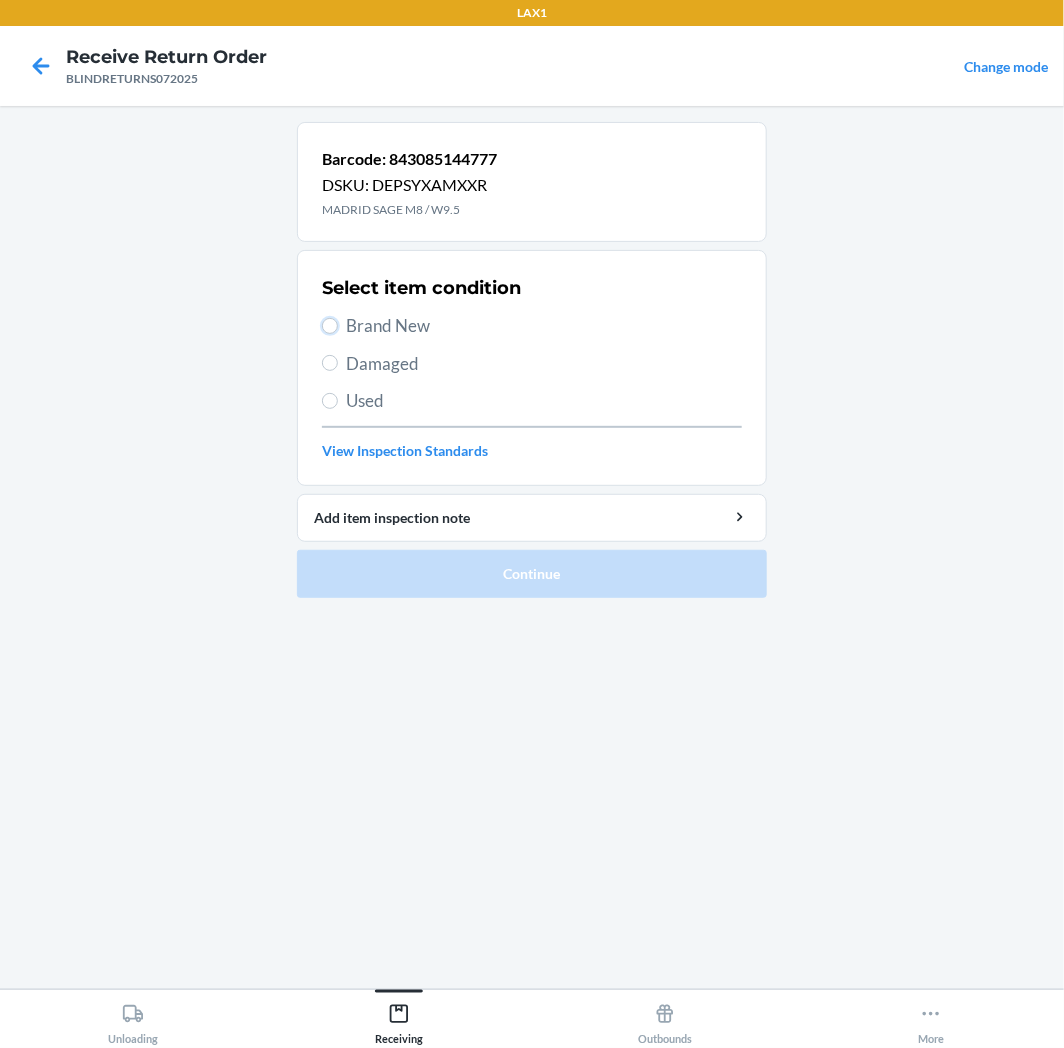 click on "Brand New" at bounding box center [330, 326] 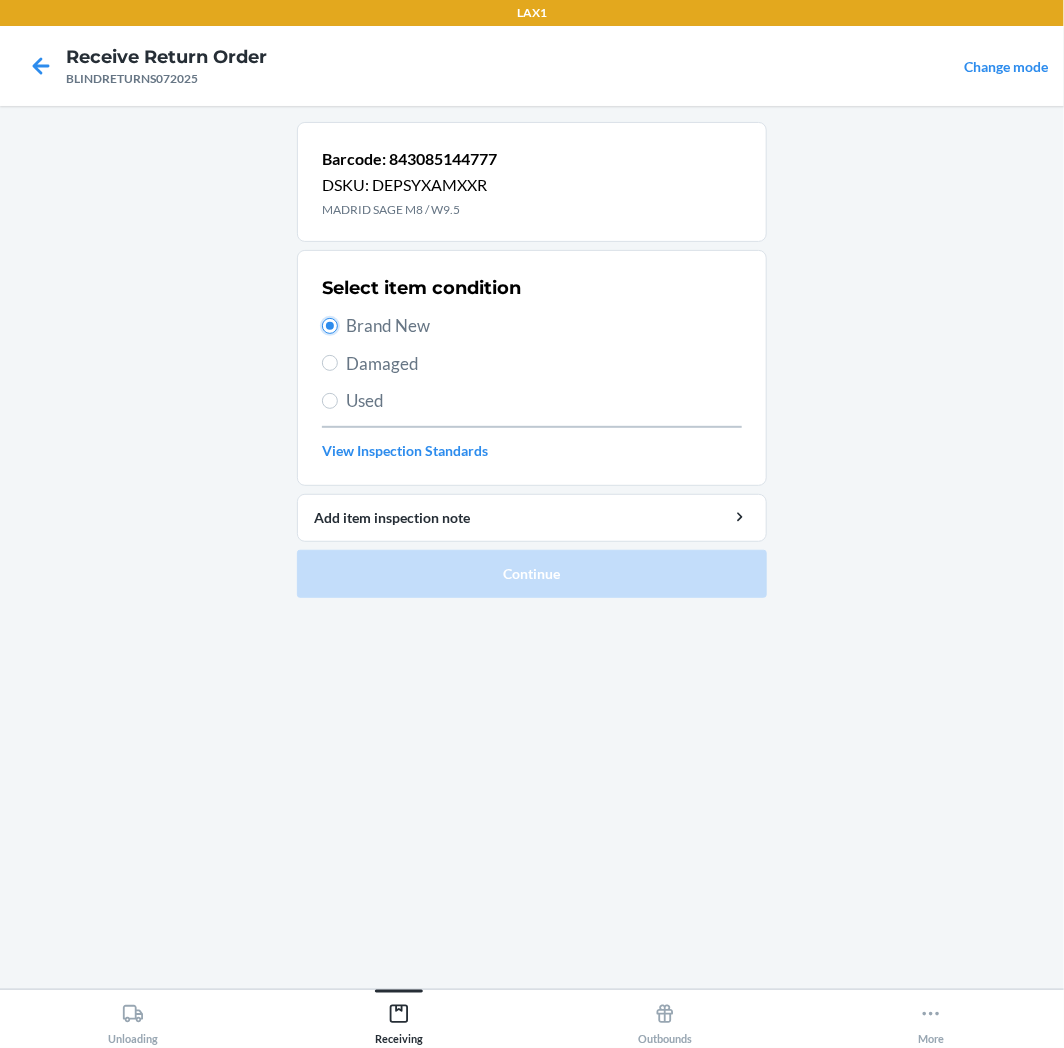 radio on "true" 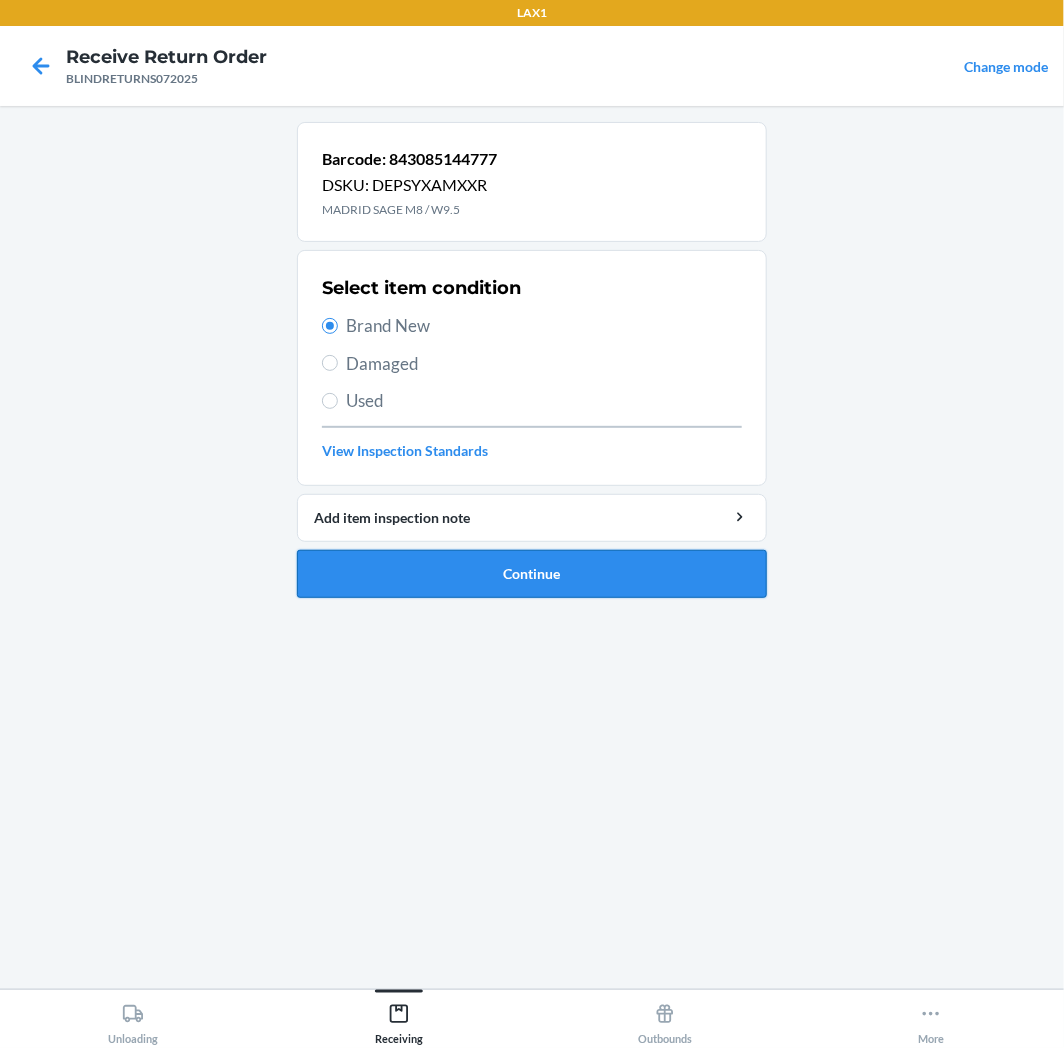 click on "Continue" at bounding box center (532, 574) 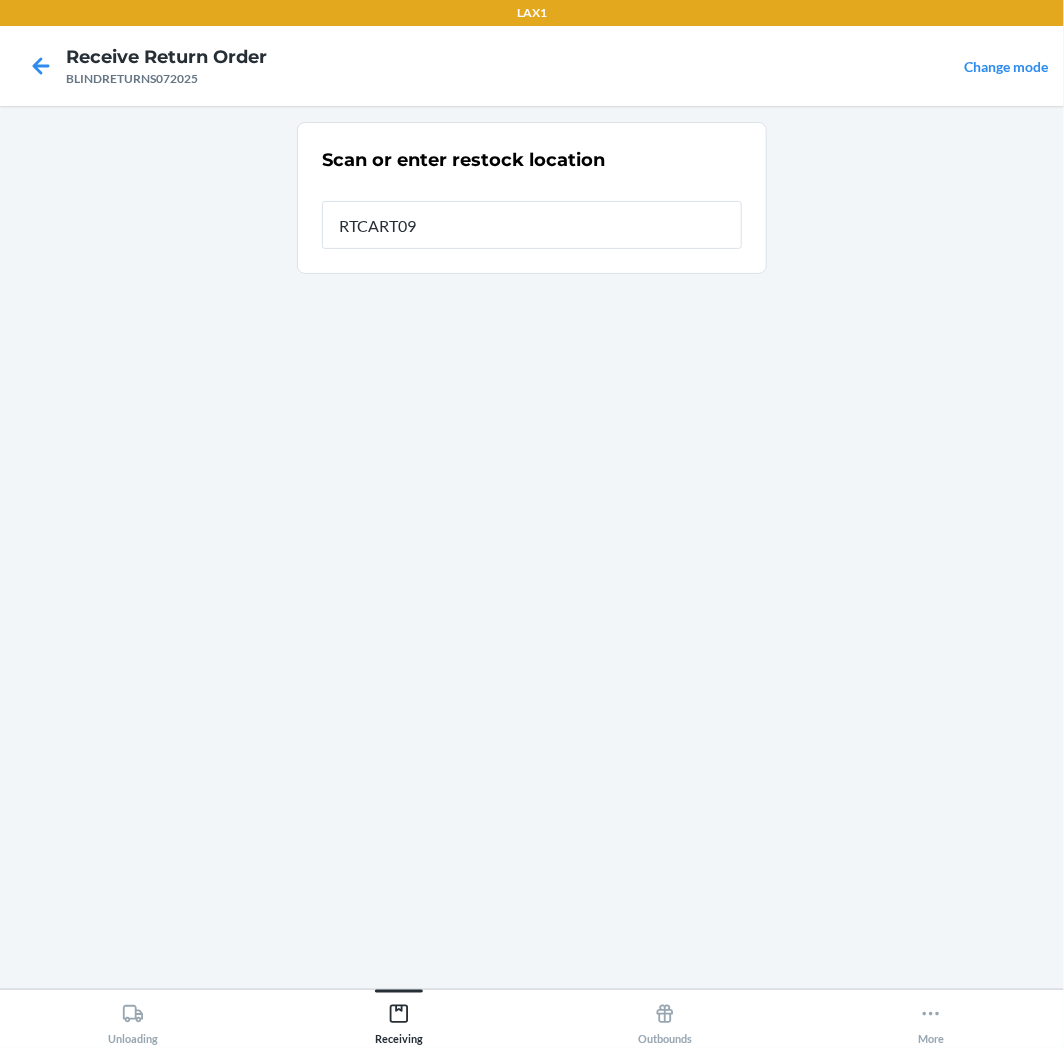 type on "RTCART097" 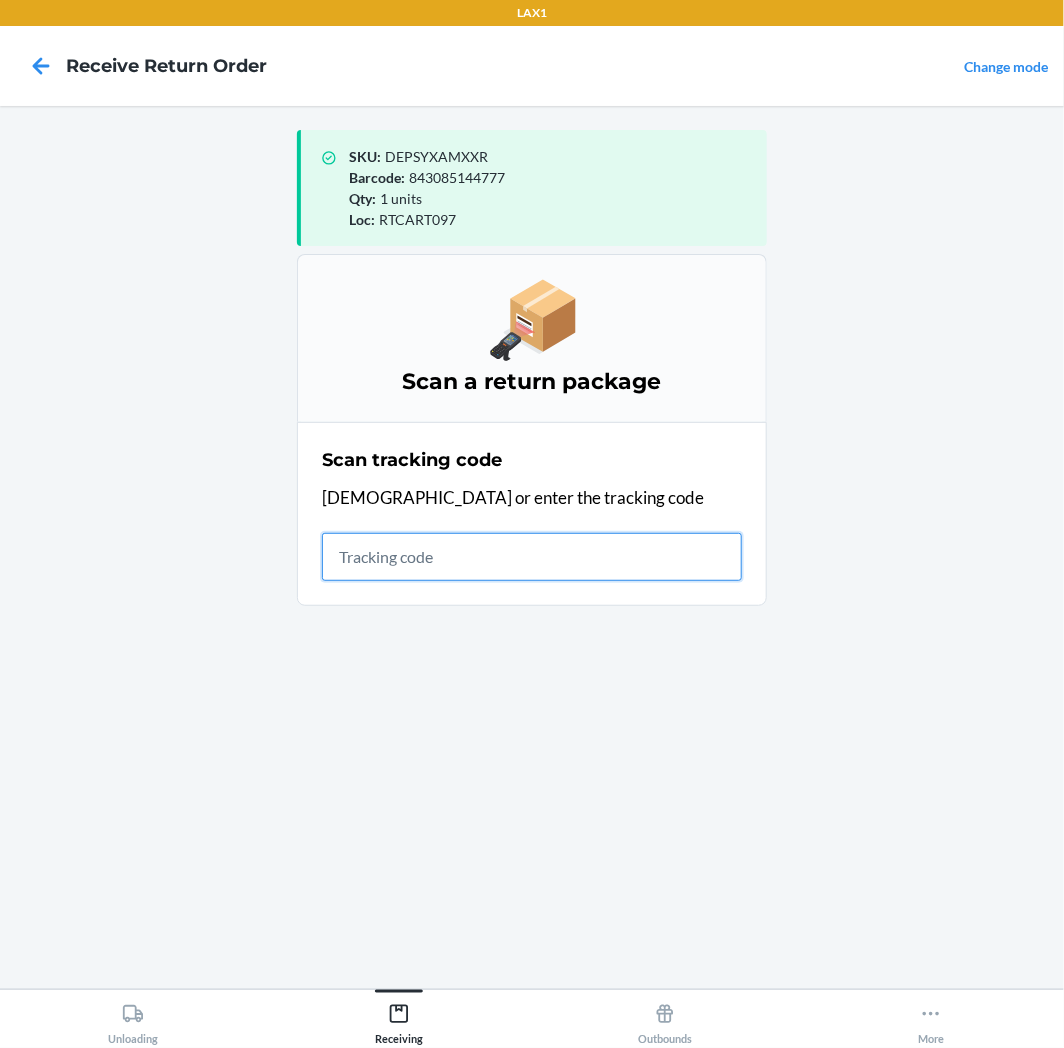 click at bounding box center [532, 557] 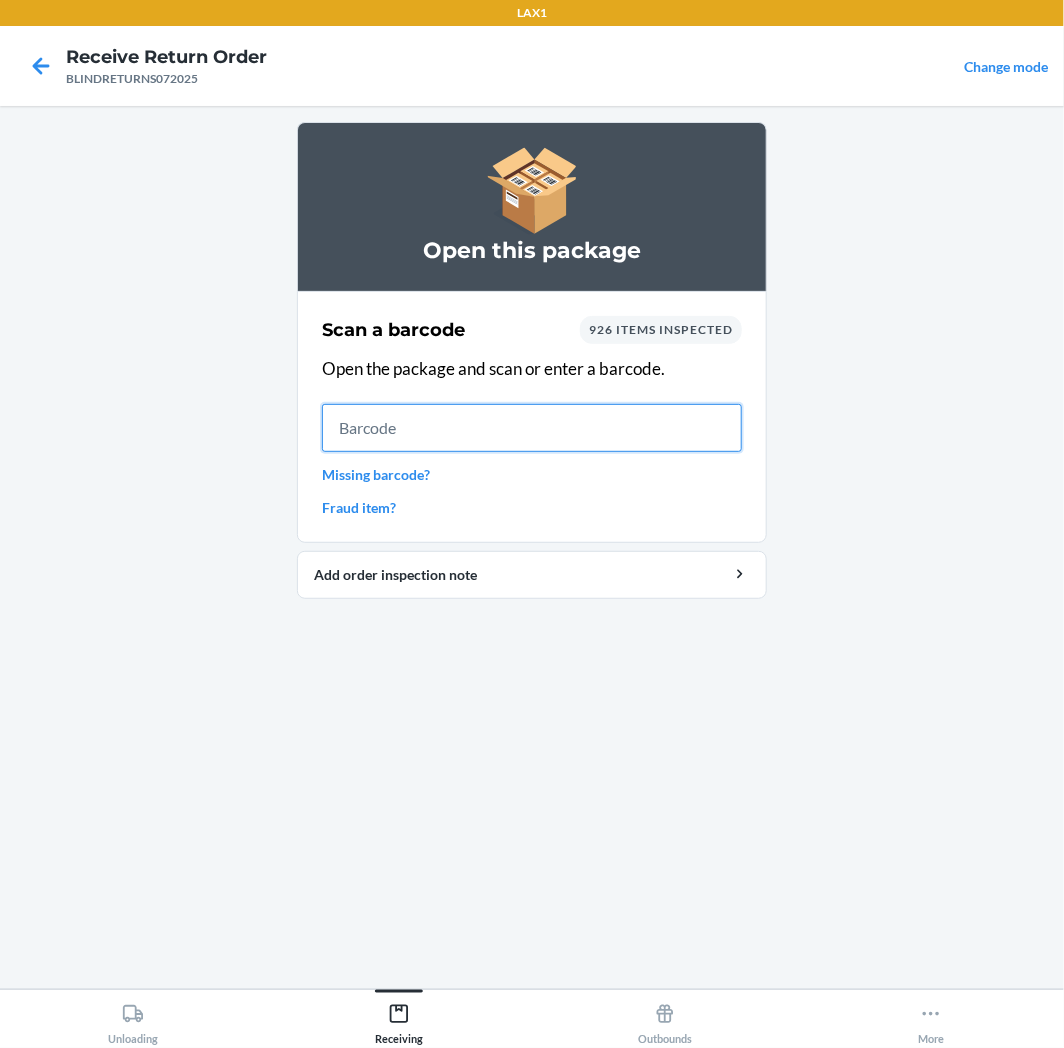 click at bounding box center (532, 428) 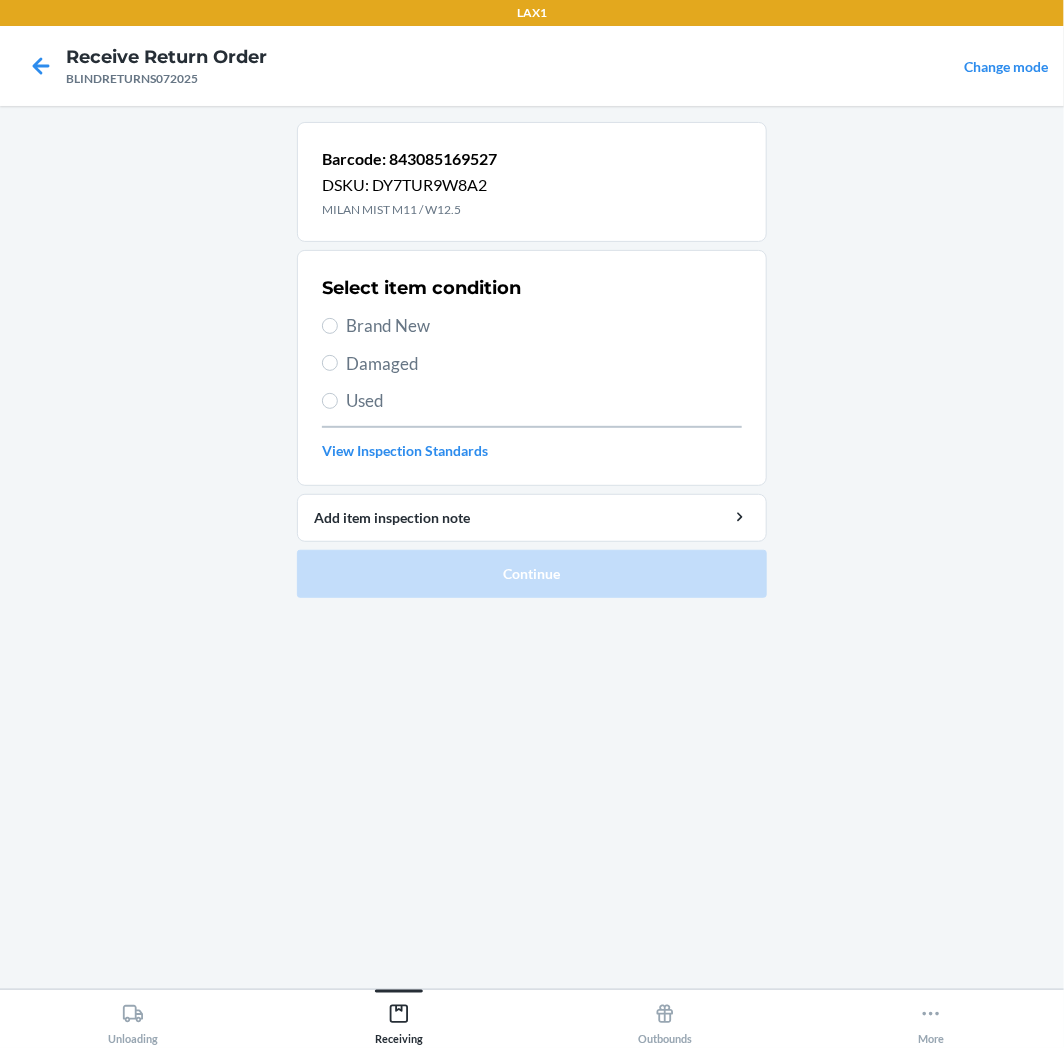 click on "Brand New" at bounding box center (532, 326) 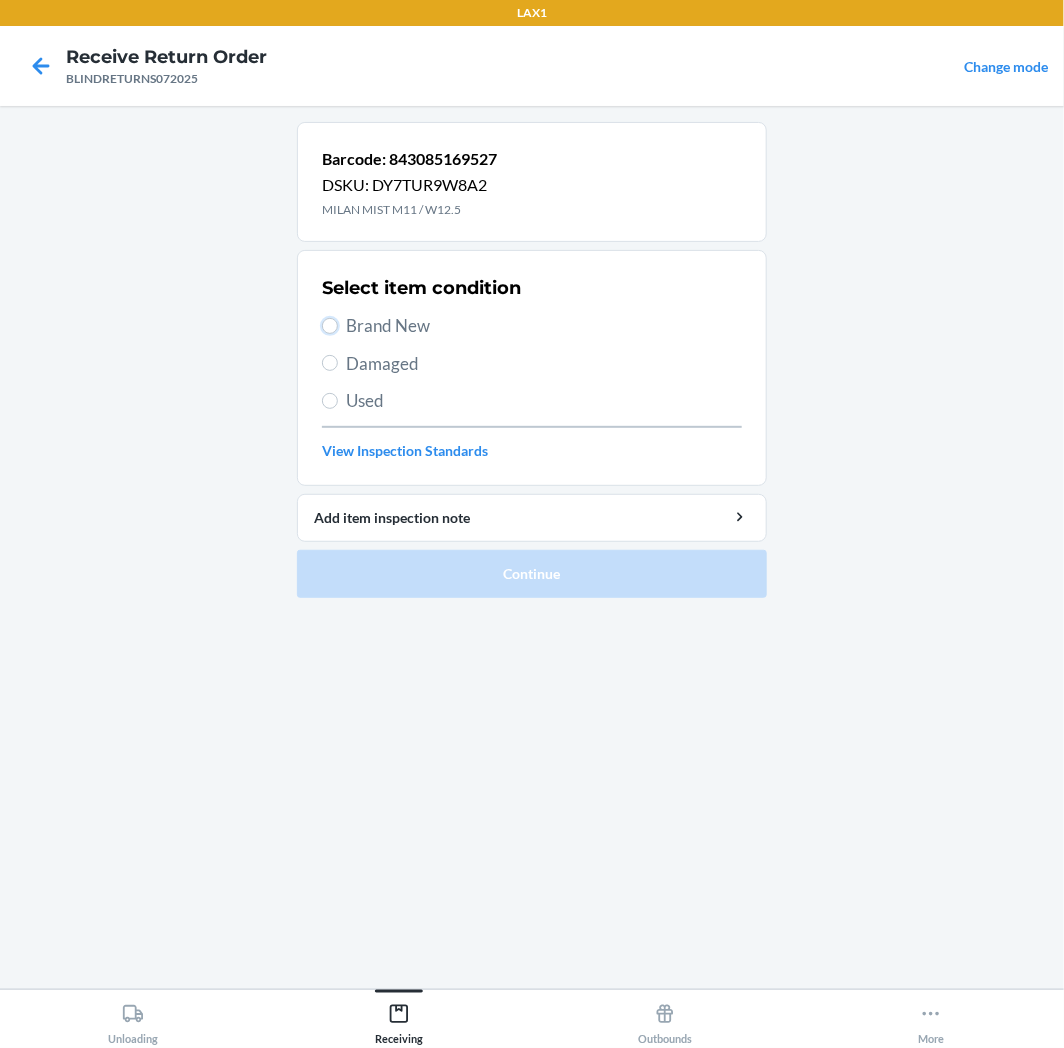 click on "Brand New" at bounding box center (330, 326) 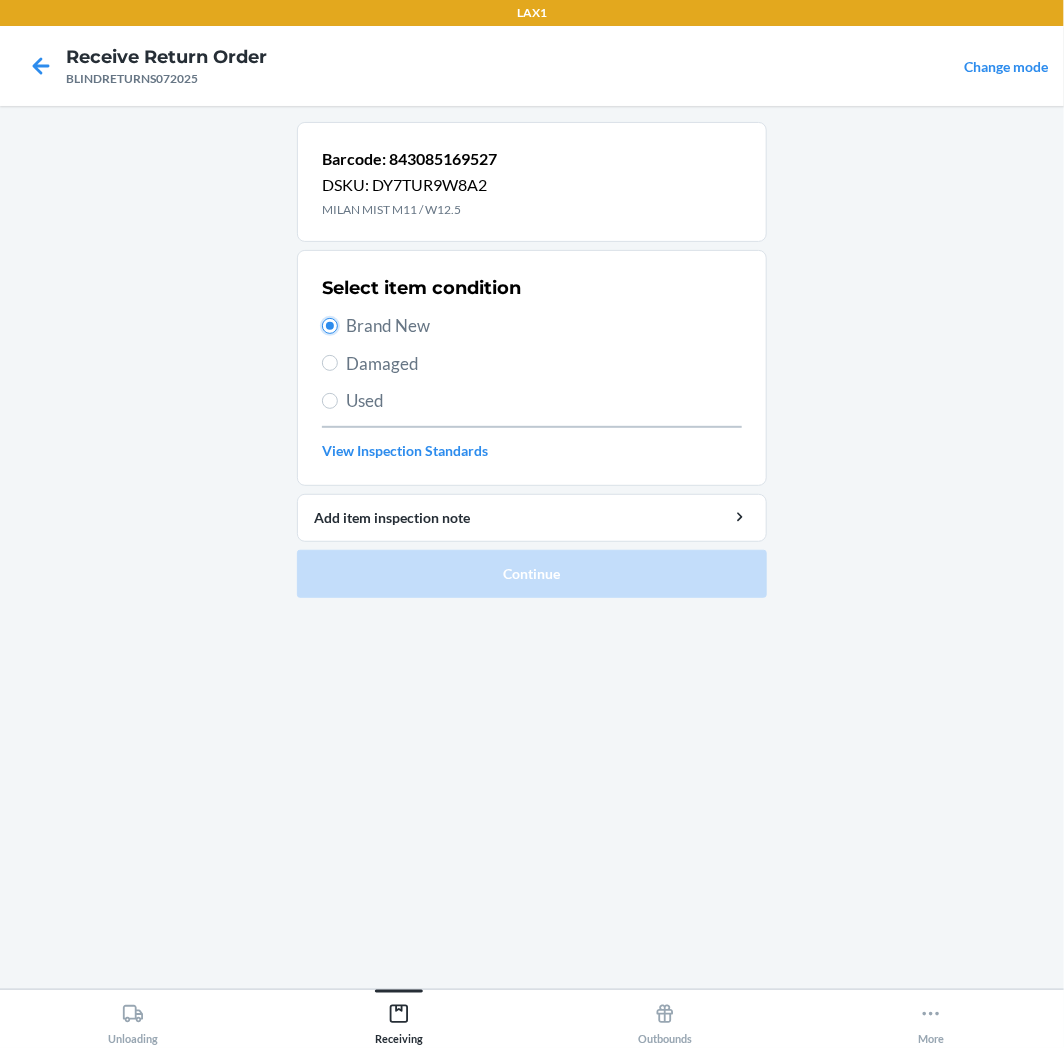 radio on "true" 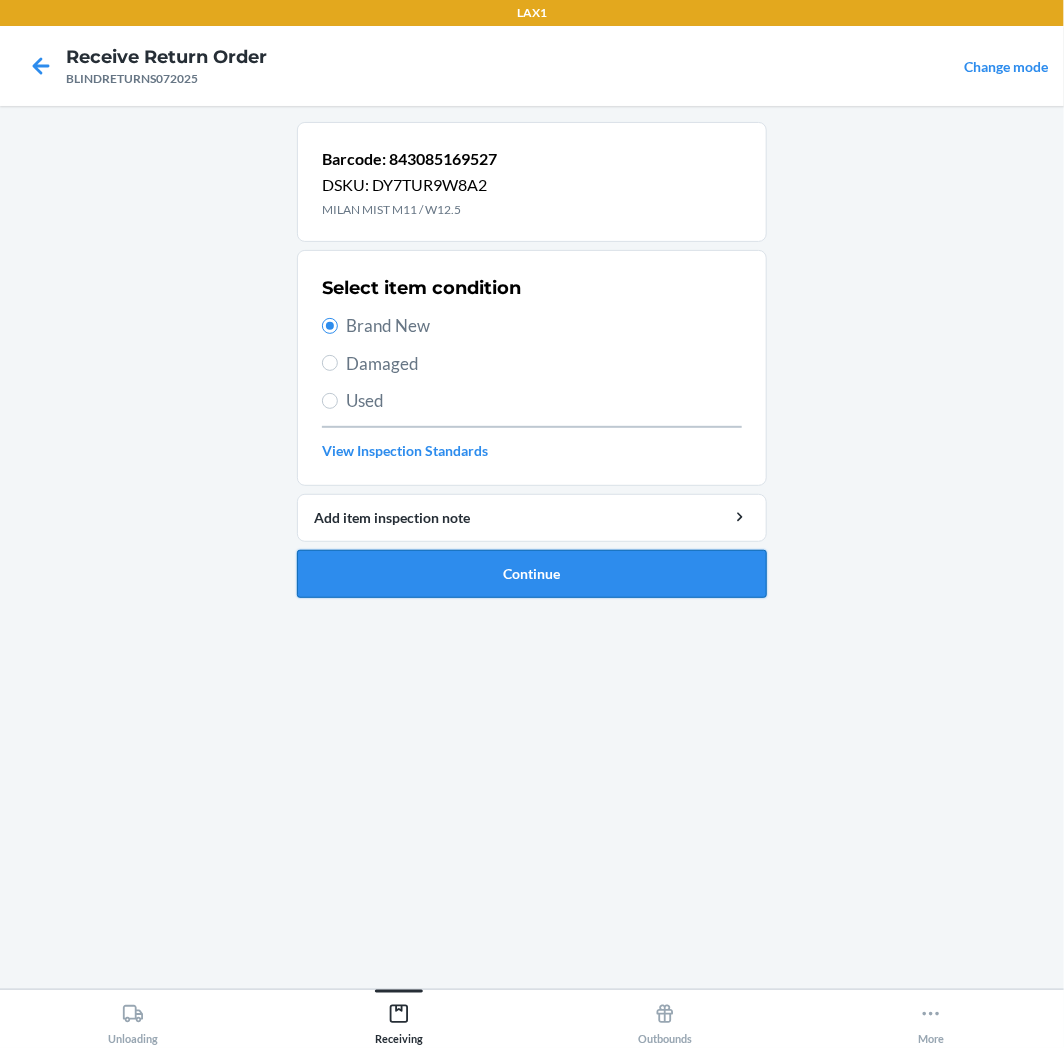 click on "Continue" at bounding box center [532, 574] 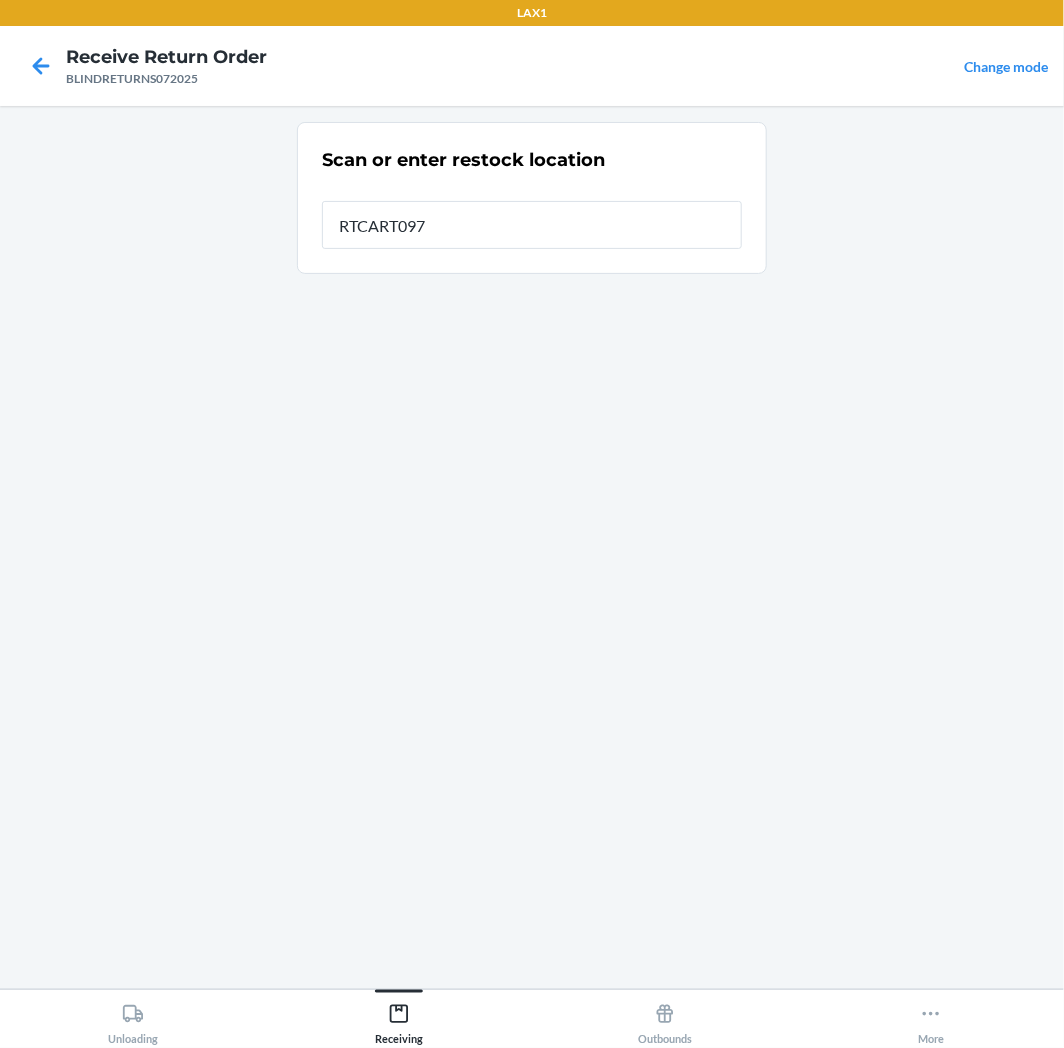 type on "RTCART097" 